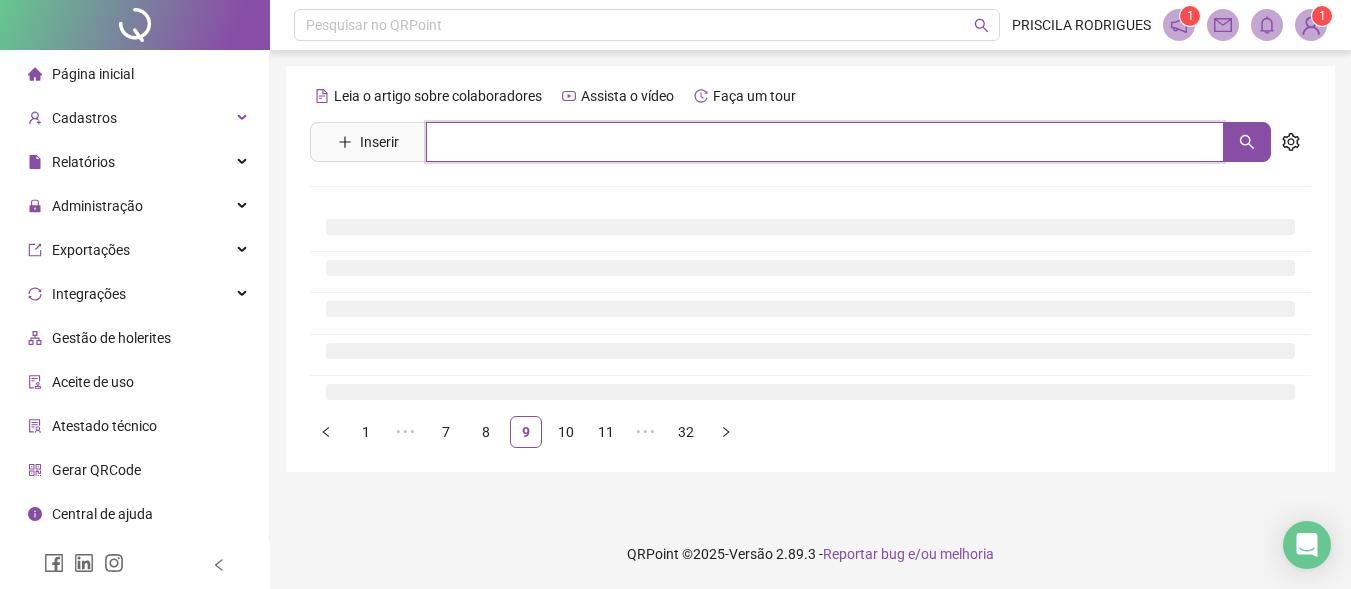 click at bounding box center [825, 142] 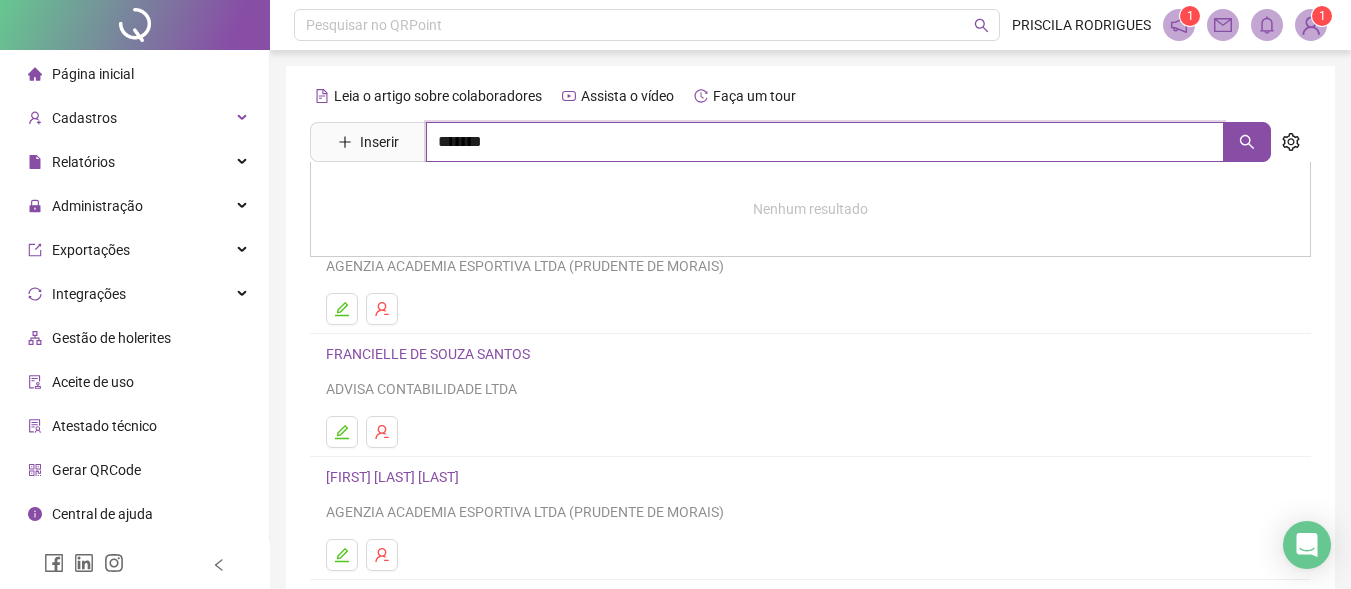 type on "*******" 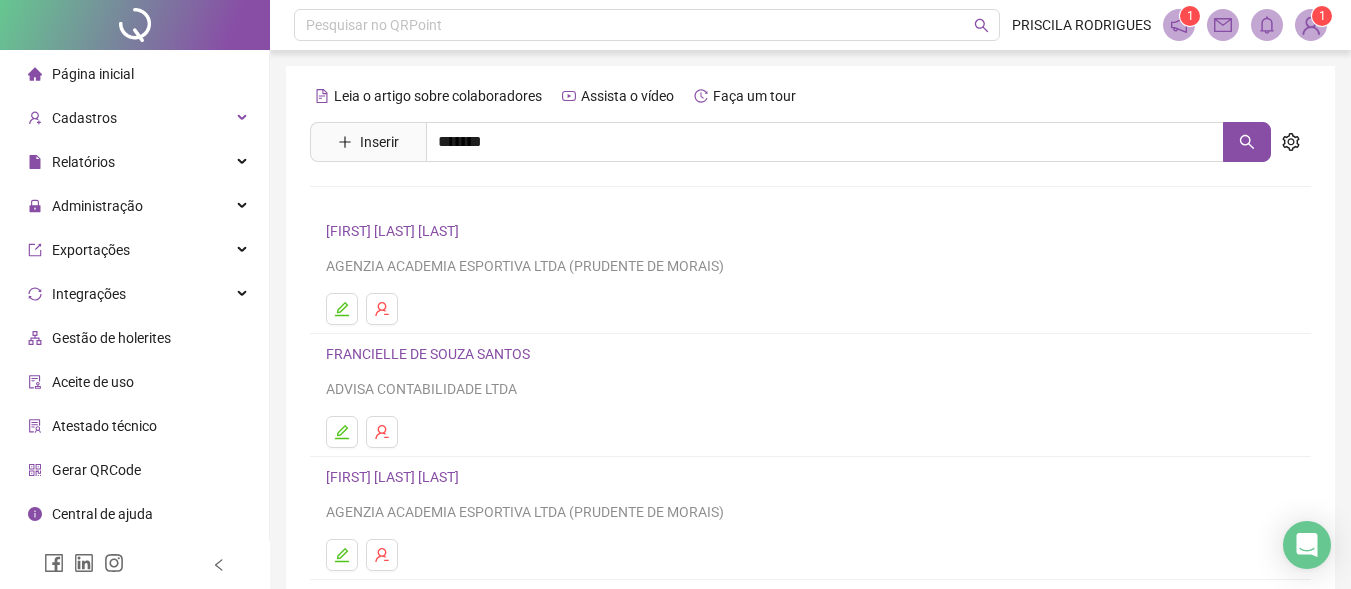 click on "LEANDRO MOREIRA DE ASSIS" at bounding box center (440, 288) 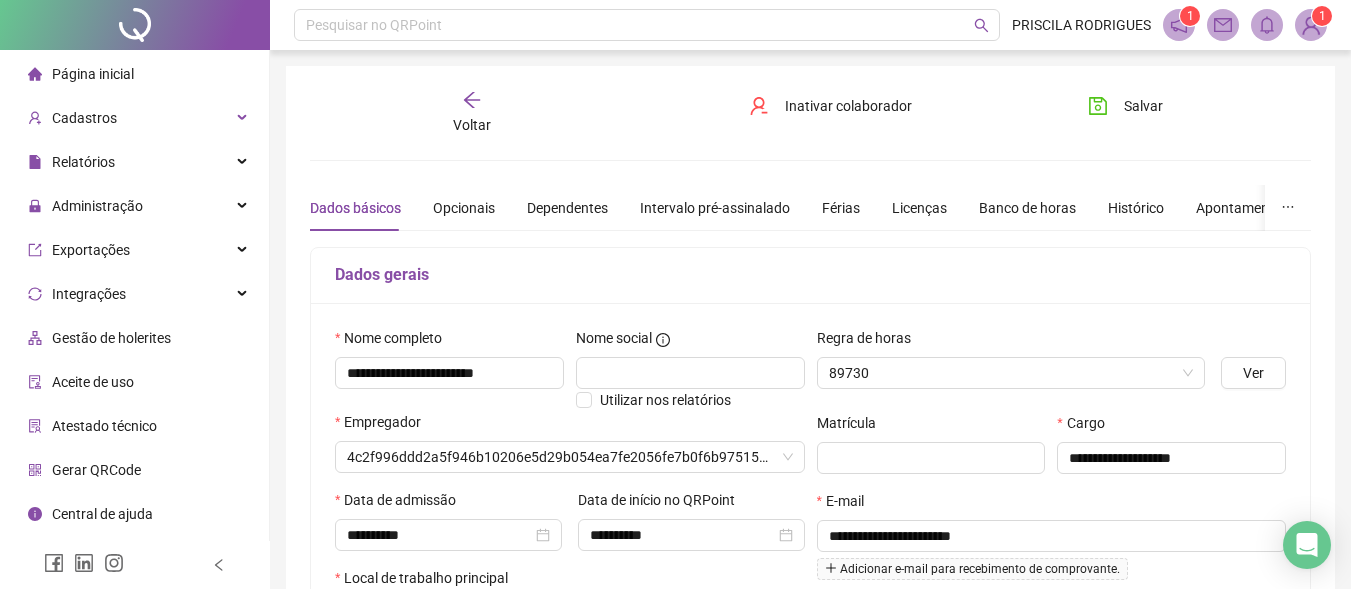 type on "**********" 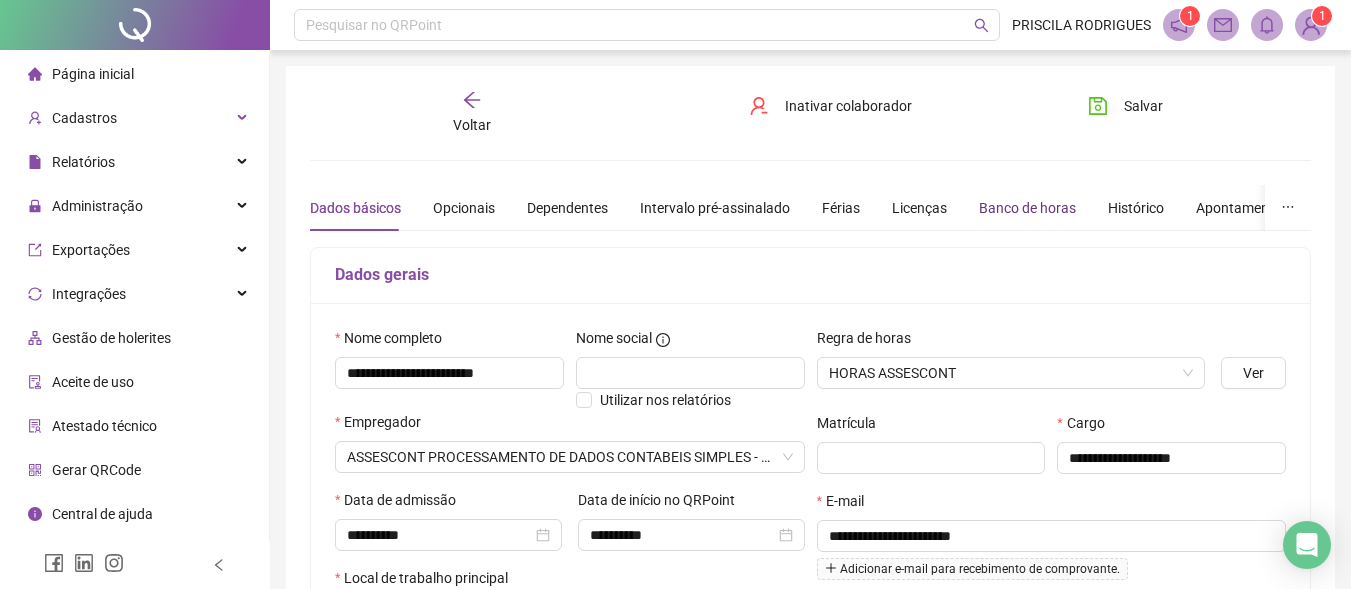 click on "Banco de horas" at bounding box center (1027, 208) 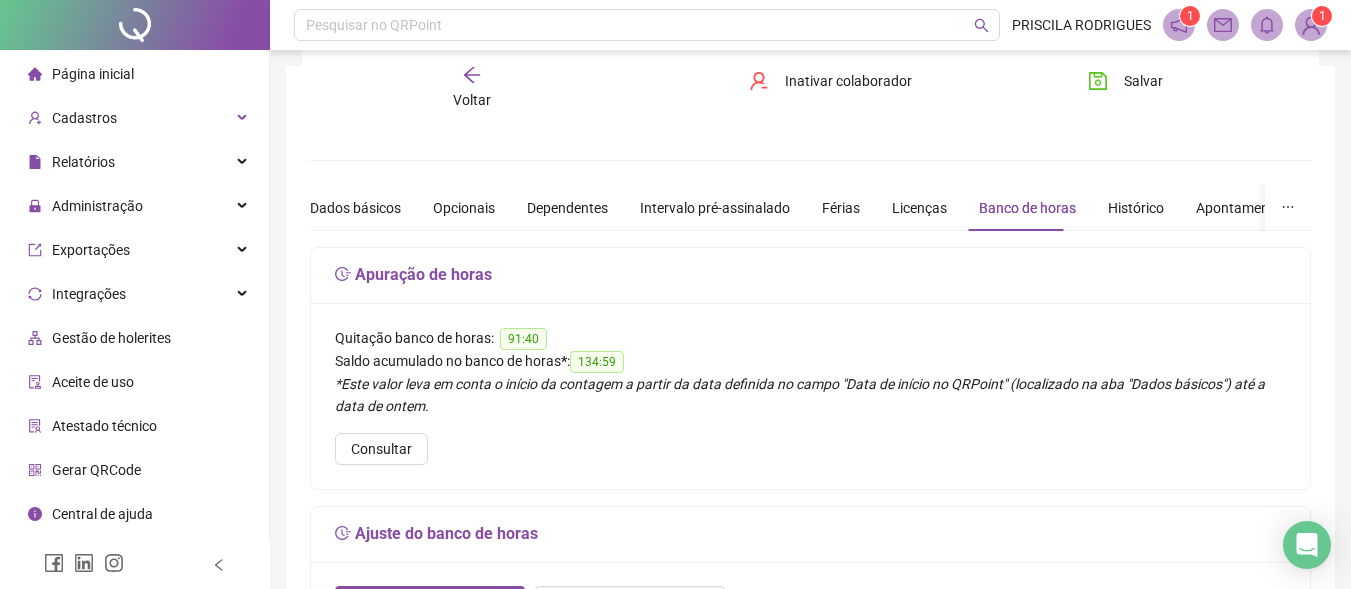 scroll, scrollTop: 400, scrollLeft: 0, axis: vertical 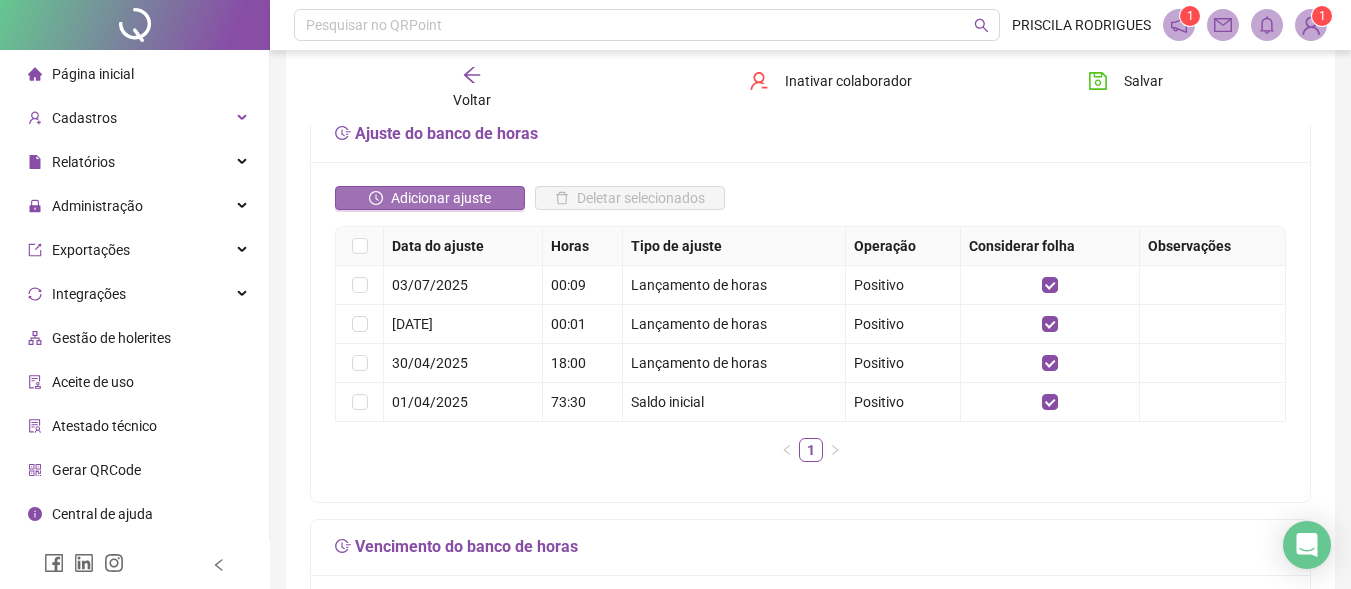 click on "Adicionar ajuste" at bounding box center [441, 198] 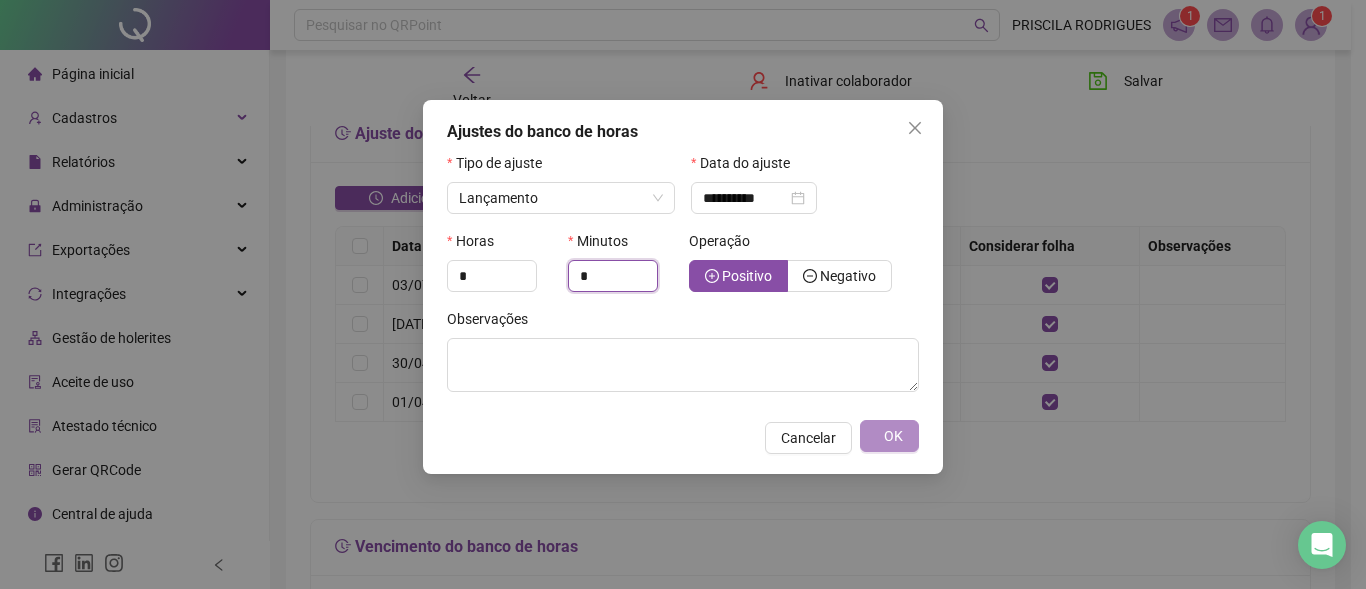 drag, startPoint x: 613, startPoint y: 282, endPoint x: 449, endPoint y: 252, distance: 166.72133 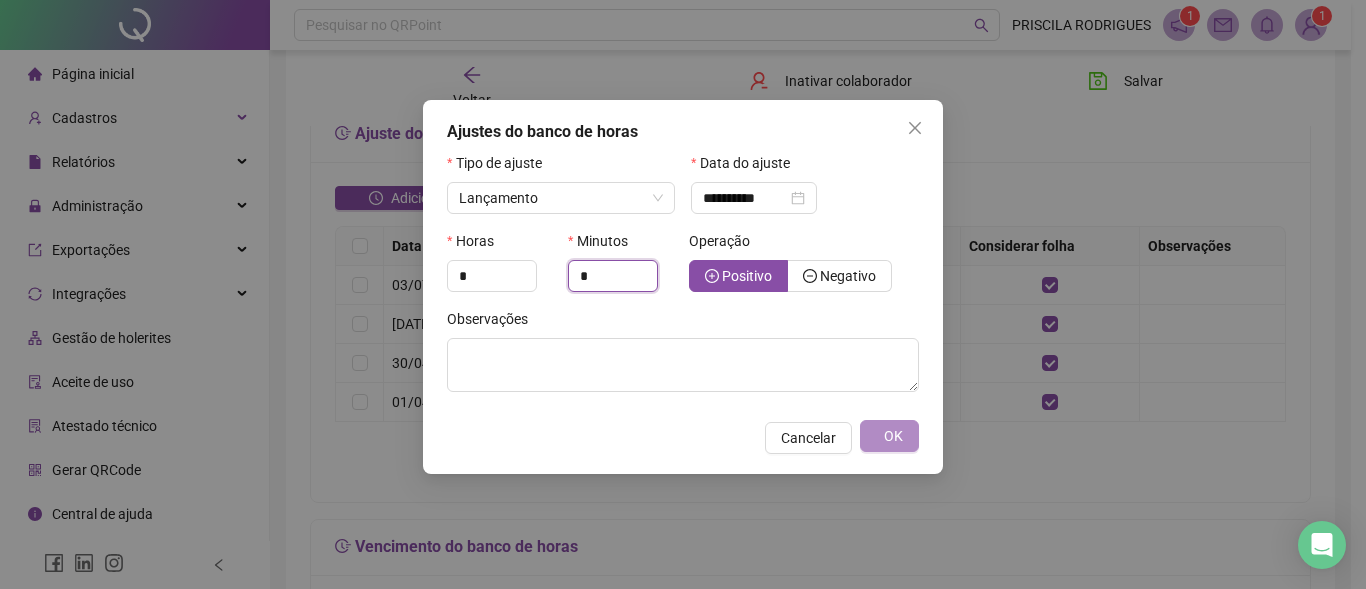 click on "Horas * Minutos * Operação   Positivo   Negativo" at bounding box center (683, 269) 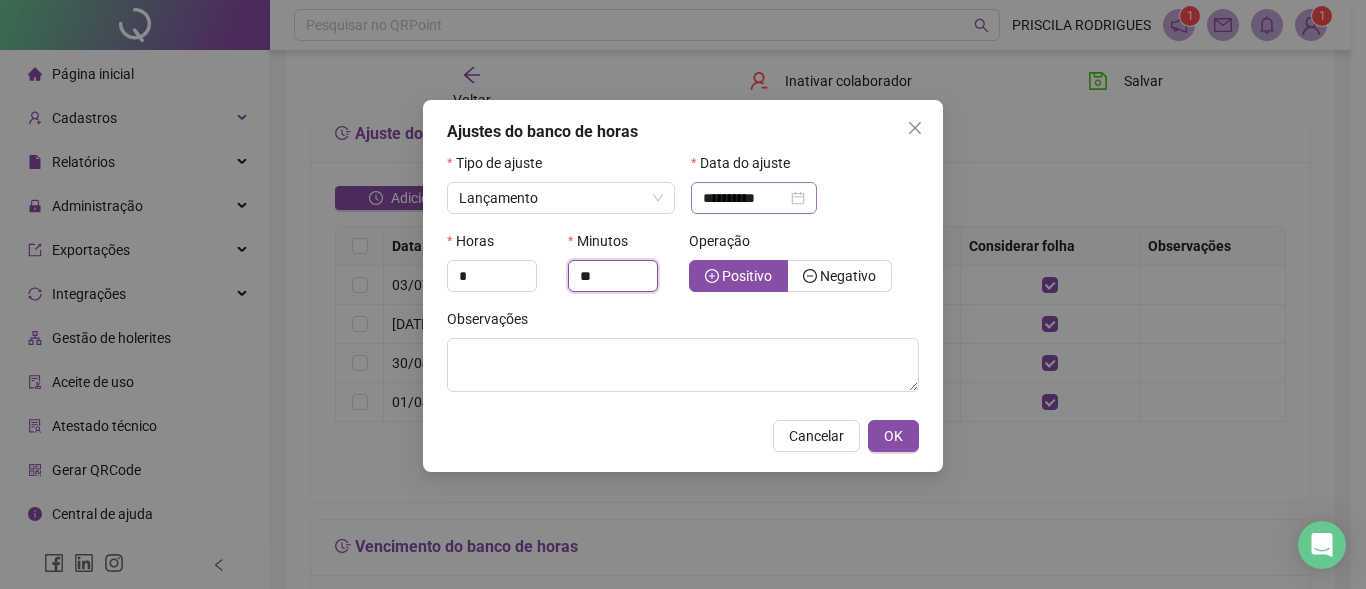 type on "**" 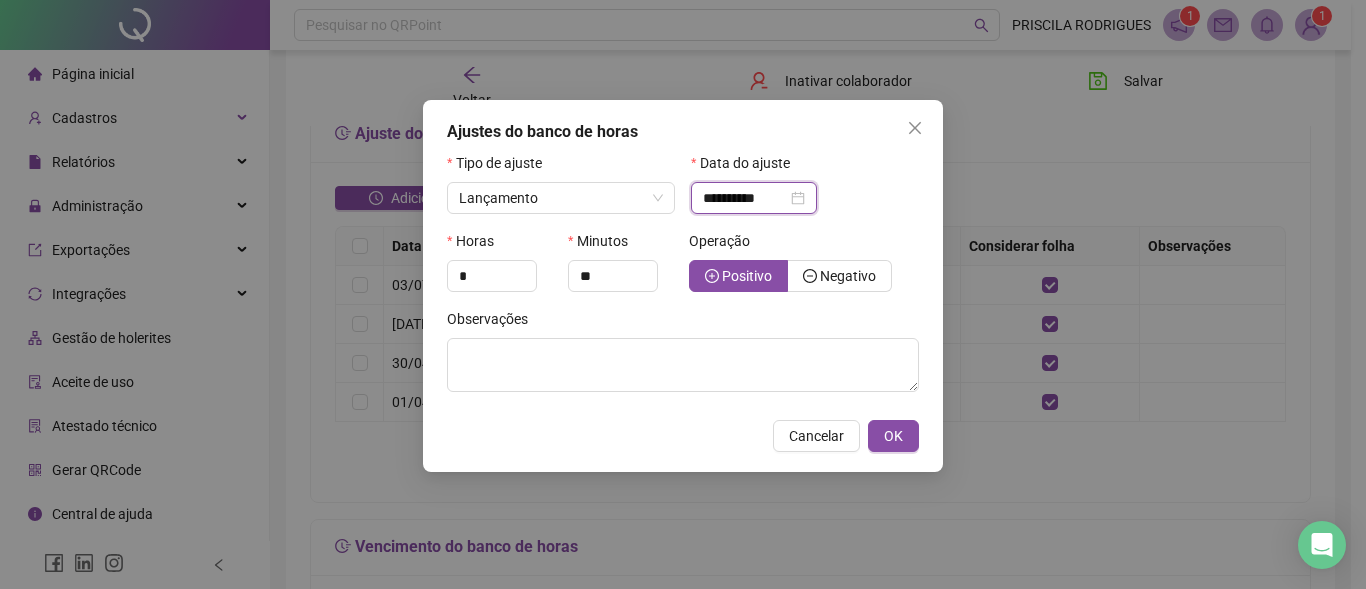 click on "**********" at bounding box center [745, 198] 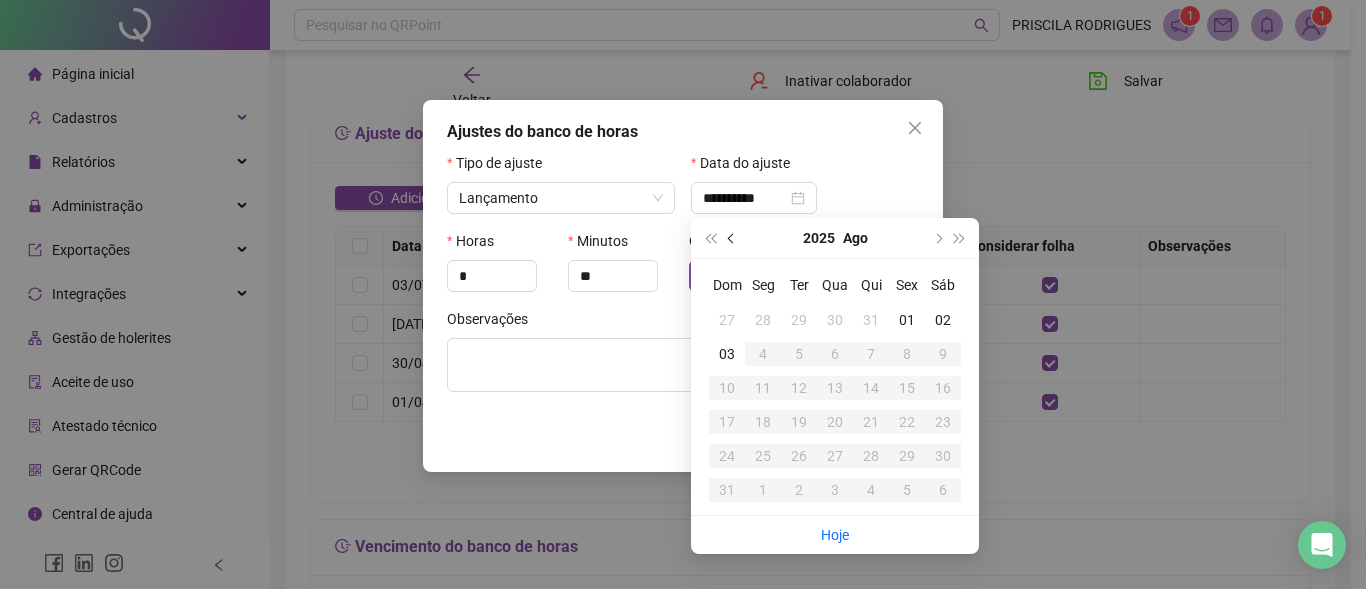 click at bounding box center [733, 238] 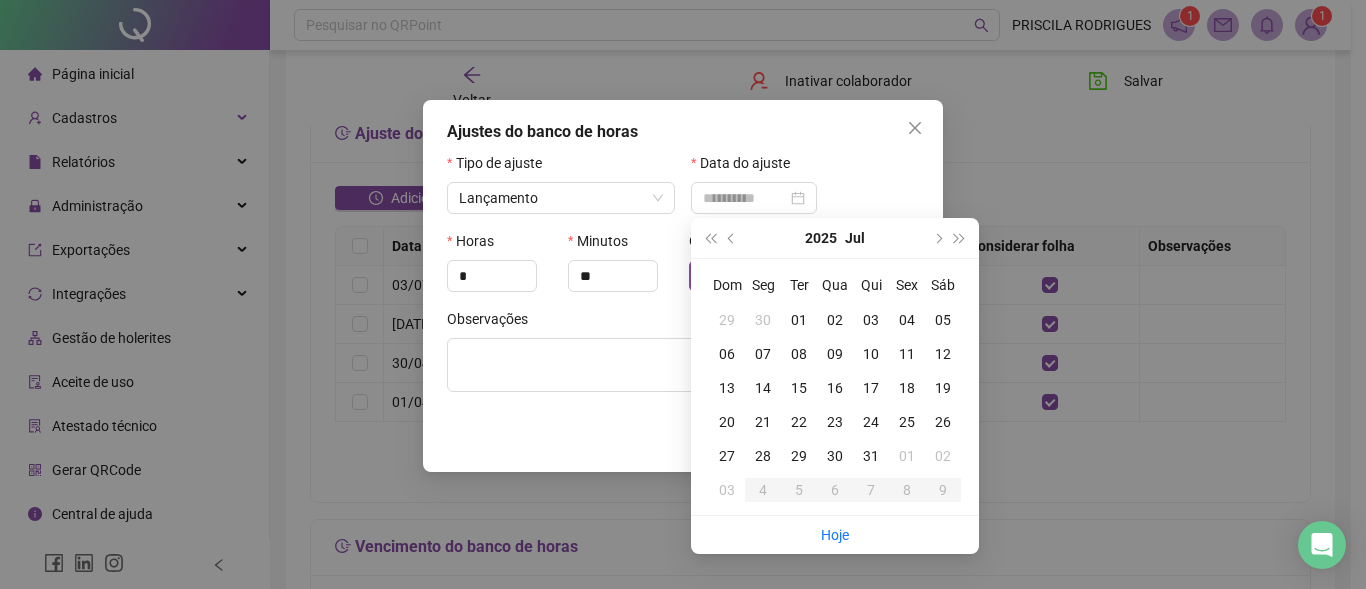 click on "03" at bounding box center (871, 320) 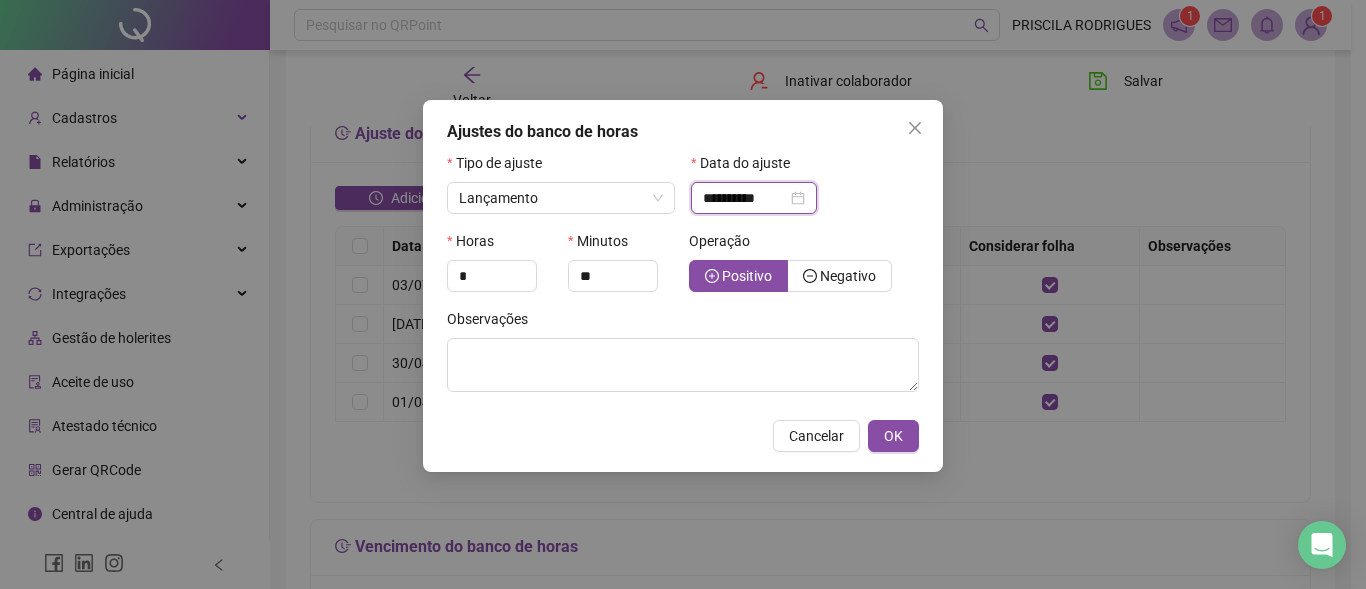 click on "**********" at bounding box center (745, 198) 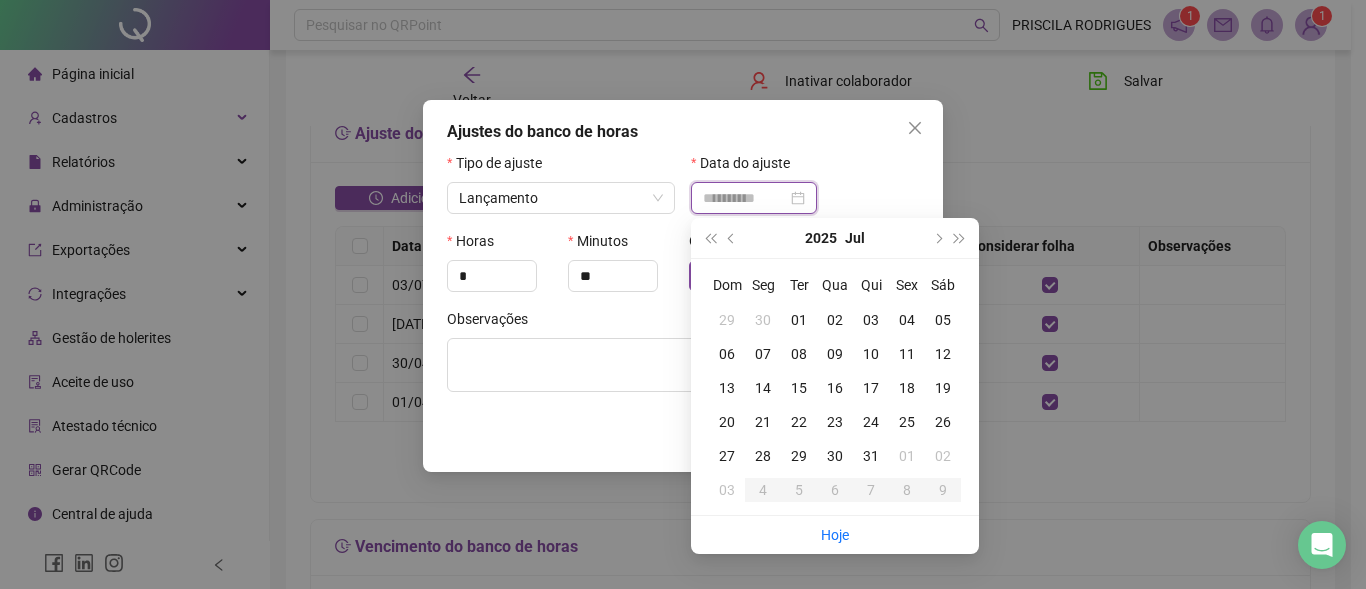 type on "**********" 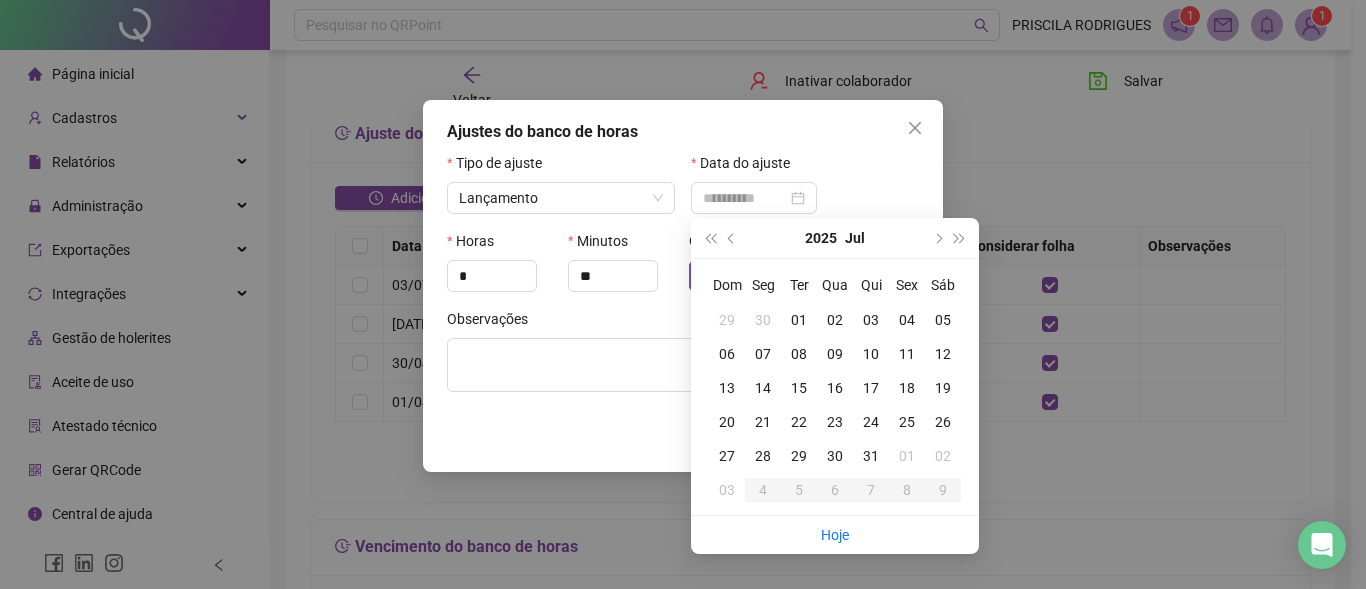 click on "02" at bounding box center [835, 320] 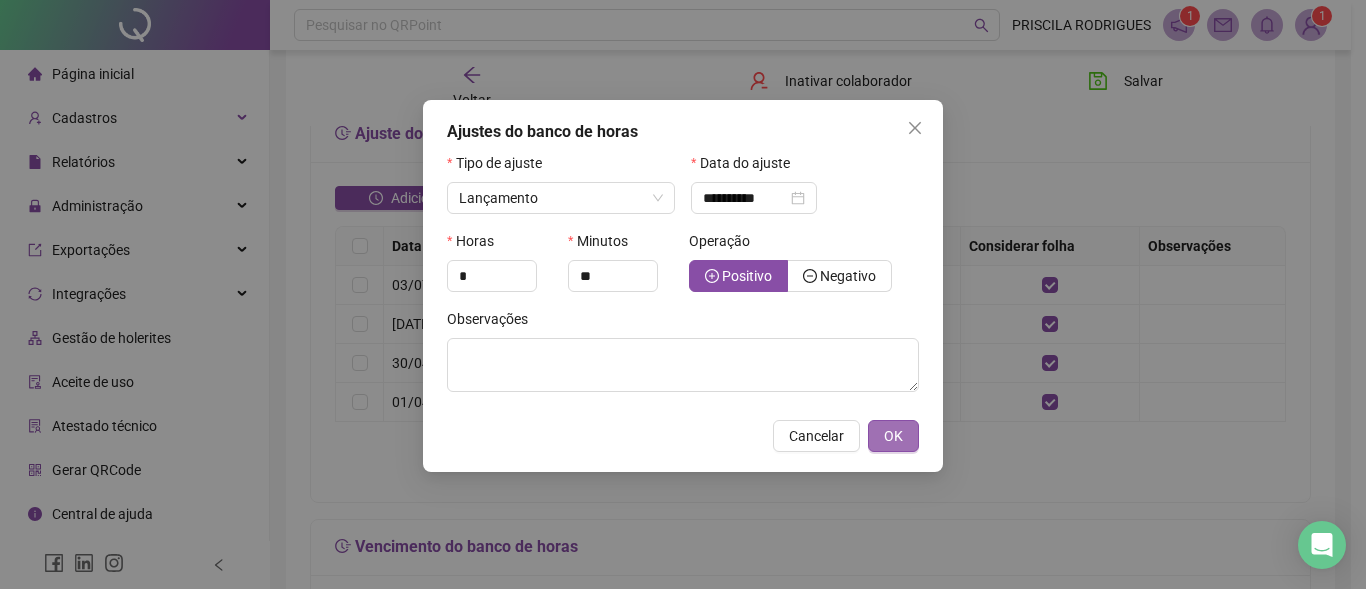 click on "OK" at bounding box center (893, 436) 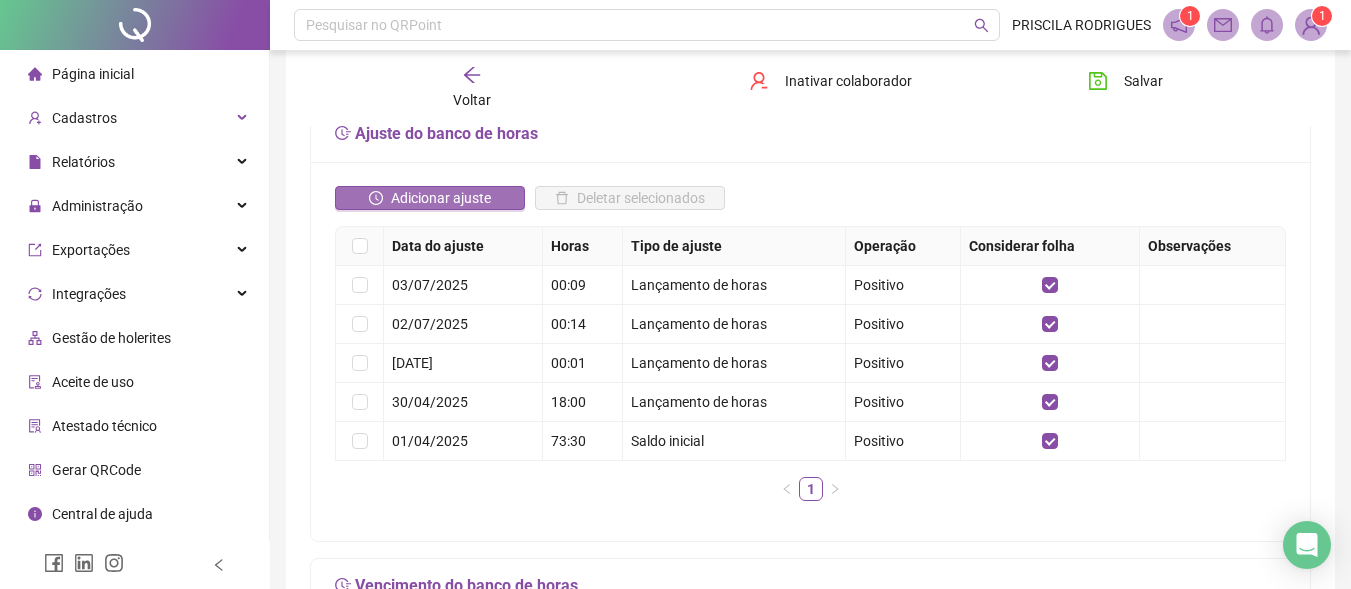 click on "Adicionar ajuste" at bounding box center (441, 198) 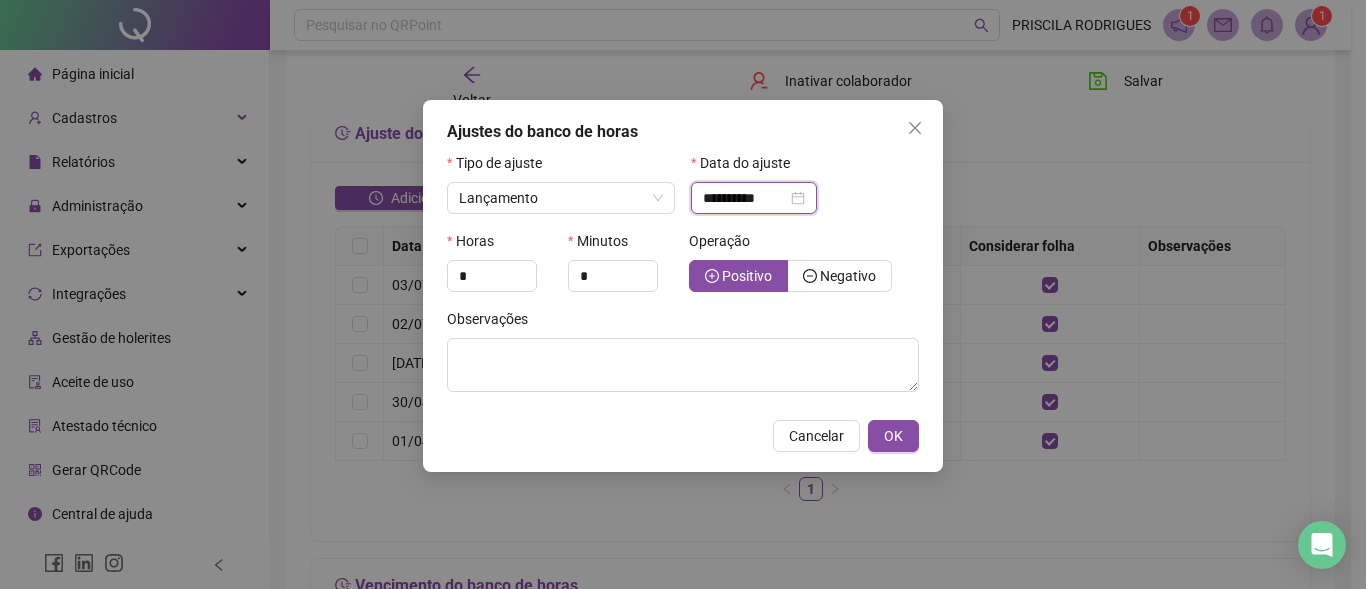 click on "**********" at bounding box center [745, 198] 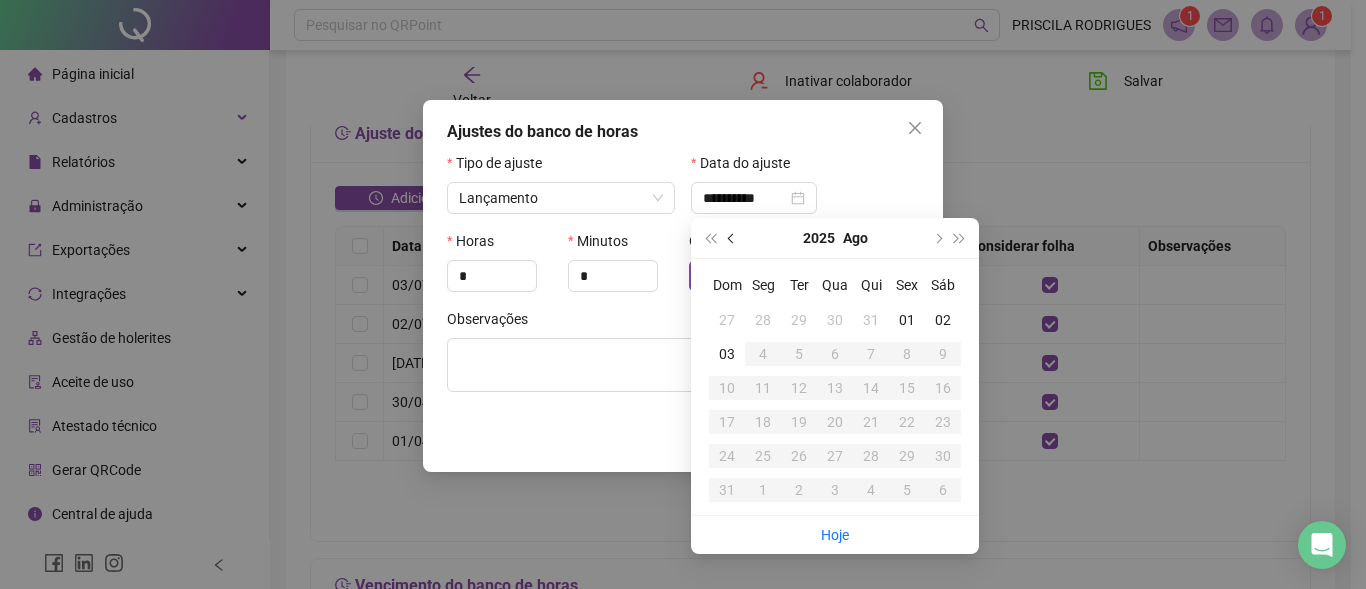 click at bounding box center [732, 238] 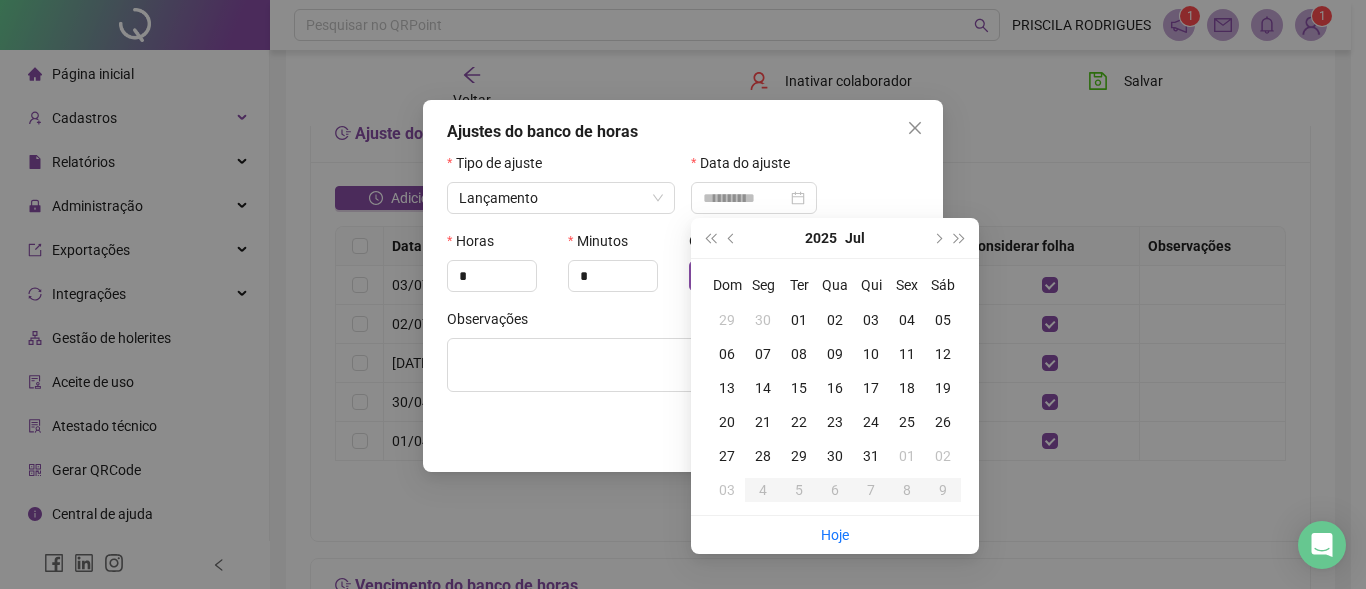 type on "**********" 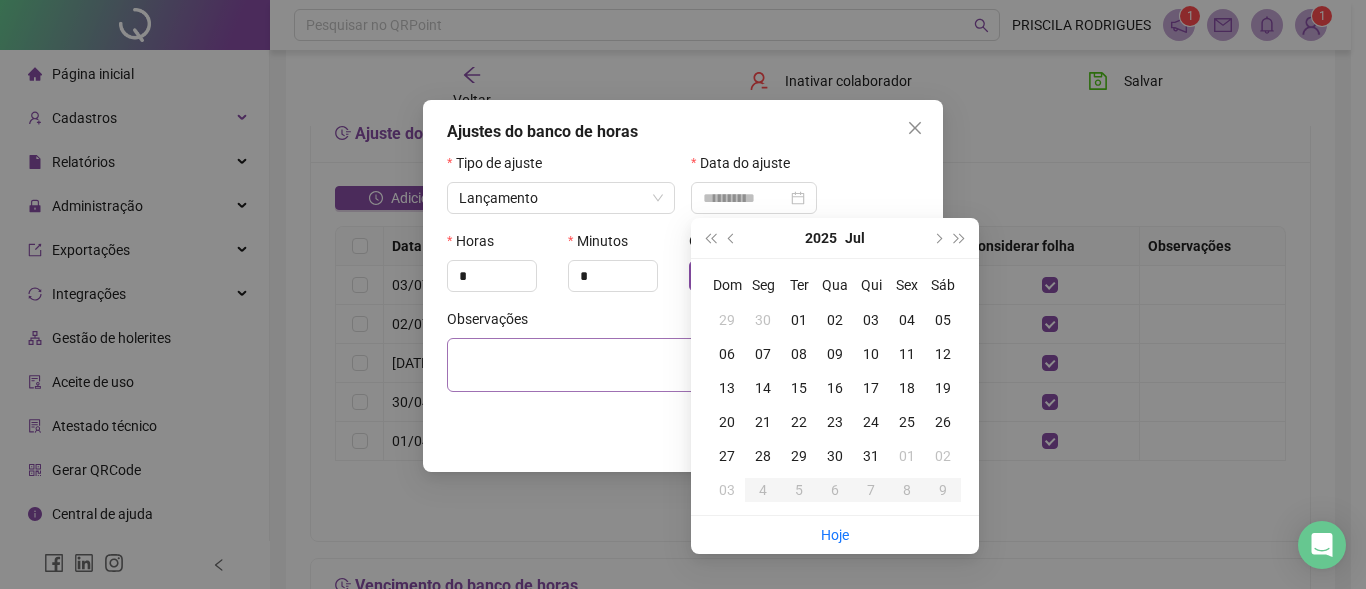 click on "09" at bounding box center [835, 354] 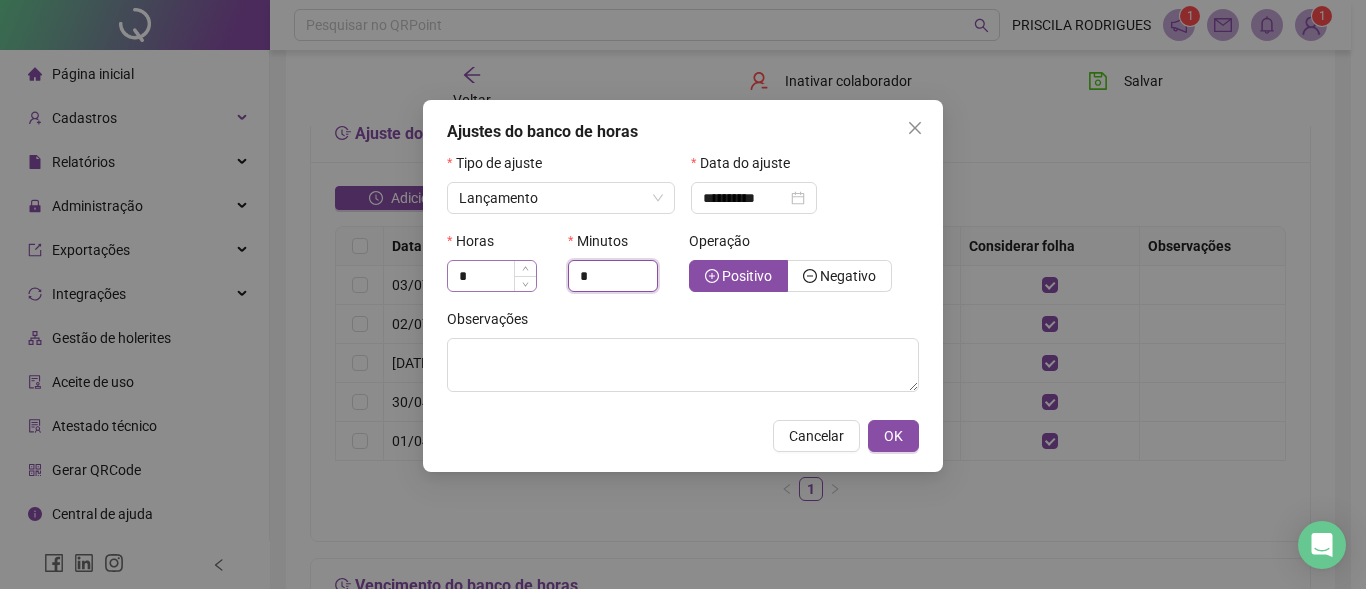 drag, startPoint x: 535, startPoint y: 274, endPoint x: 501, endPoint y: 270, distance: 34.234486 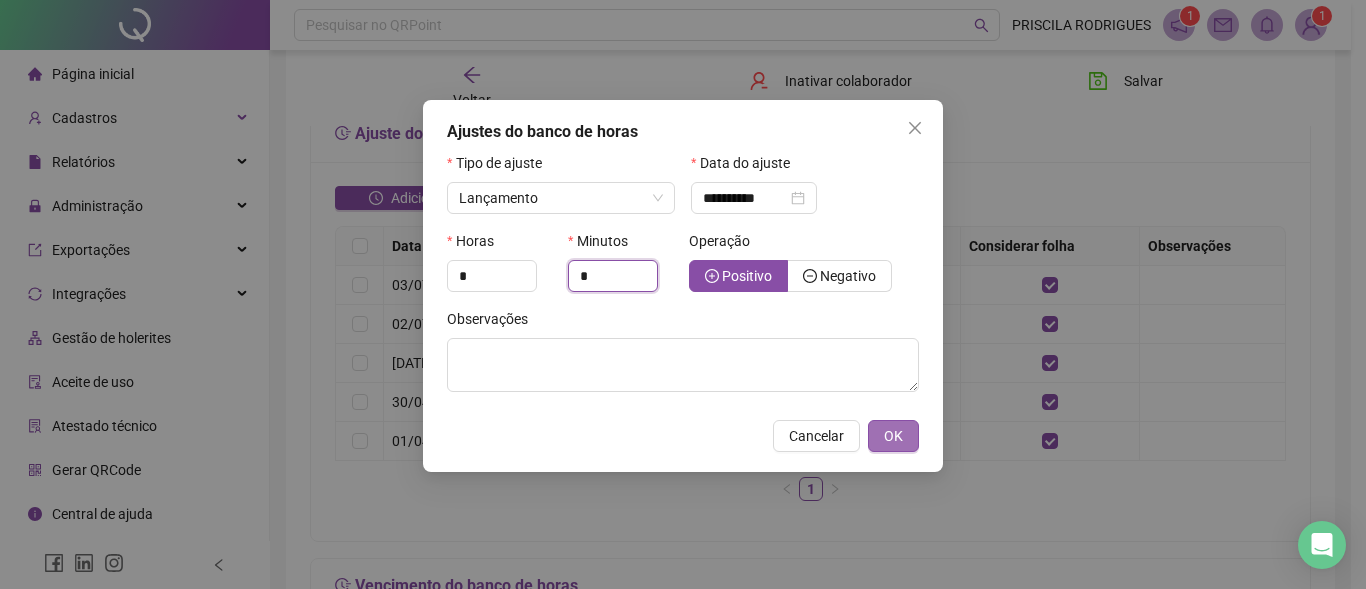 type on "*" 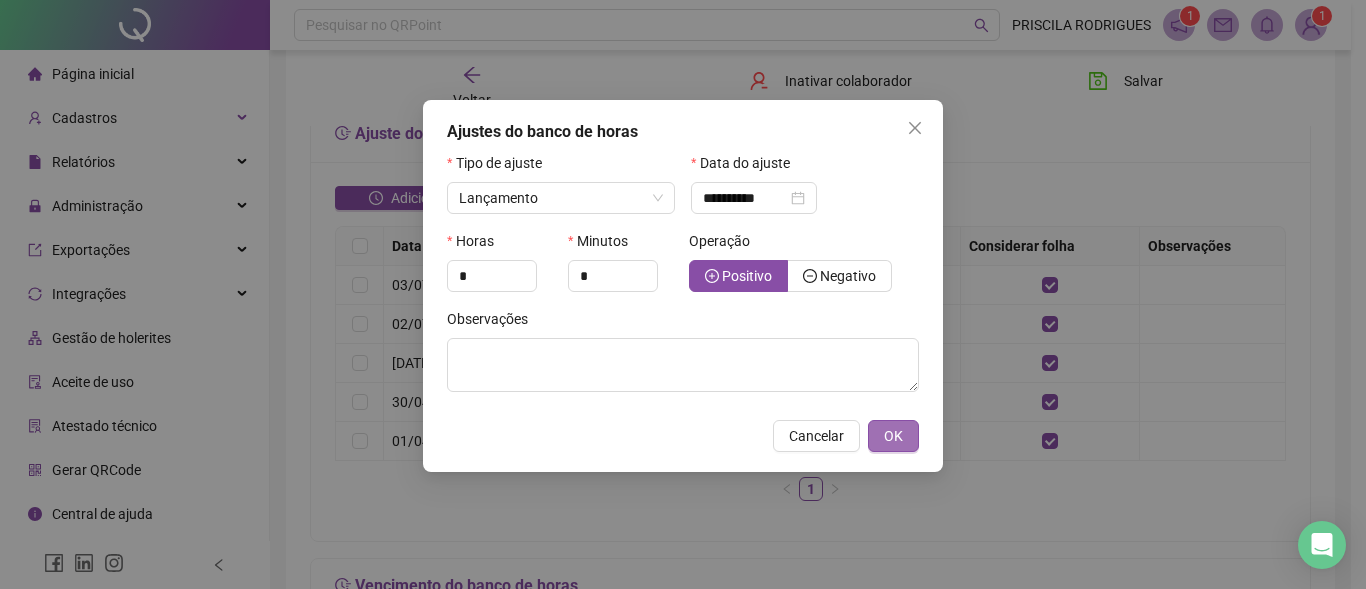click on "OK" at bounding box center [893, 436] 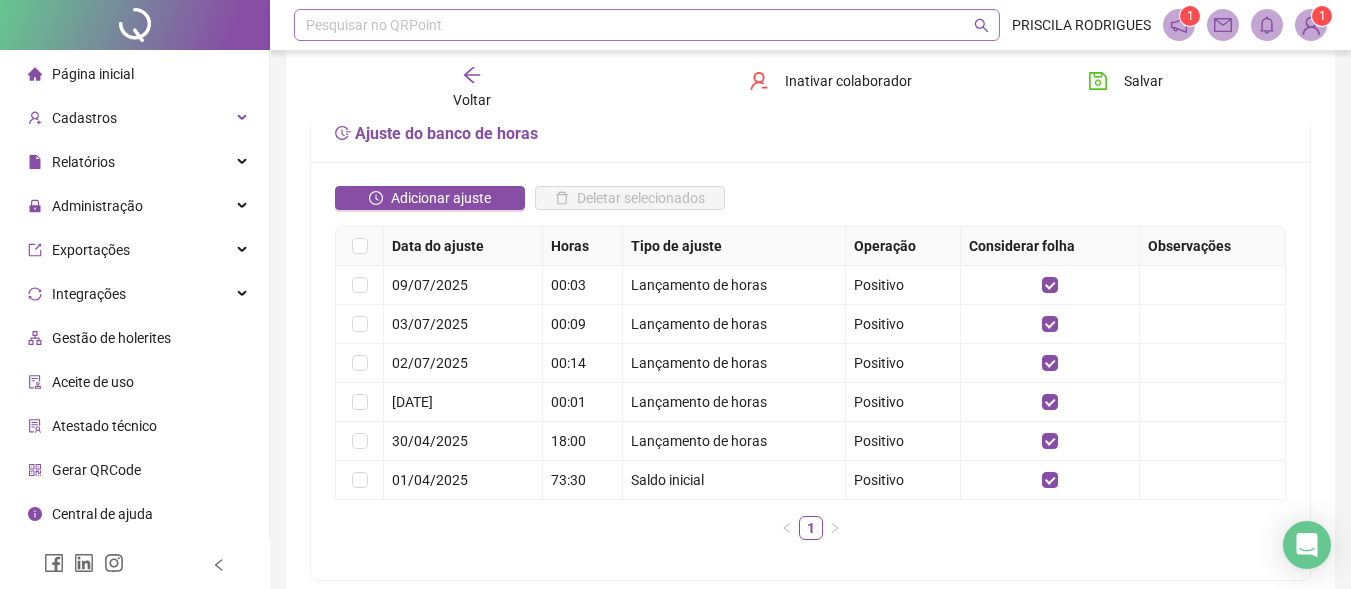 click on "Salvar" at bounding box center (1143, 81) 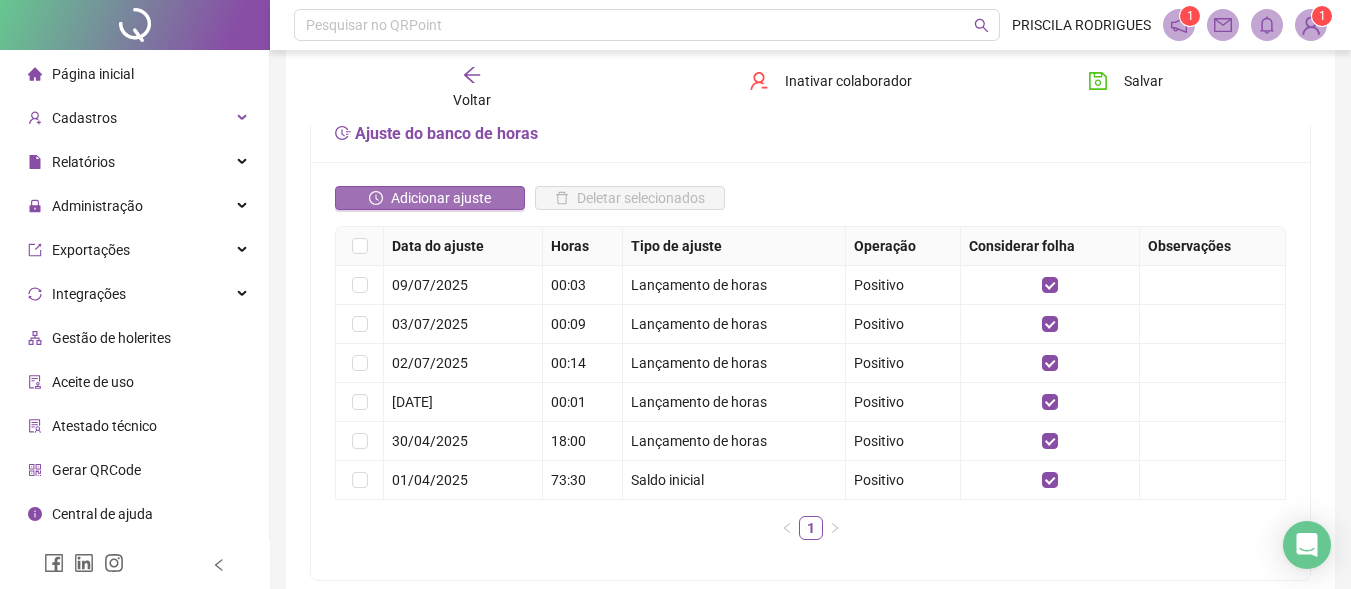 click on "Adicionar ajuste" at bounding box center (441, 198) 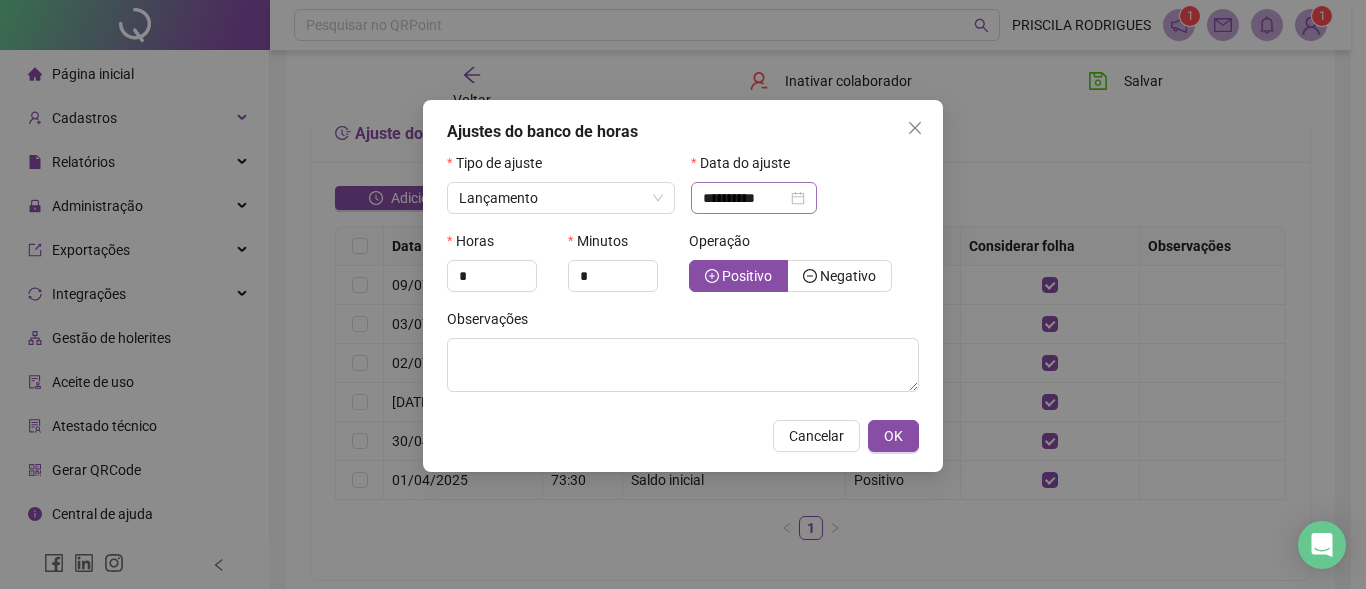 click on "**********" at bounding box center [754, 198] 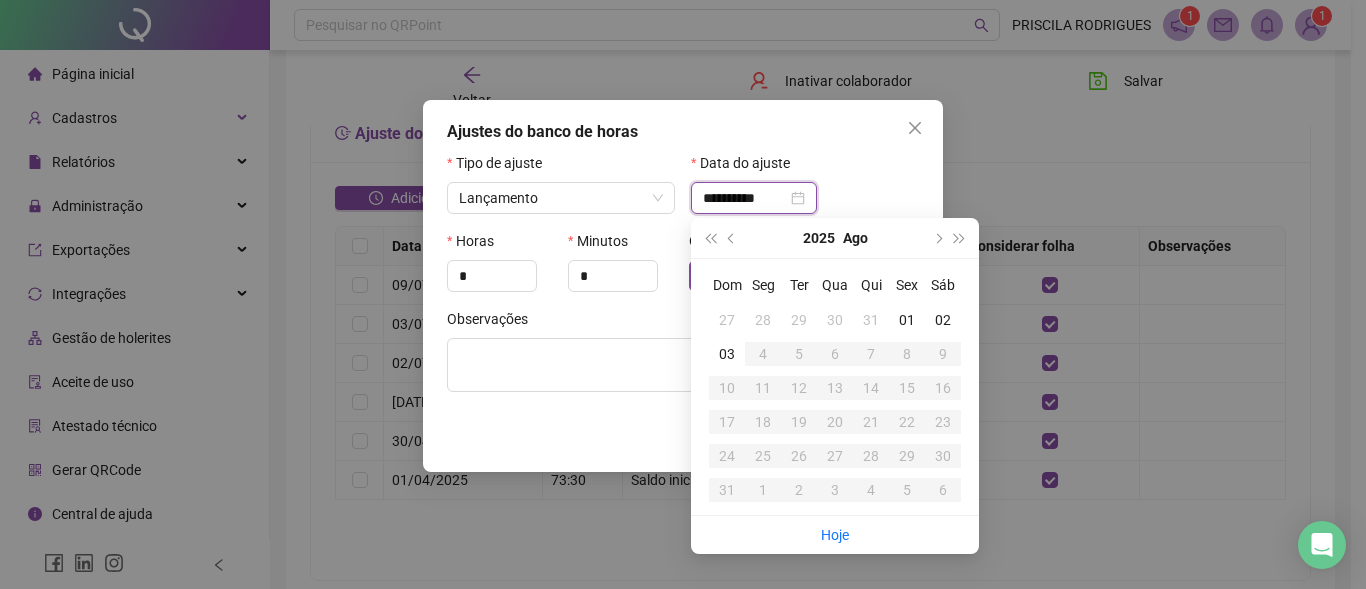 click on "**********" at bounding box center (745, 198) 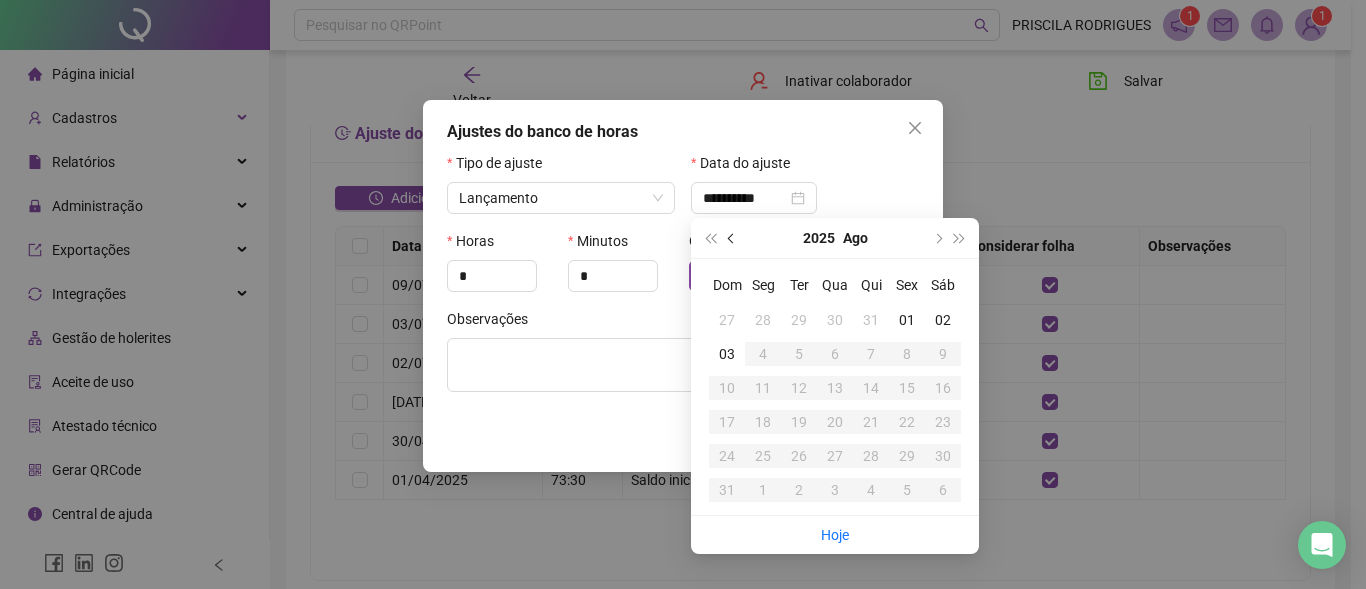 click at bounding box center (733, 238) 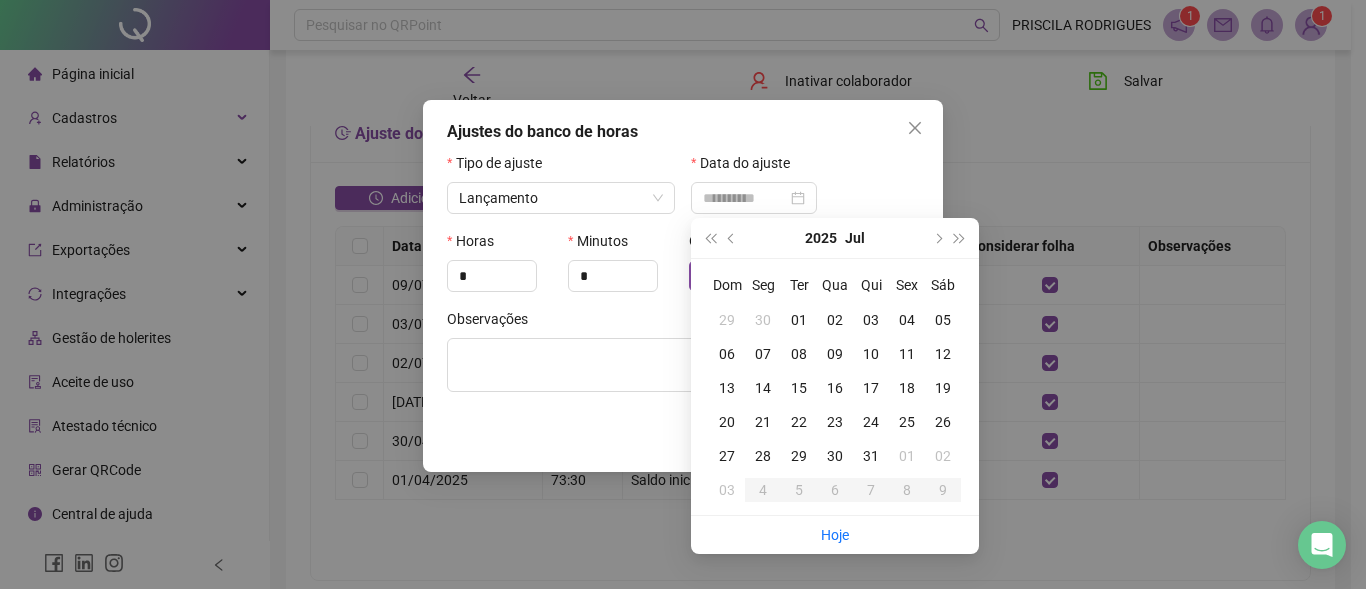 type on "**********" 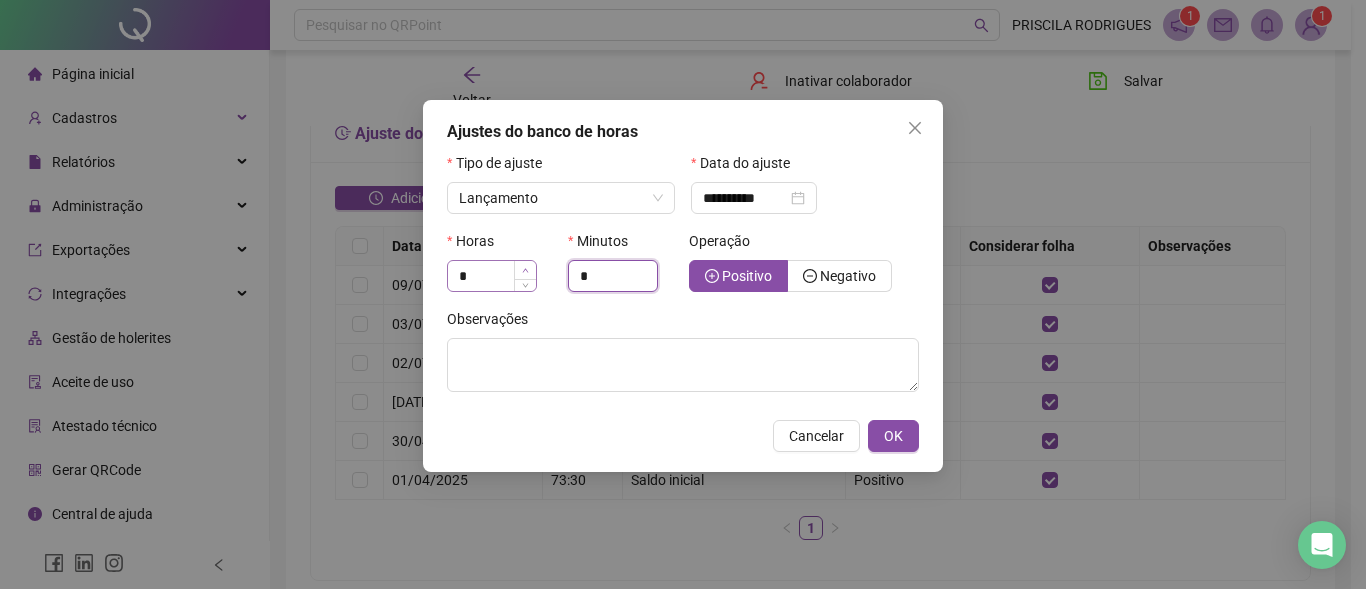 drag, startPoint x: 602, startPoint y: 273, endPoint x: 533, endPoint y: 263, distance: 69.72087 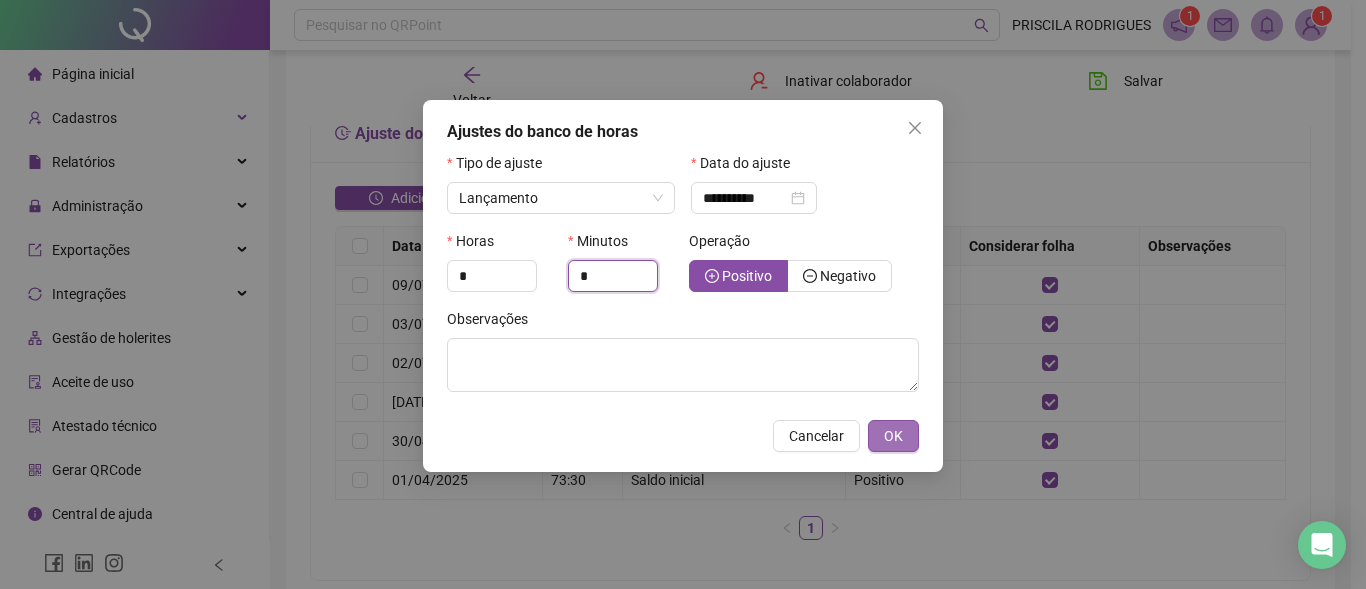 type on "*" 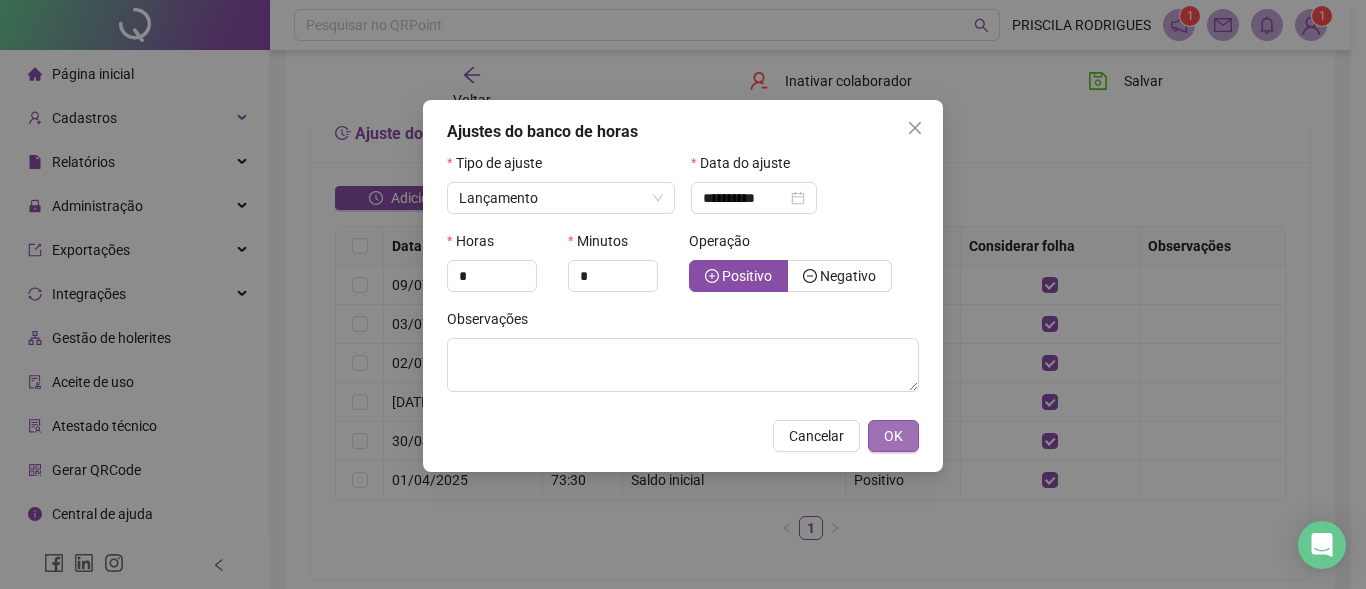 click on "OK" at bounding box center (893, 436) 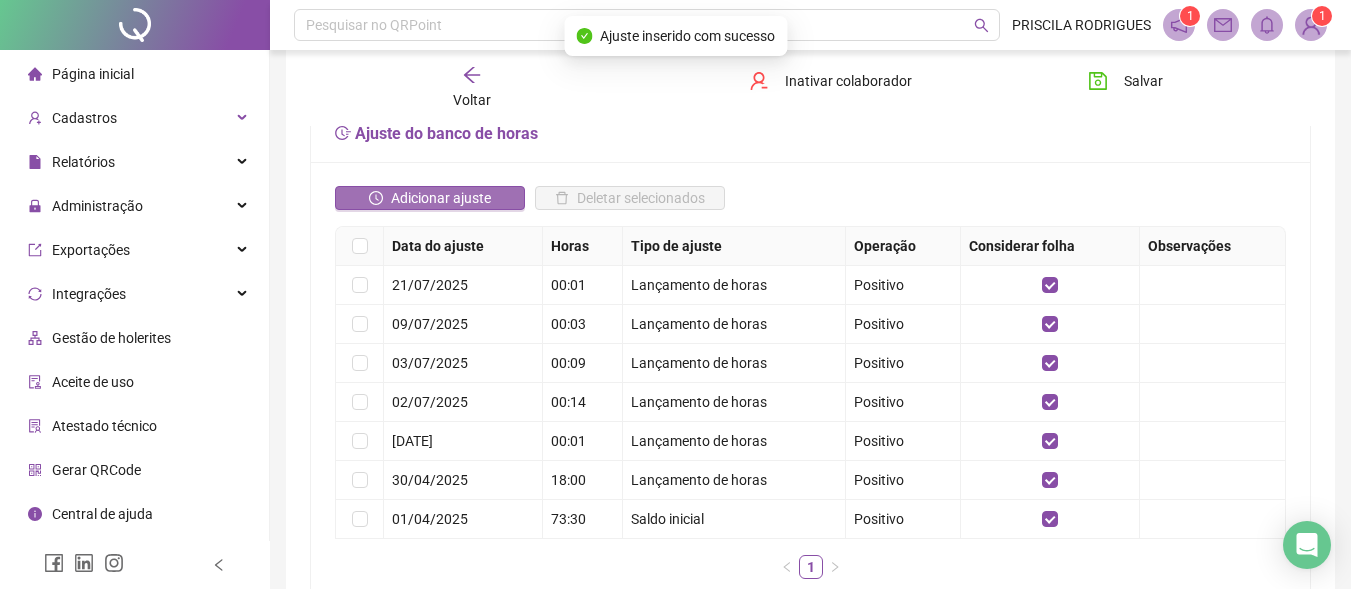 click on "Adicionar ajuste" at bounding box center [441, 198] 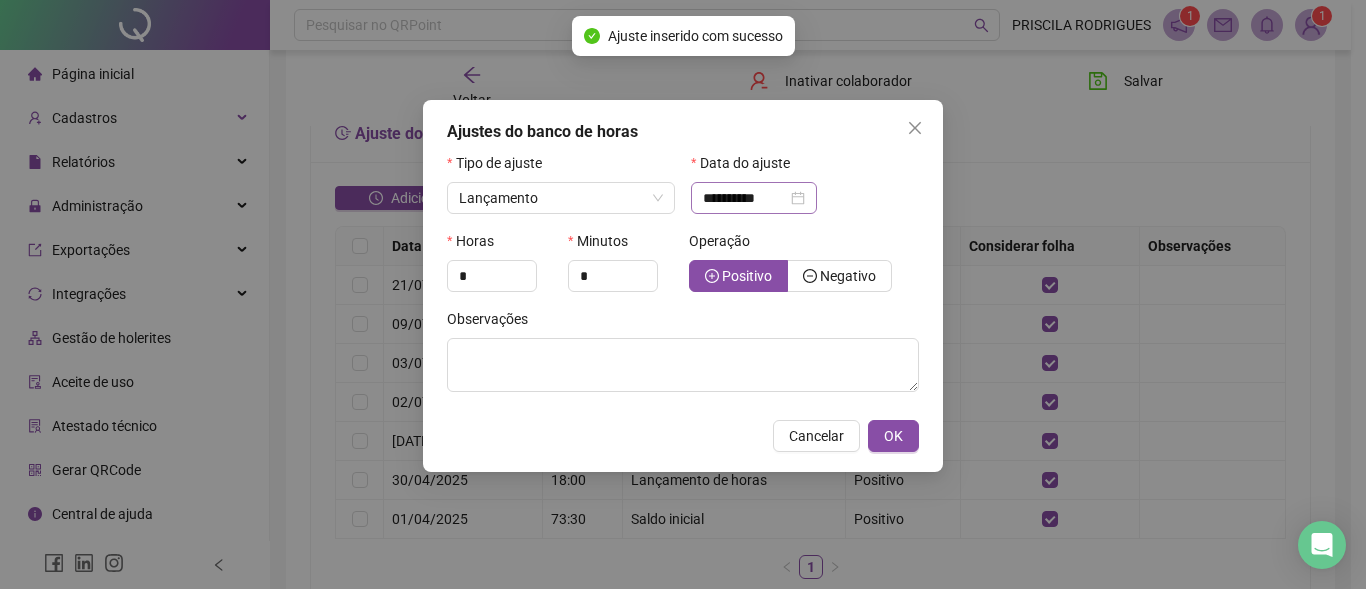 click on "**********" at bounding box center (754, 198) 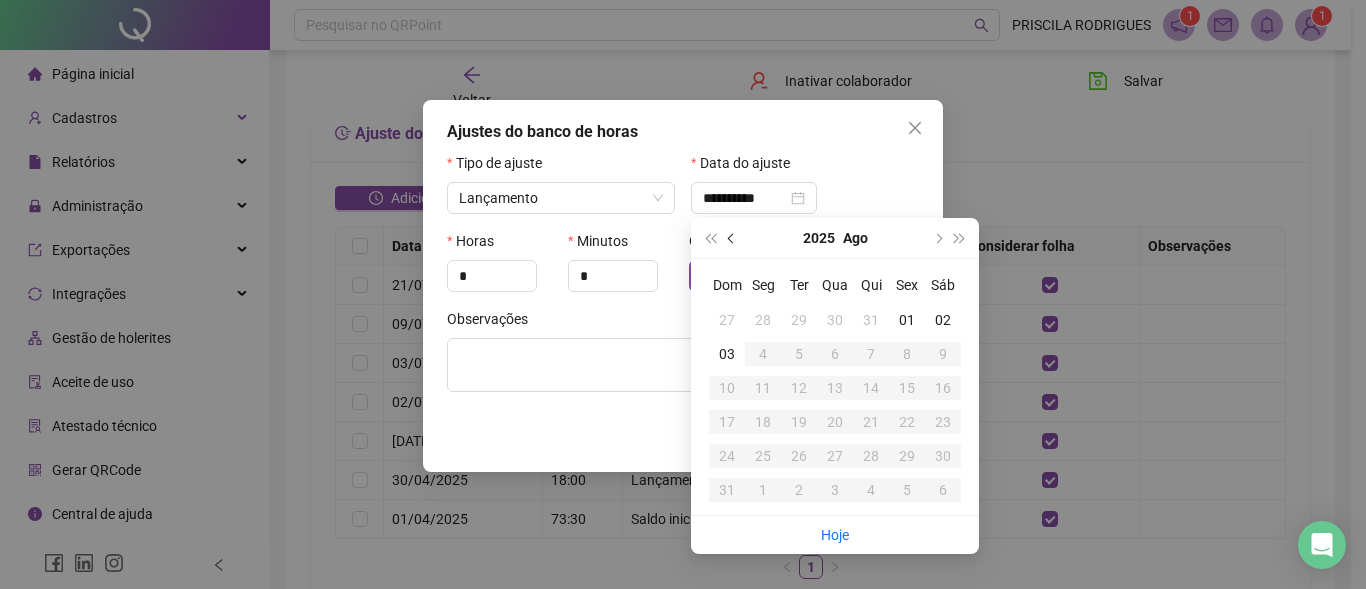 click at bounding box center [732, 238] 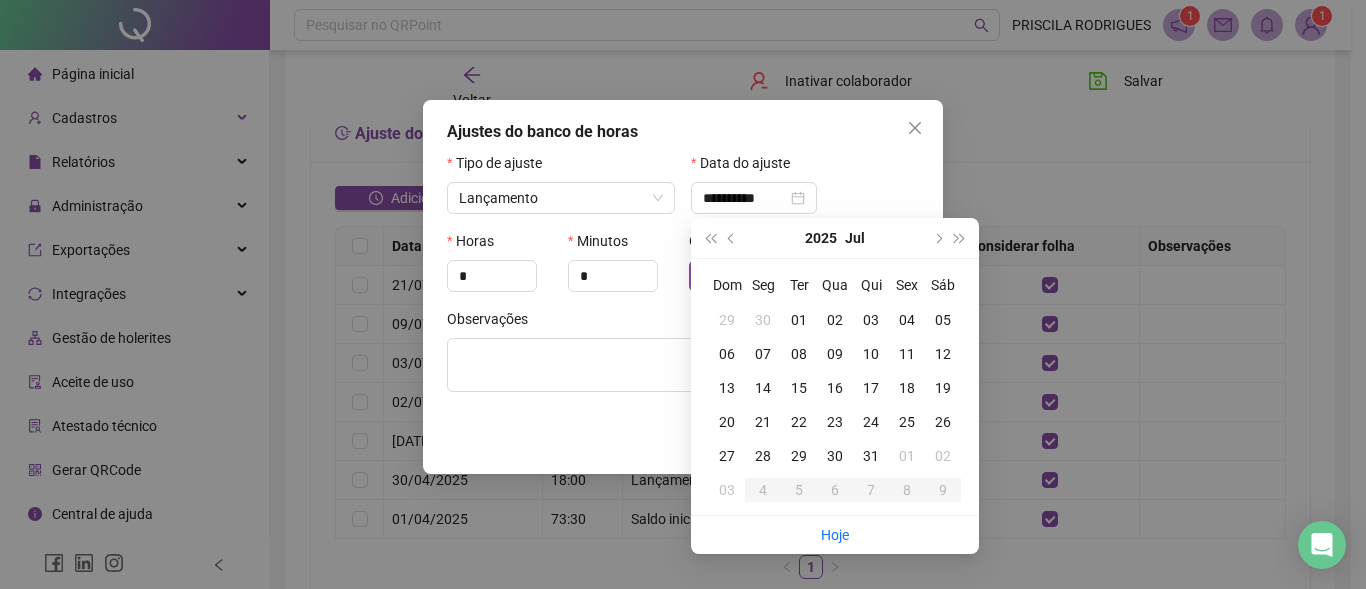 type on "**********" 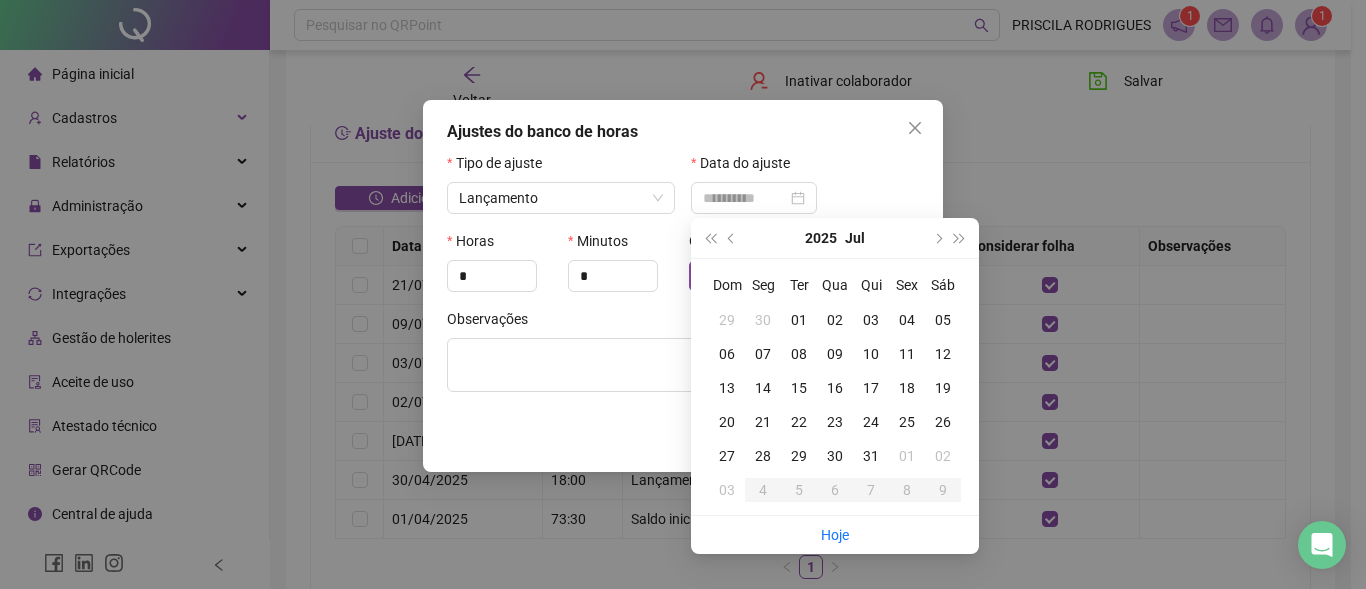 click on "22" at bounding box center [799, 422] 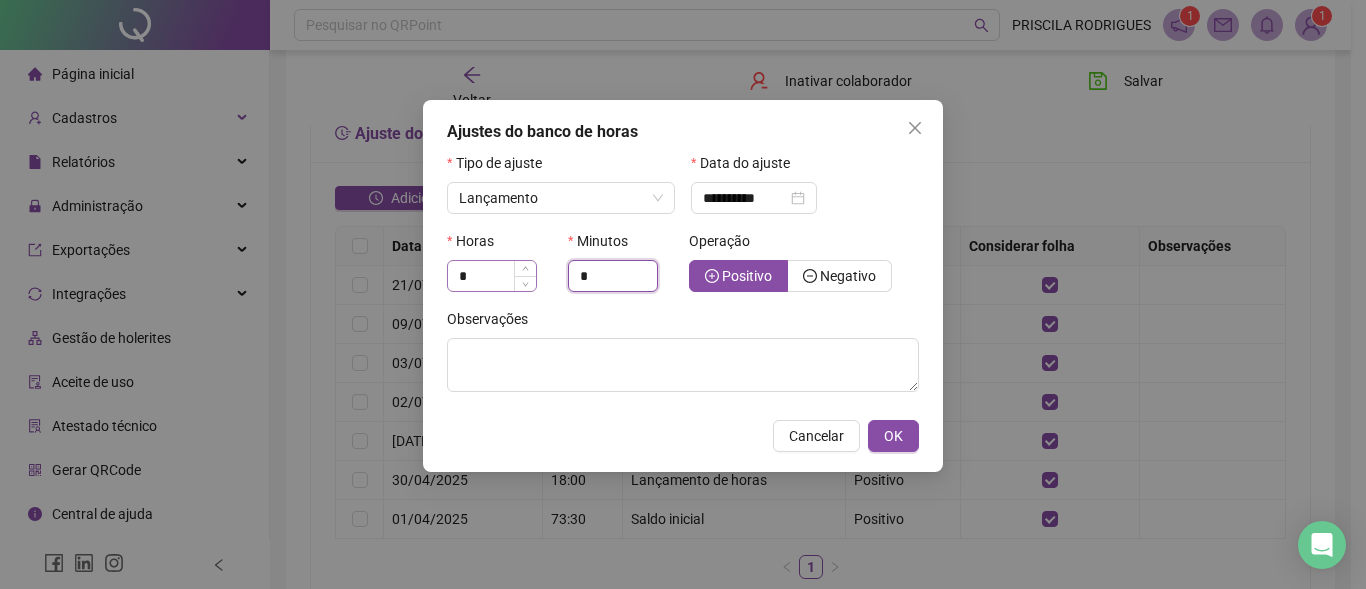 drag, startPoint x: 623, startPoint y: 286, endPoint x: 495, endPoint y: 262, distance: 130.23056 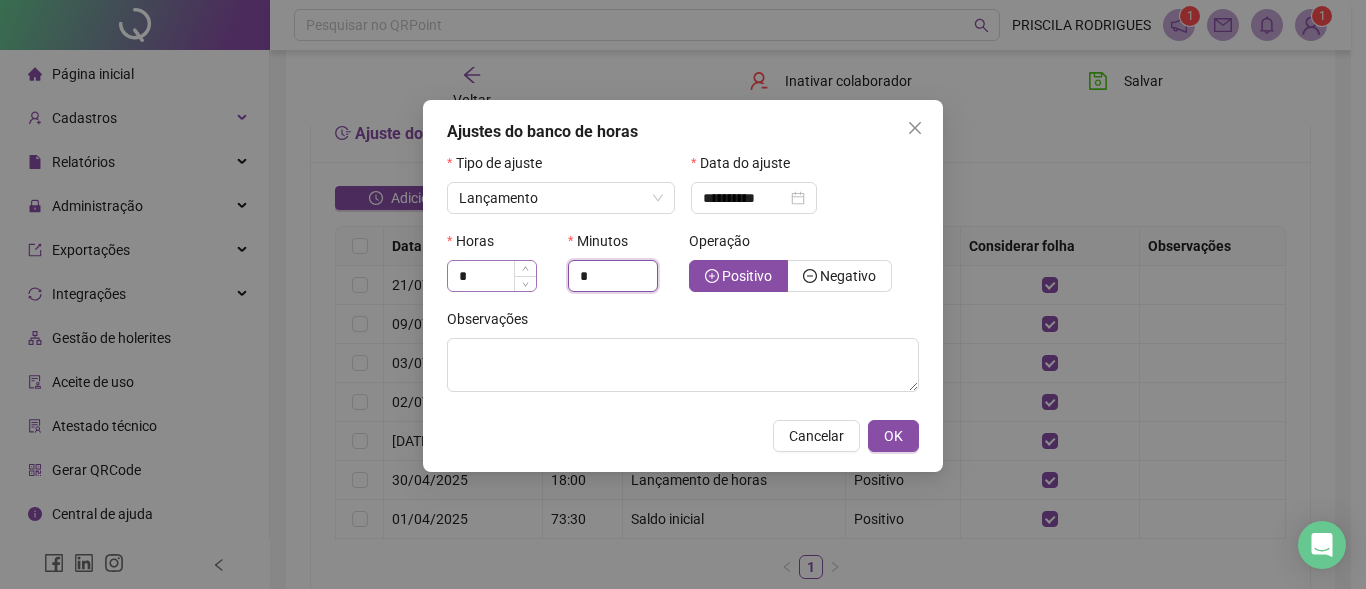 click on "Horas * Minutos * Operação   Positivo   Negativo" at bounding box center (683, 269) 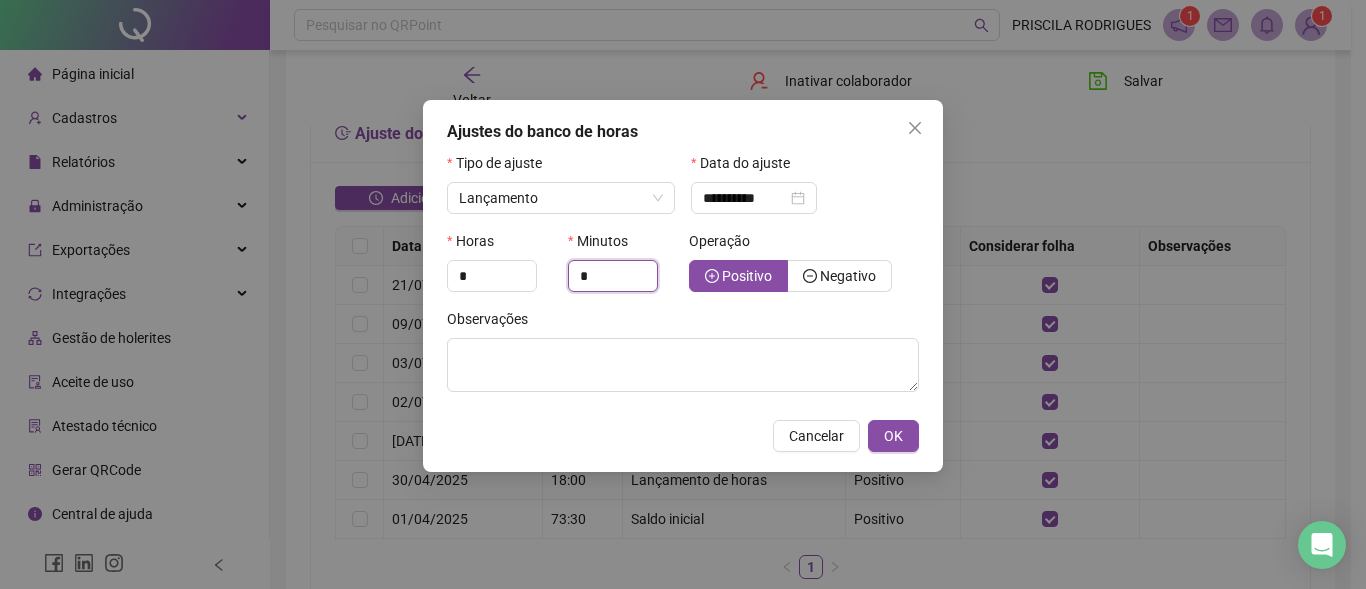 type on "*" 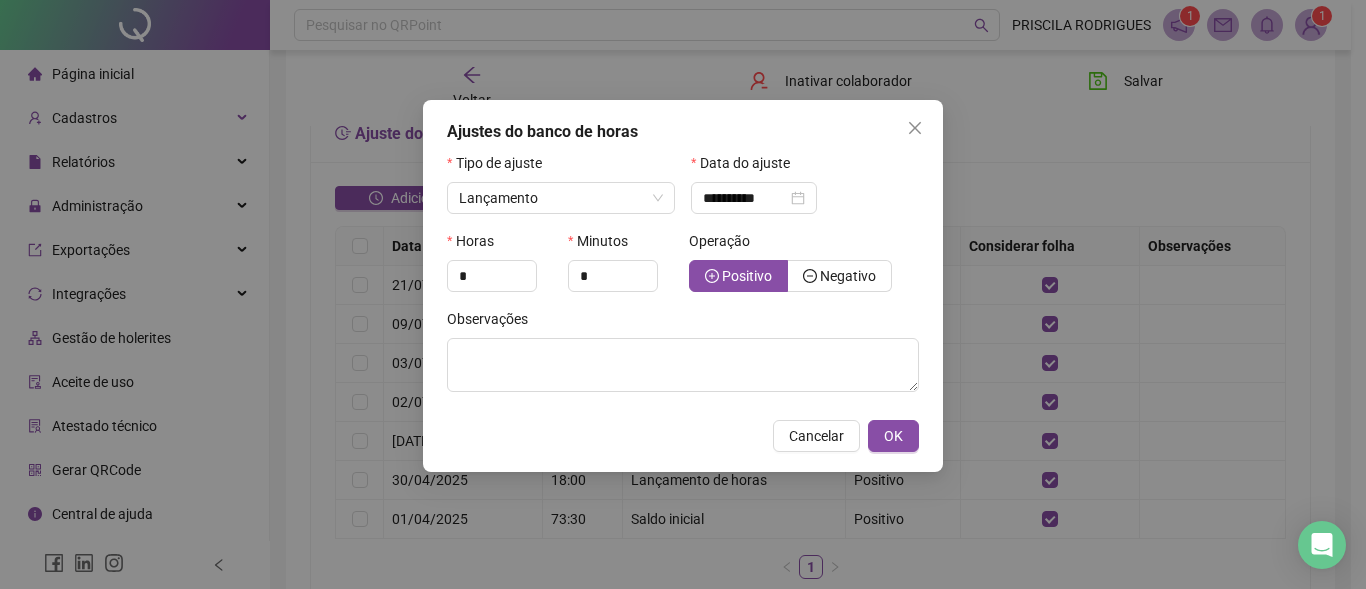 click on "OK" at bounding box center [893, 436] 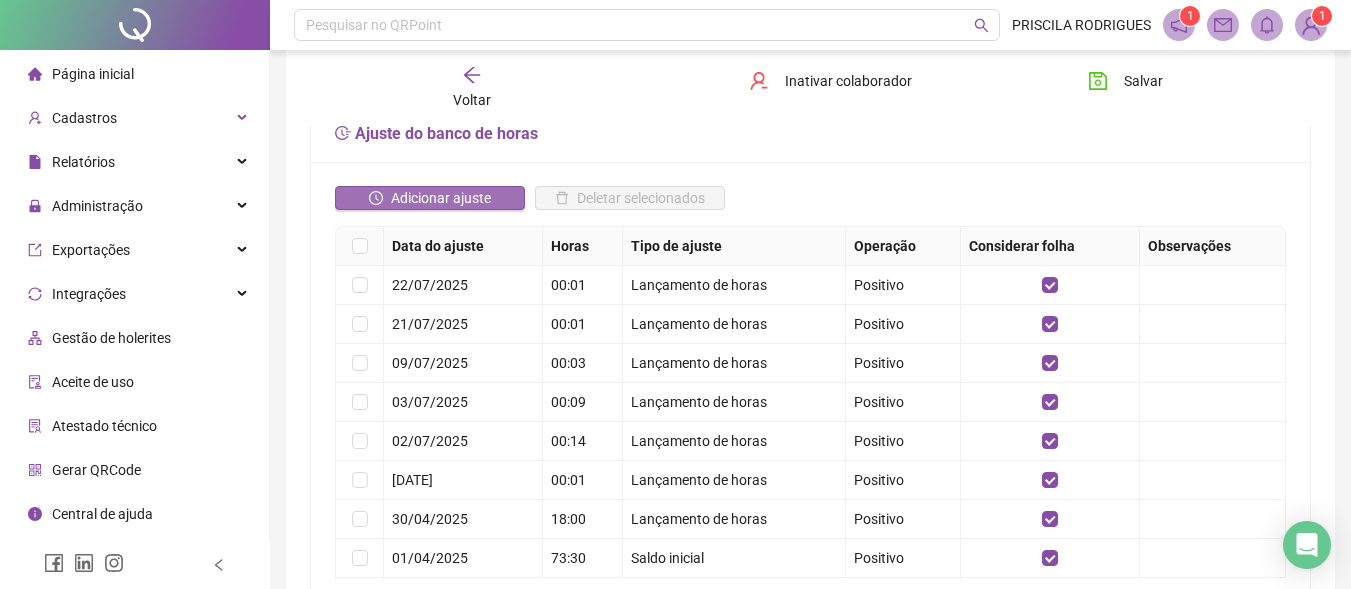 click on "Adicionar ajuste" at bounding box center [441, 198] 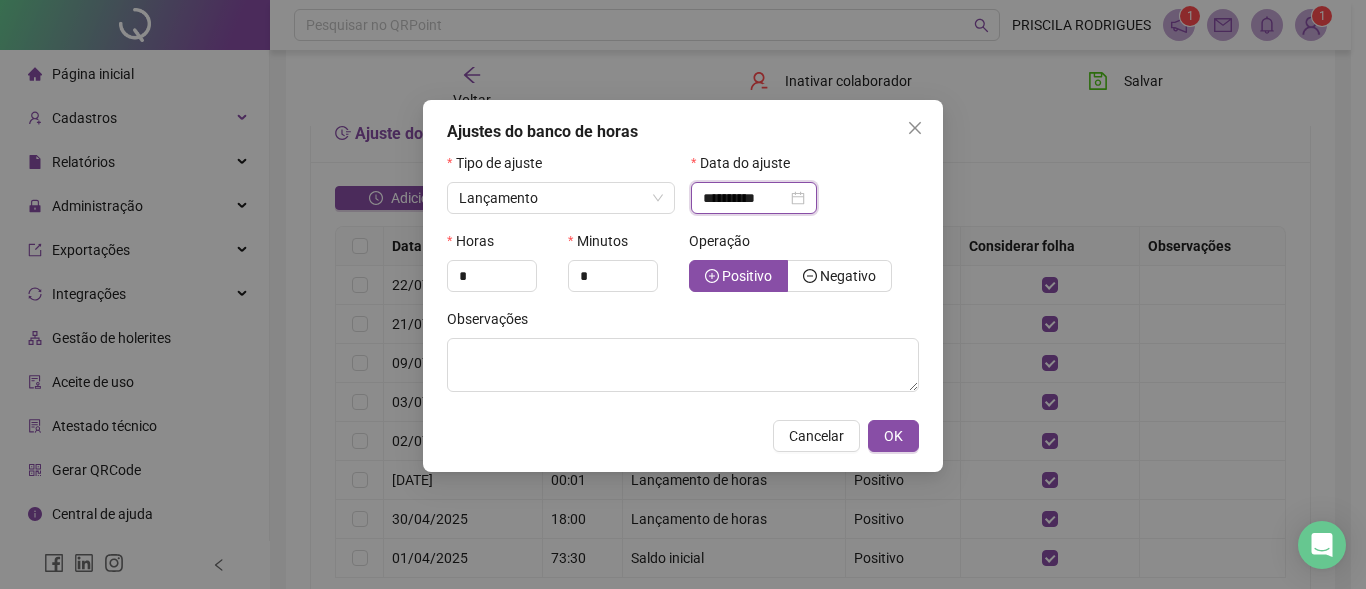 click on "**********" at bounding box center (745, 198) 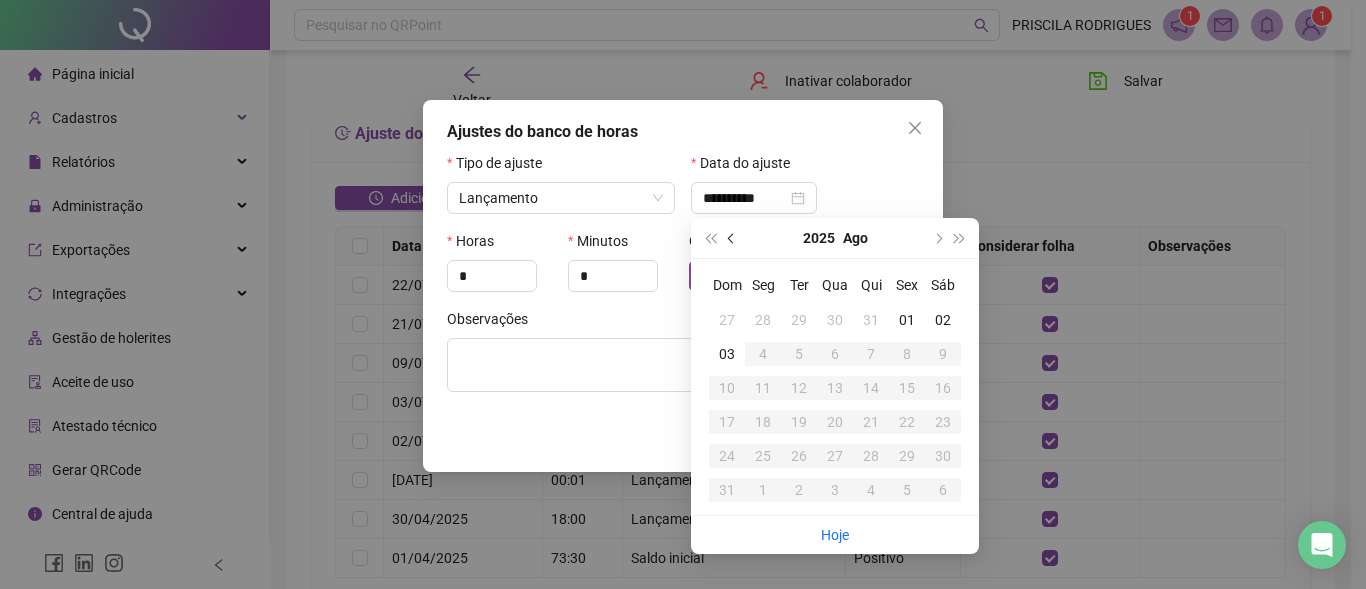 click at bounding box center (732, 238) 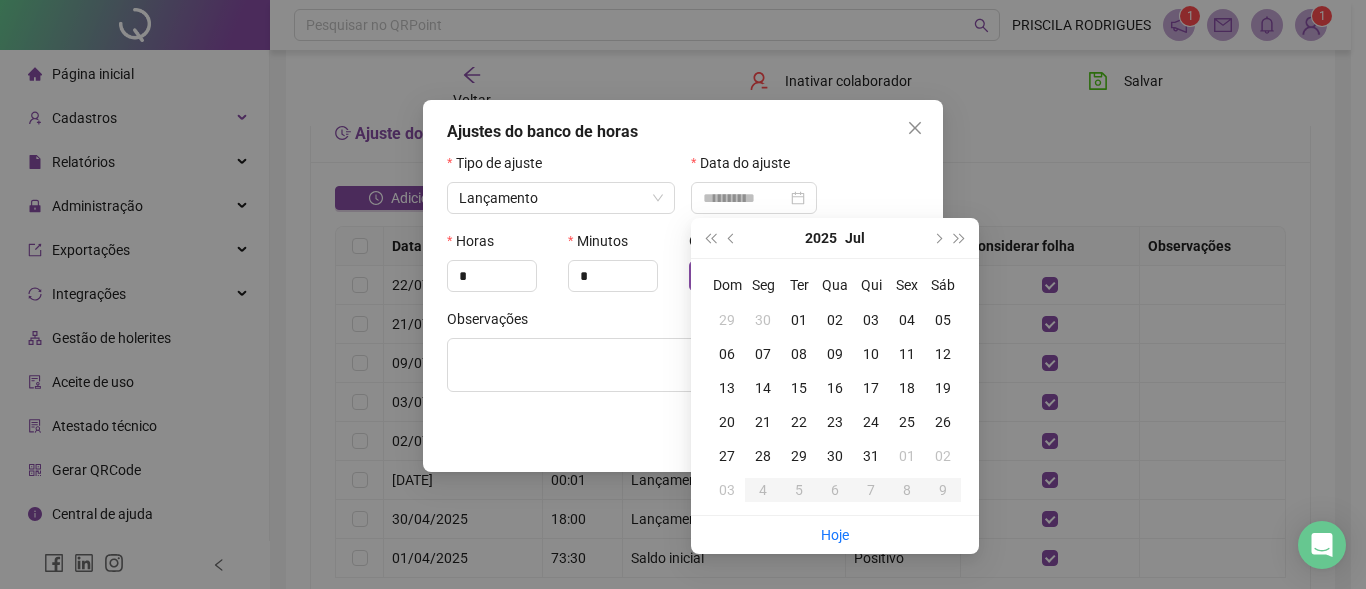 type on "**********" 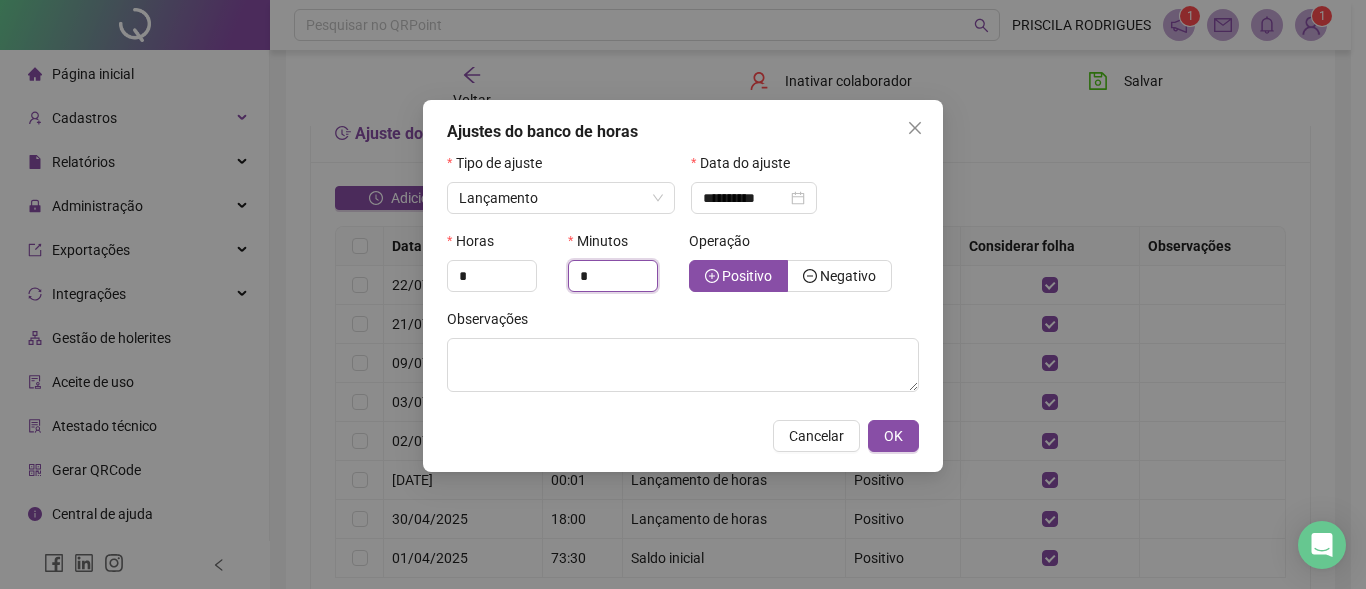 drag, startPoint x: 610, startPoint y: 272, endPoint x: 491, endPoint y: 259, distance: 119.70798 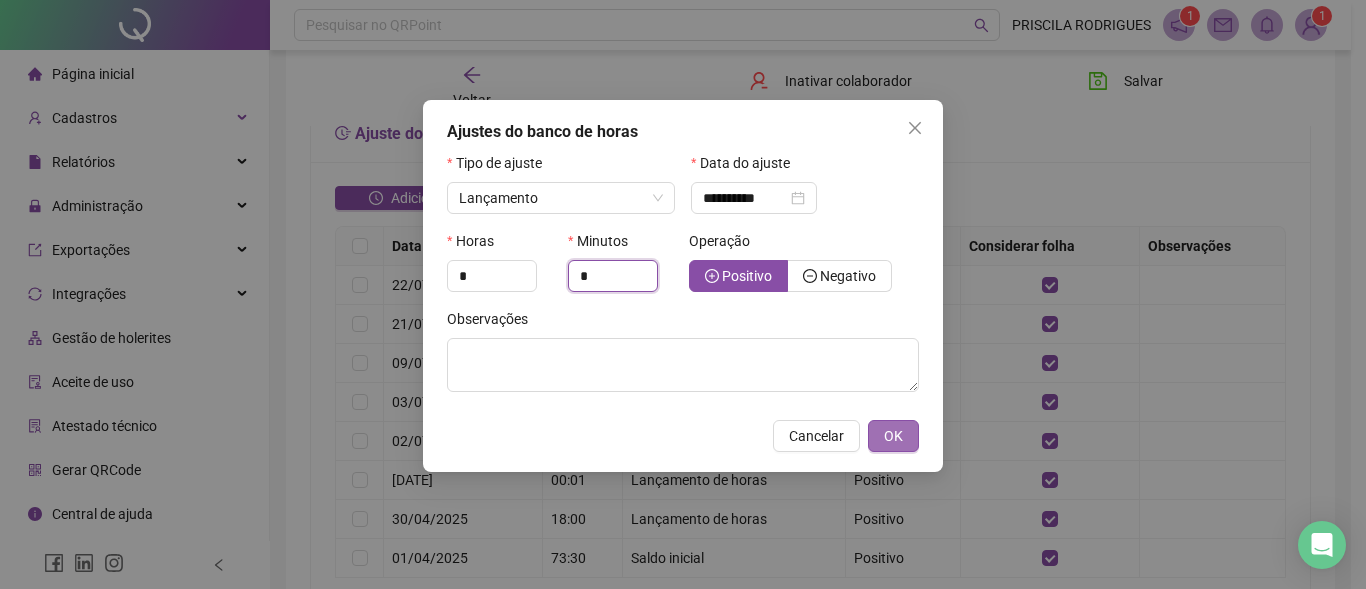 type on "*" 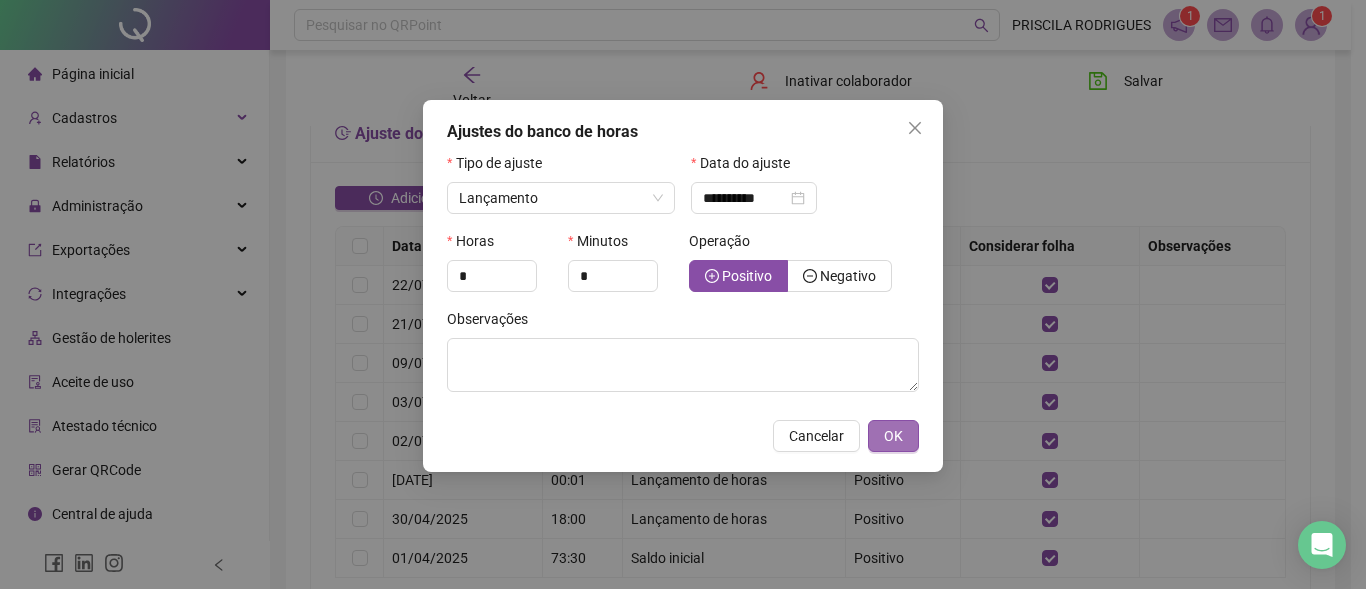 click on "OK" at bounding box center (893, 436) 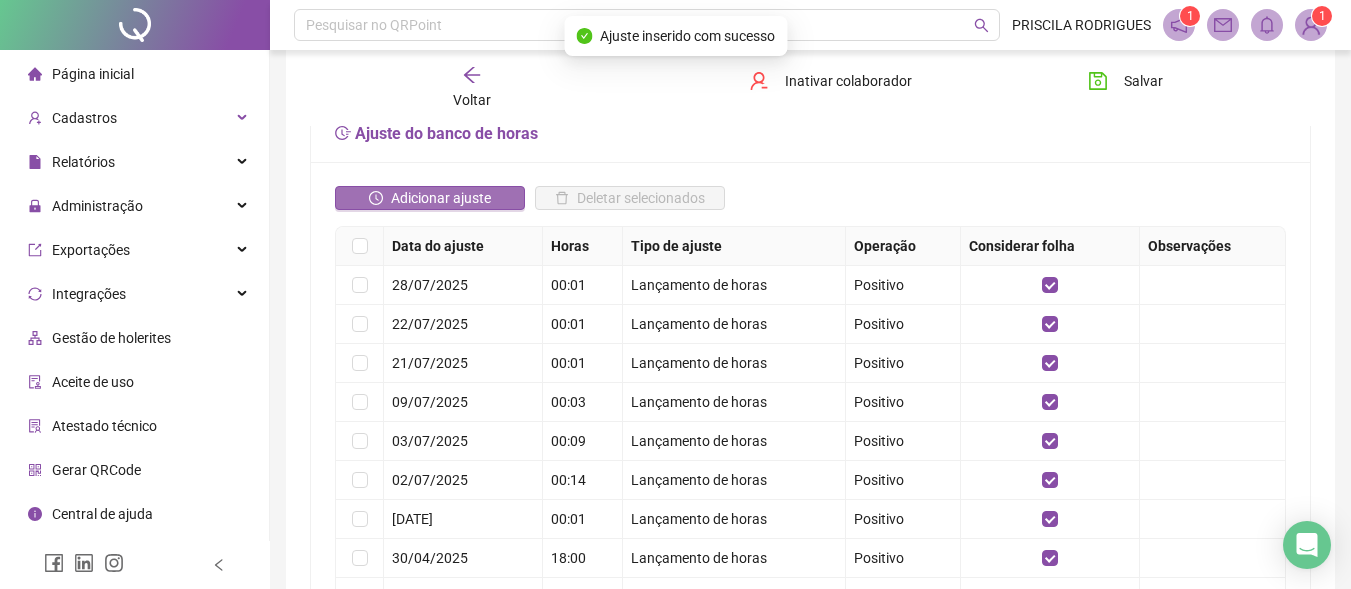 click on "Adicionar ajuste" at bounding box center [441, 198] 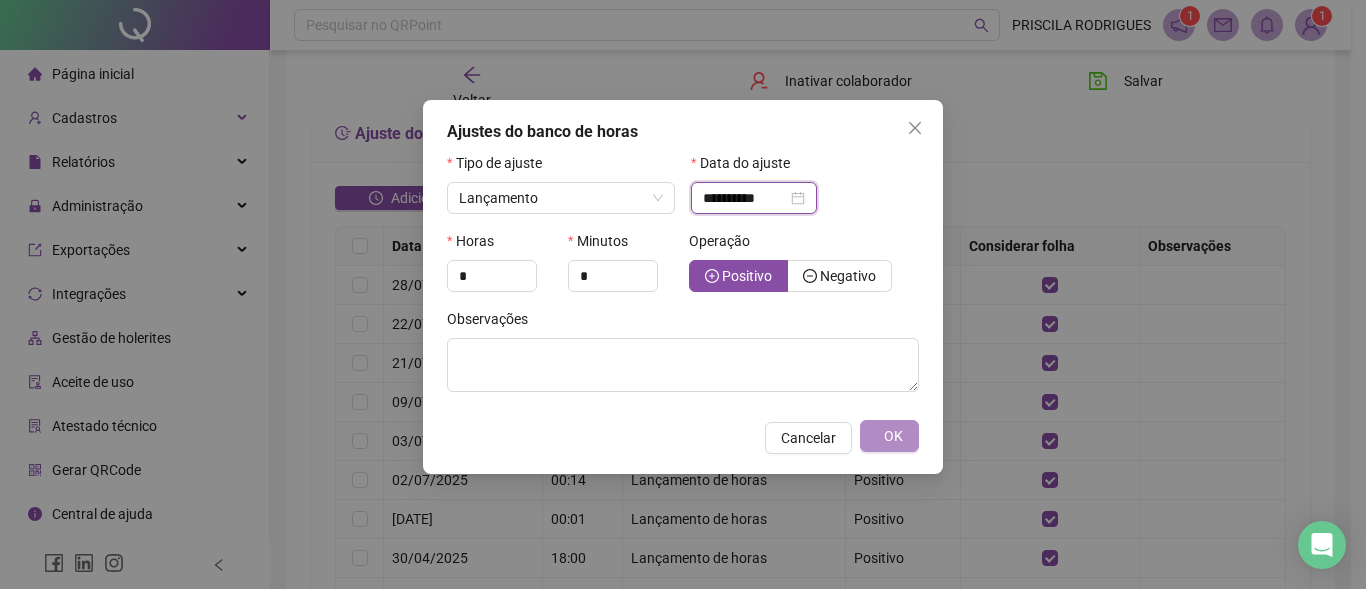 click on "**********" at bounding box center [745, 198] 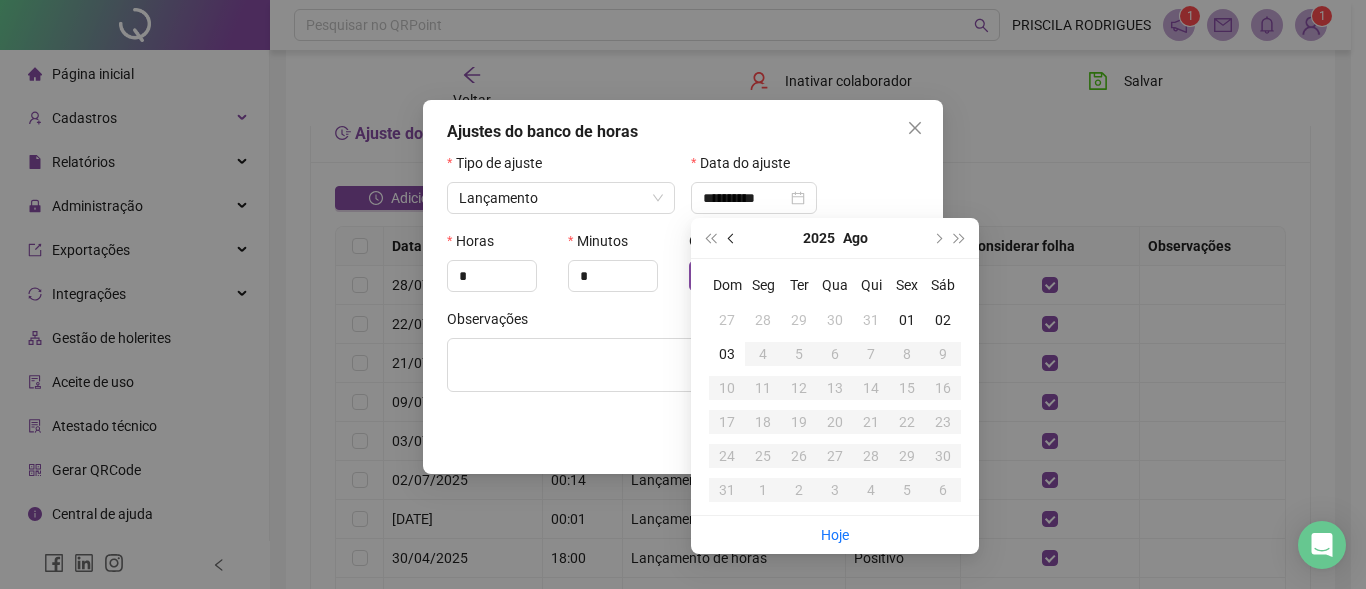 click at bounding box center (732, 238) 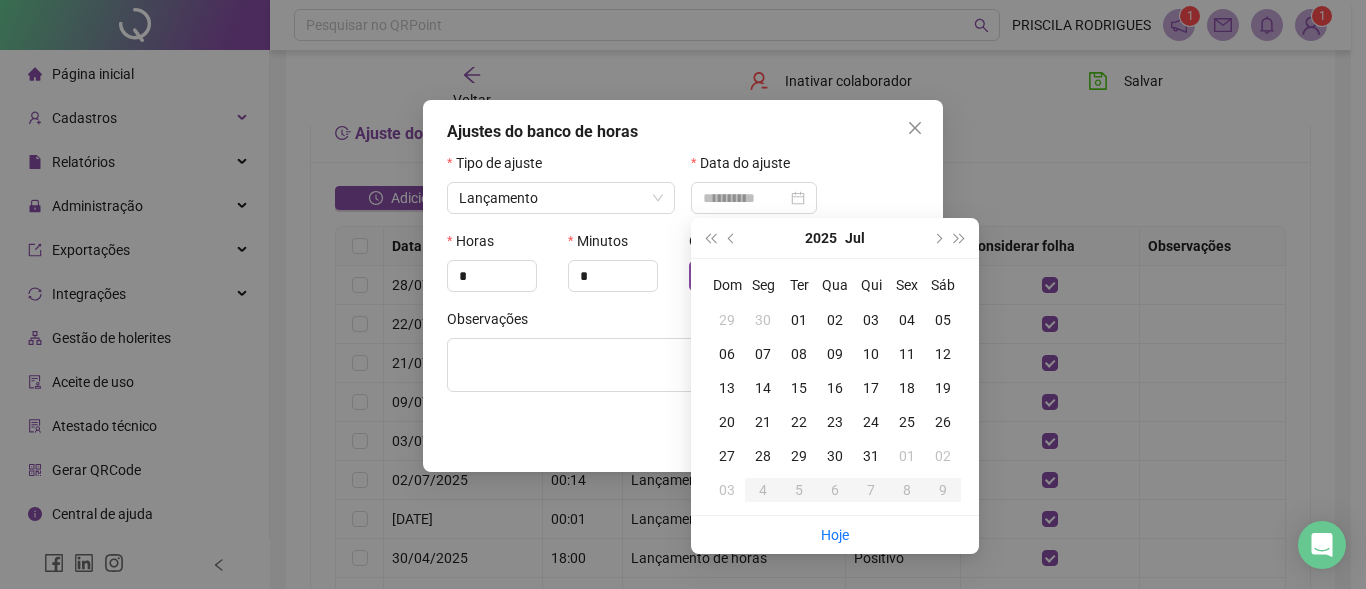 type on "**********" 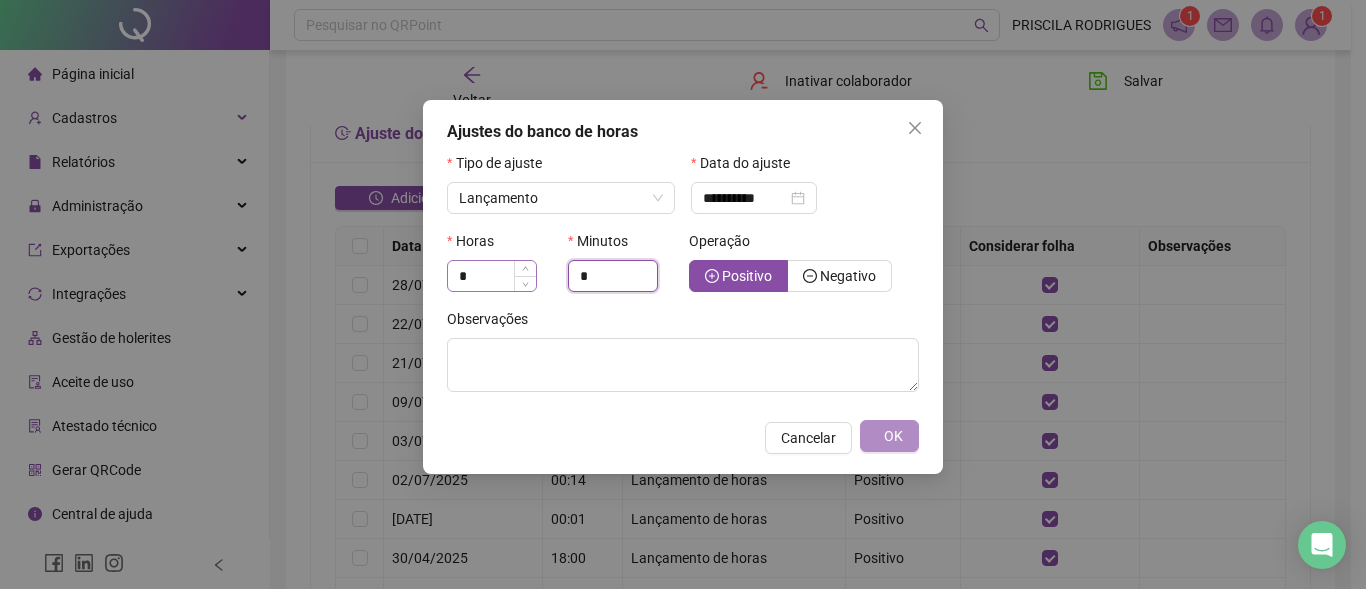 click on "Horas * Minutos * Operação   Positivo   Negativo" at bounding box center [683, 269] 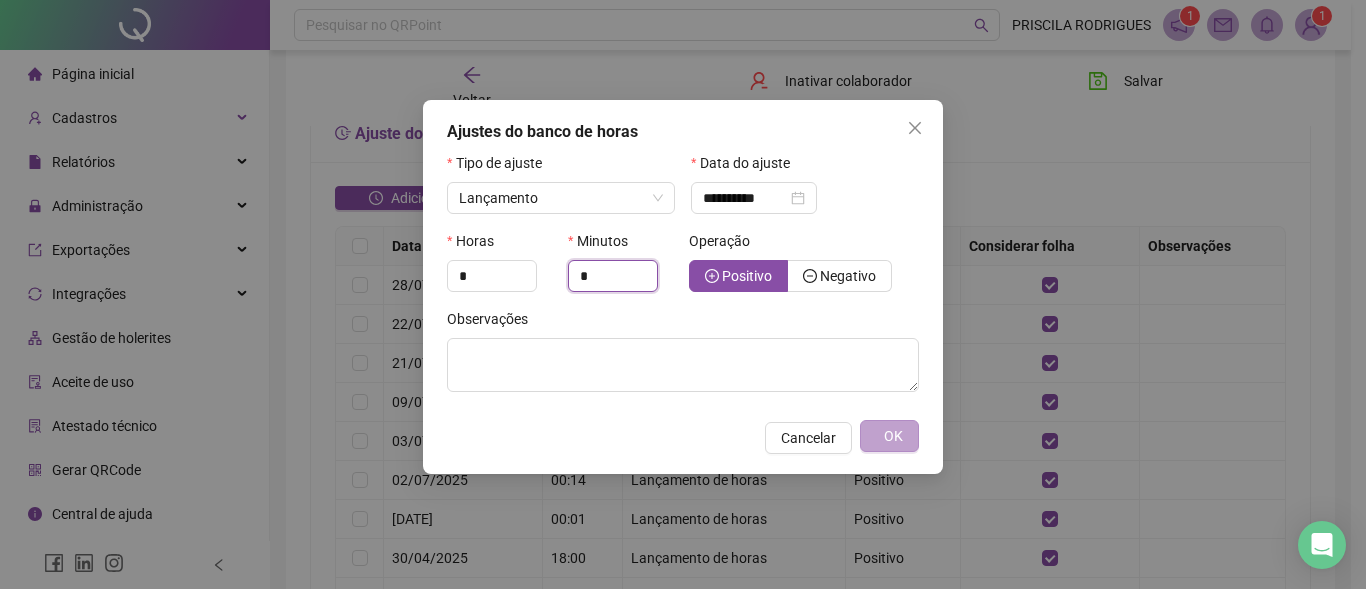 type on "*" 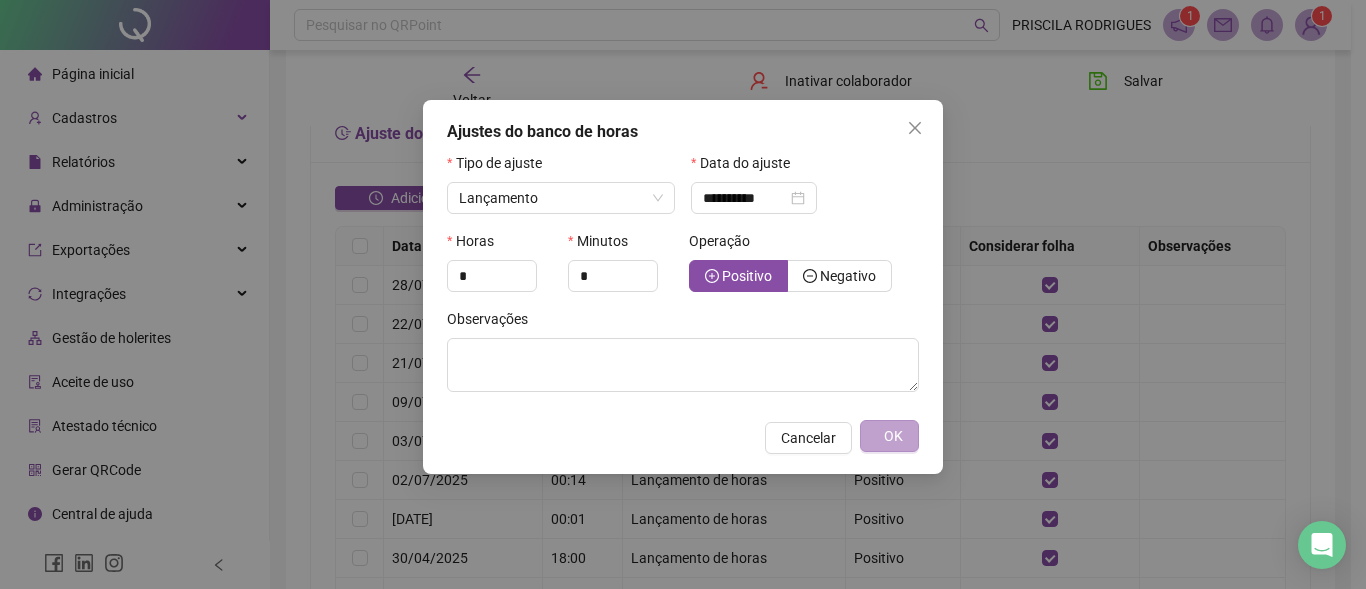 click on "OK" at bounding box center (889, 436) 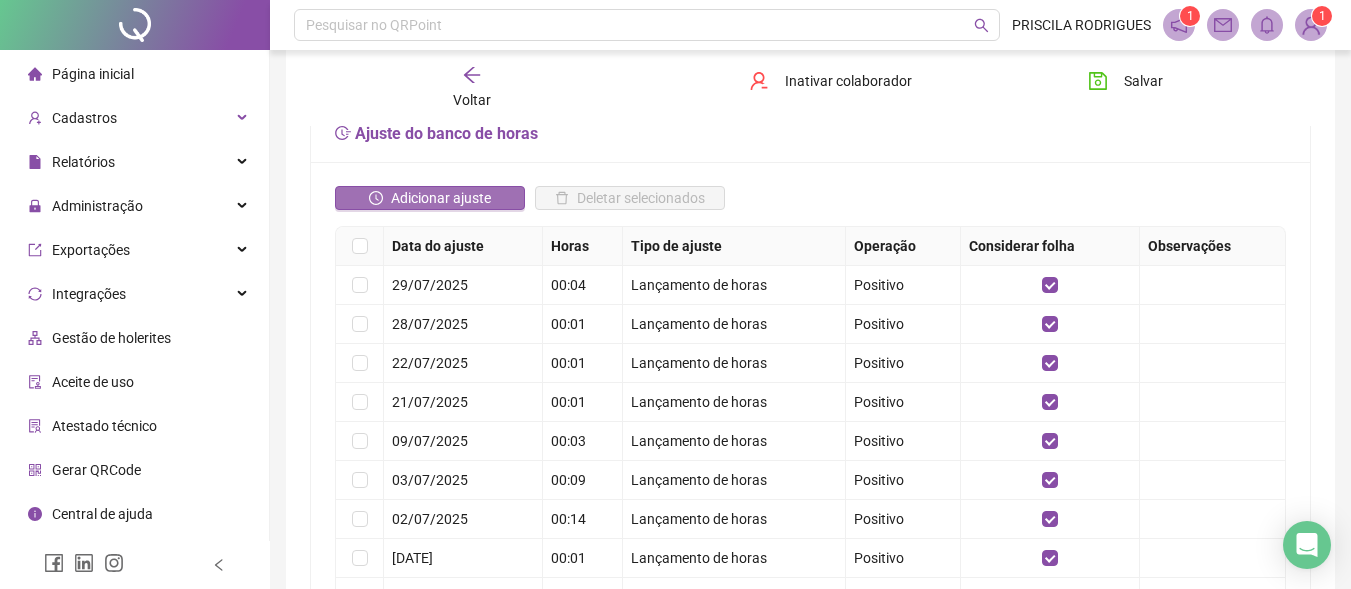 click on "Adicionar ajuste" at bounding box center (441, 198) 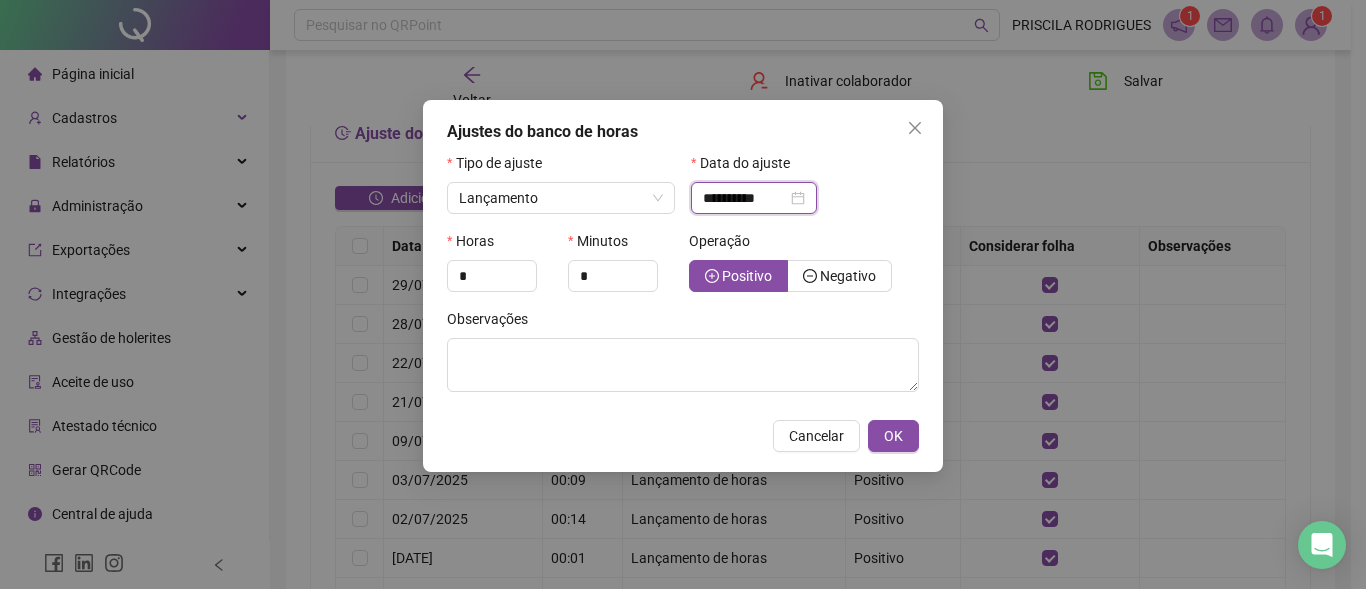 click on "**********" at bounding box center (745, 198) 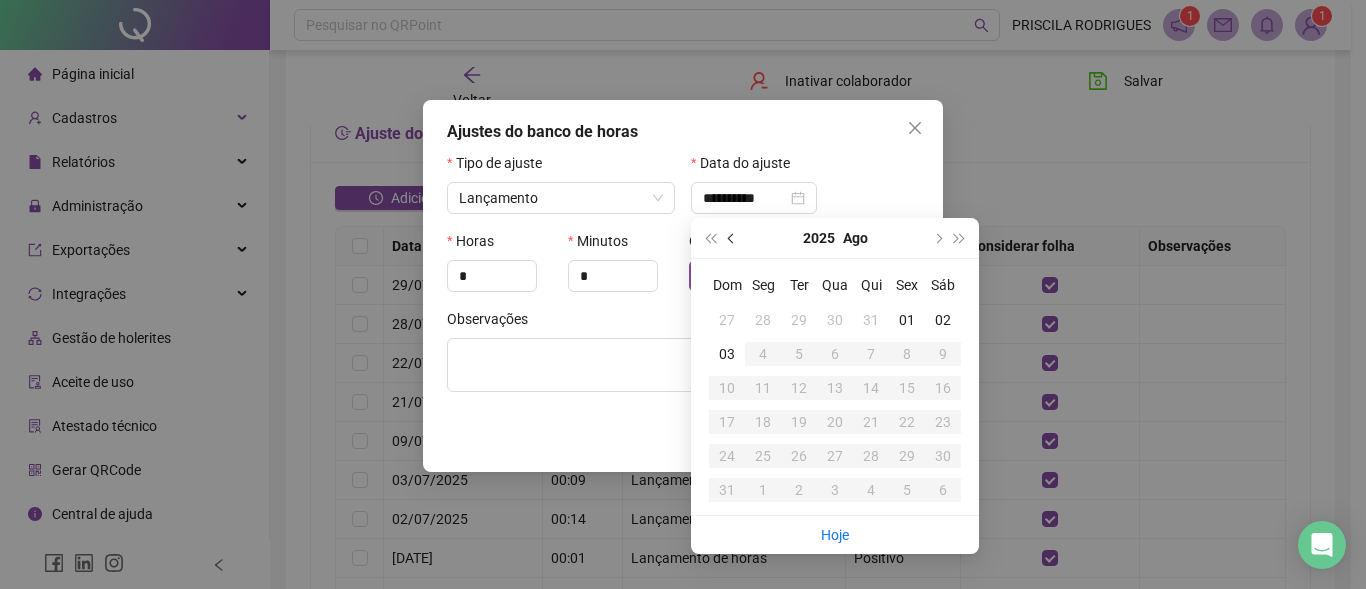 click at bounding box center [732, 238] 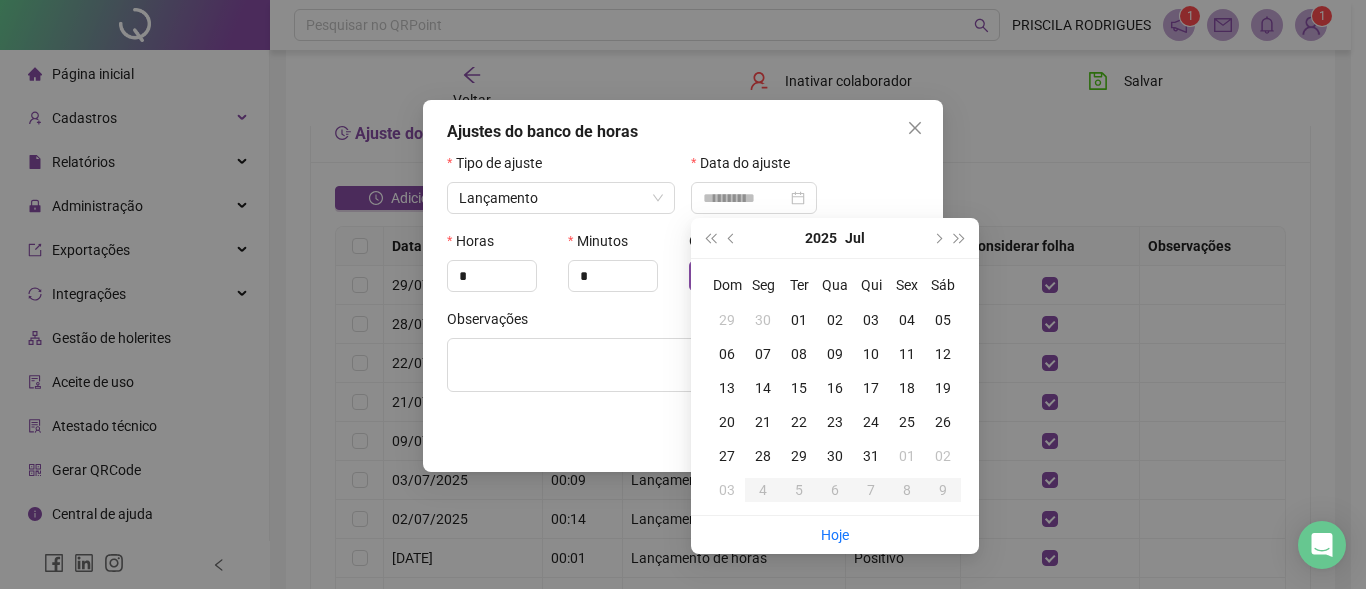 type on "**********" 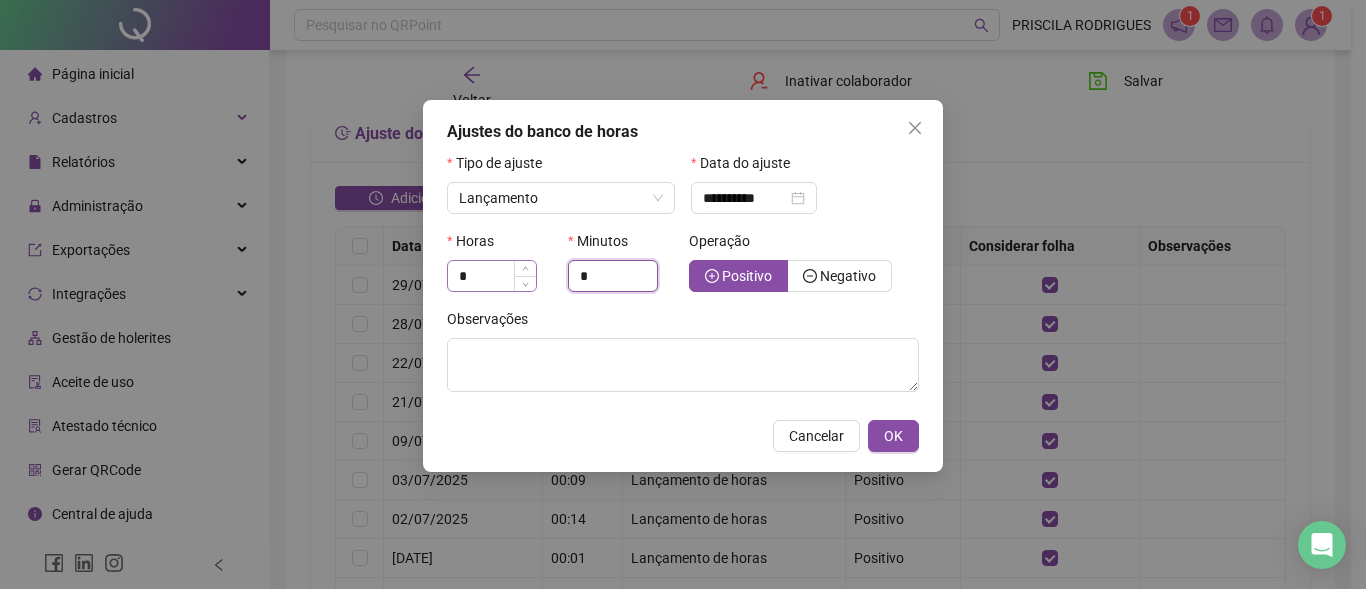 drag, startPoint x: 590, startPoint y: 285, endPoint x: 503, endPoint y: 260, distance: 90.52071 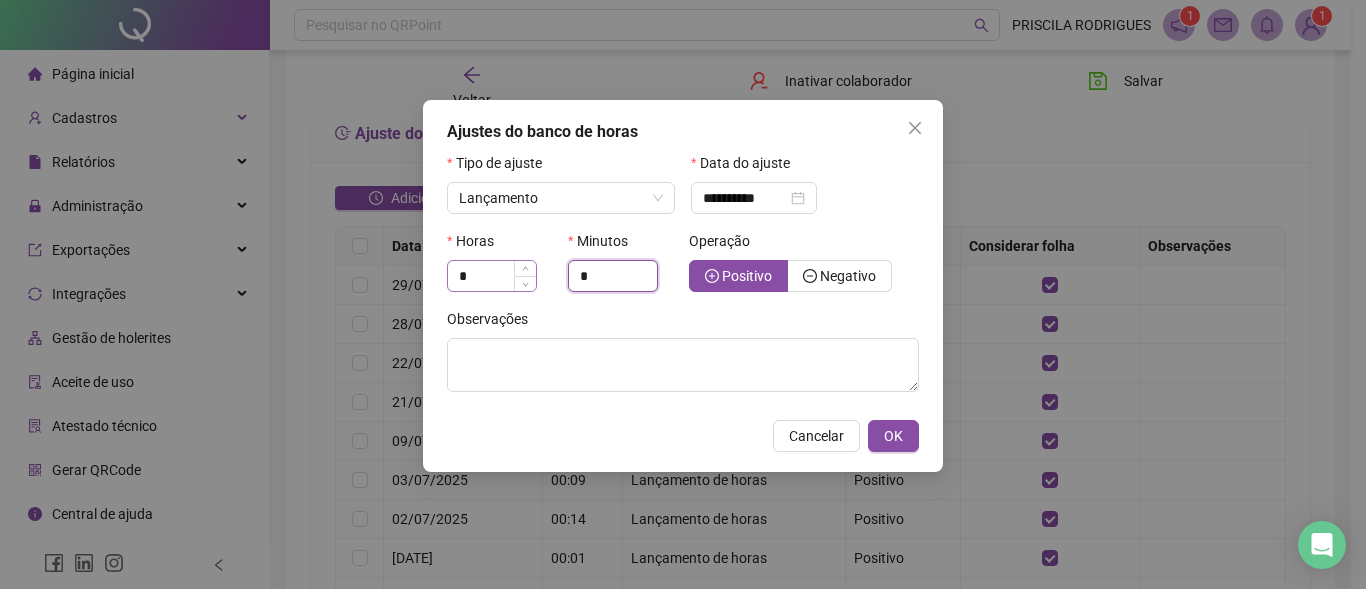 click on "Horas * Minutos * Operação   Positivo   Negativo" at bounding box center [683, 269] 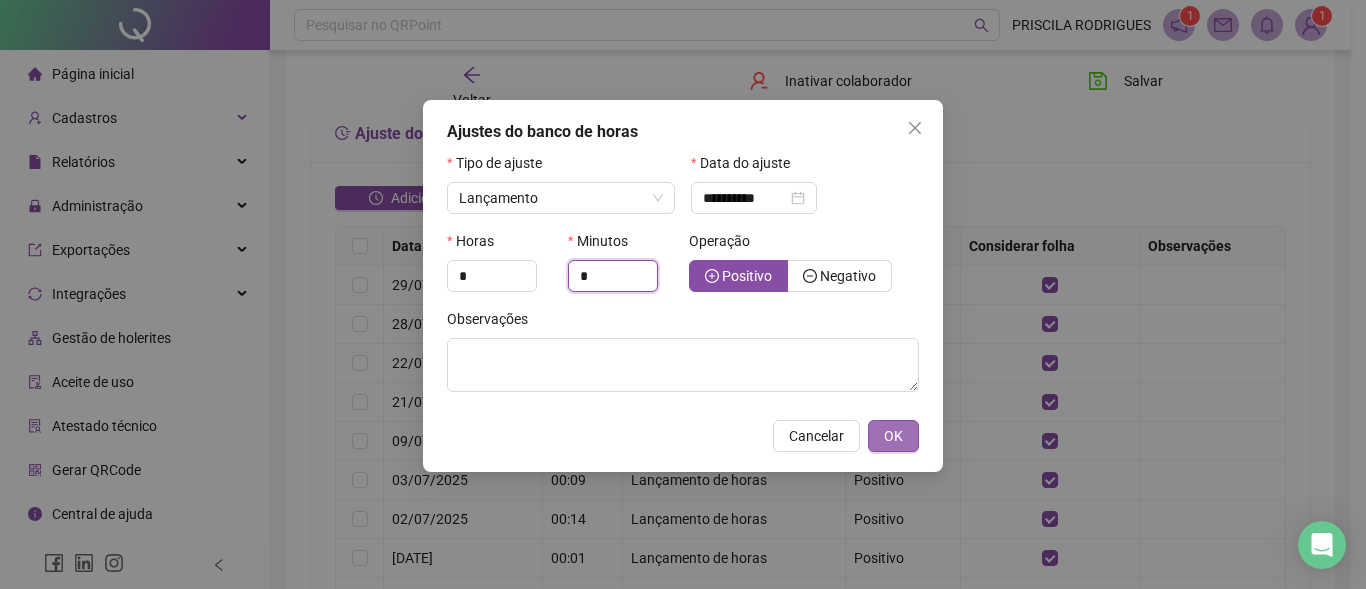 type on "*" 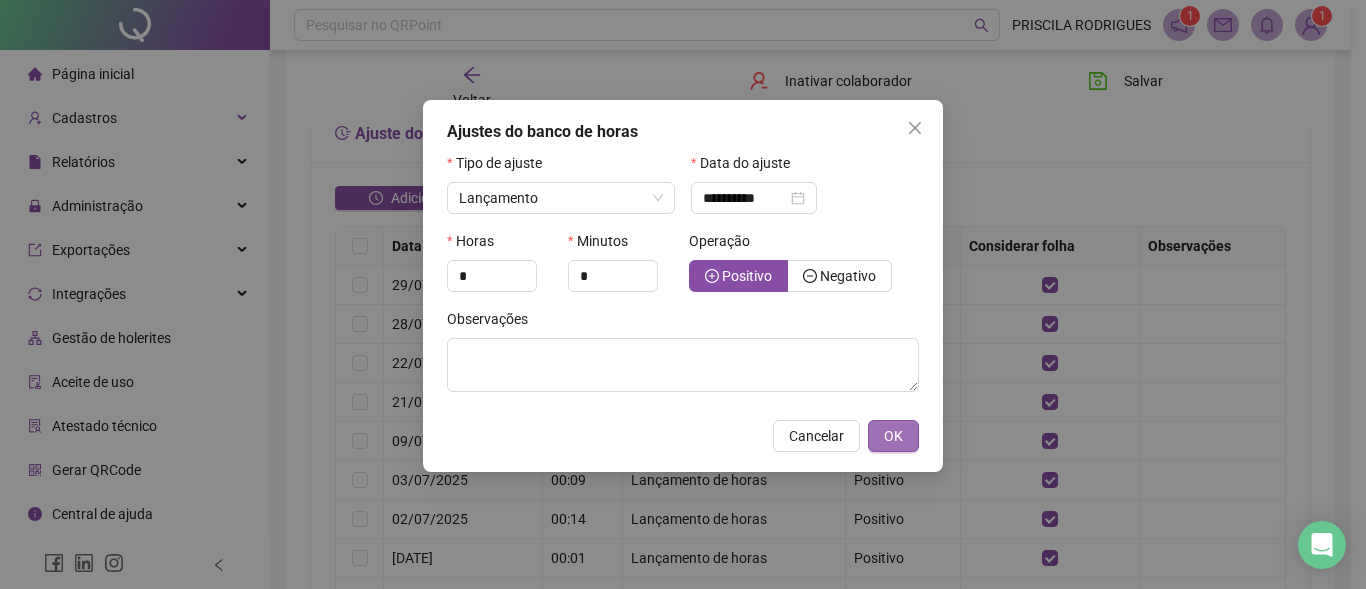 click on "OK" at bounding box center [893, 436] 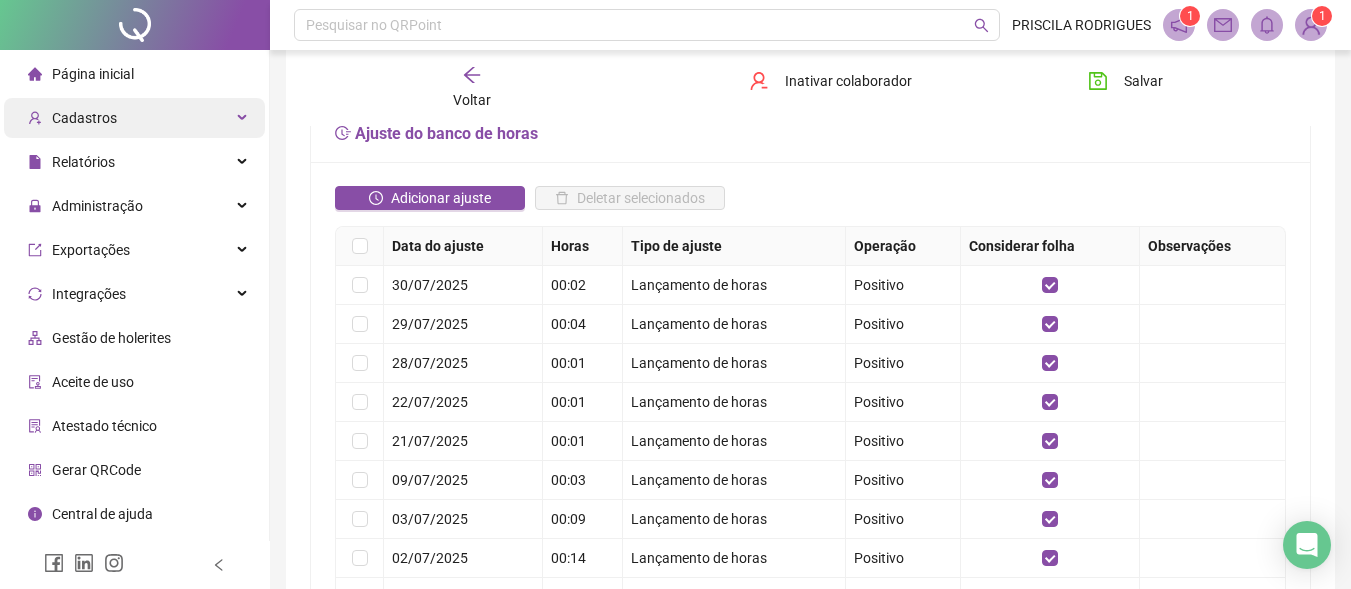 click on "Cadastros" at bounding box center (134, 118) 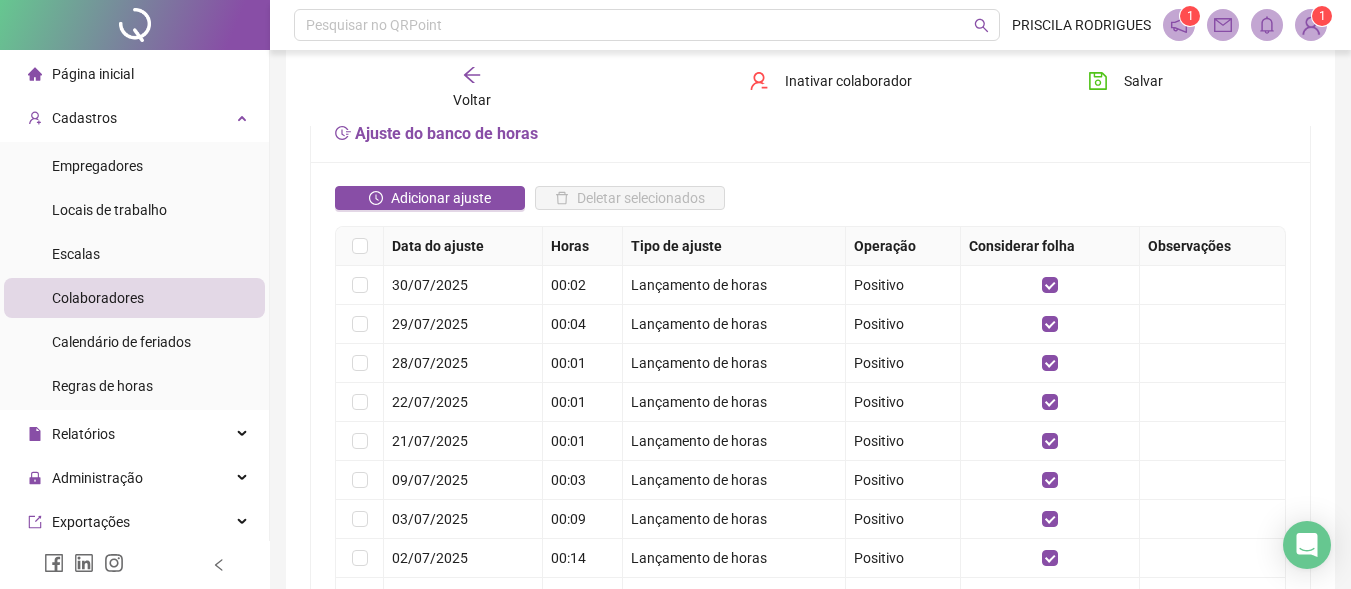 click on "Colaboradores" at bounding box center [134, 298] 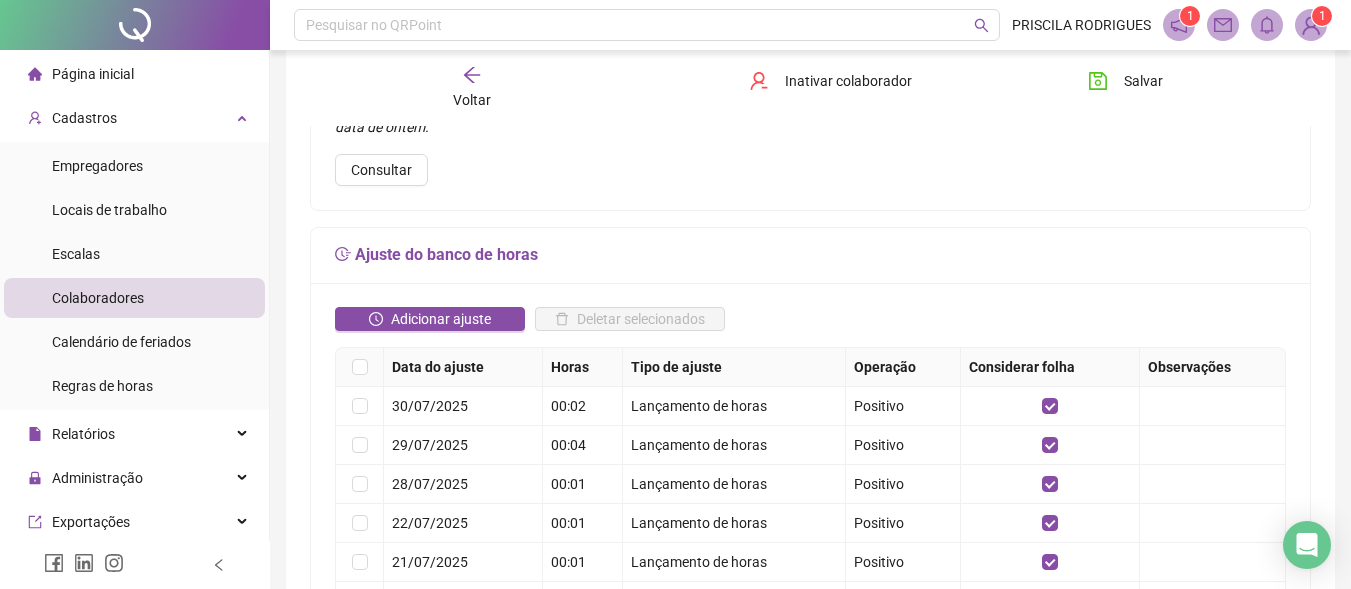 scroll, scrollTop: 0, scrollLeft: 0, axis: both 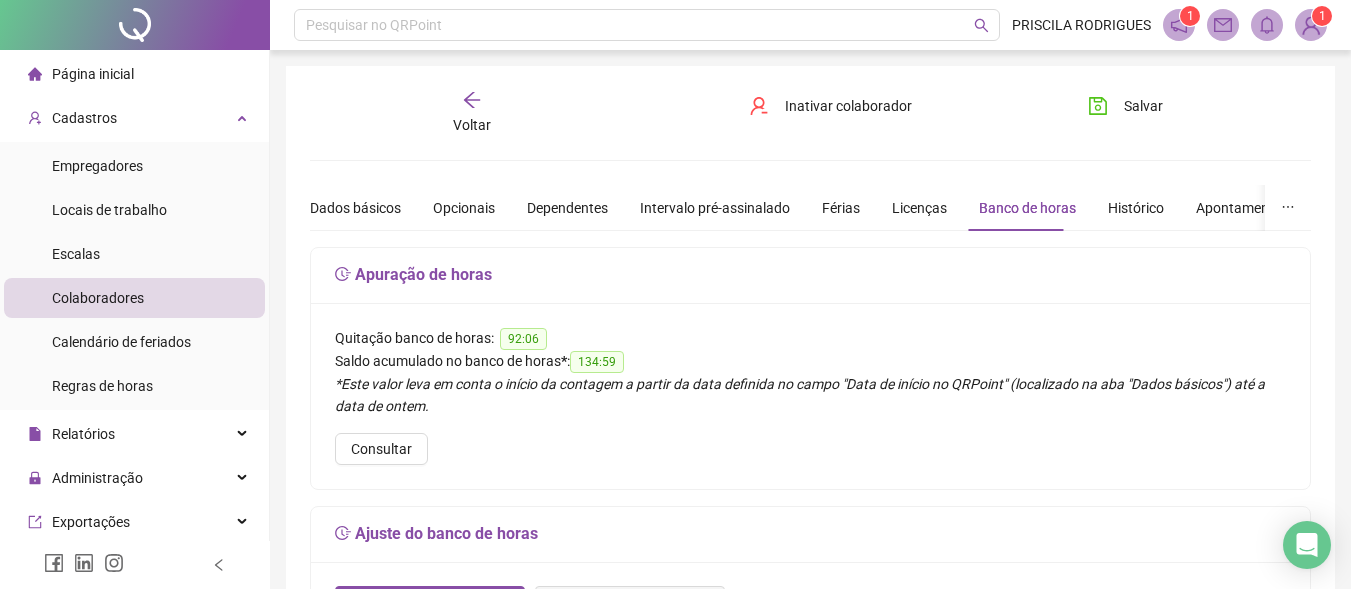click 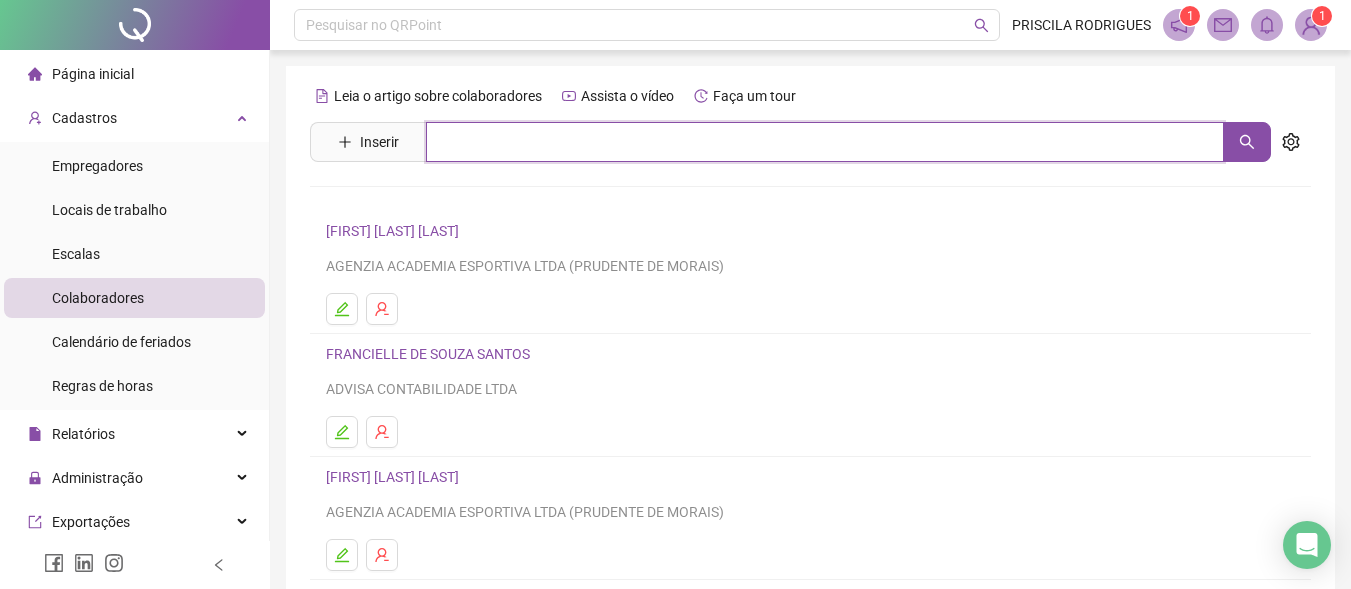 click at bounding box center [825, 142] 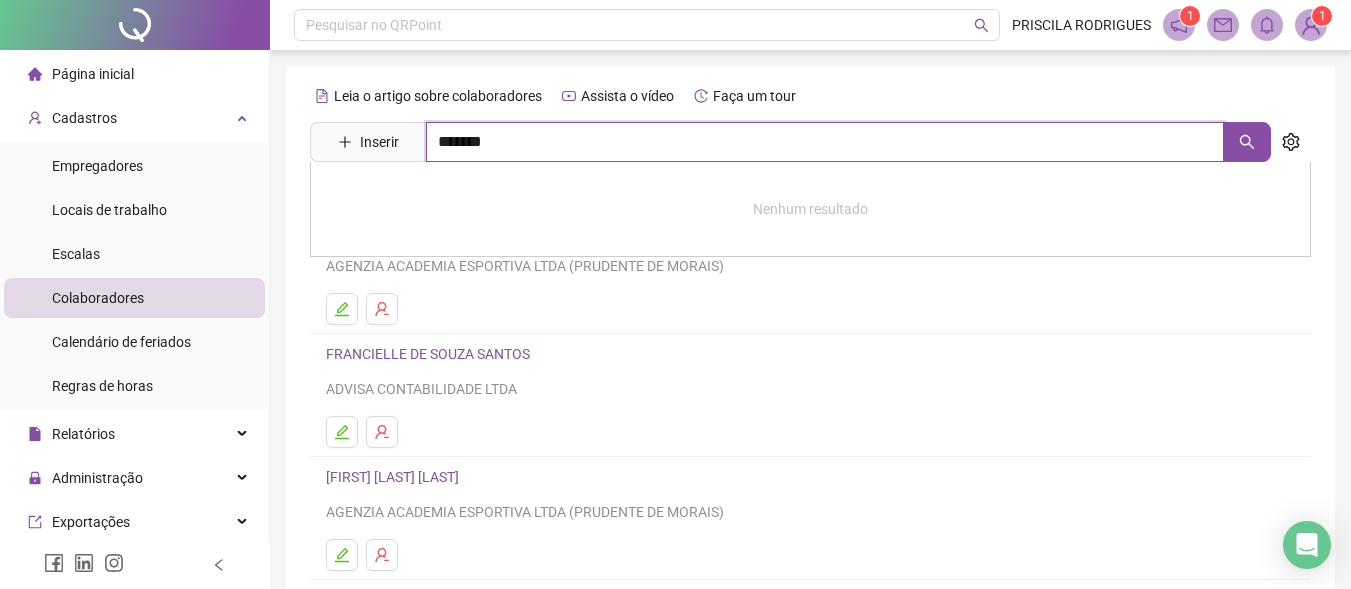 type on "*******" 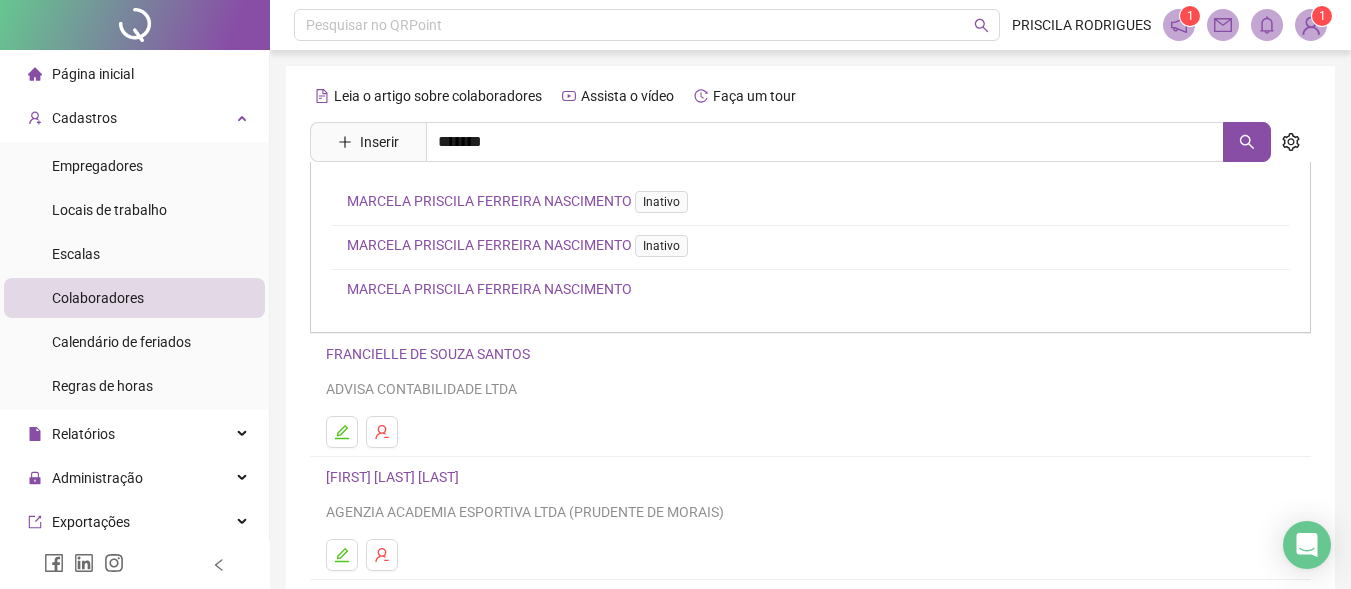 click on "MARCELA PRISCILA FERREIRA NASCIMENTO" at bounding box center [489, 289] 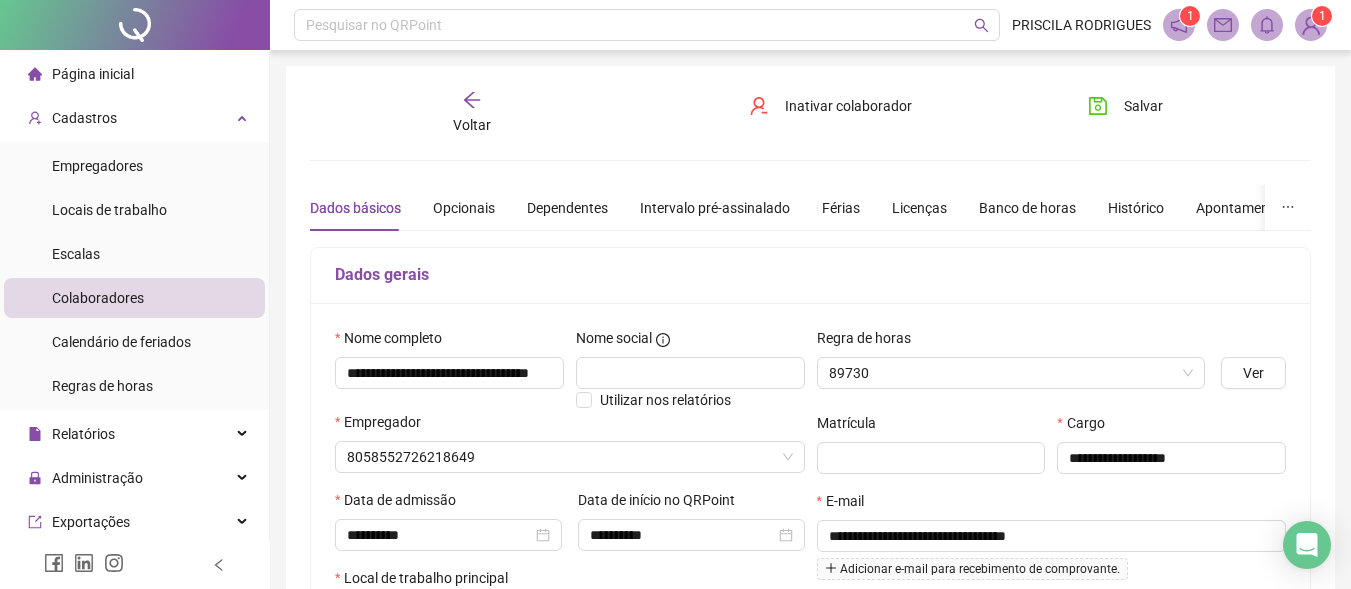 type on "**********" 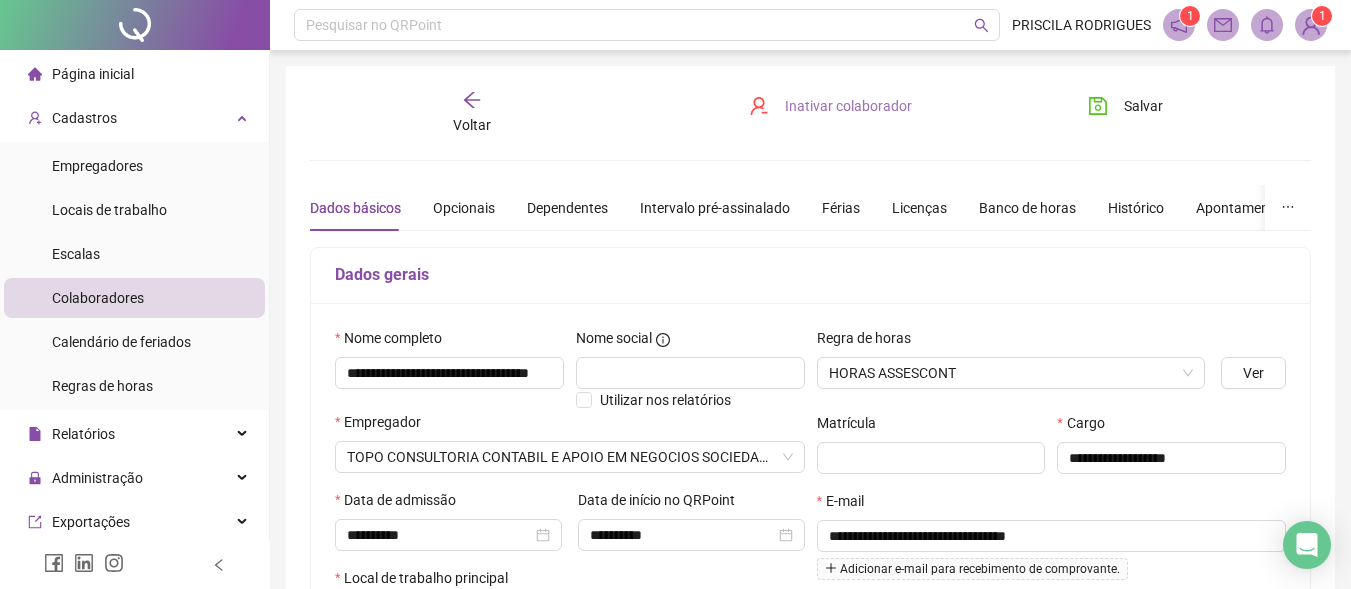 click on "Inativar colaborador" at bounding box center (848, 106) 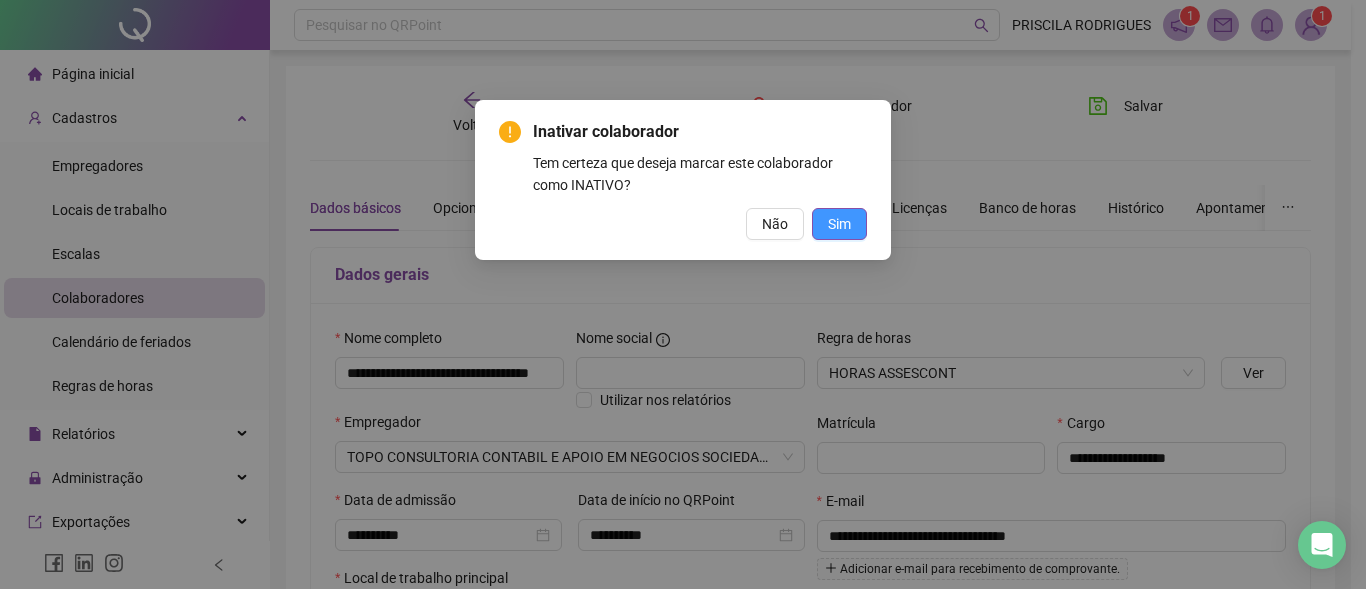 click on "Sim" at bounding box center [839, 224] 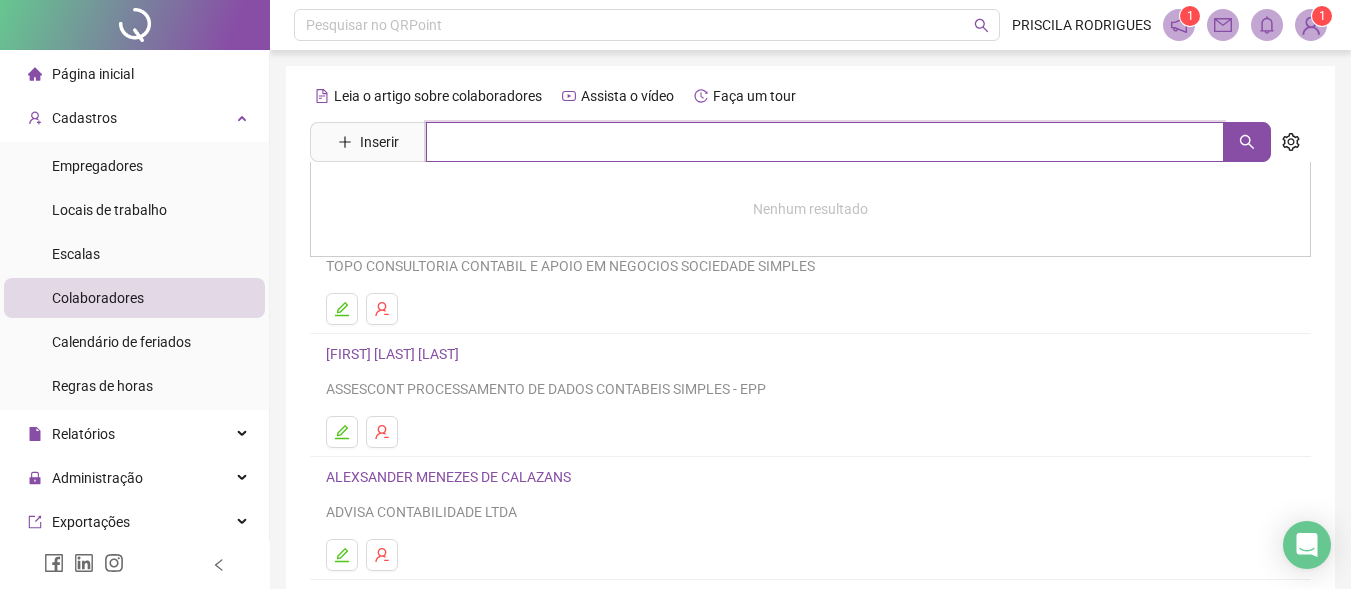 click at bounding box center (825, 142) 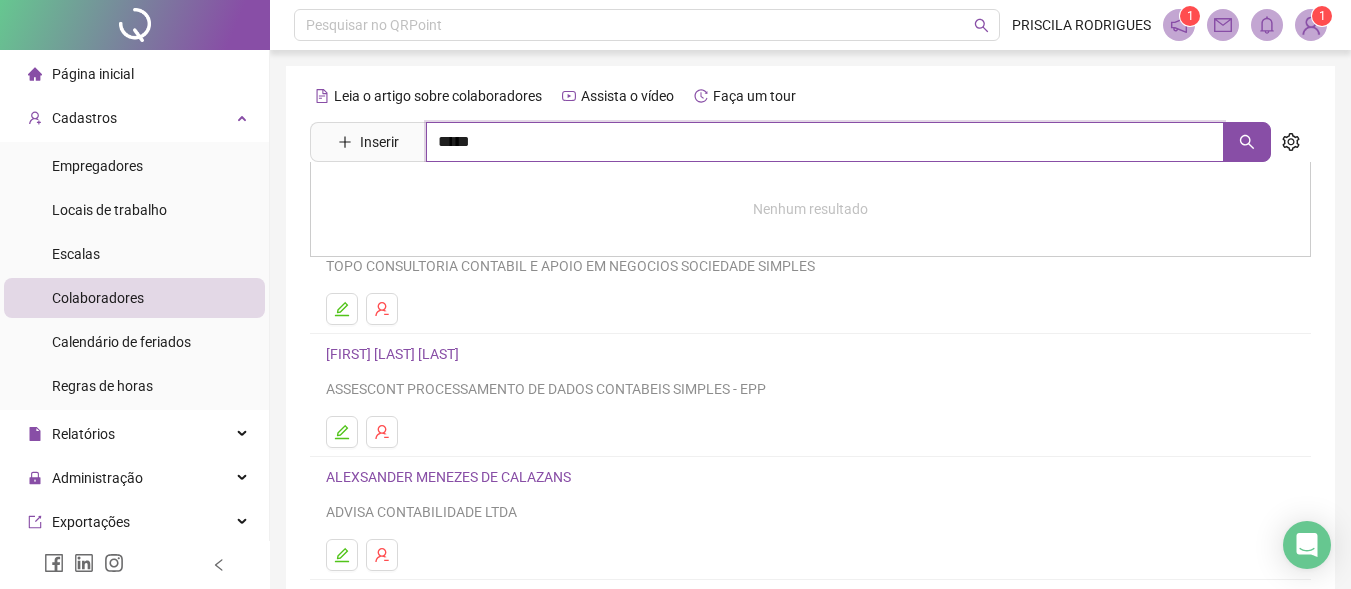 type on "*****" 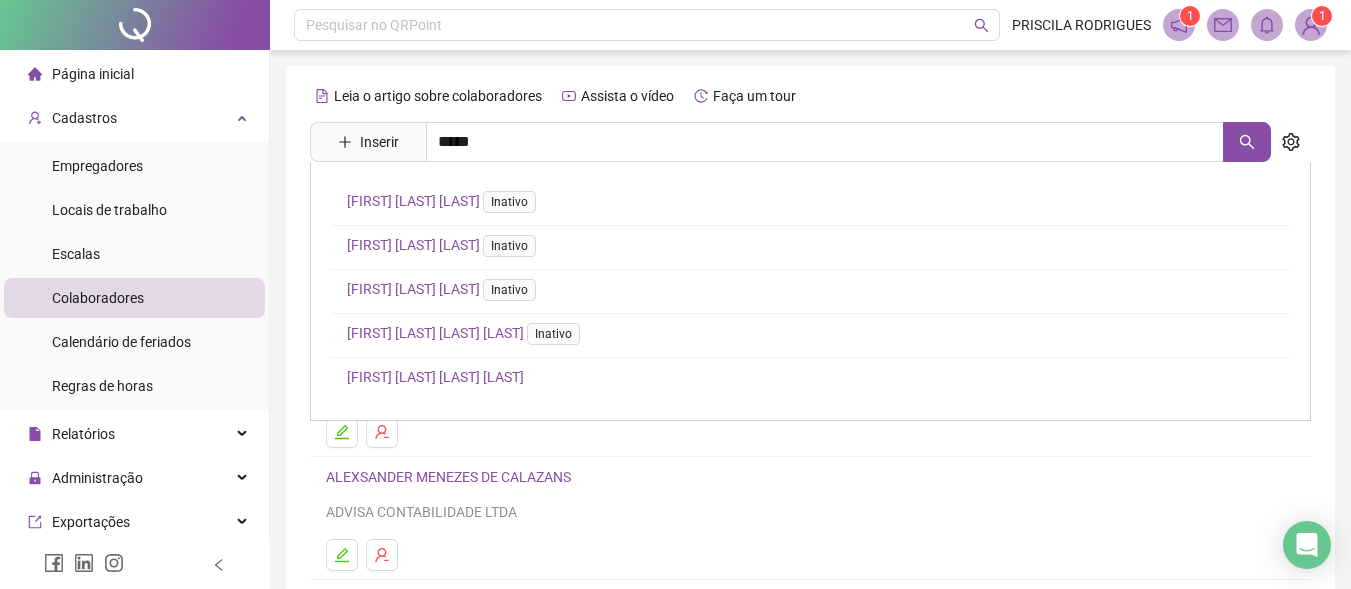 click on "[FIRST] [LAST]" at bounding box center [435, 377] 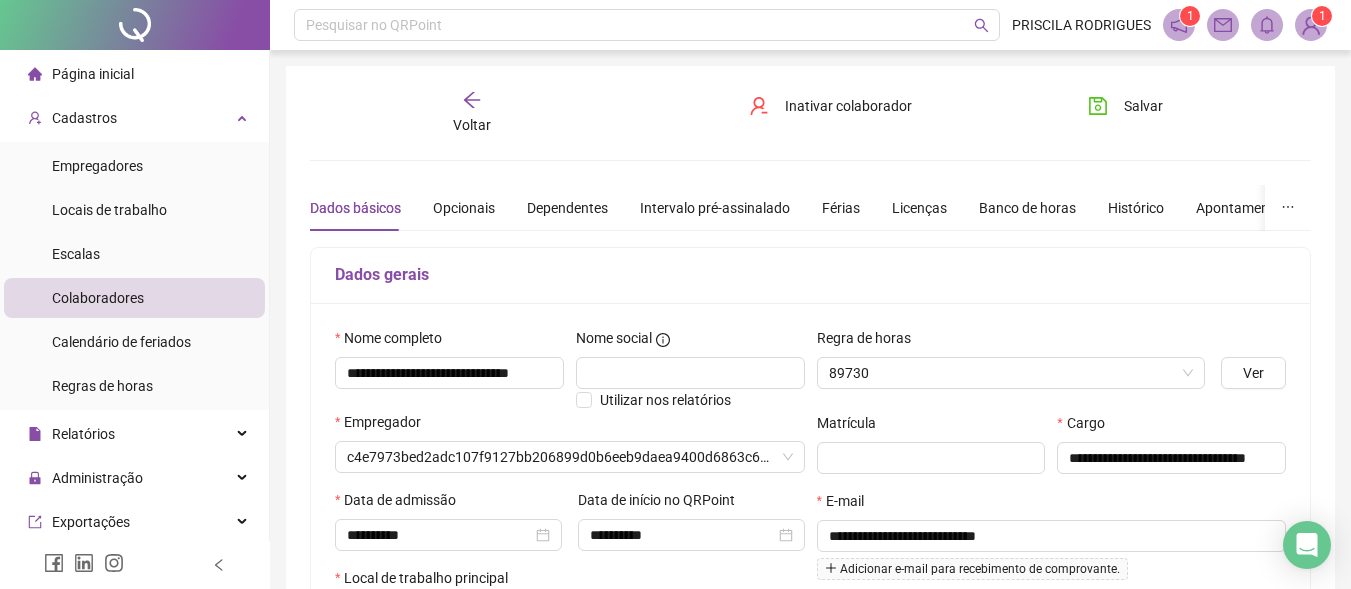 type on "**********" 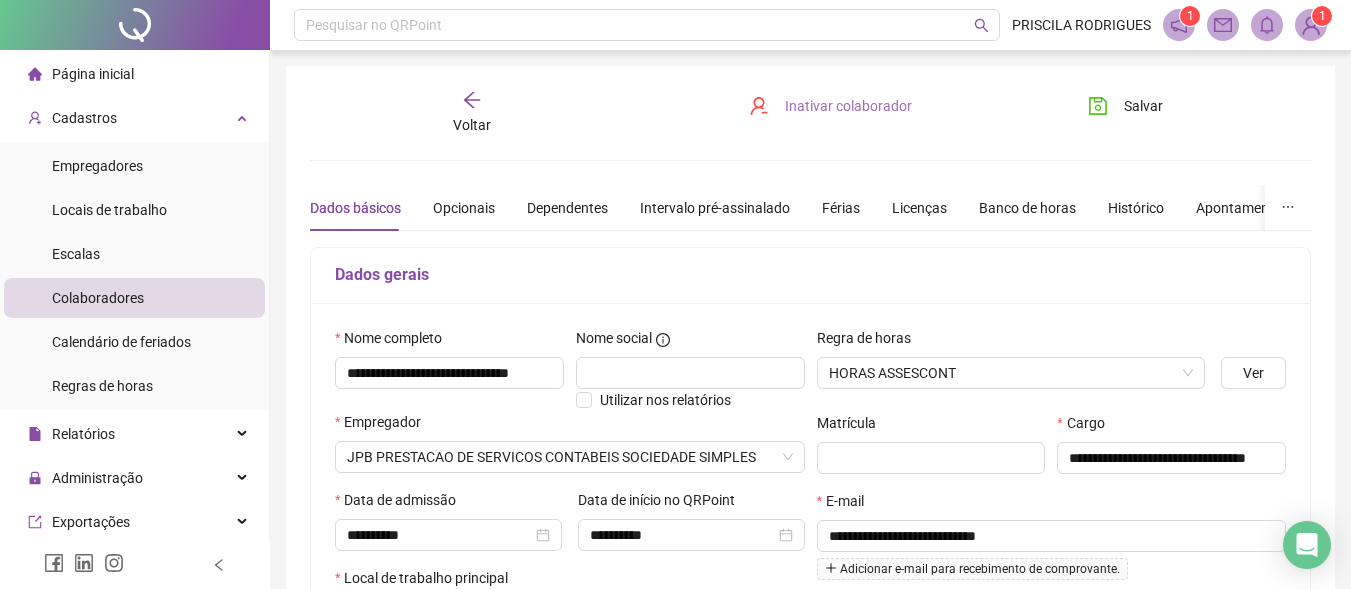click on "Inativar colaborador" at bounding box center (848, 106) 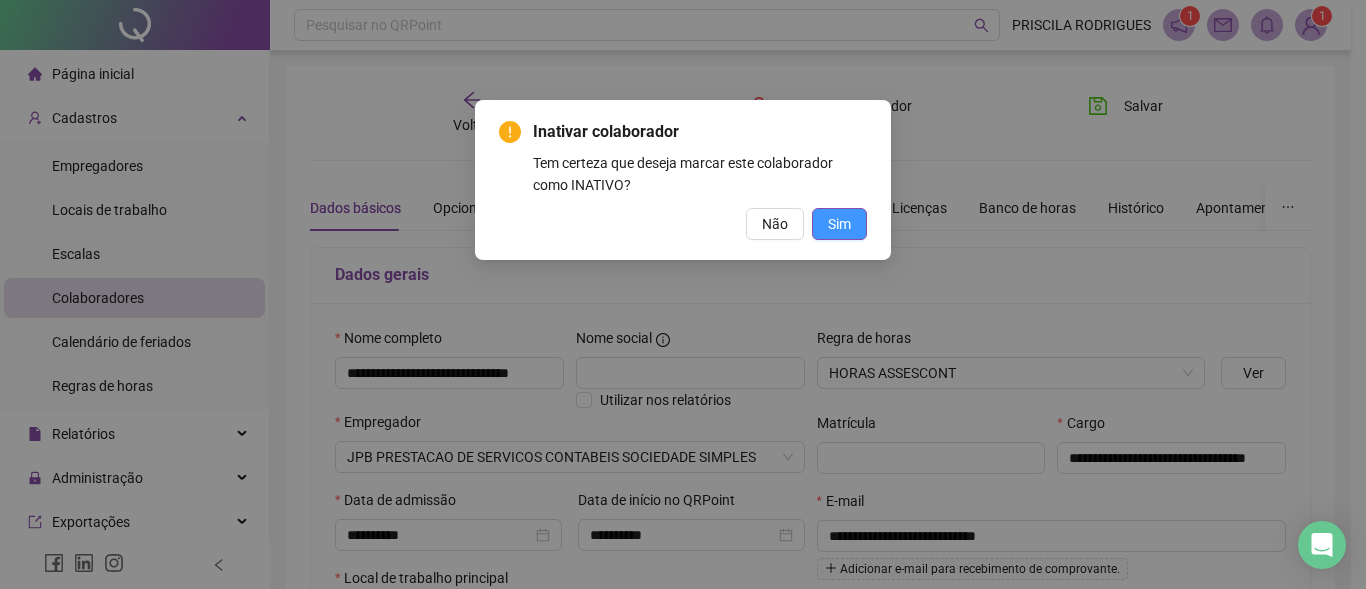 click on "Sim" at bounding box center [839, 224] 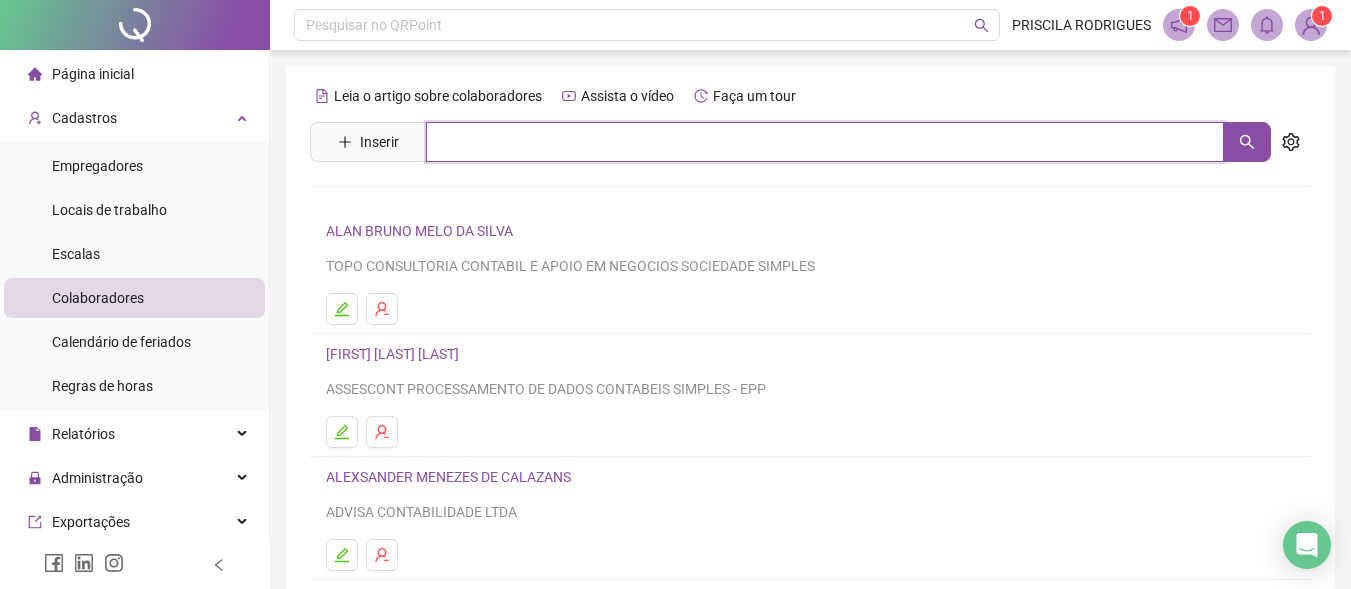 click at bounding box center [825, 142] 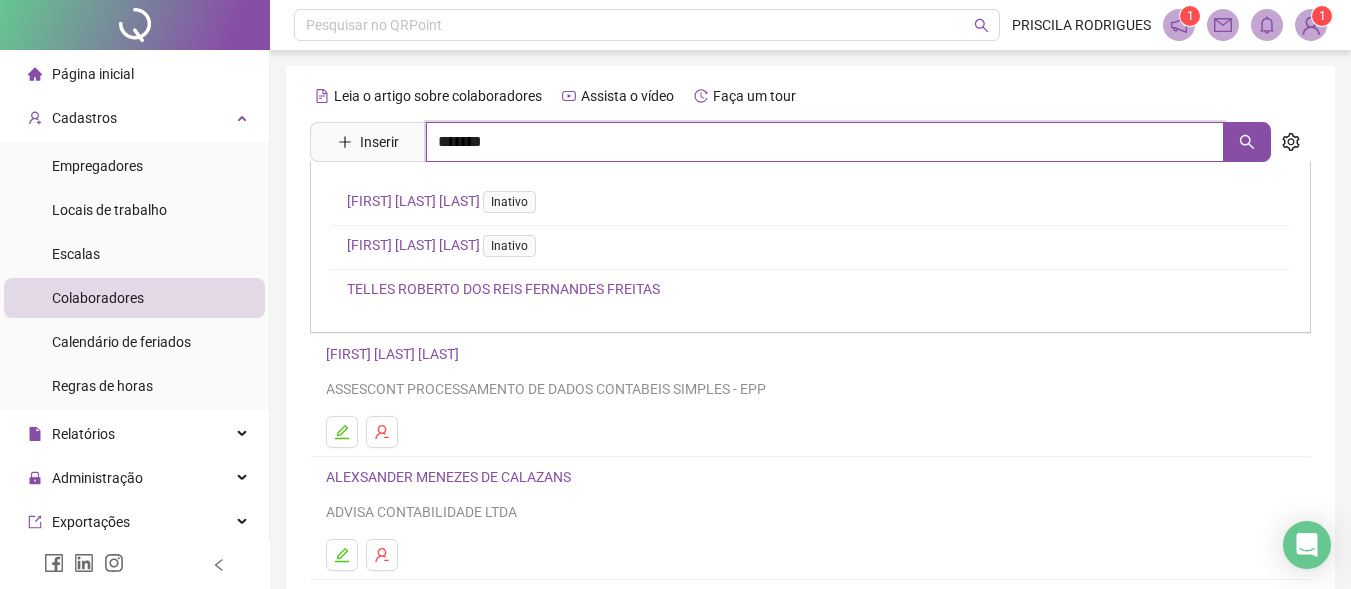 type on "*******" 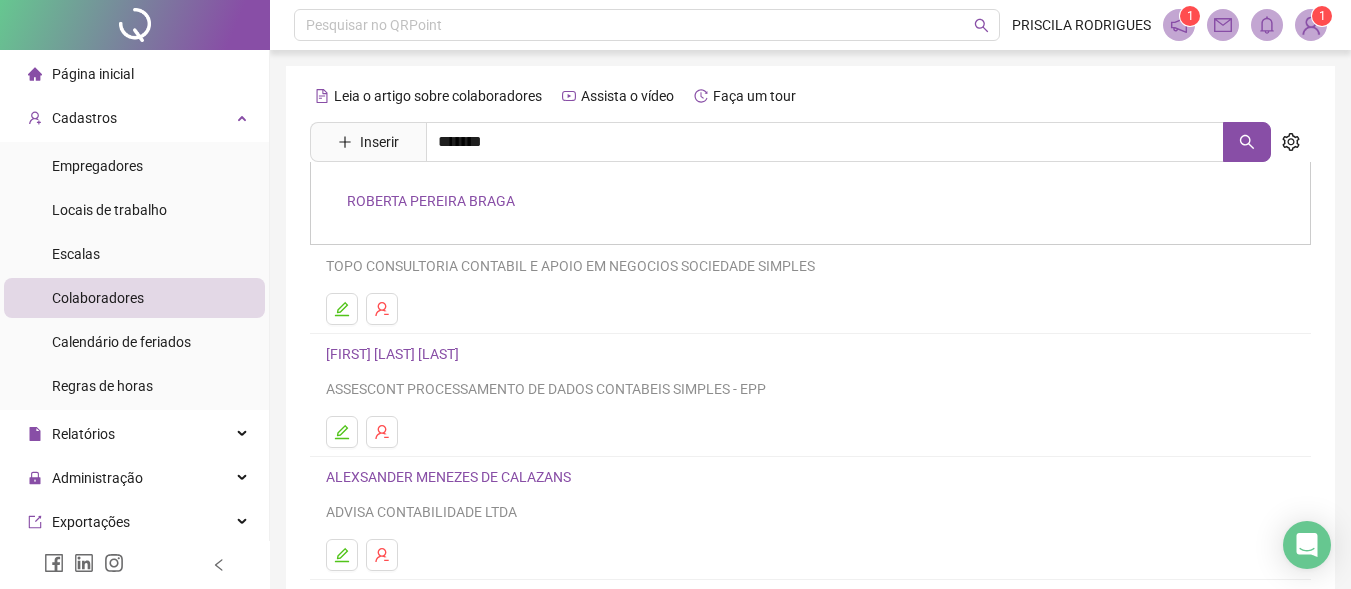 click on "ROBERTA PEREIRA BRAGA" at bounding box center (431, 201) 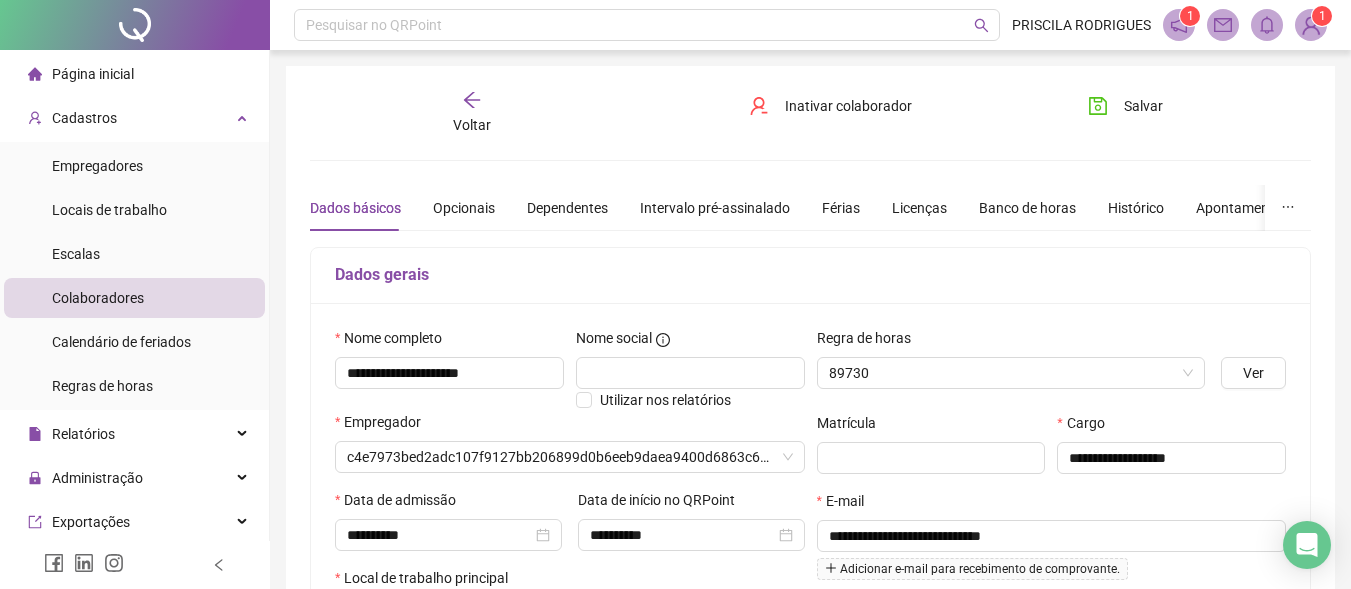 type on "**********" 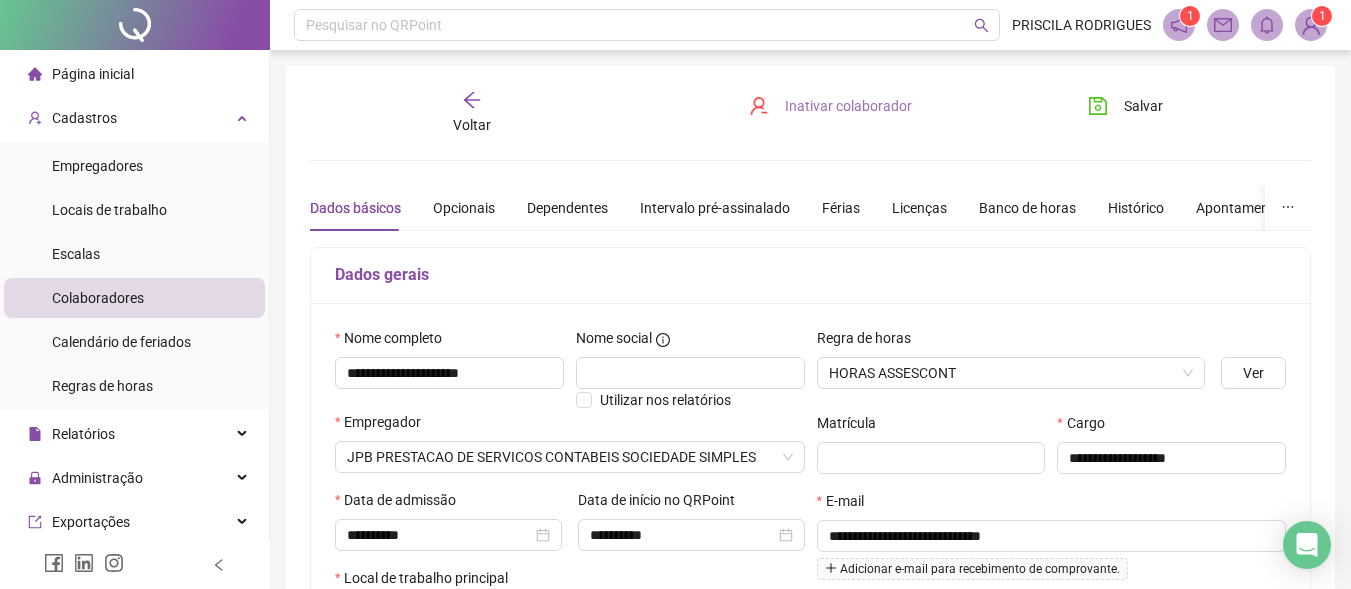 click on "Inativar colaborador" at bounding box center (848, 106) 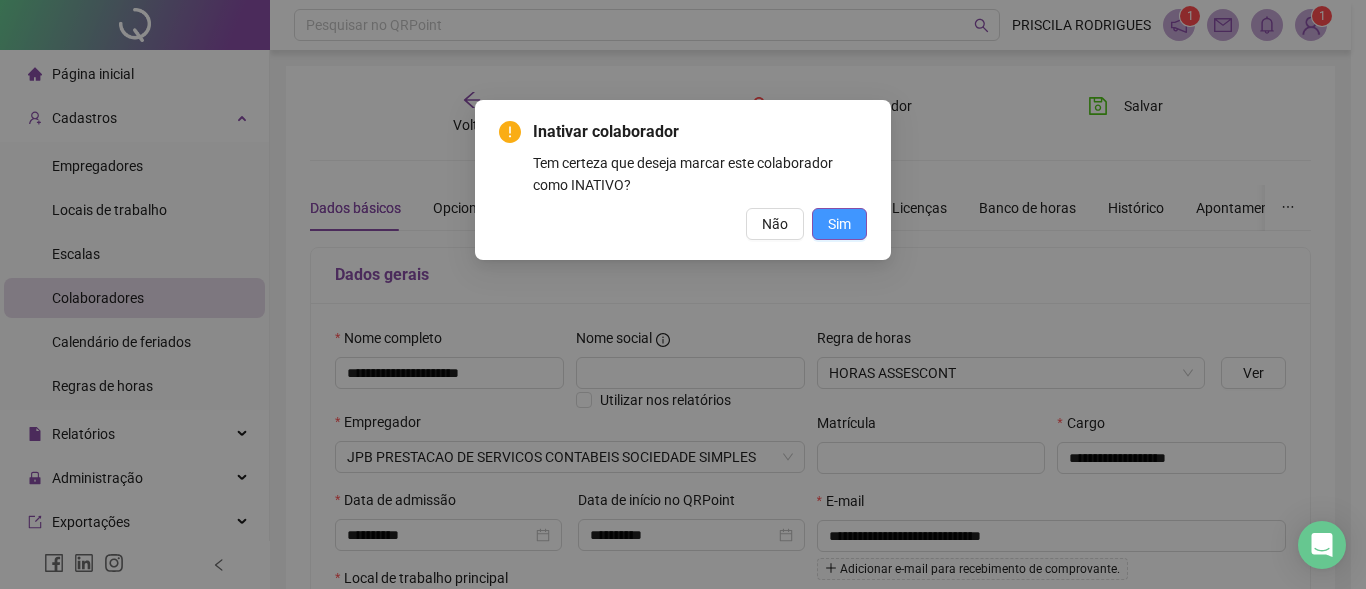 click on "Sim" at bounding box center [839, 224] 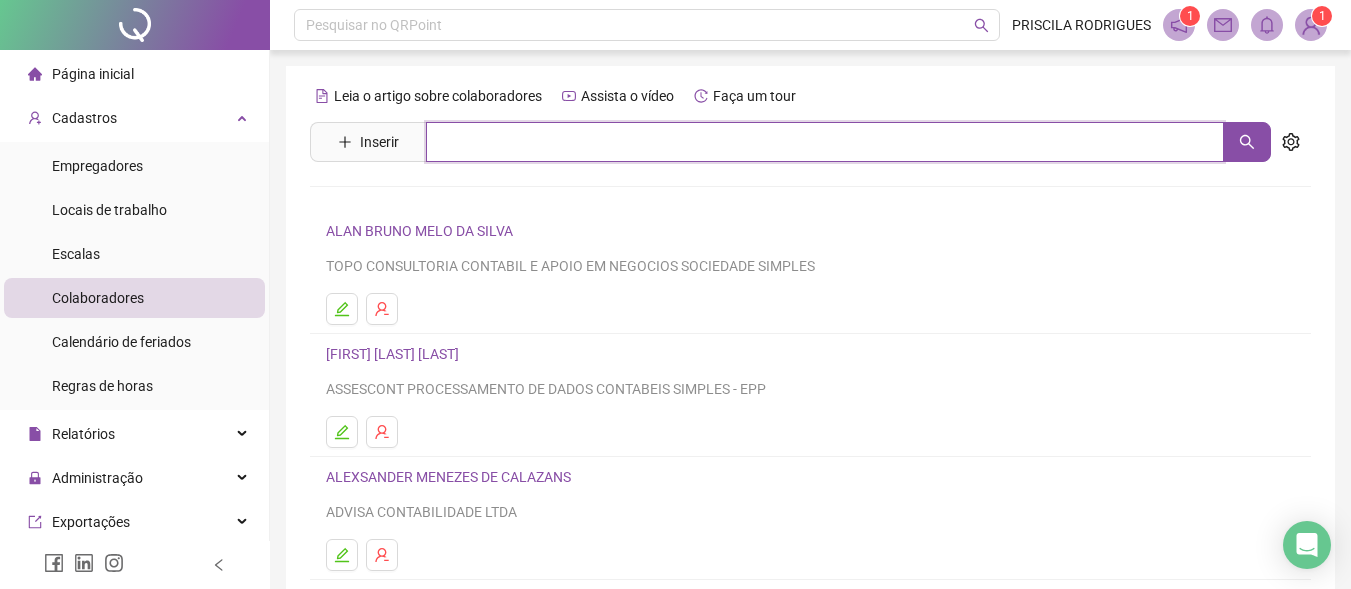 click at bounding box center [825, 142] 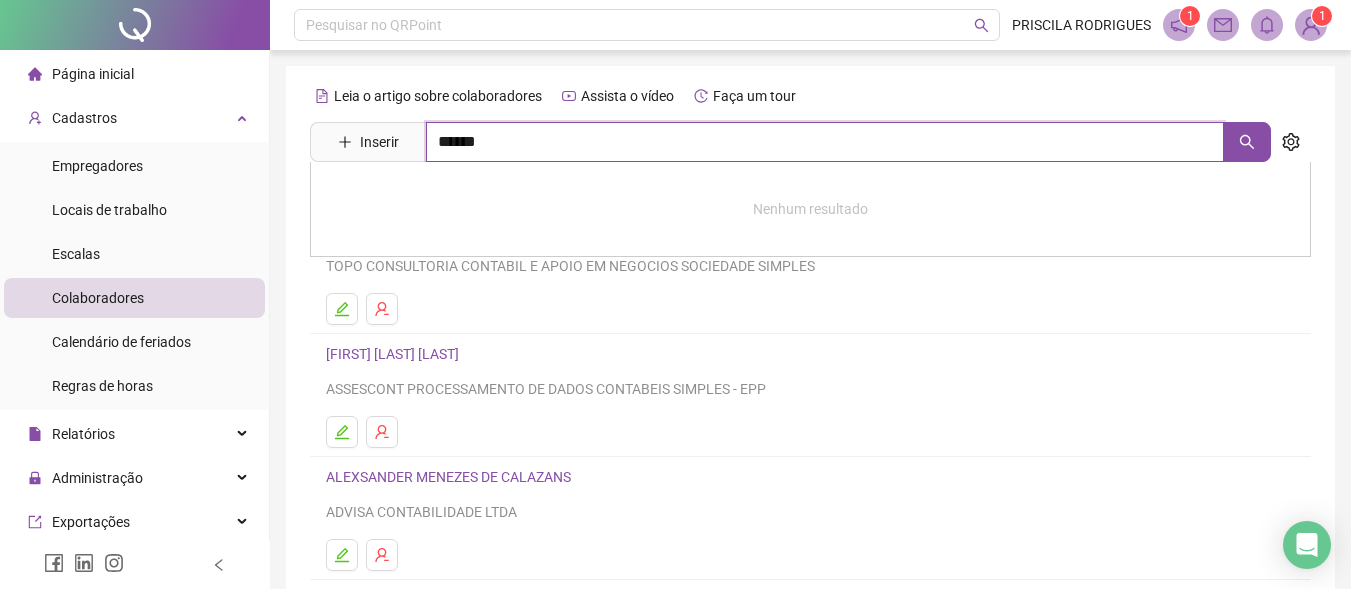 type on "******" 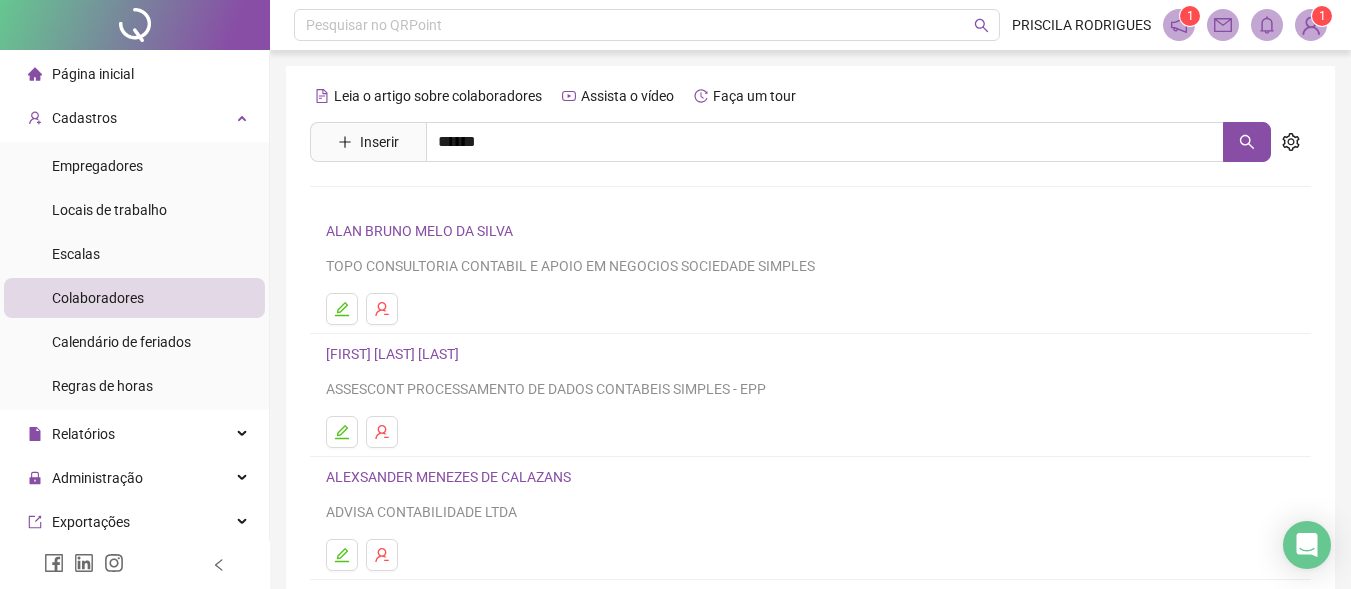 click on "VICTOR ARTHUR DINIZ TOMAZ" at bounding box center [443, 201] 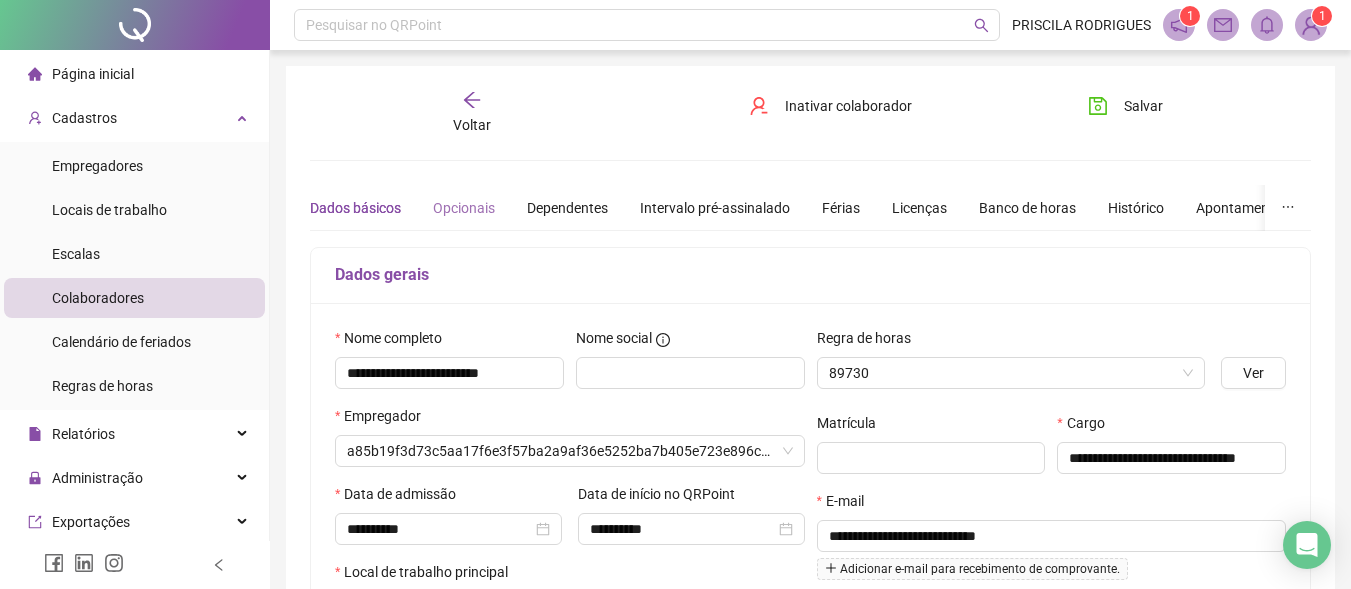 type on "**********" 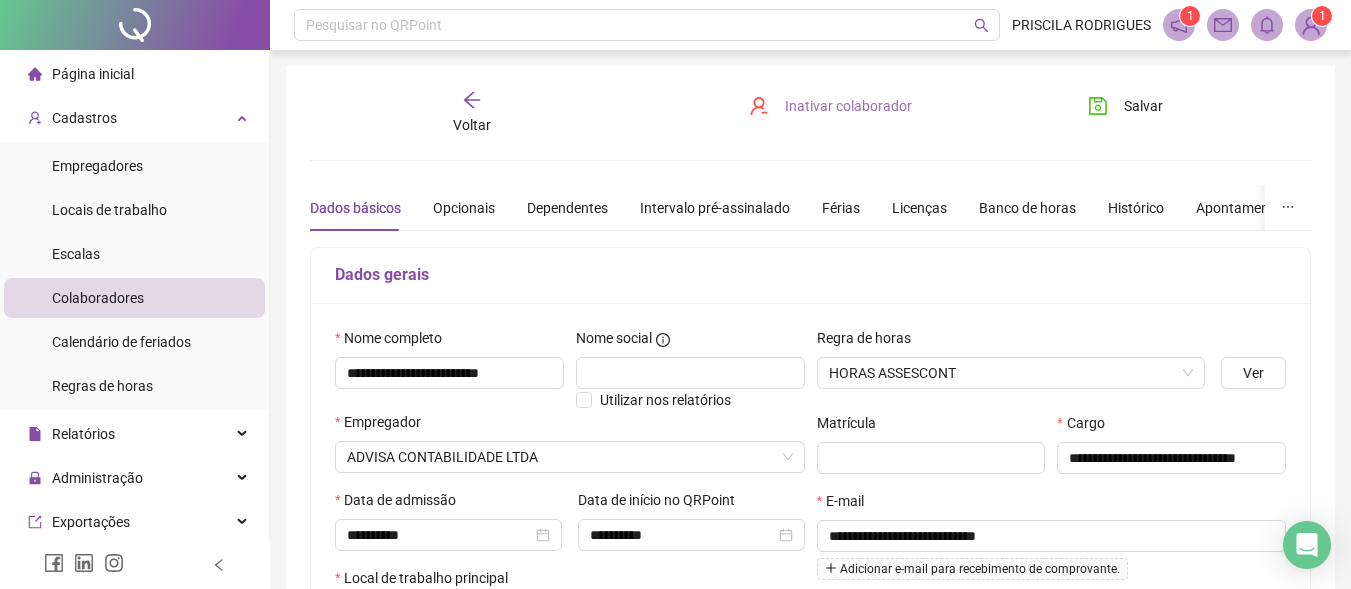 click on "Inativar colaborador" at bounding box center [848, 106] 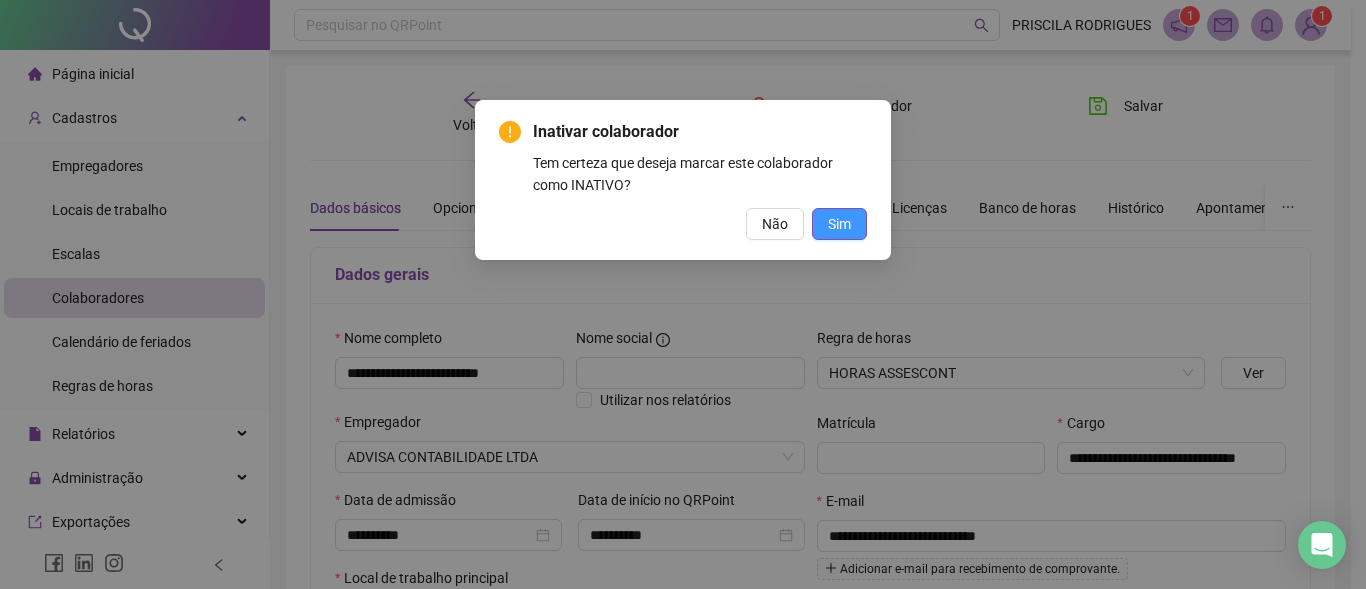 click on "Sim" at bounding box center (839, 224) 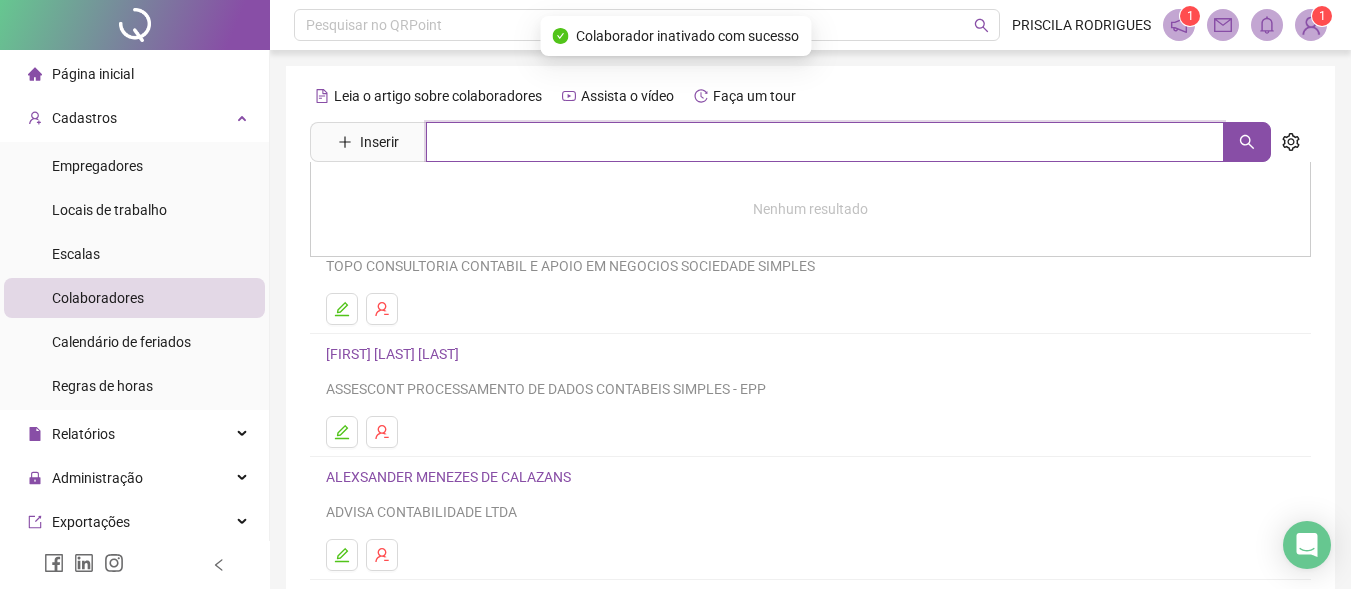 click at bounding box center (825, 142) 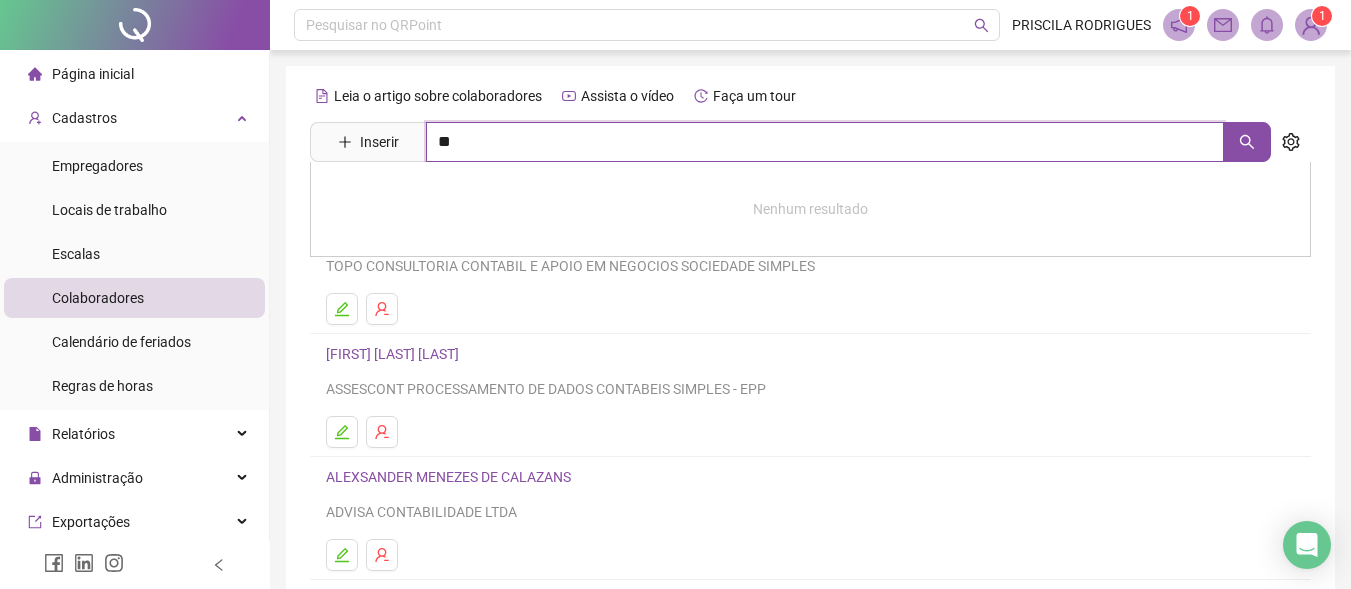 type on "*" 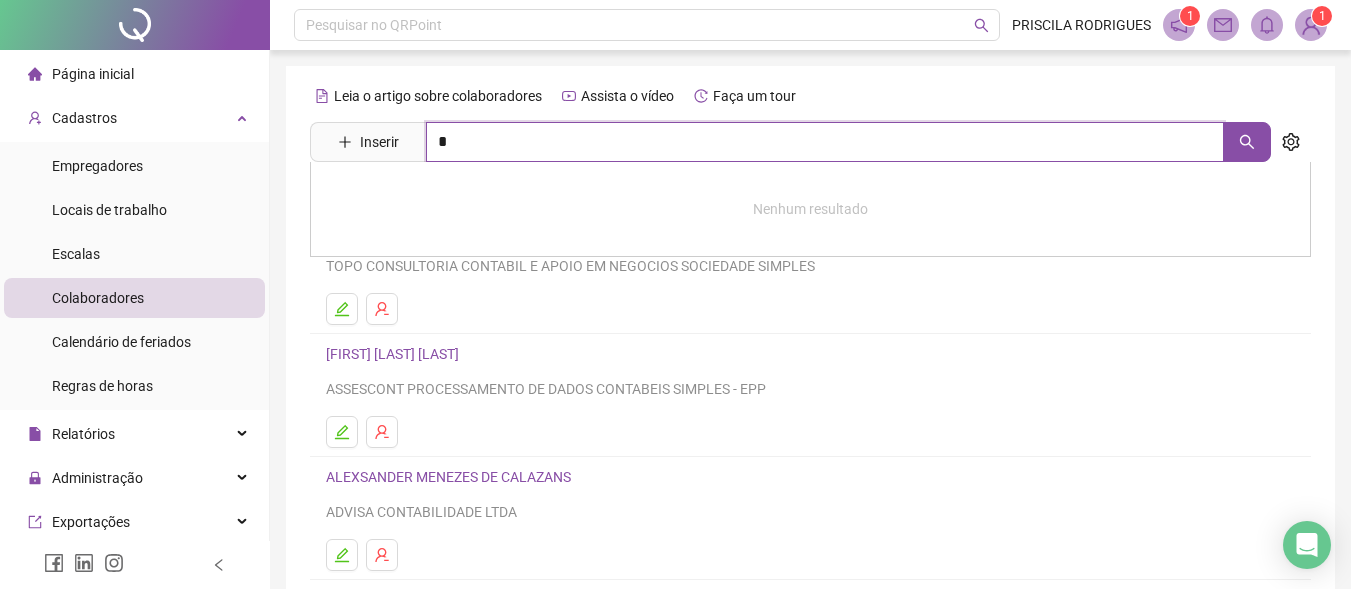 type 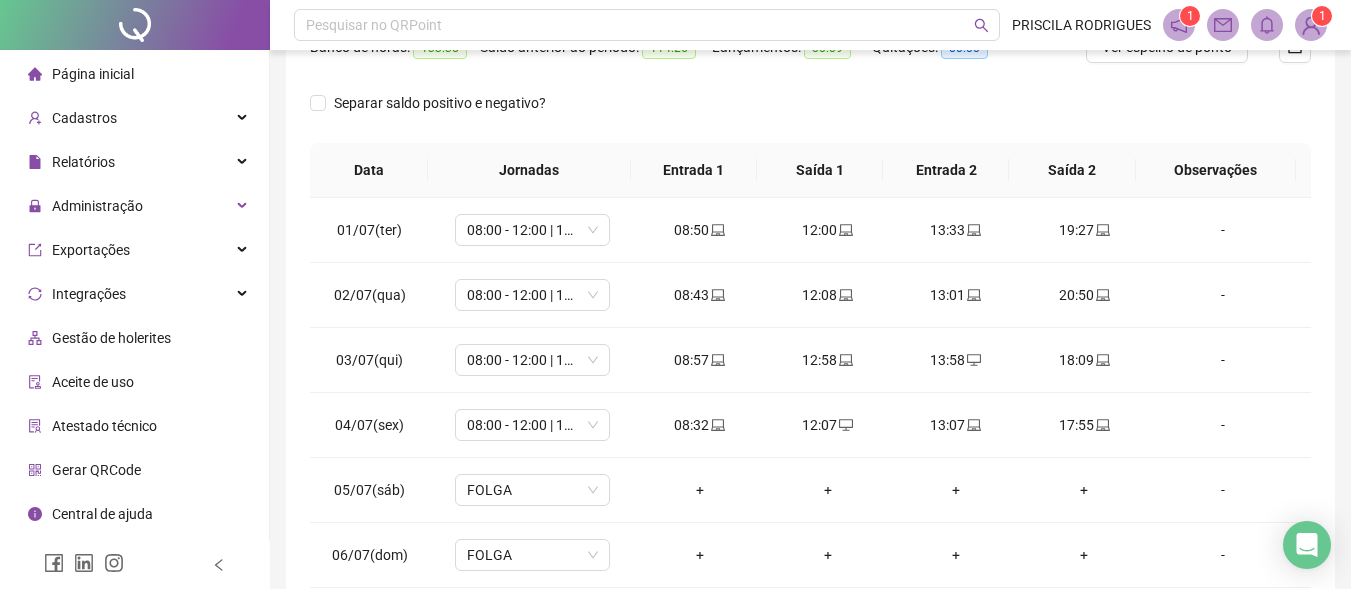scroll, scrollTop: 307, scrollLeft: 0, axis: vertical 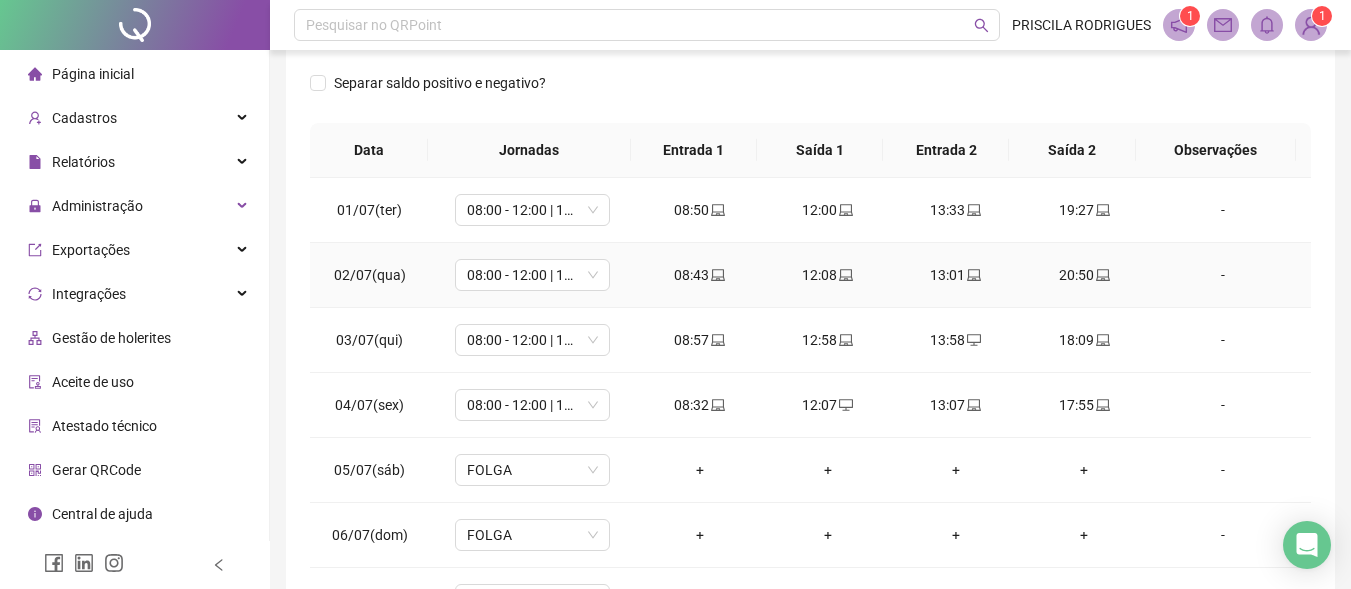 click on "20:50" at bounding box center (1084, 275) 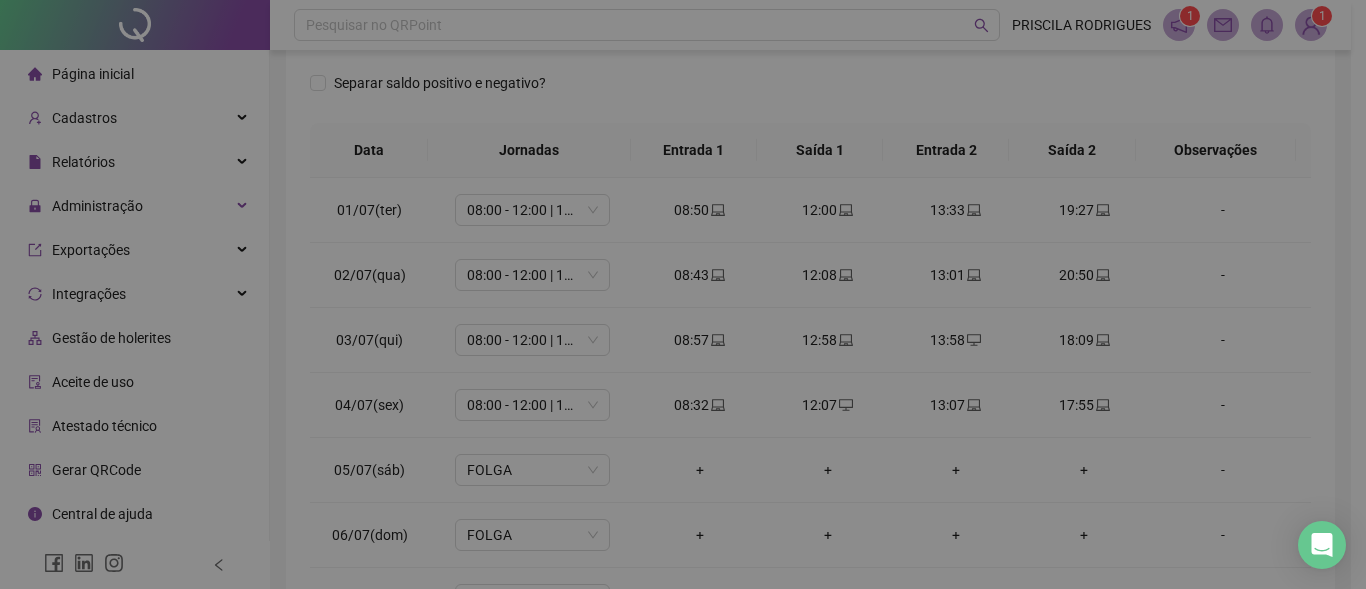 type on "**********" 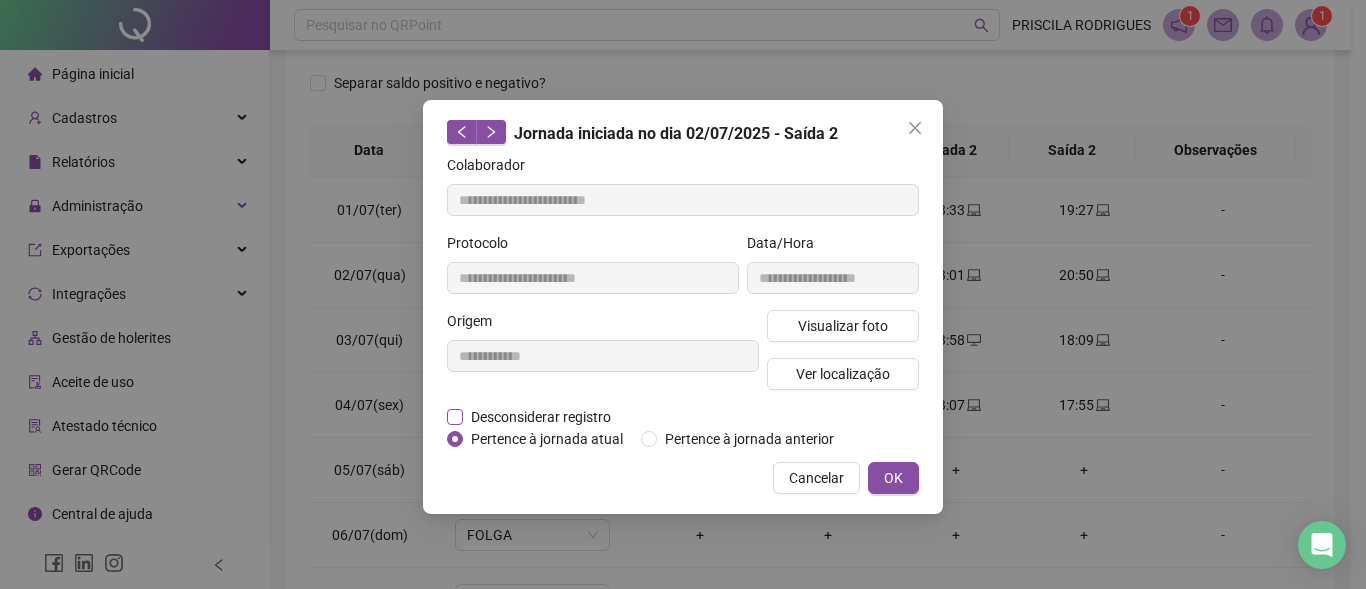 click on "Desconsiderar registro" at bounding box center (540, 417) 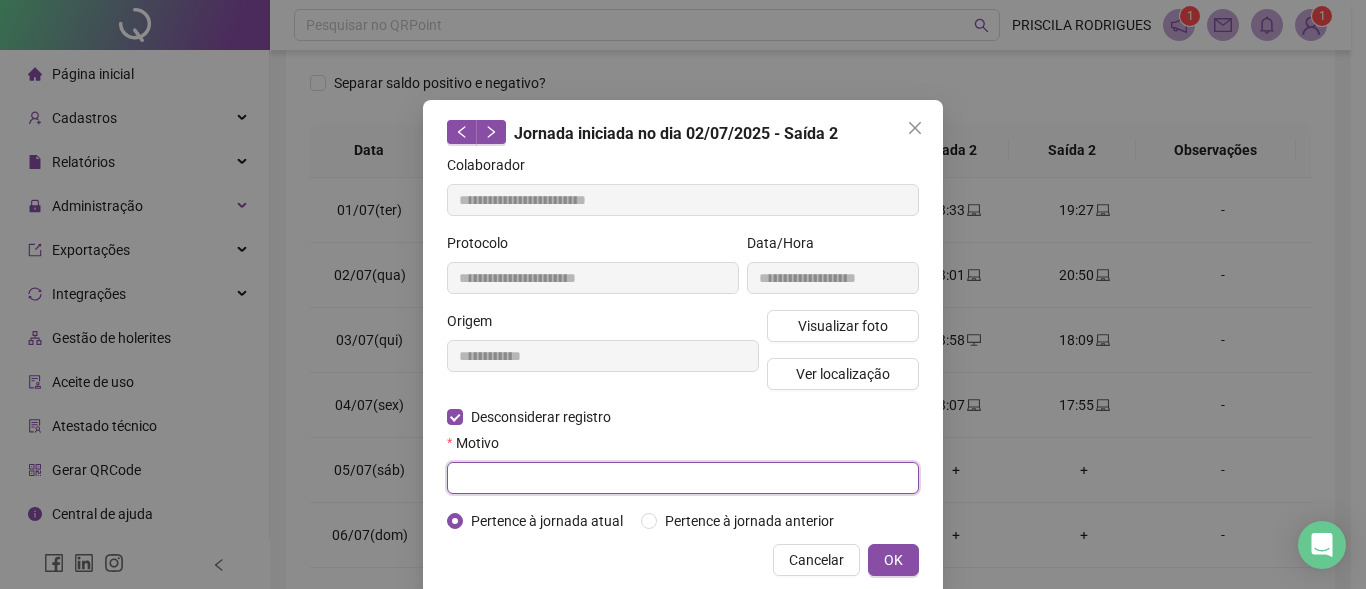 click at bounding box center (683, 478) 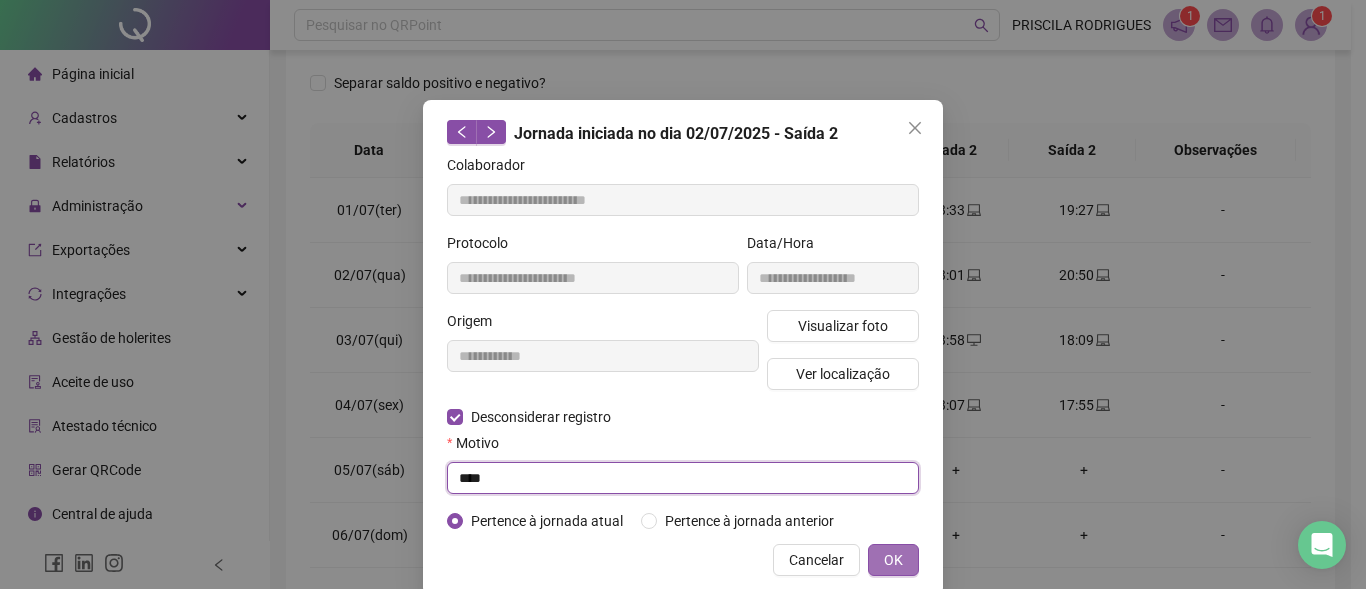 type on "****" 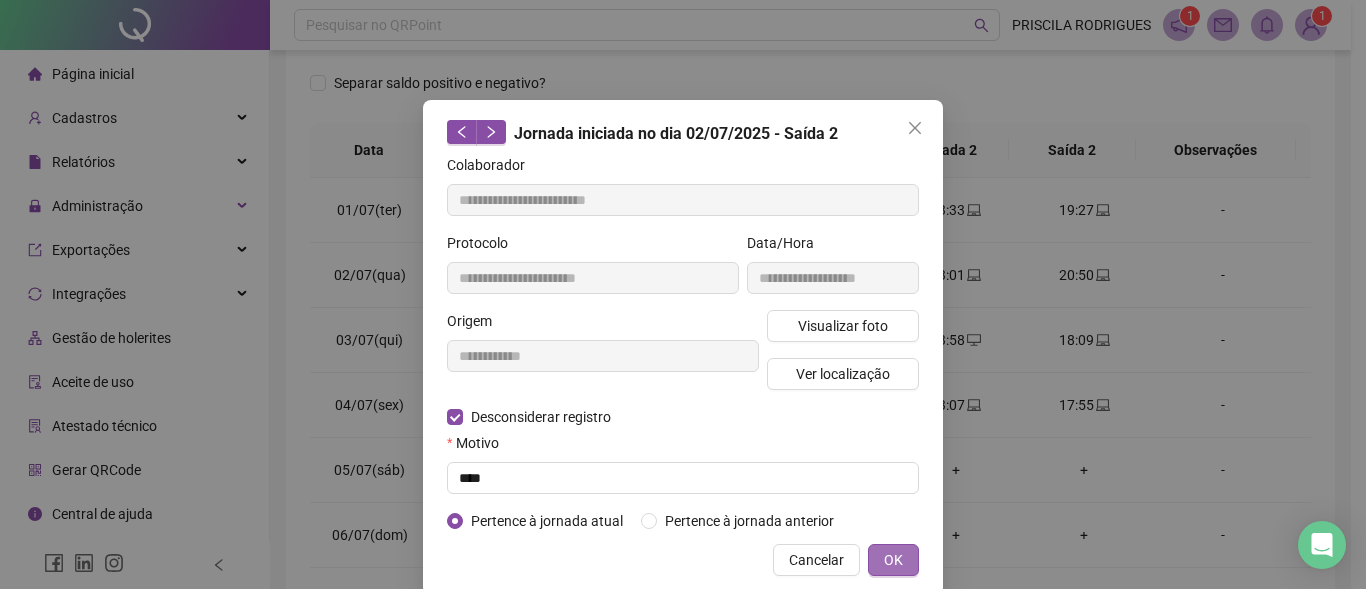 click on "OK" at bounding box center [893, 560] 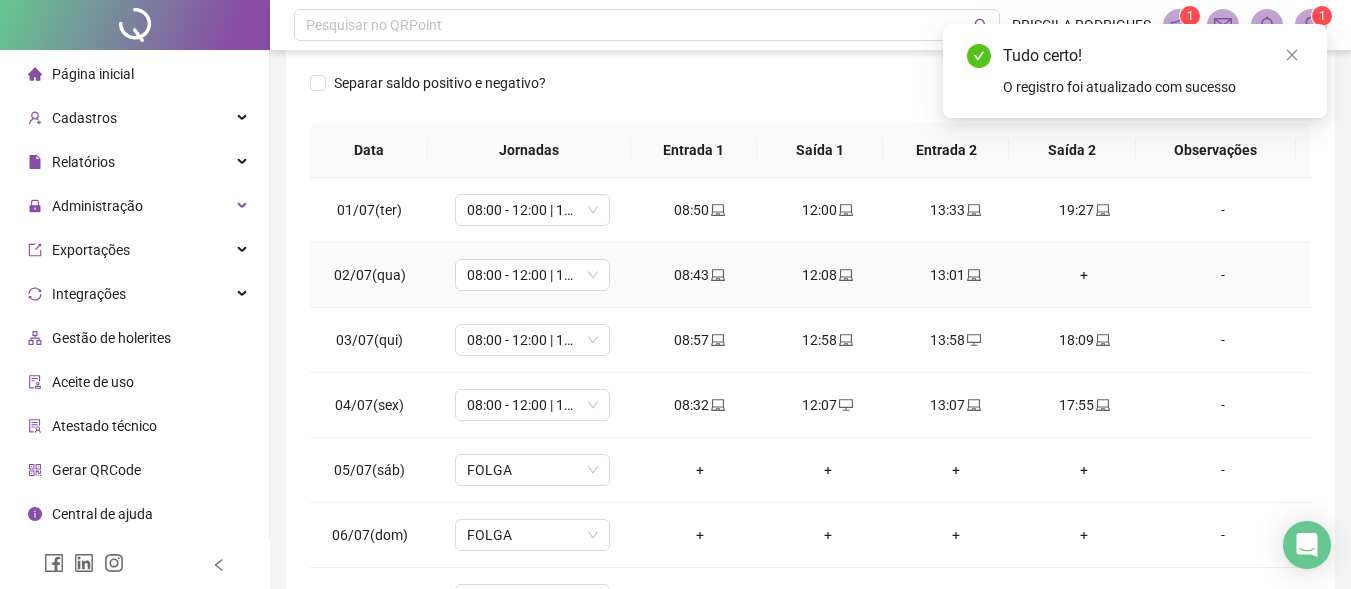 click on "+" at bounding box center [1084, 275] 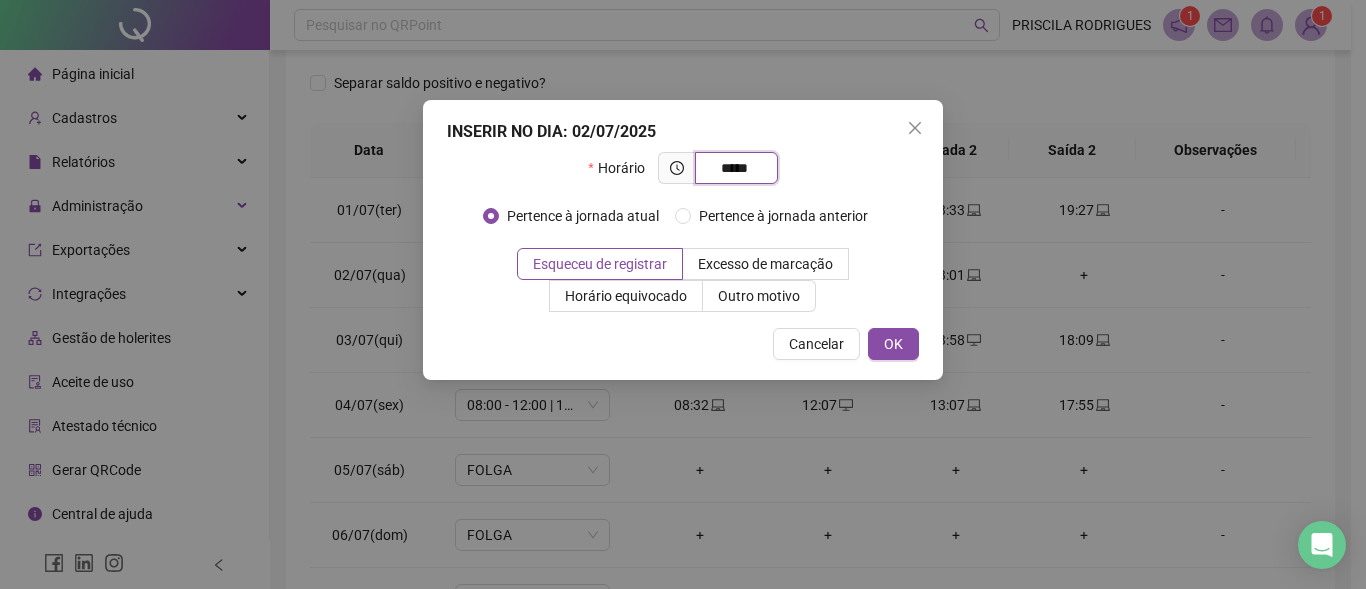 type on "*****" 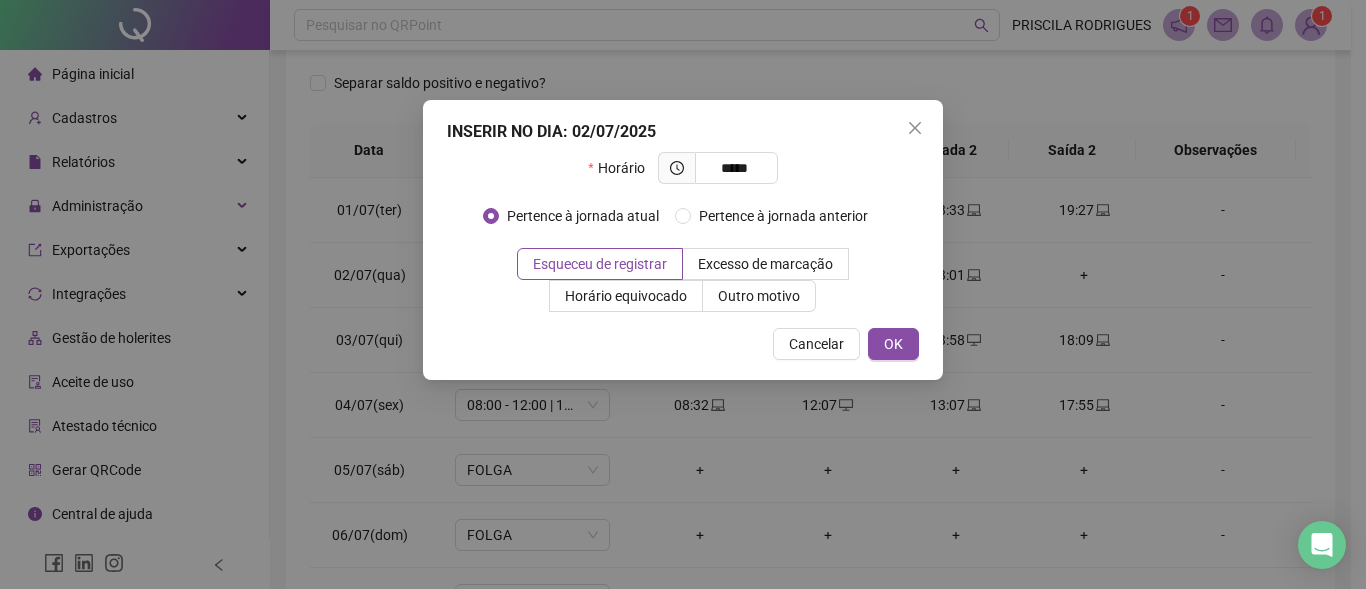 click on "INSERIR NO DIA :   02/07/2025 Horário ***** Pertence à jornada atual Pertence à jornada anterior Esqueceu de registrar Excesso de marcação Horário equivocado Outro motivo Motivo Cancelar OK" at bounding box center (683, 240) 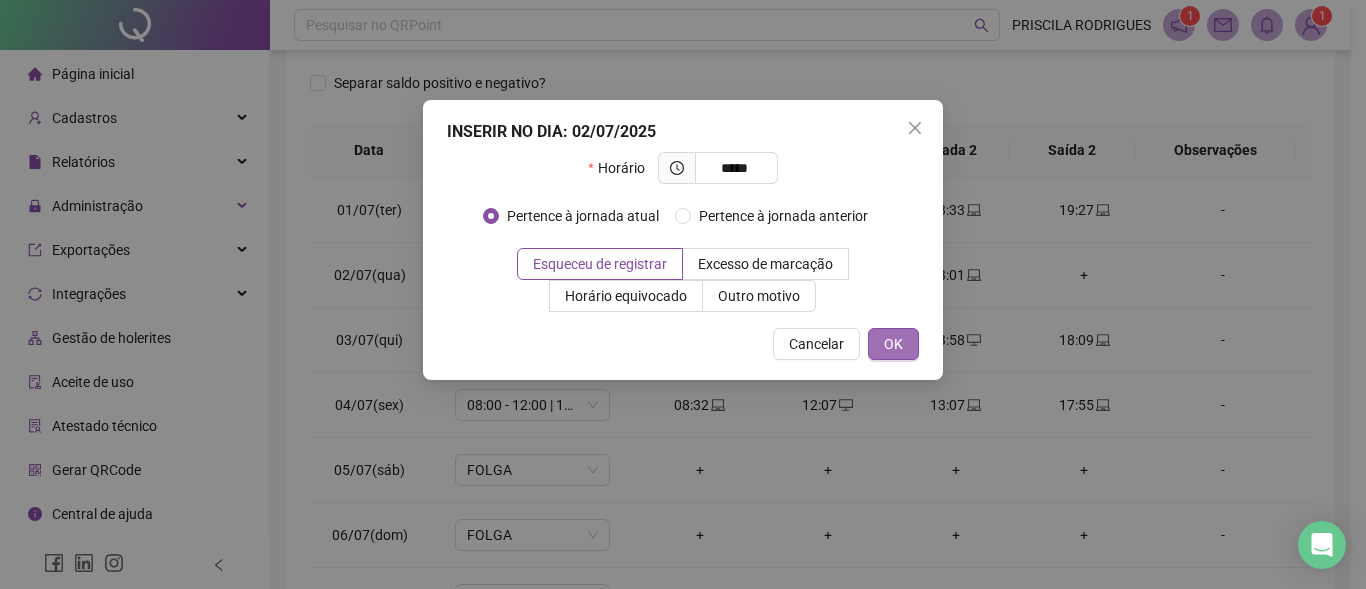 click on "OK" at bounding box center [893, 344] 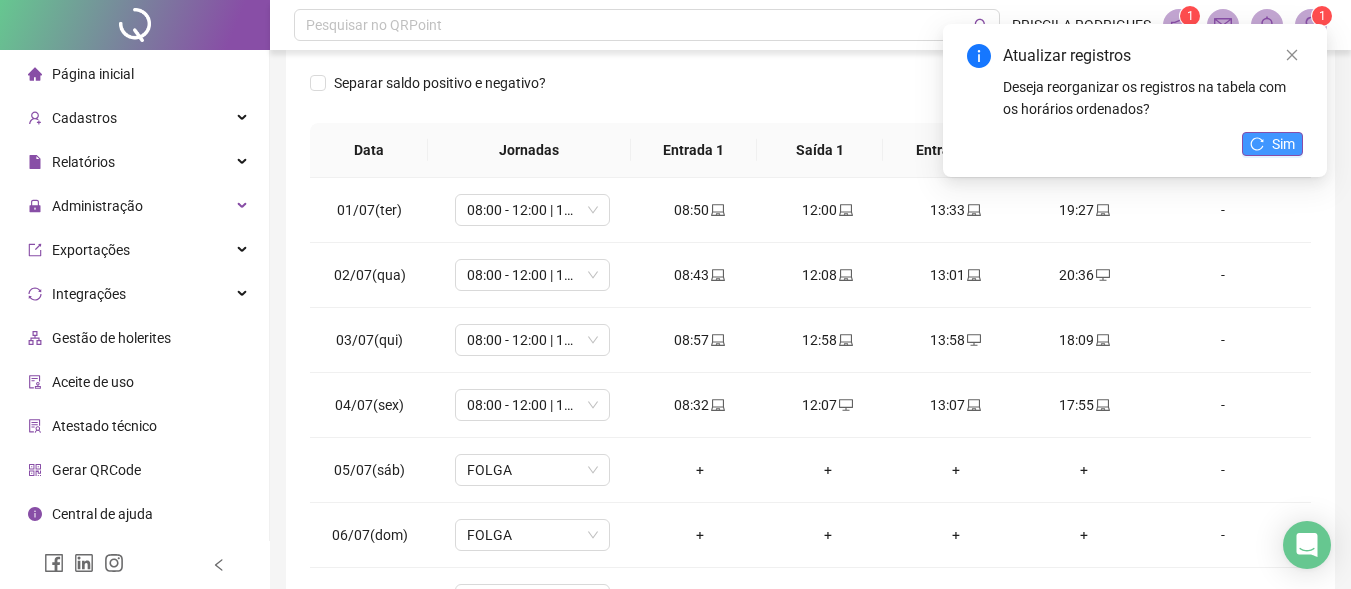 click 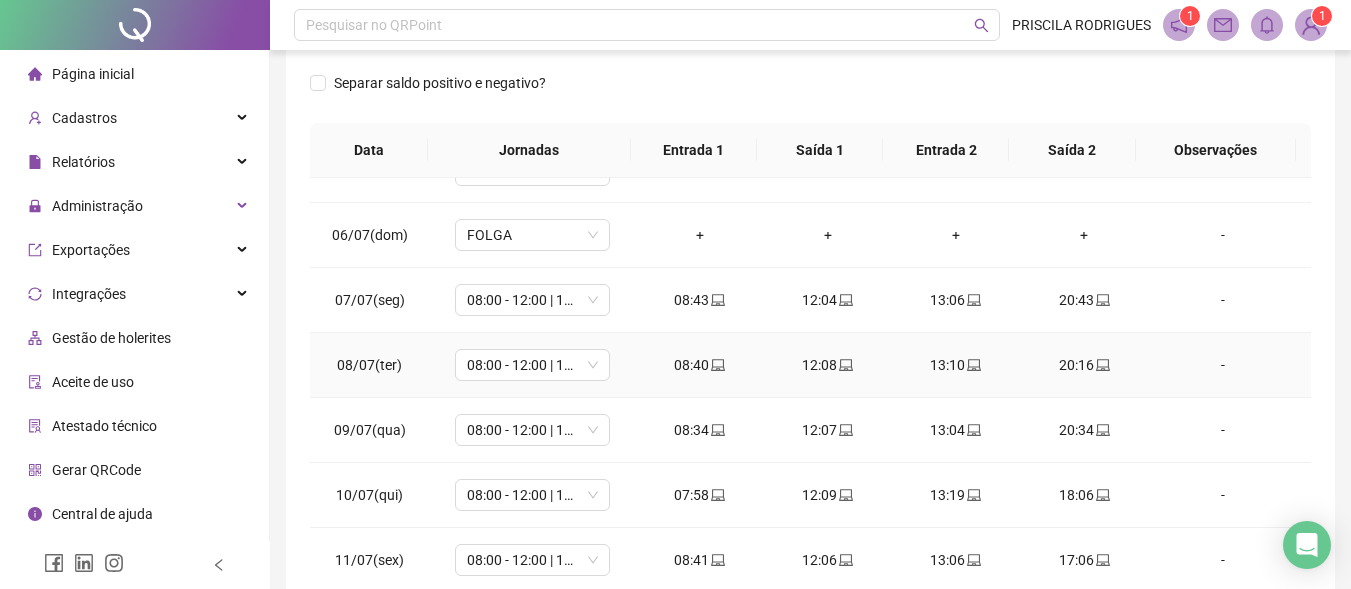 scroll, scrollTop: 0, scrollLeft: 0, axis: both 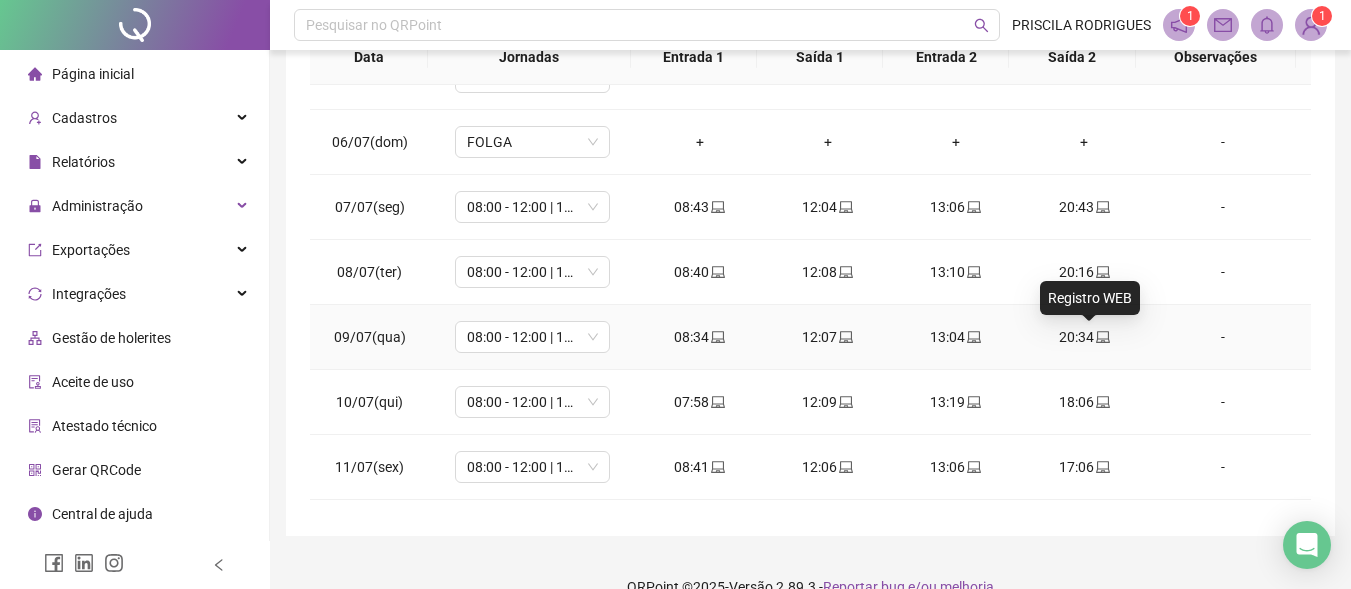 click 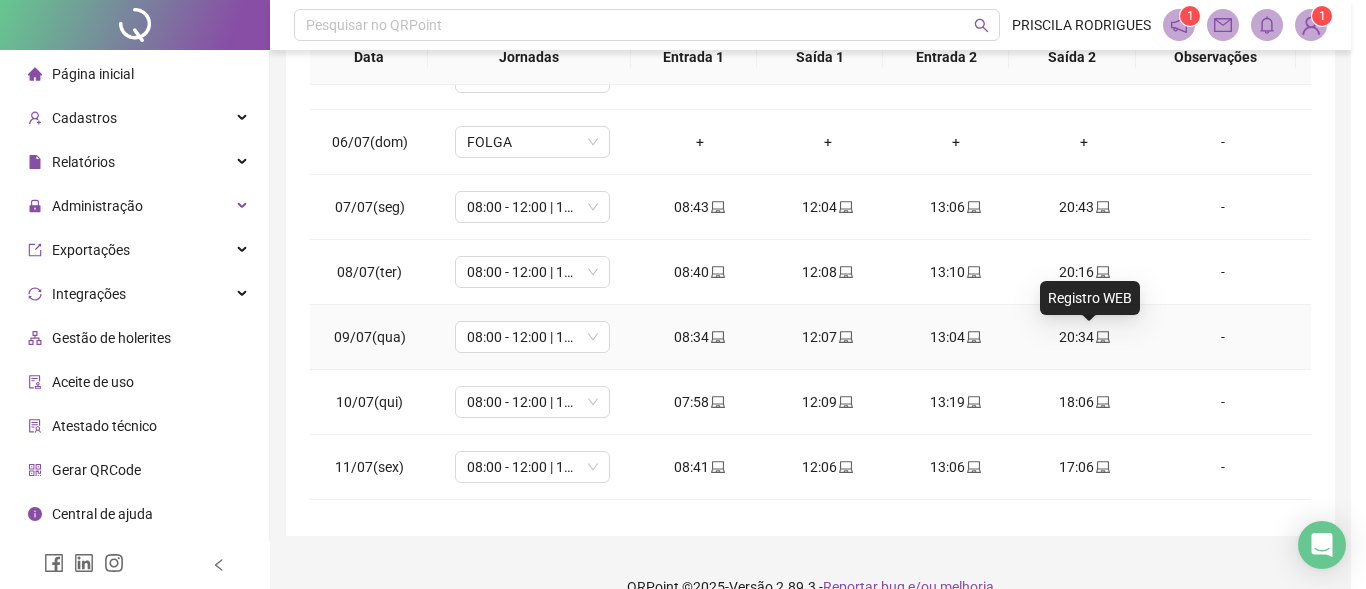 type on "**********" 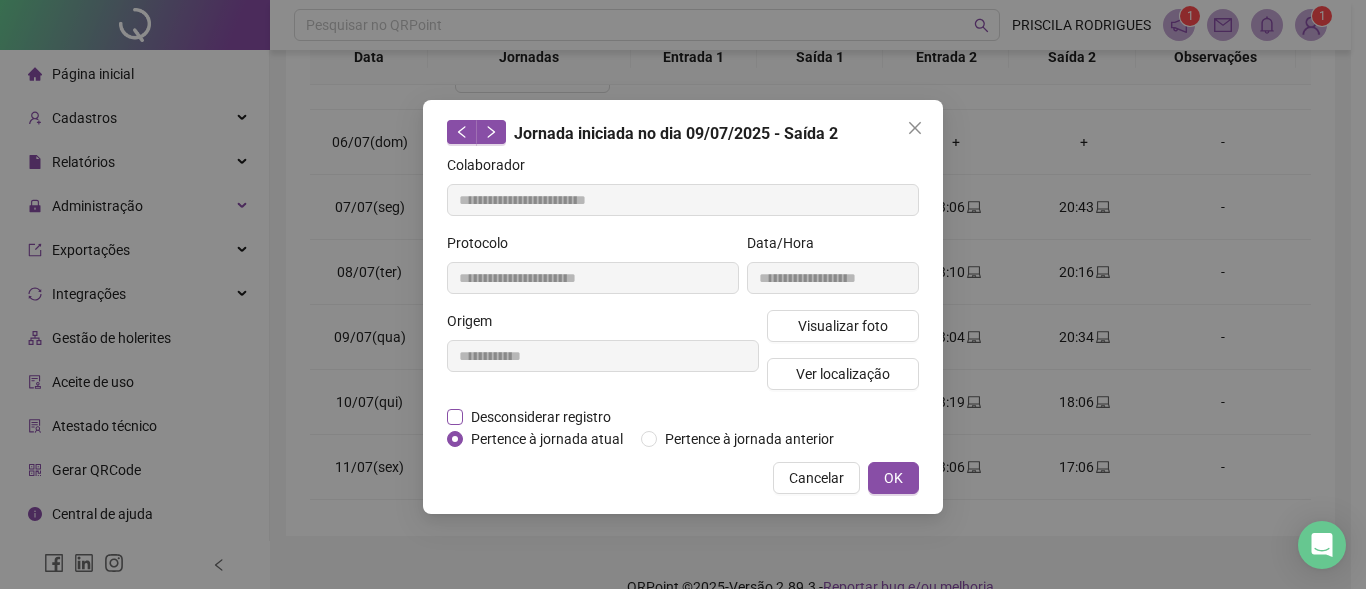 click on "Desconsiderar registro" at bounding box center [541, 417] 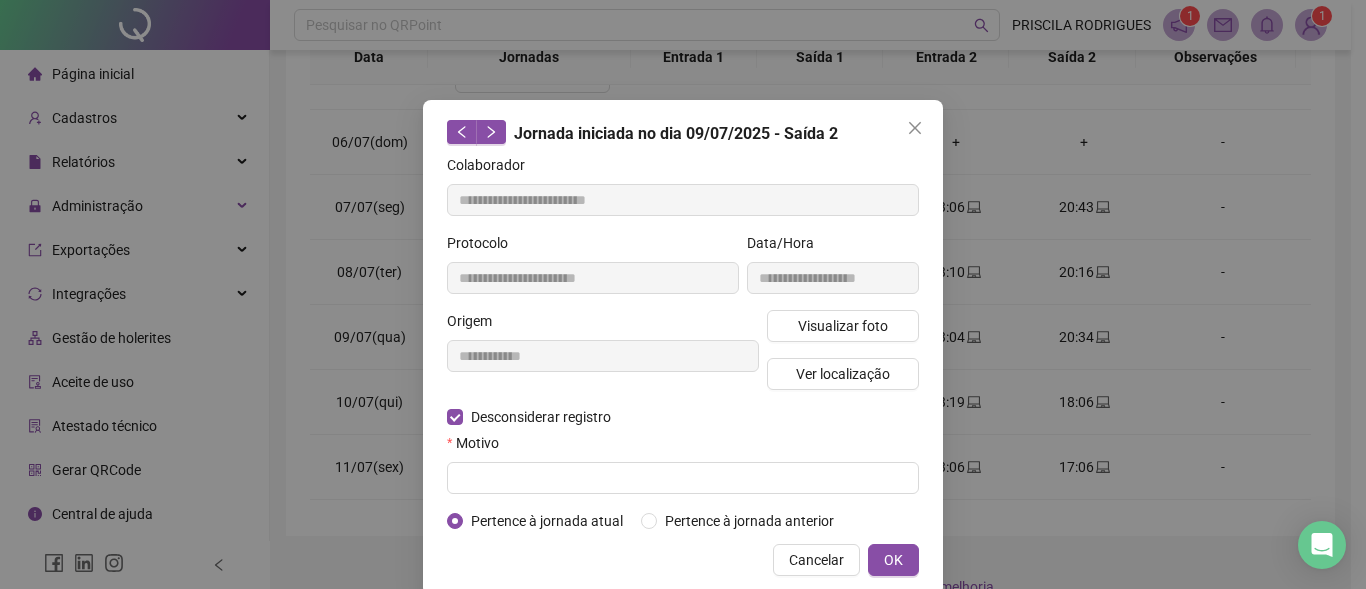 click on "Motivo" at bounding box center (683, 447) 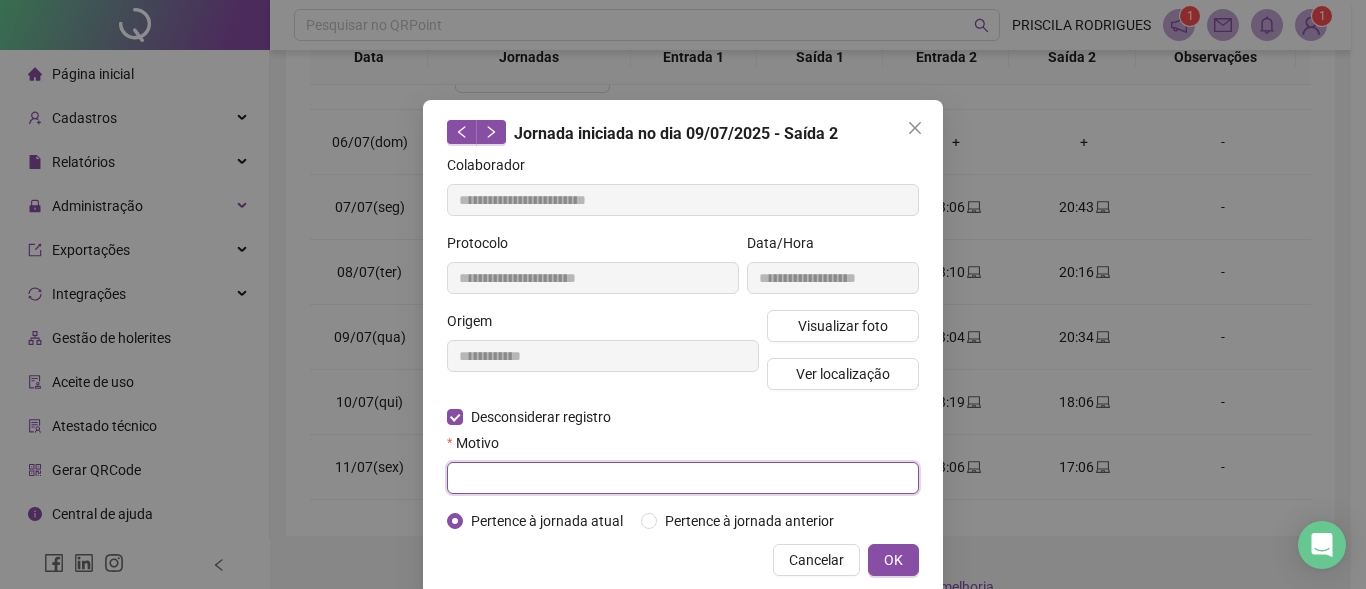 click at bounding box center (683, 478) 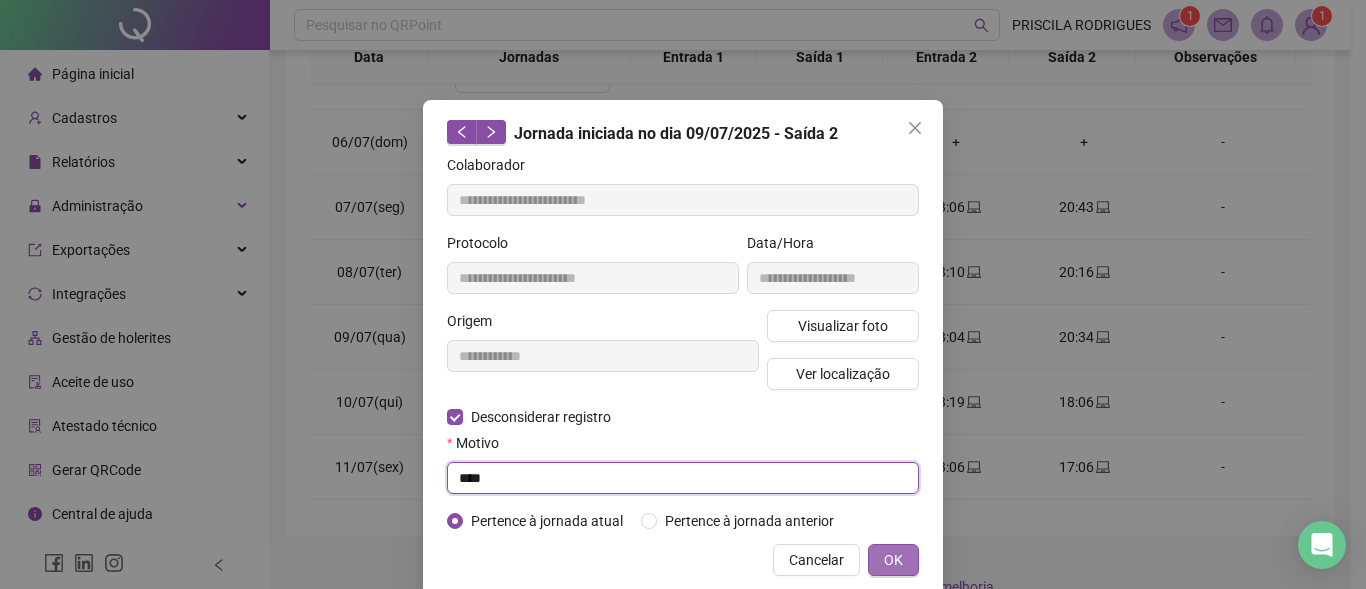 type on "****" 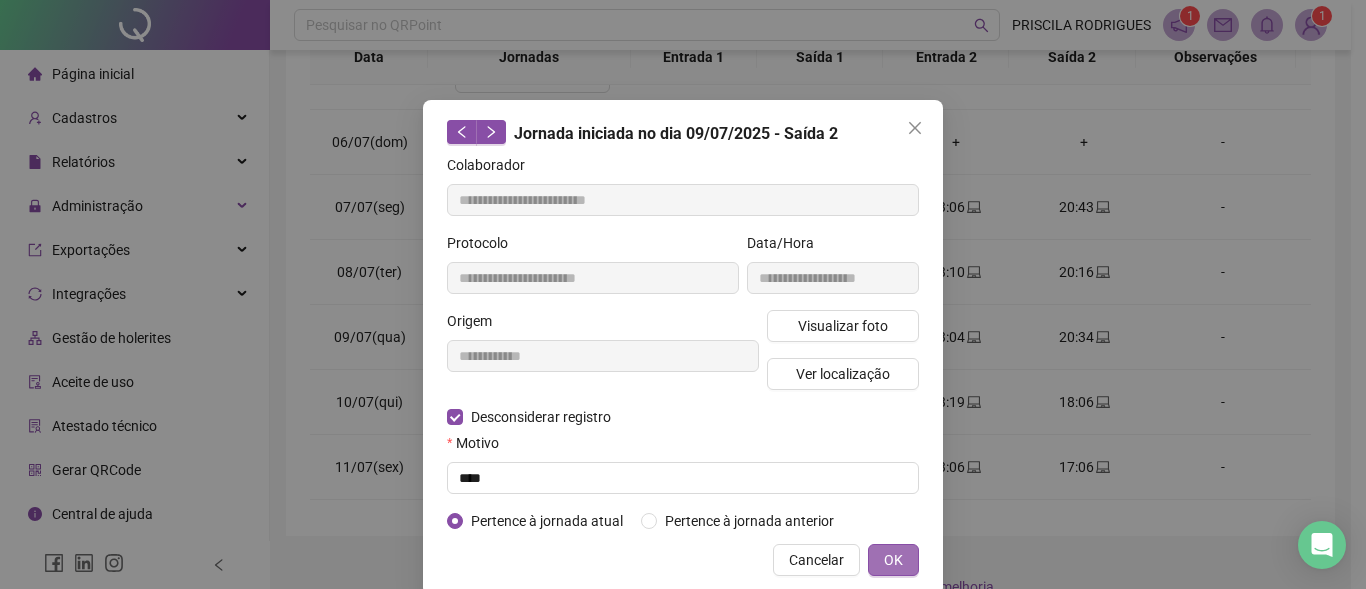 click on "OK" at bounding box center [893, 560] 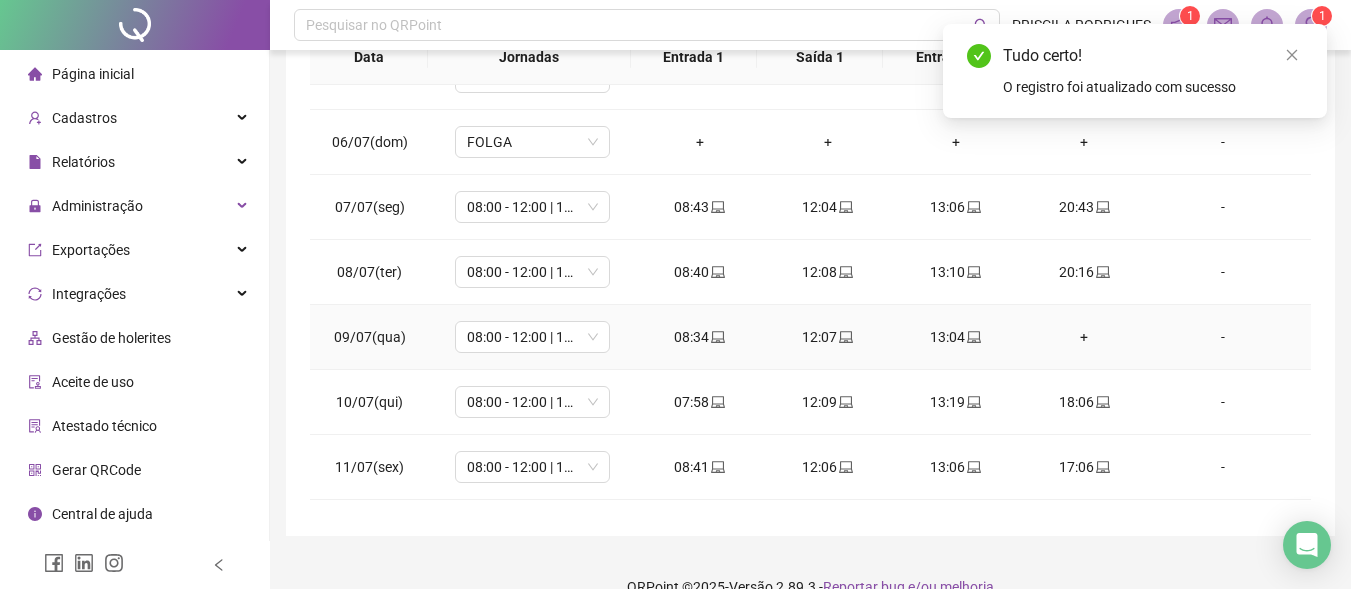 click on "+" at bounding box center [1084, 337] 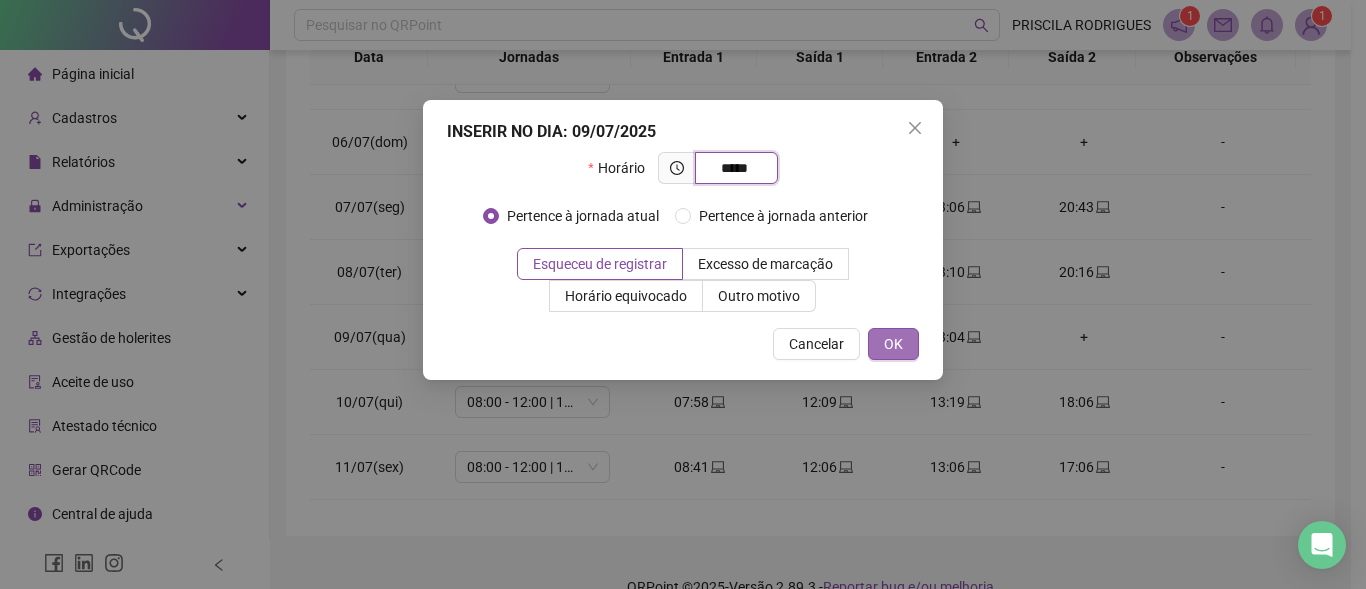type on "*****" 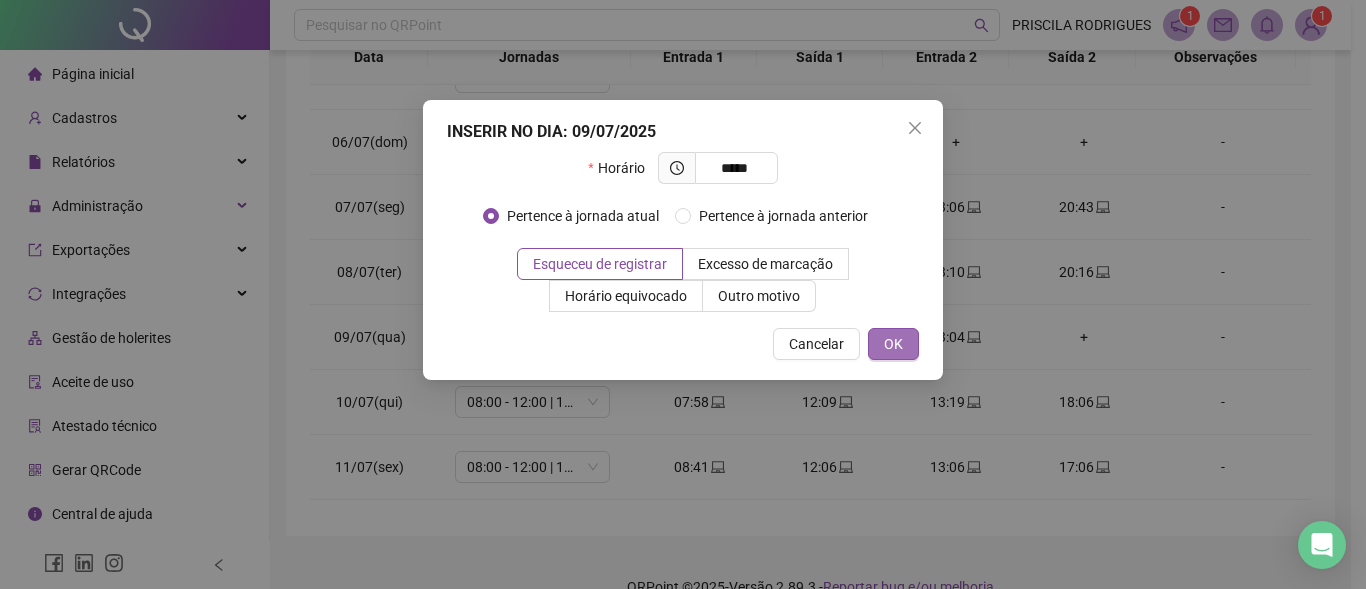 click on "OK" at bounding box center (893, 344) 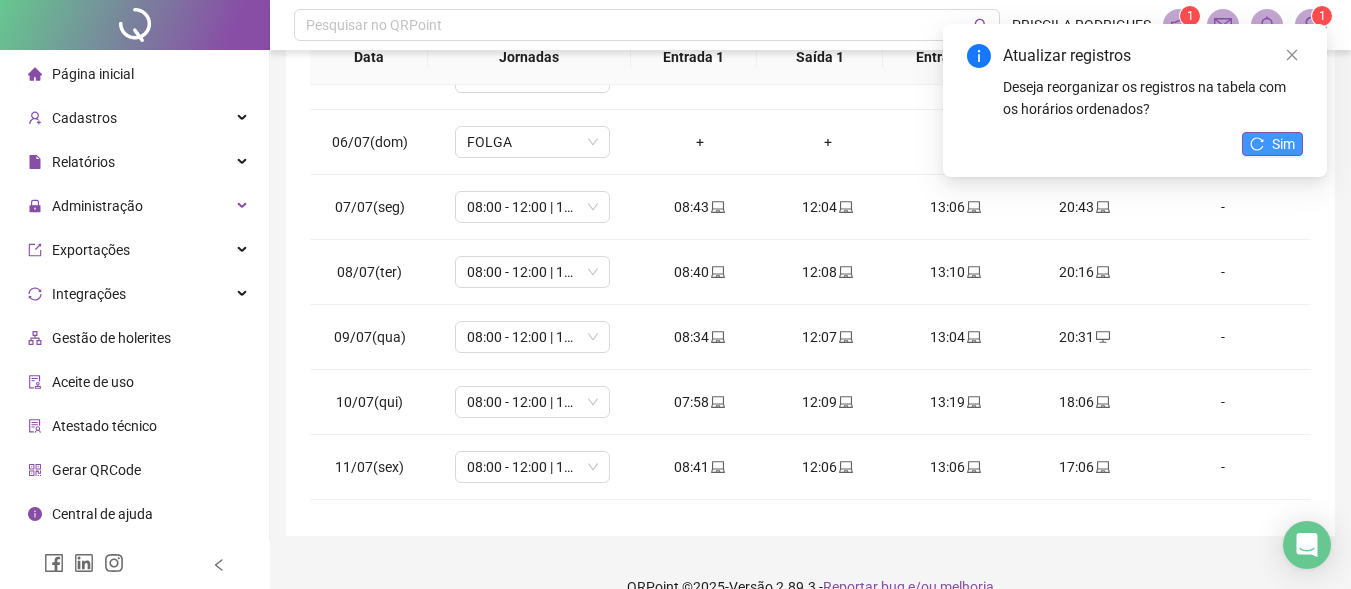 click on "Sim" at bounding box center (1283, 144) 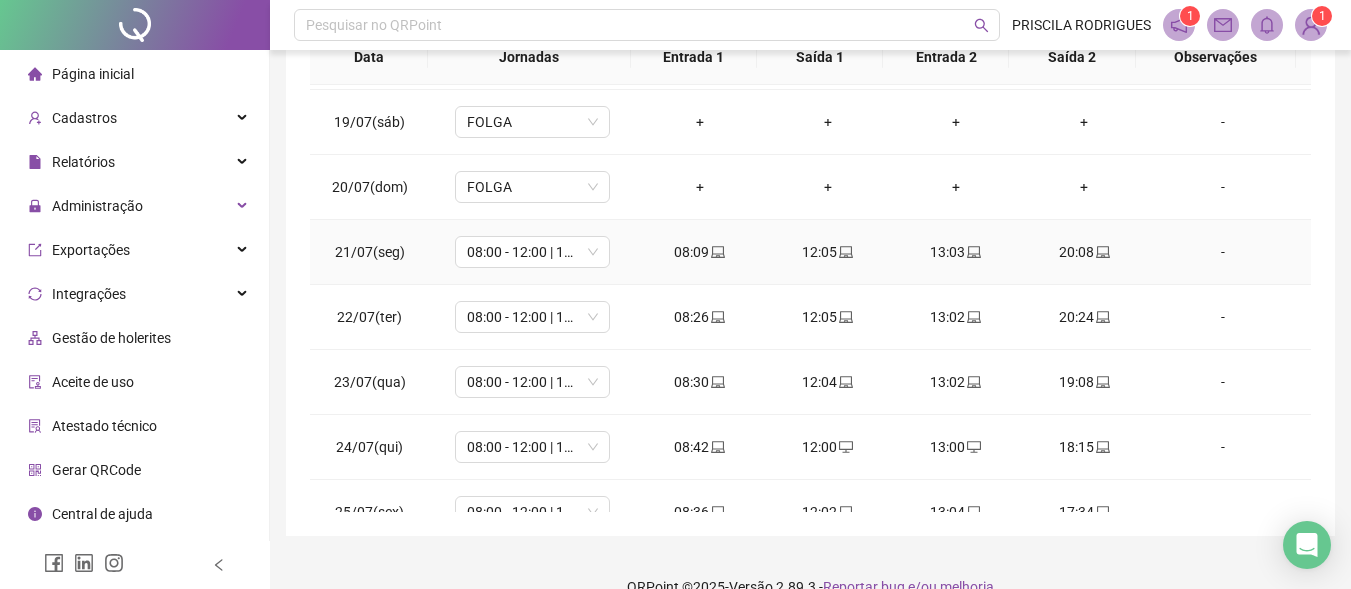 scroll, scrollTop: 1200, scrollLeft: 0, axis: vertical 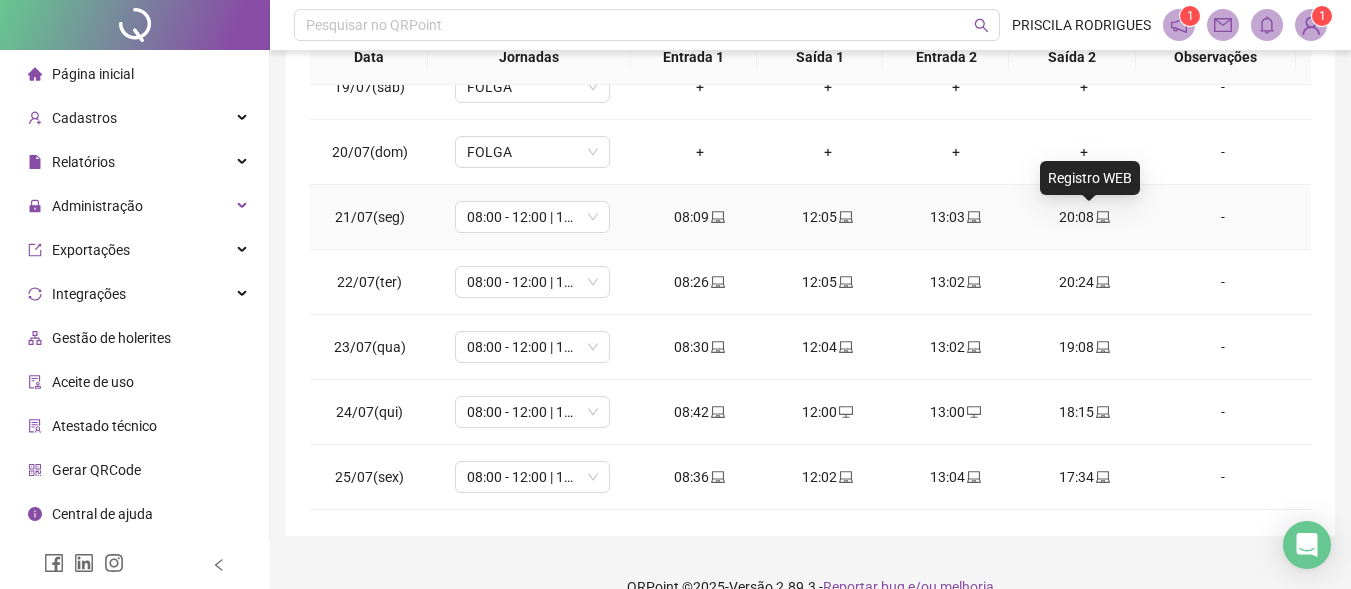click at bounding box center [1102, 217] 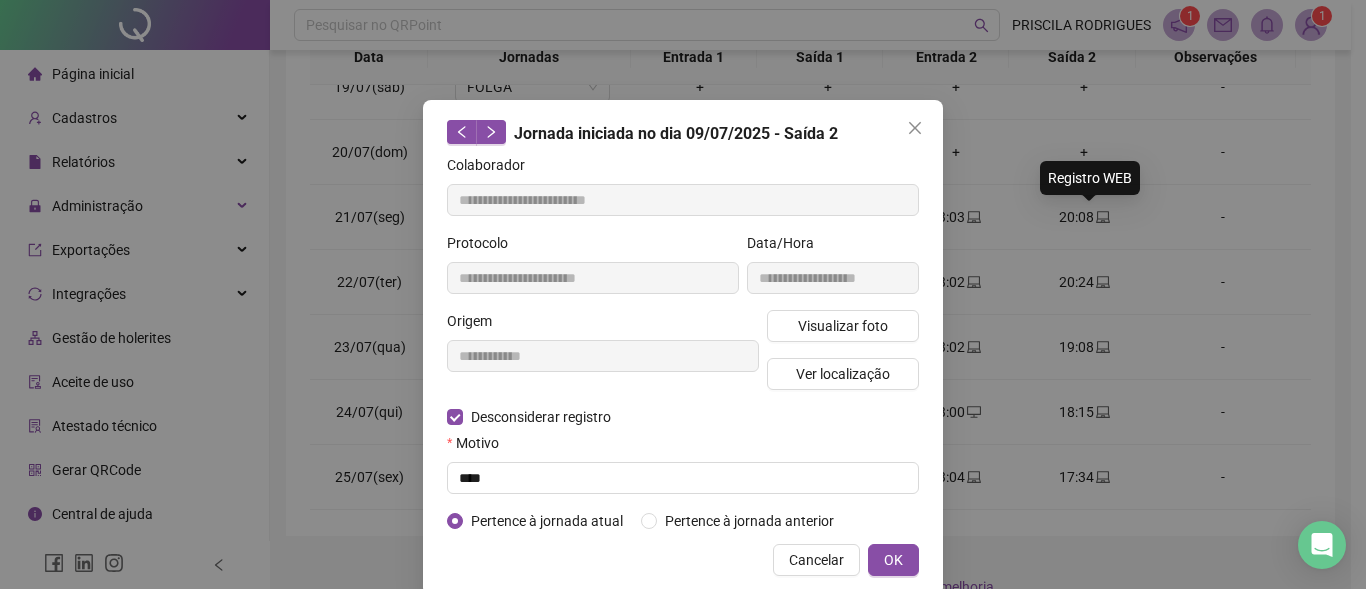 type on "**********" 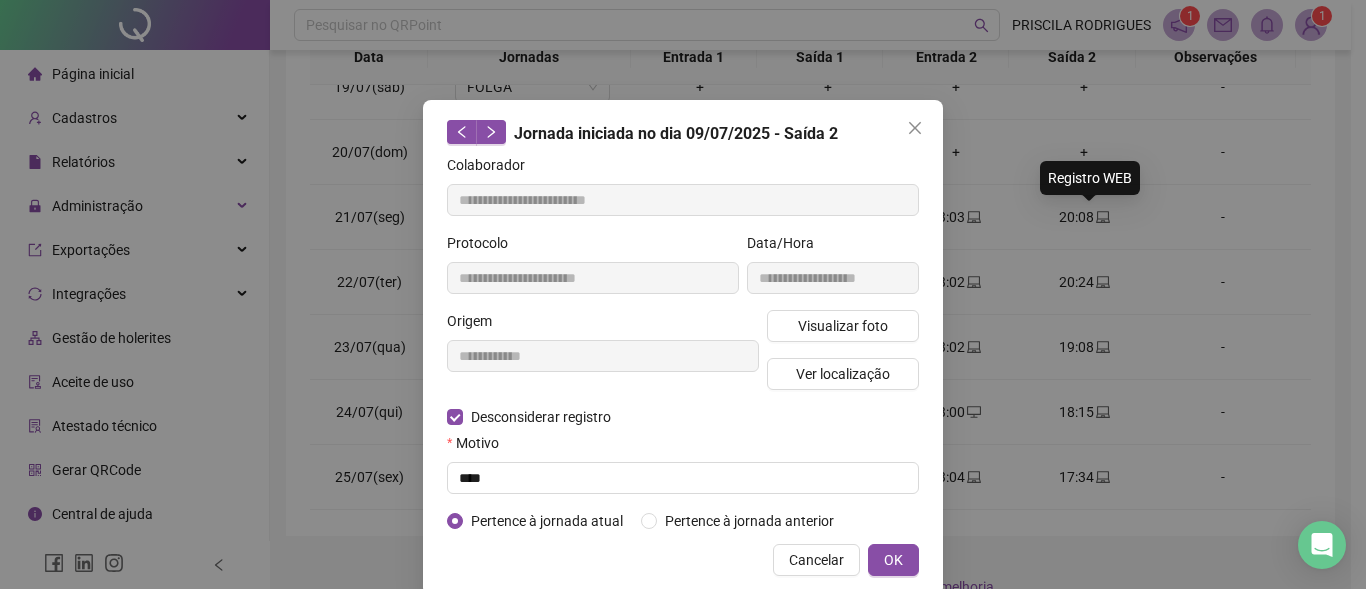 type on "**********" 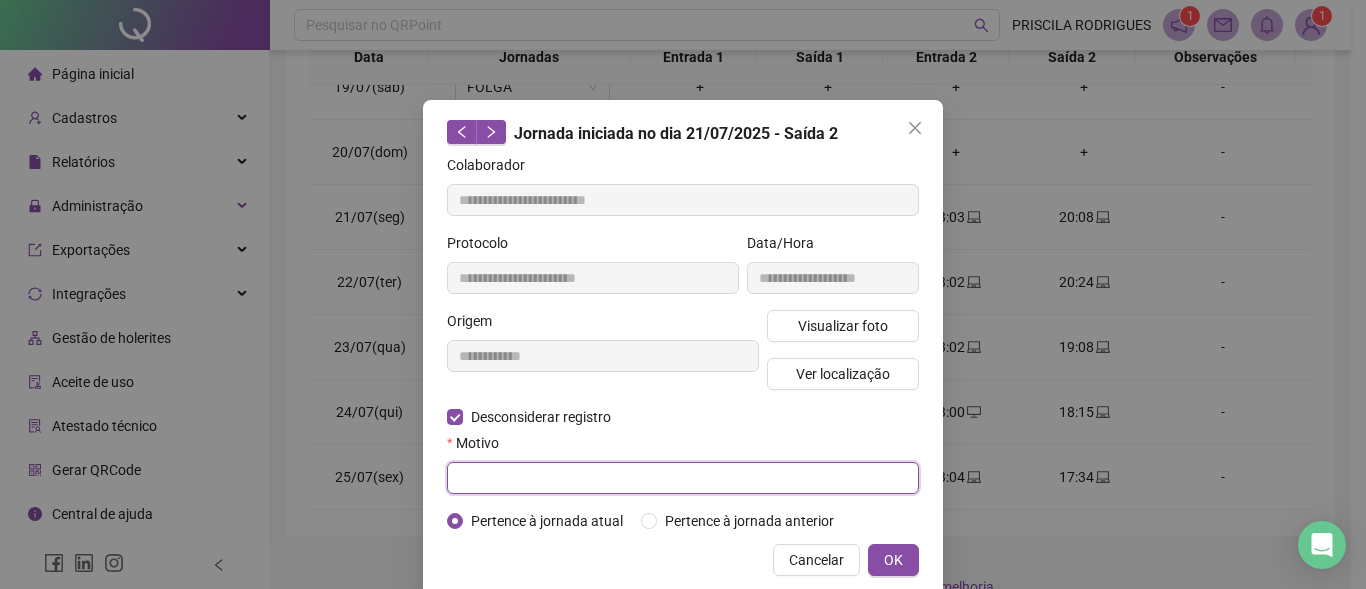 click at bounding box center [683, 478] 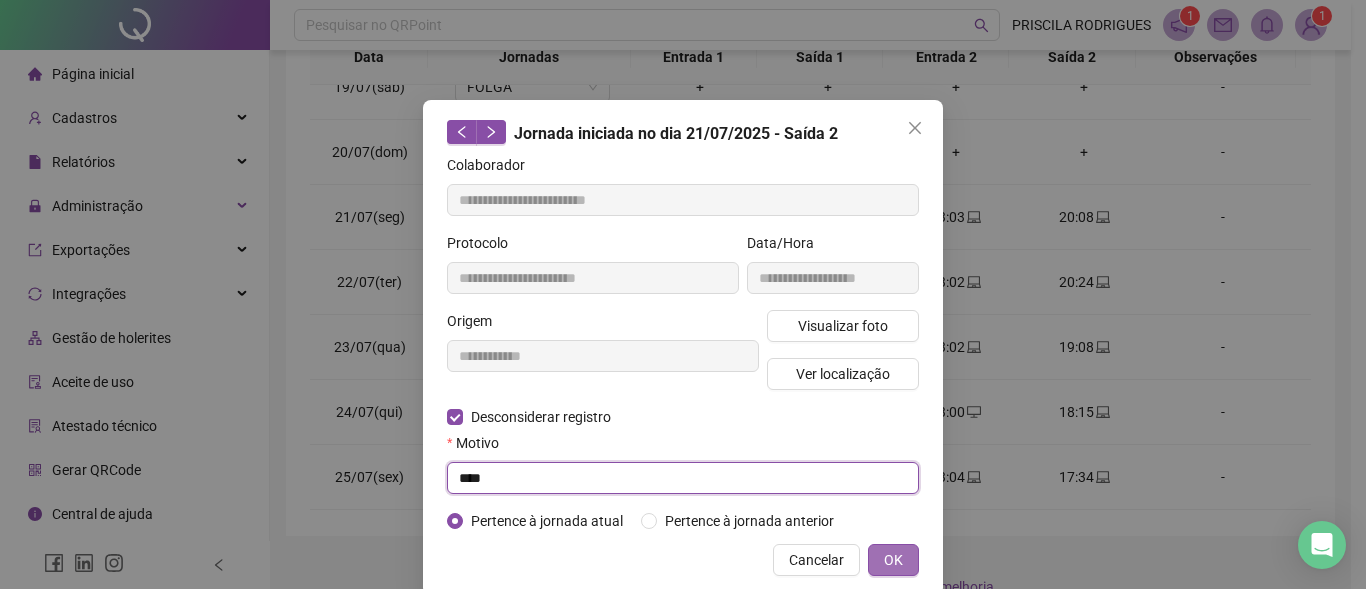 type on "****" 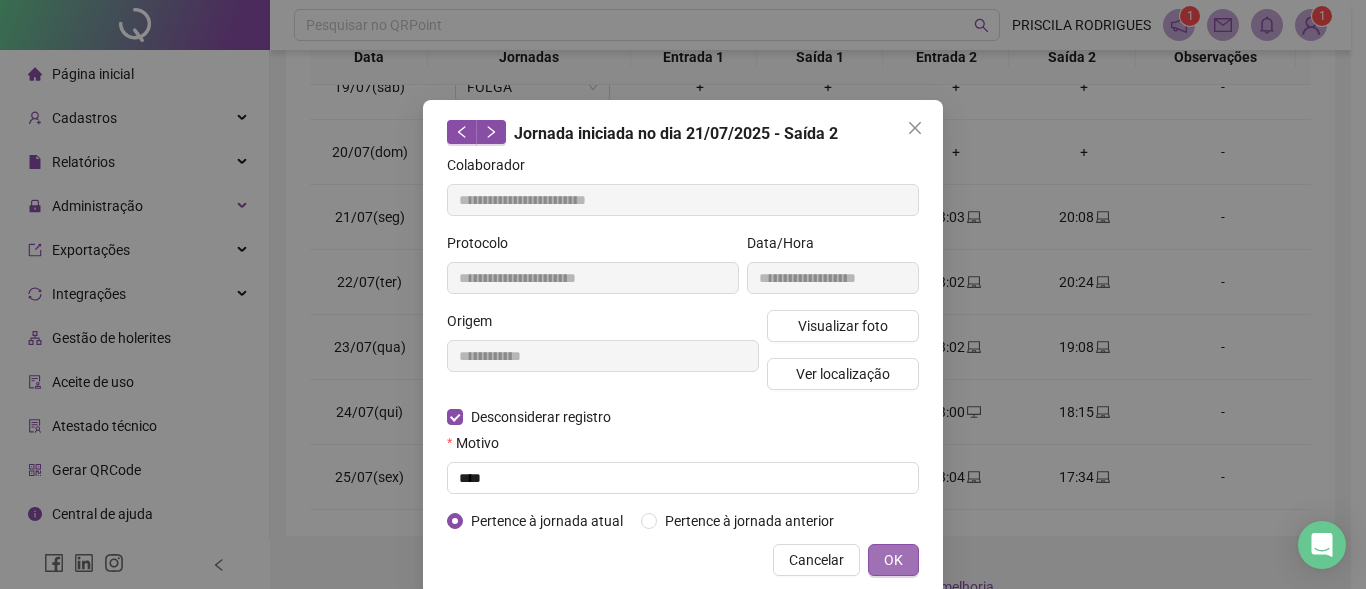 click on "OK" at bounding box center [893, 560] 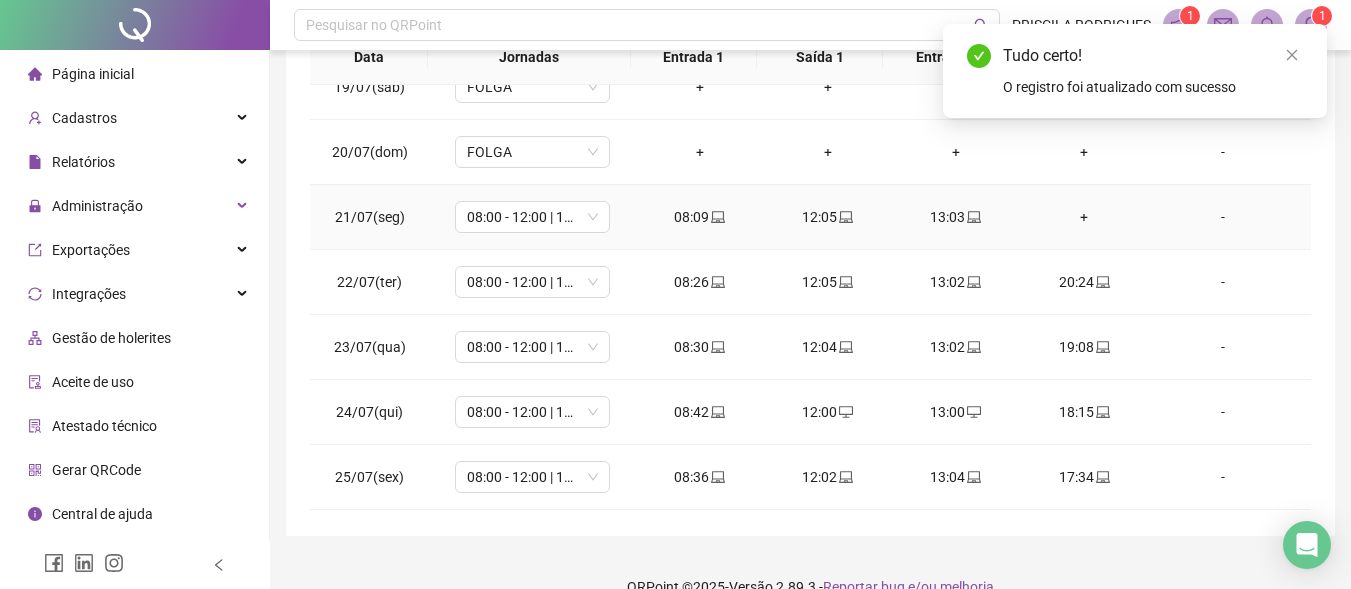 click on "+" at bounding box center (1084, 217) 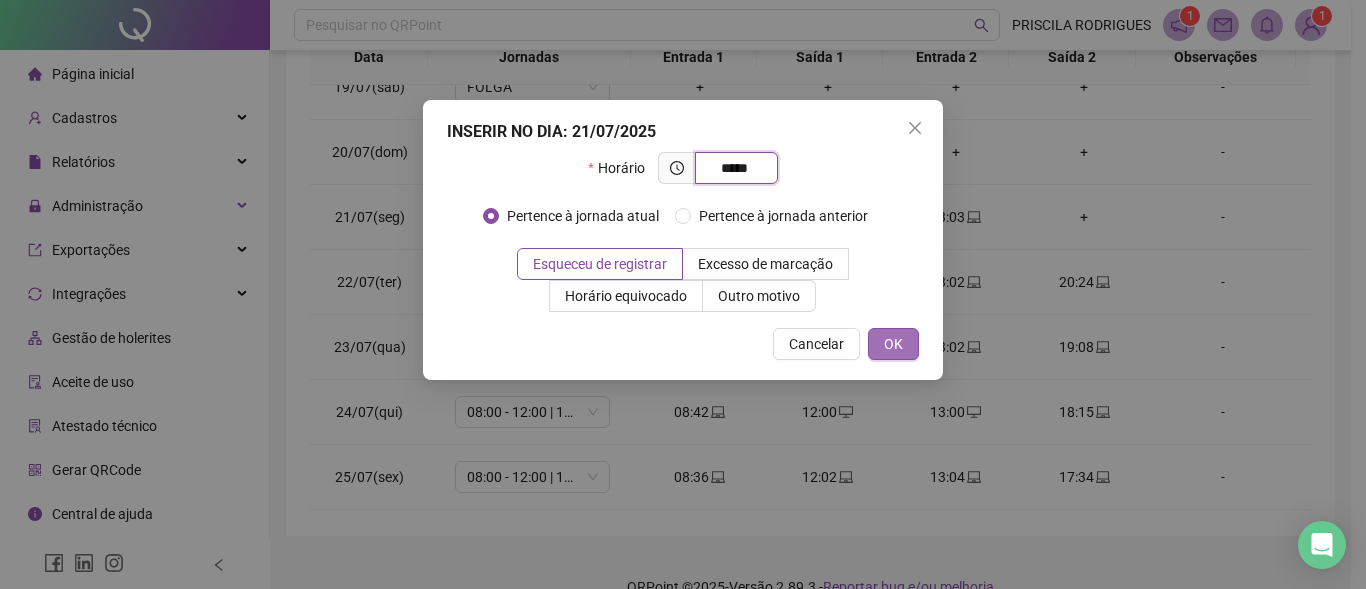 type on "*****" 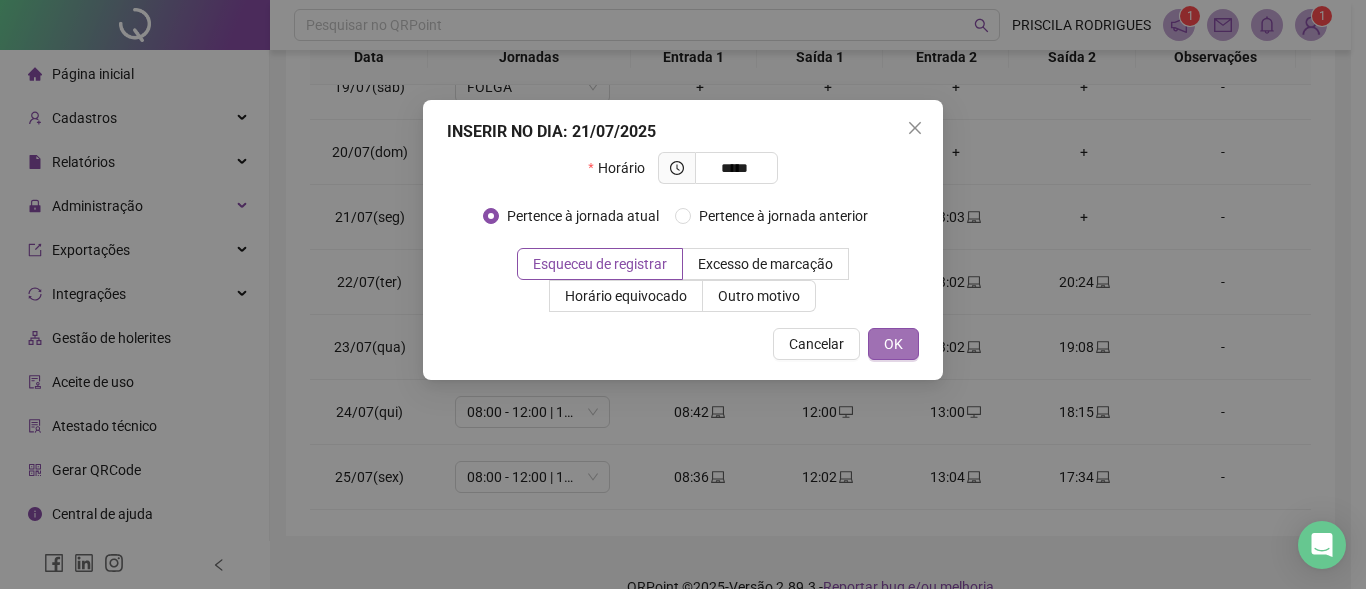click on "OK" at bounding box center [893, 344] 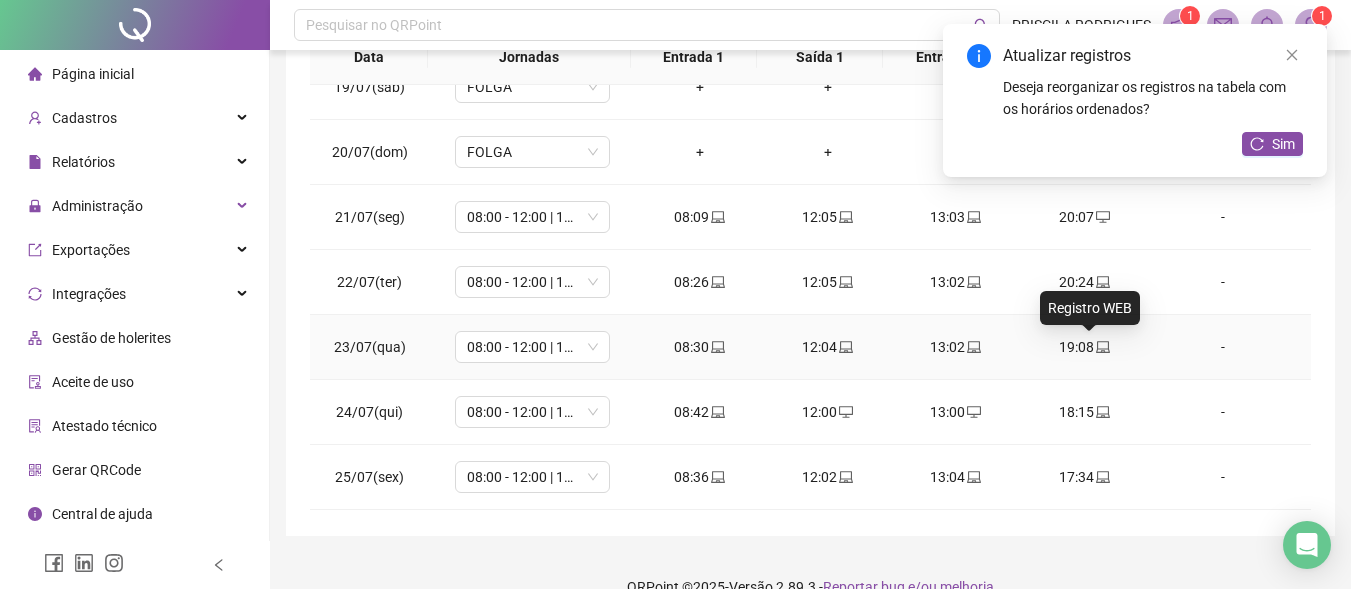 click at bounding box center (1102, 347) 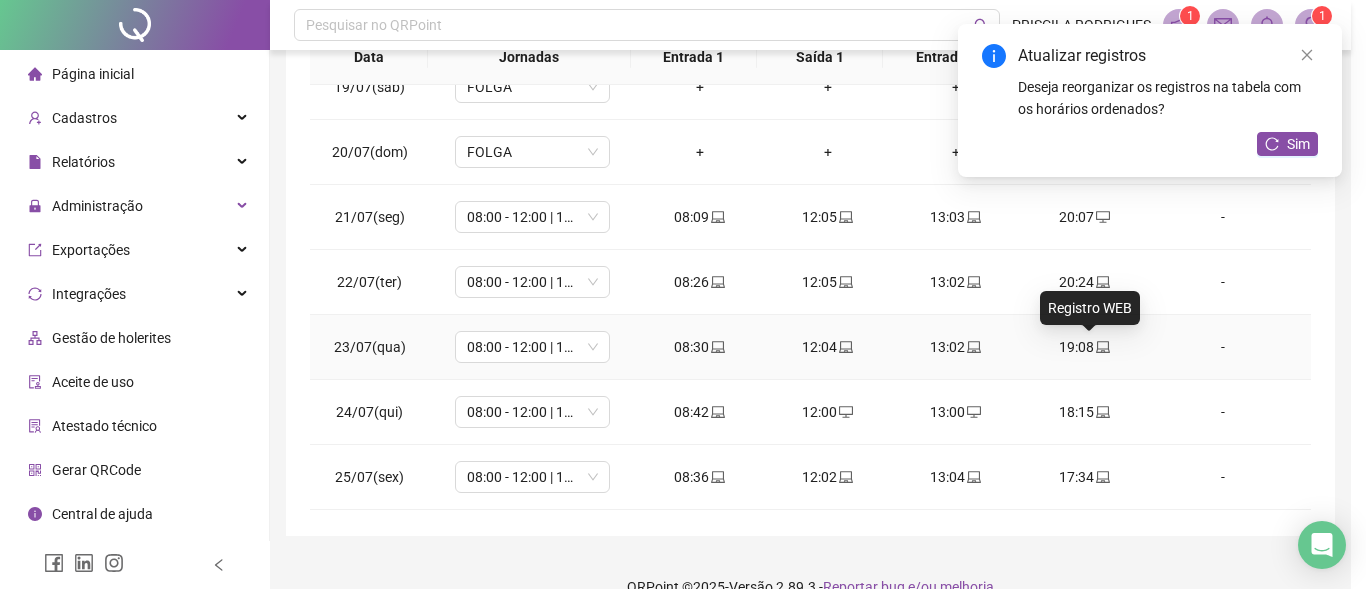 type on "**********" 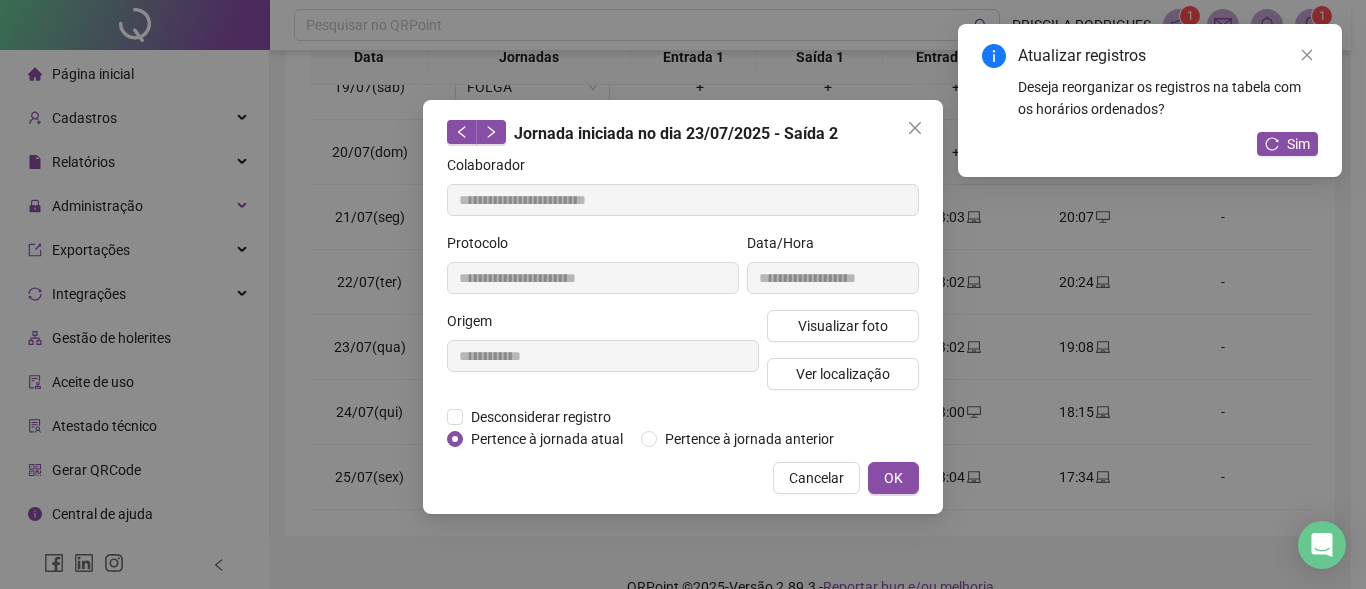 click on "Cancelar" at bounding box center (816, 478) 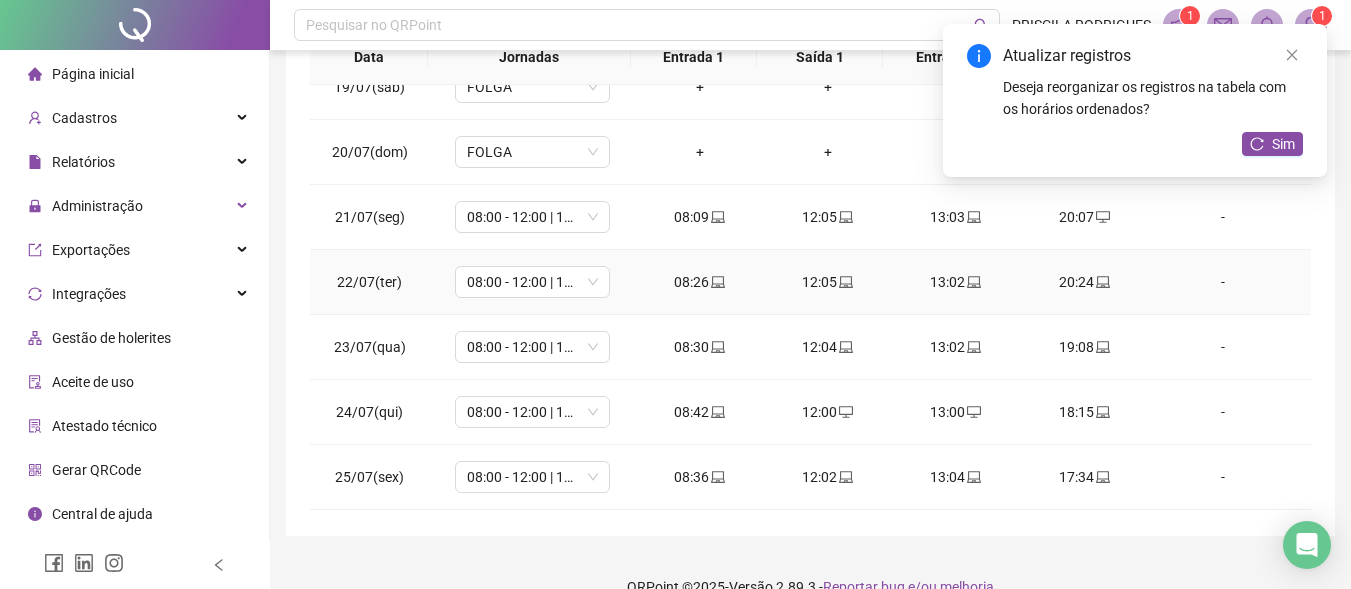 click 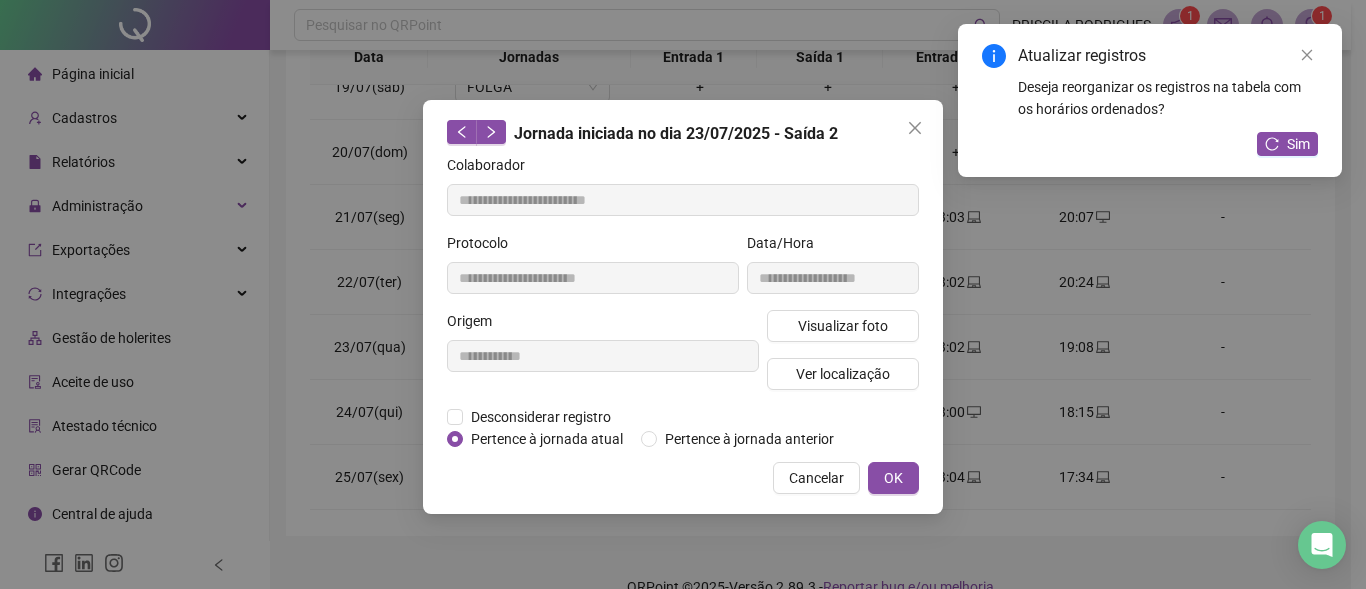 type on "**********" 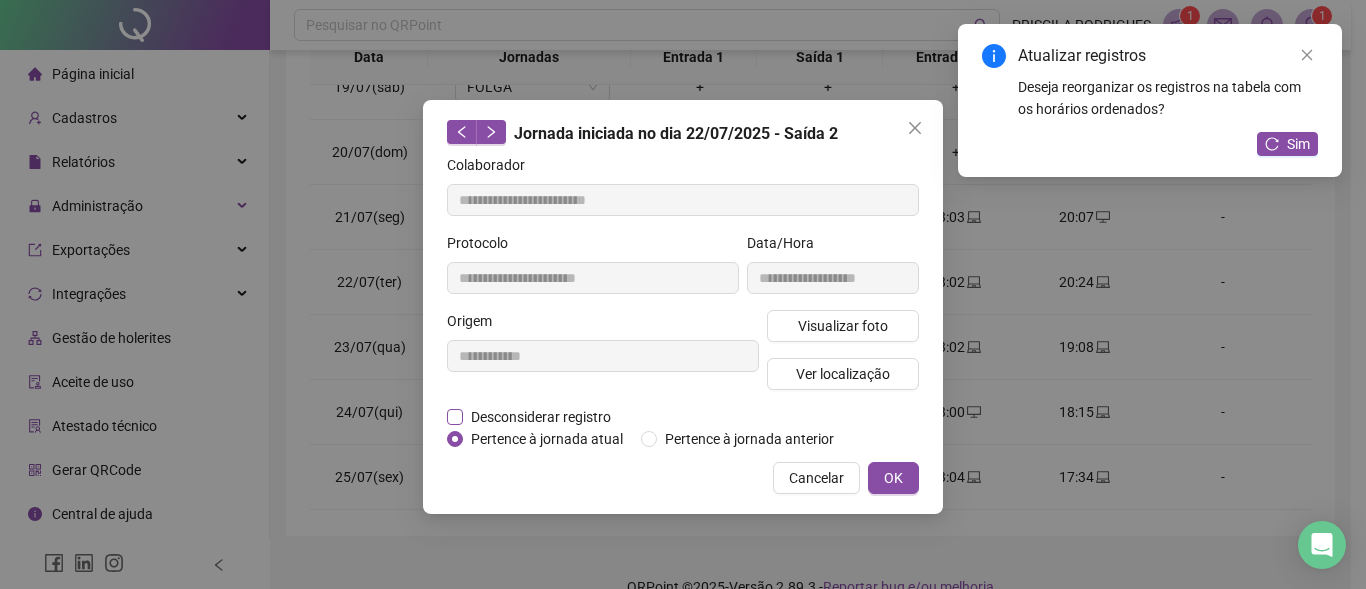 click on "Desconsiderar registro" at bounding box center (541, 417) 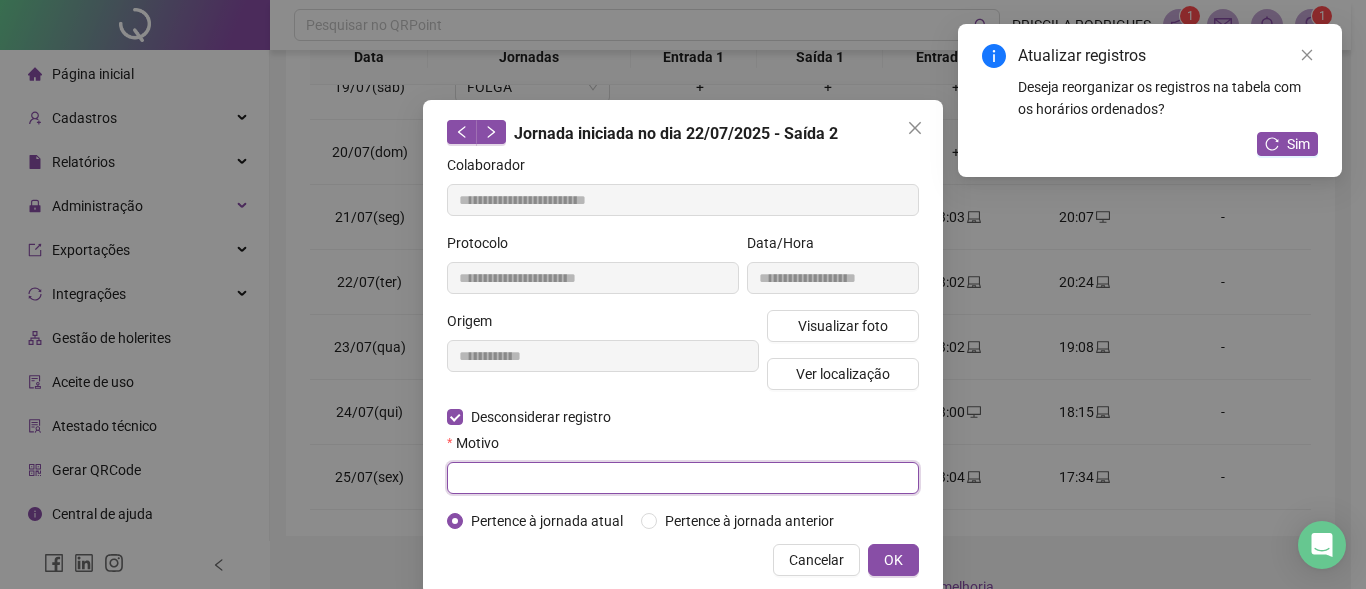 click at bounding box center [683, 478] 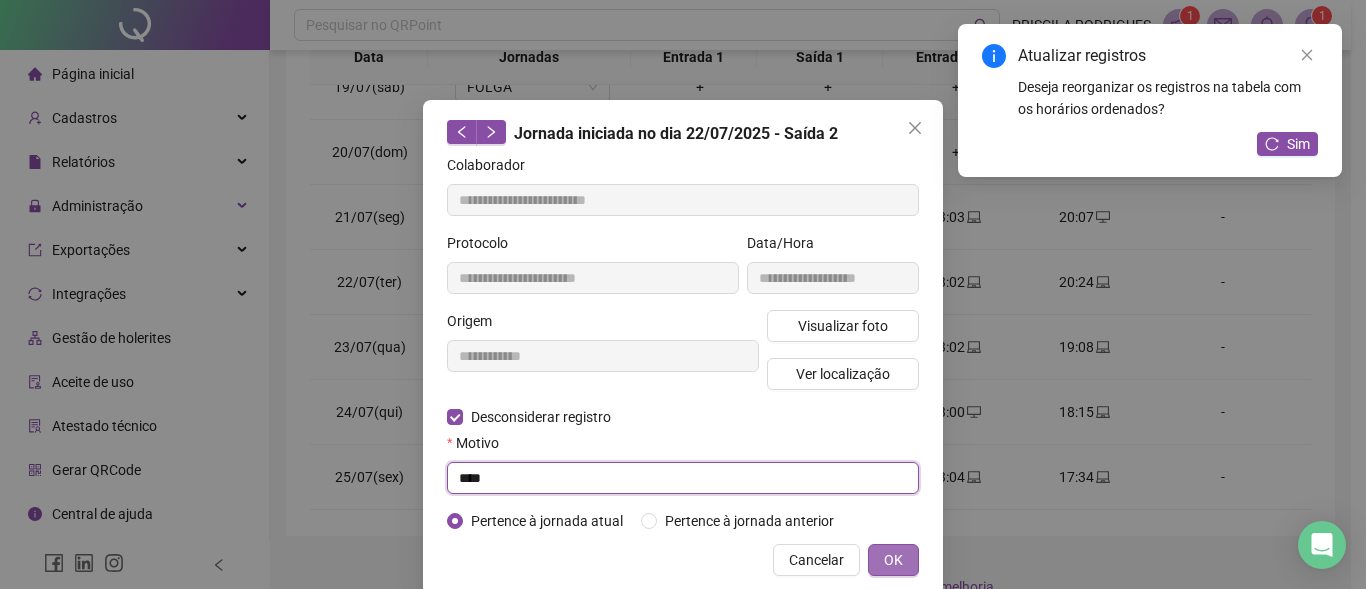 type on "****" 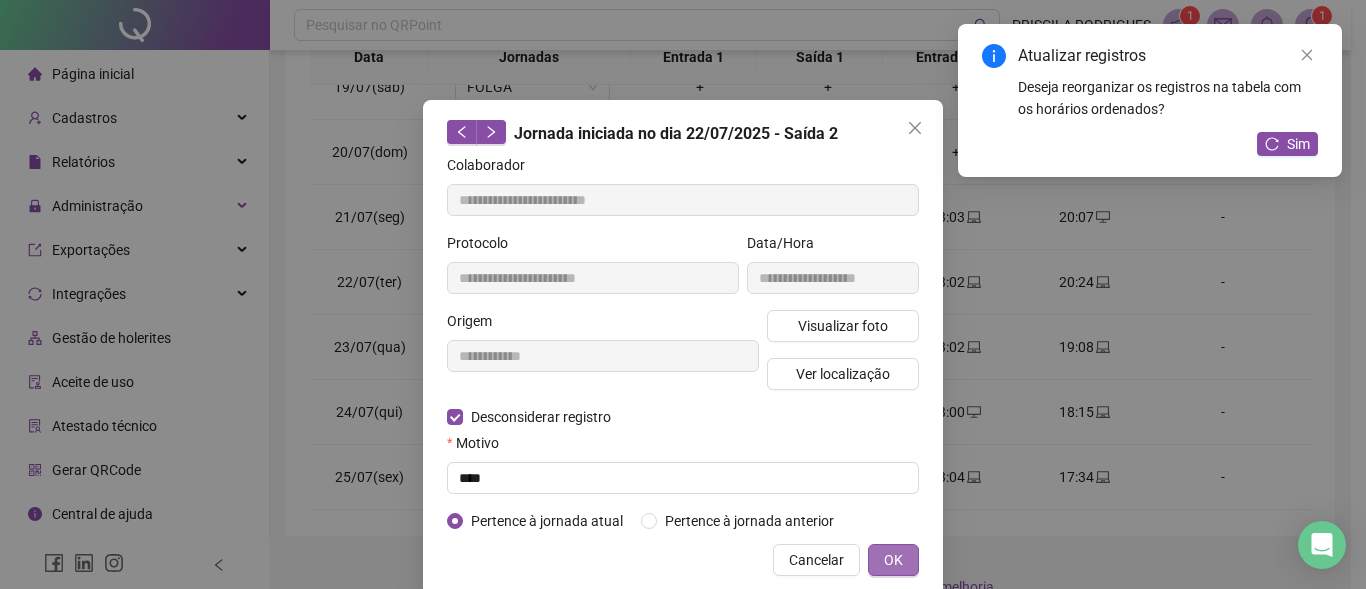 click on "OK" at bounding box center [893, 560] 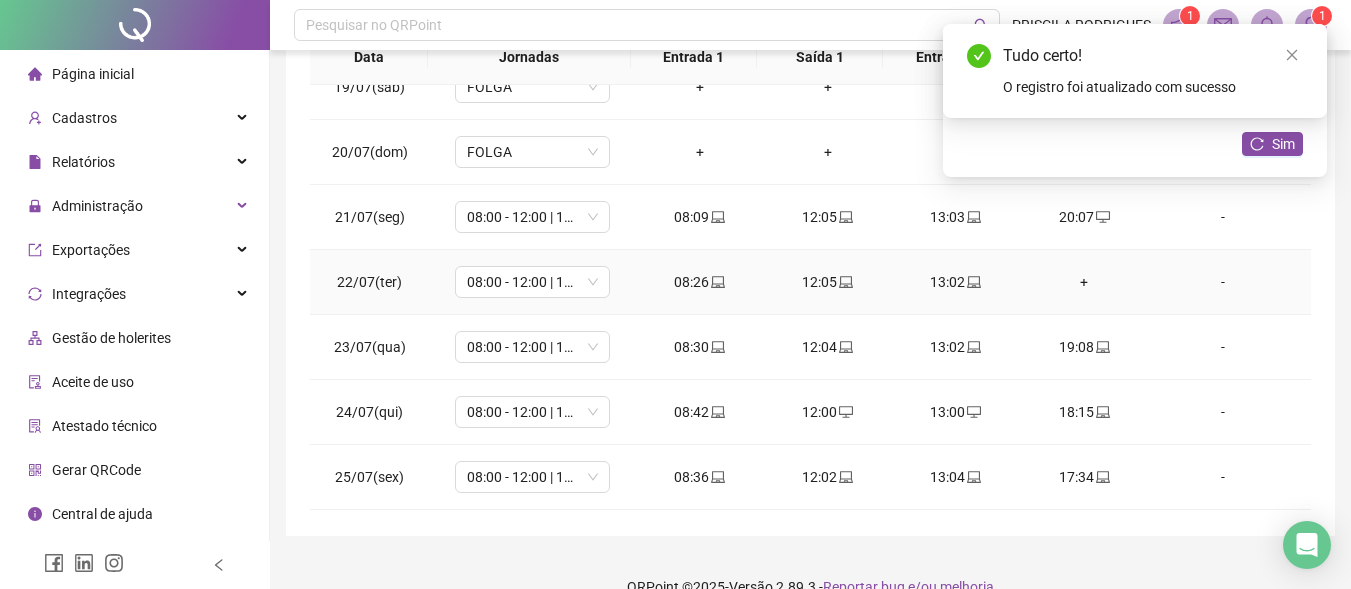 click on "+" at bounding box center (1084, 282) 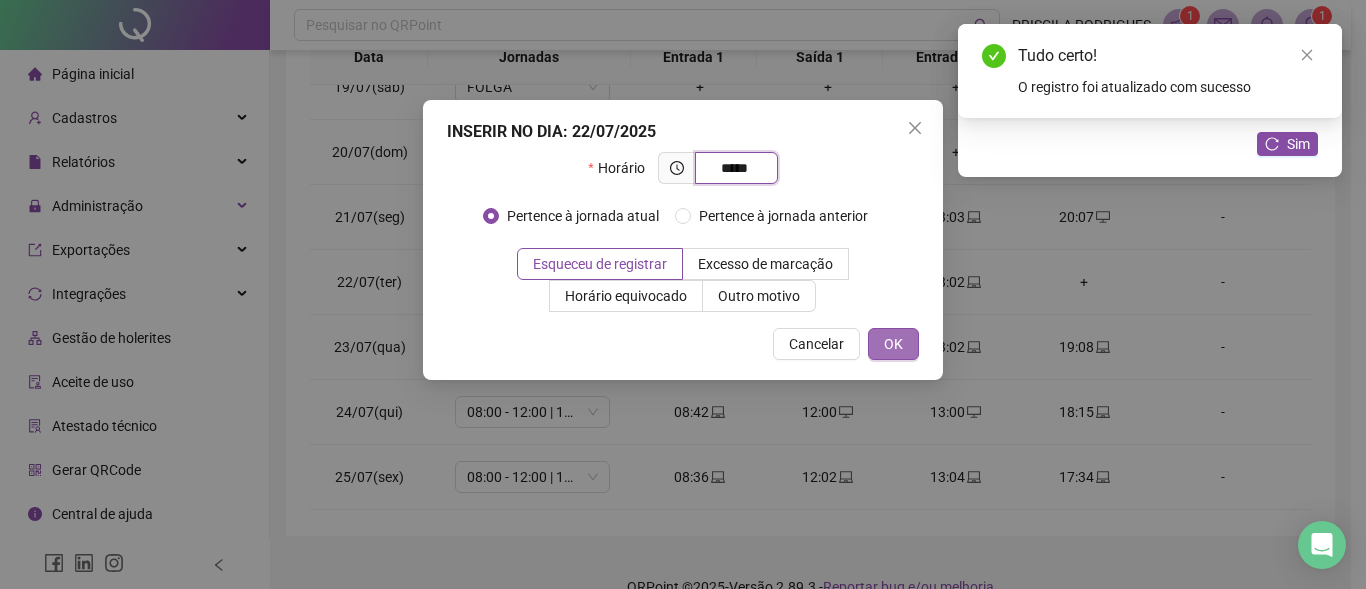 type on "*****" 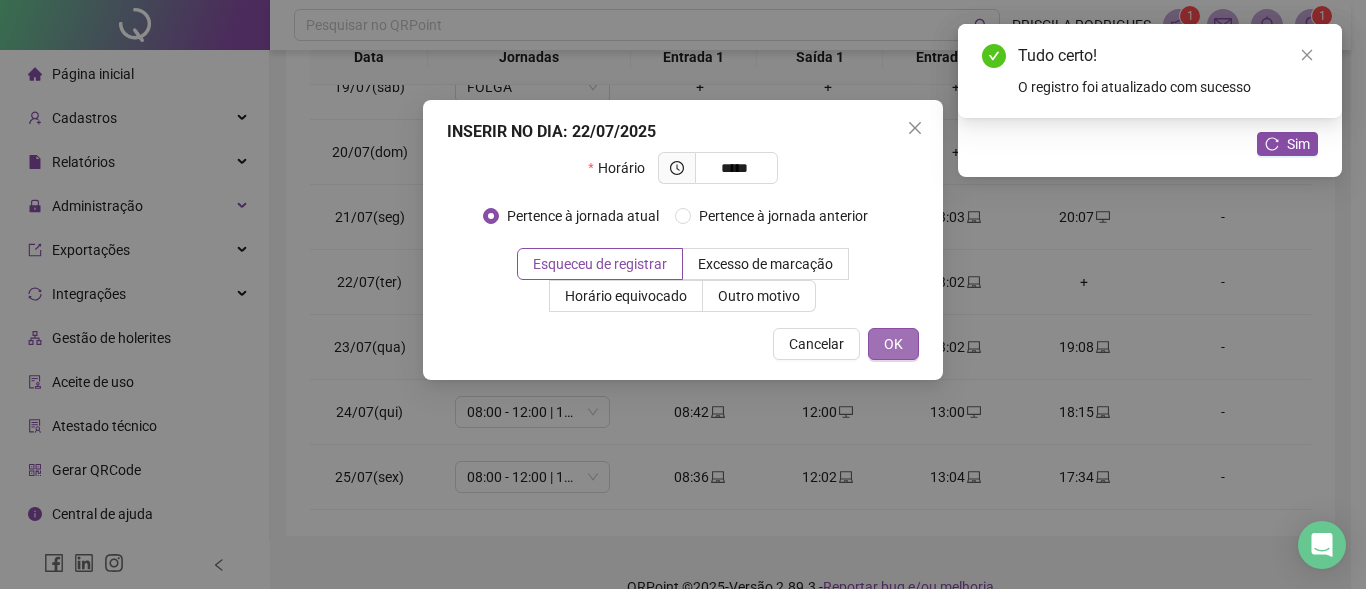 click on "OK" at bounding box center [893, 344] 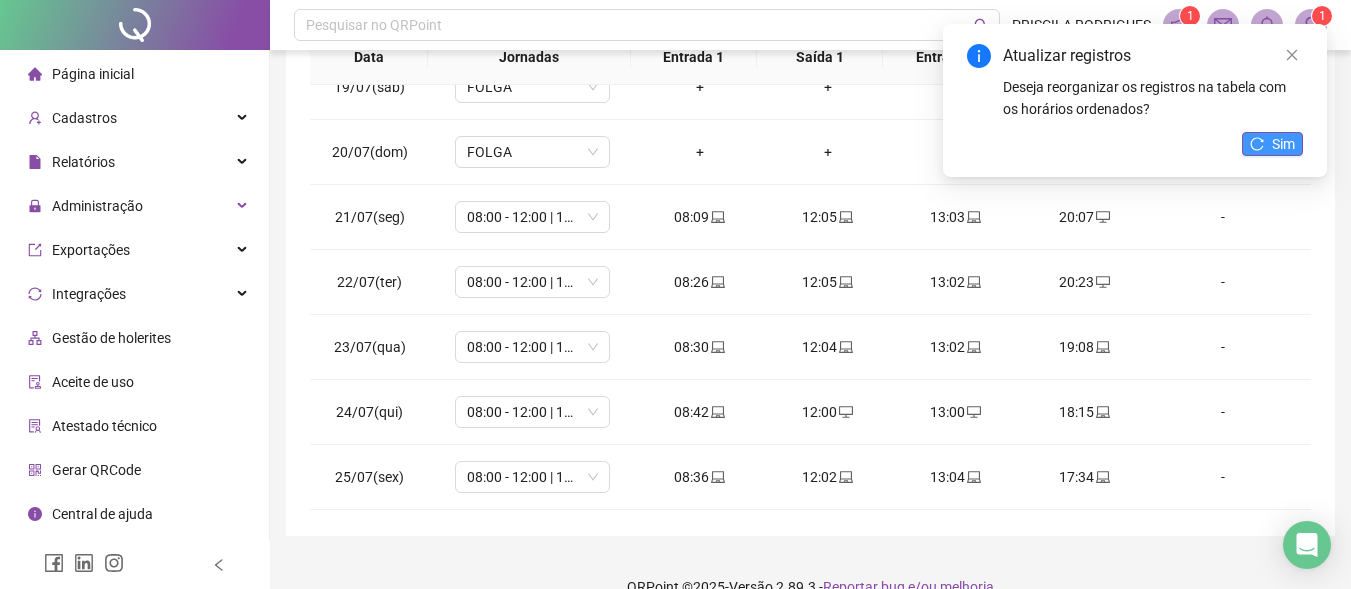 click on "Sim" at bounding box center (1283, 144) 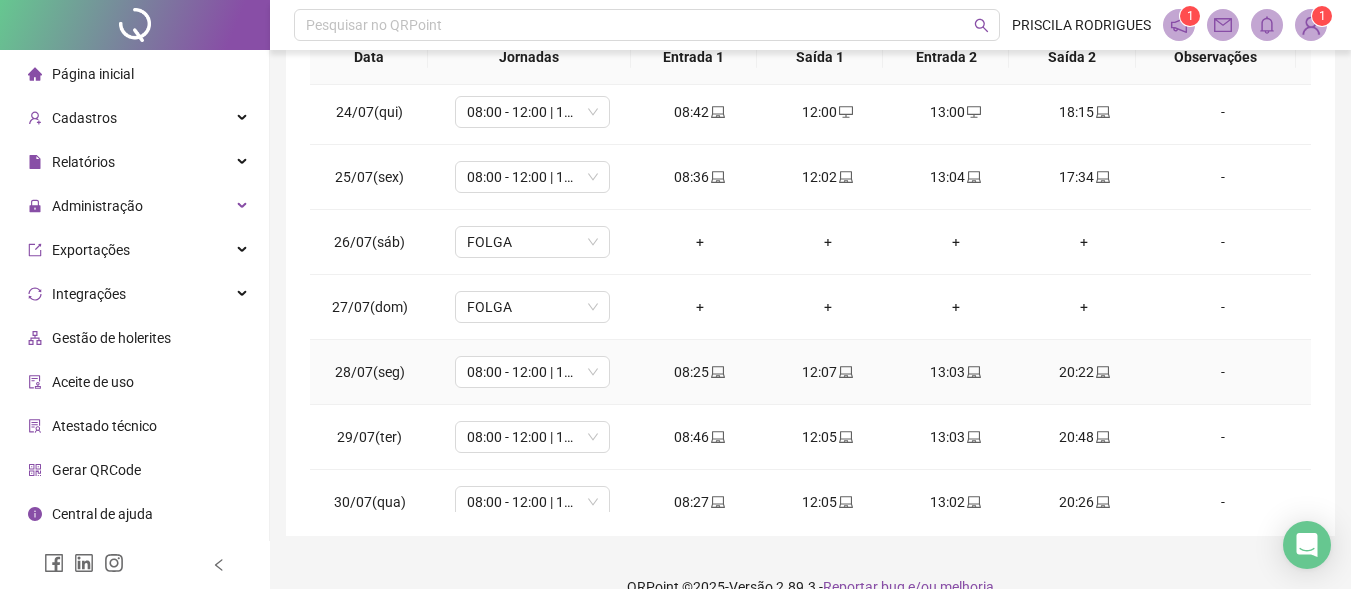 scroll, scrollTop: 1526, scrollLeft: 0, axis: vertical 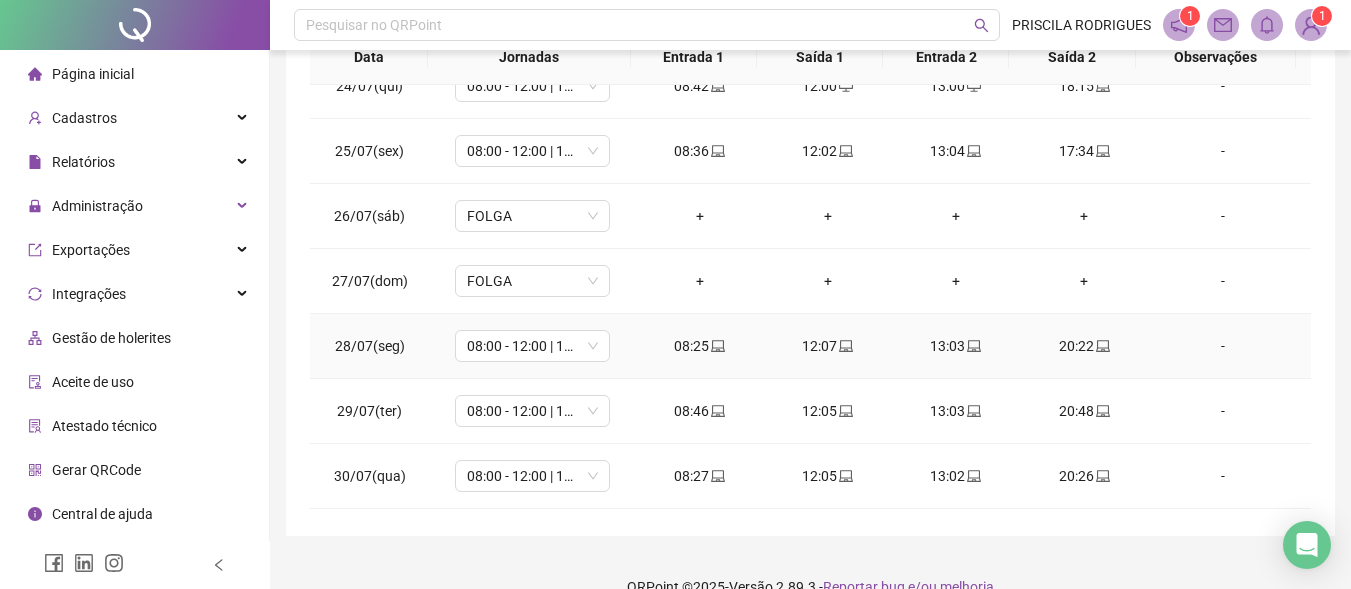 click on "20:48" at bounding box center [1084, 411] 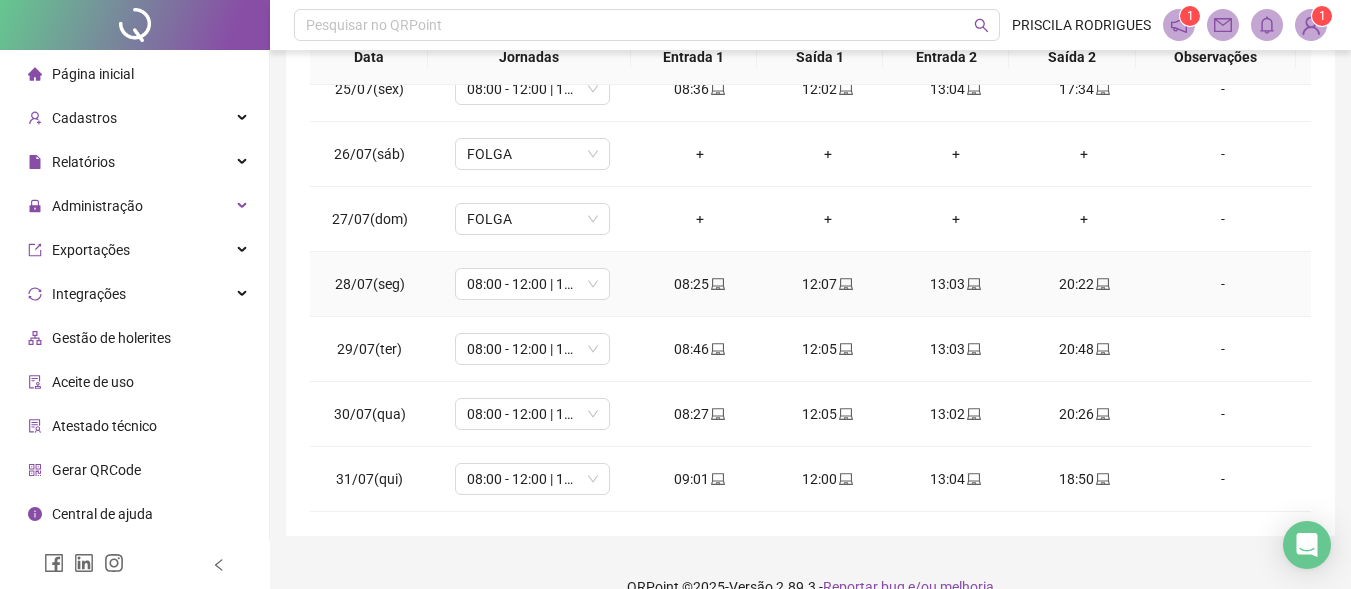 click on "20:22" at bounding box center (1084, 284) 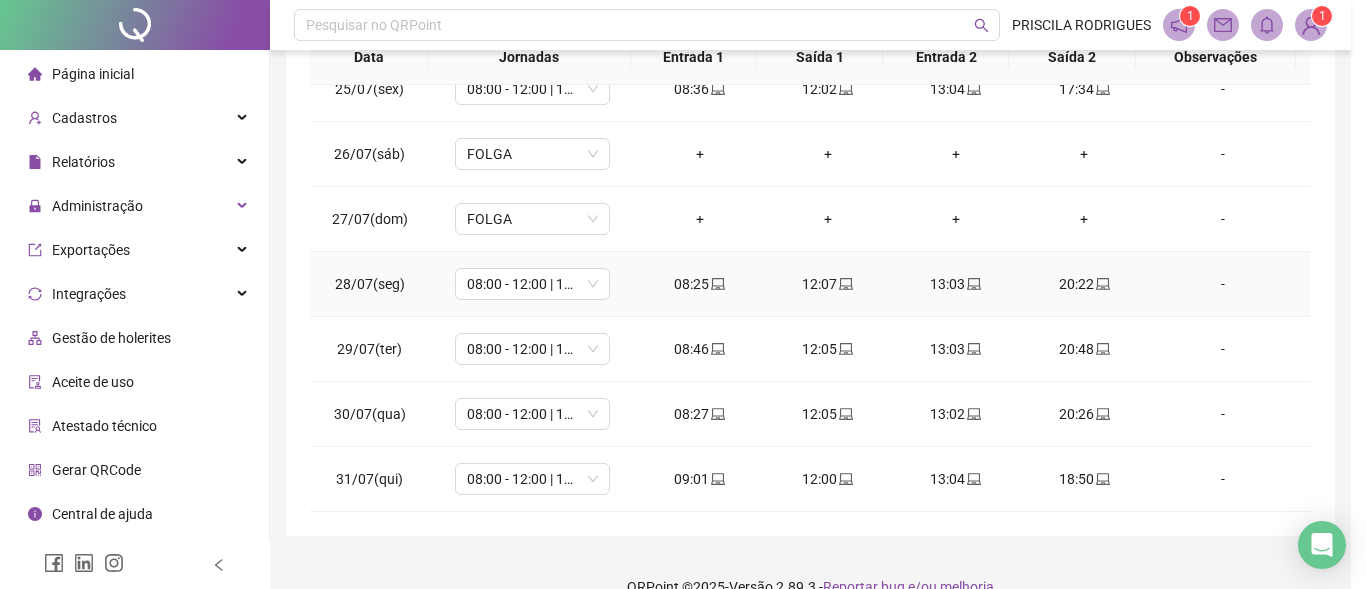 type on "**********" 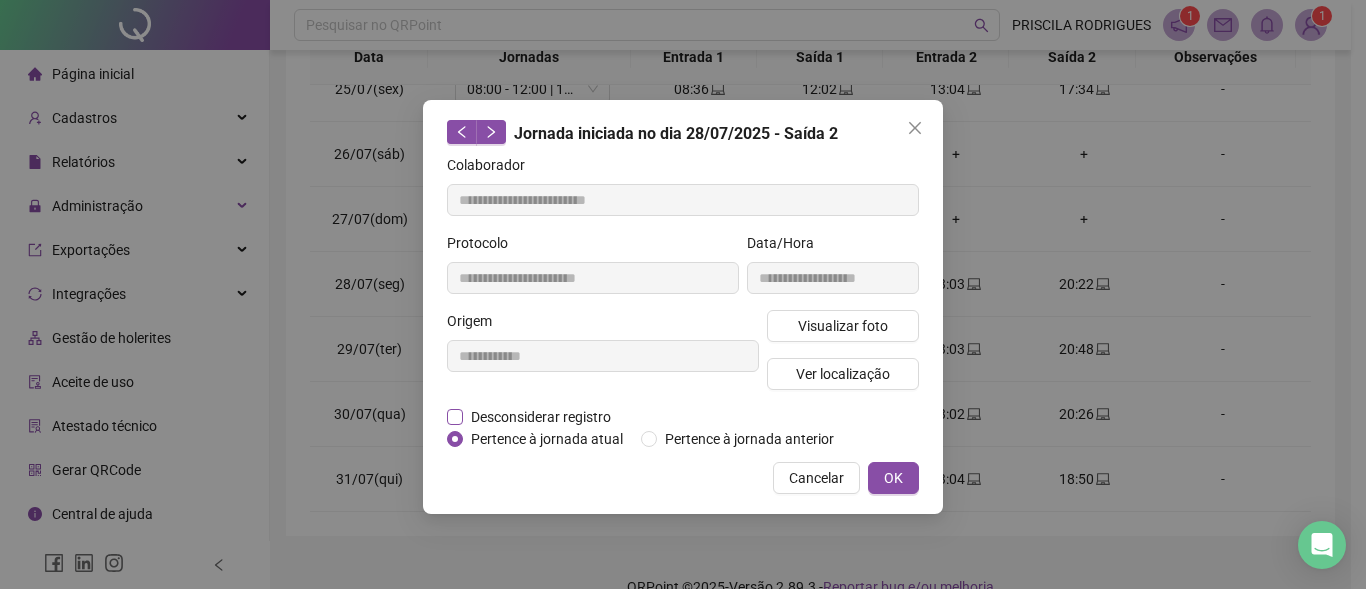 click on "Desconsiderar registro" at bounding box center (541, 417) 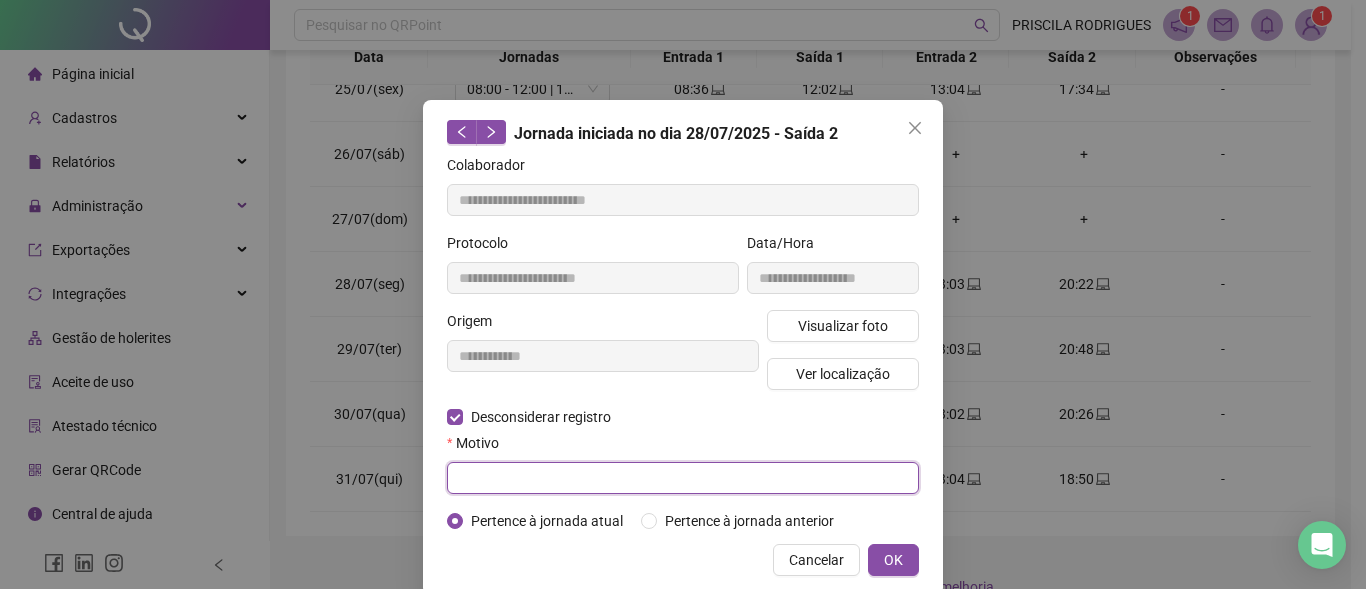 click at bounding box center (683, 478) 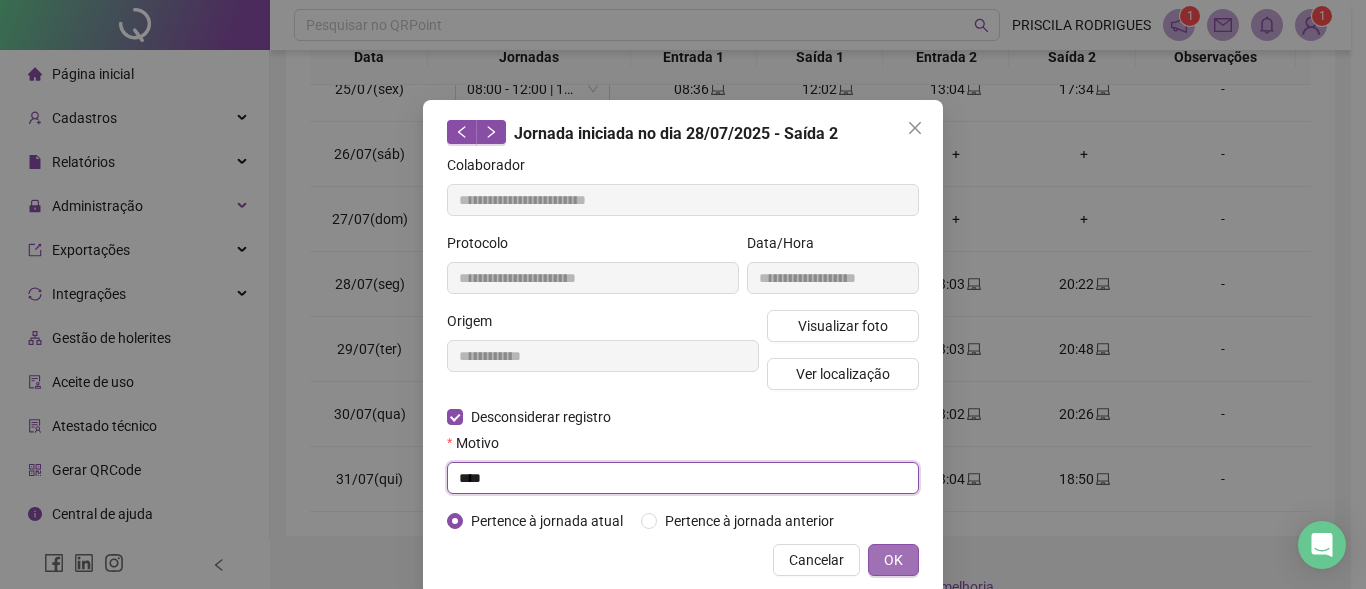 type on "****" 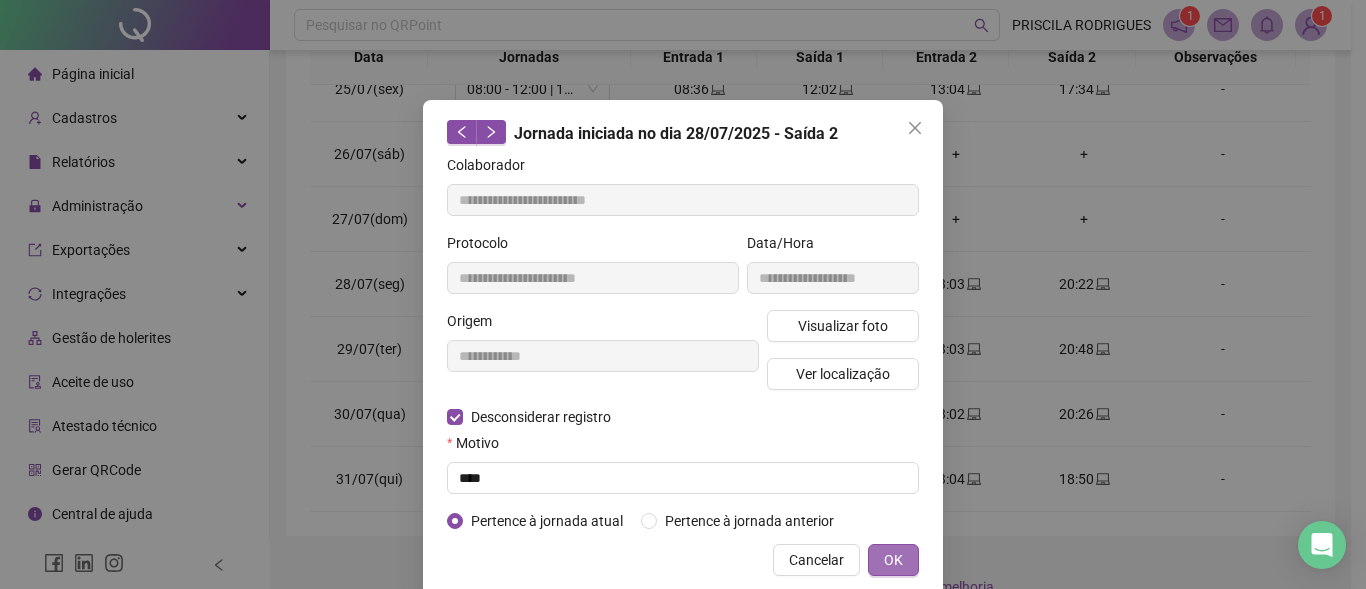 click on "OK" at bounding box center [893, 560] 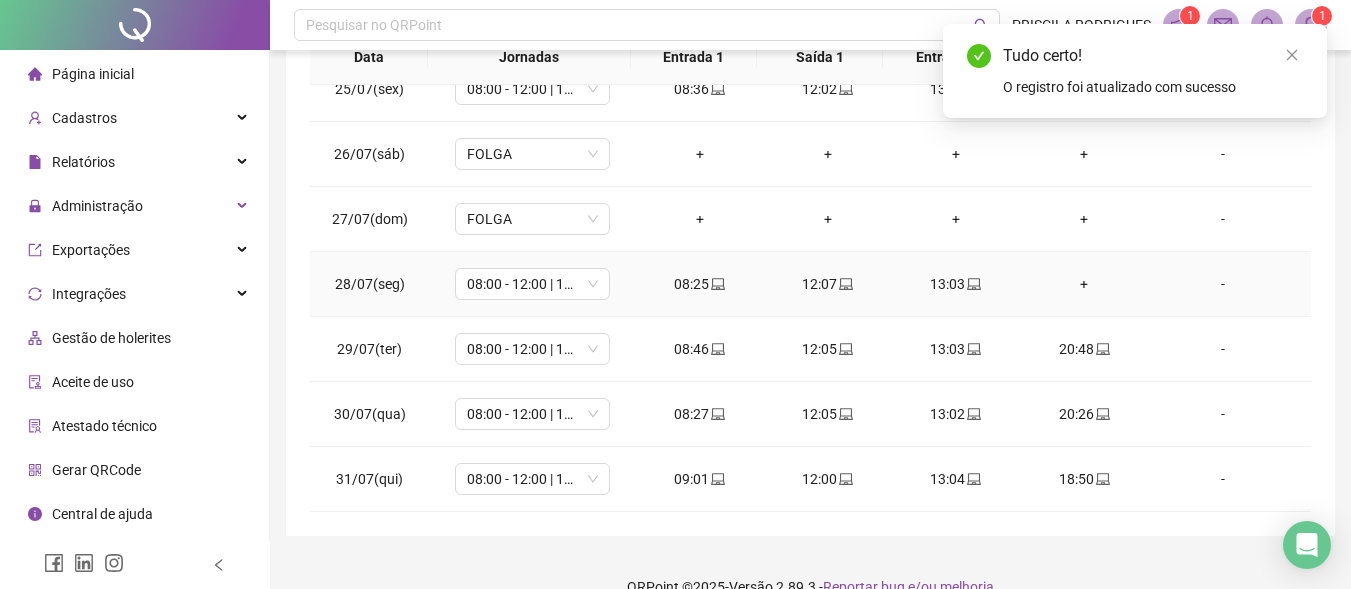 click on "+" at bounding box center (1084, 284) 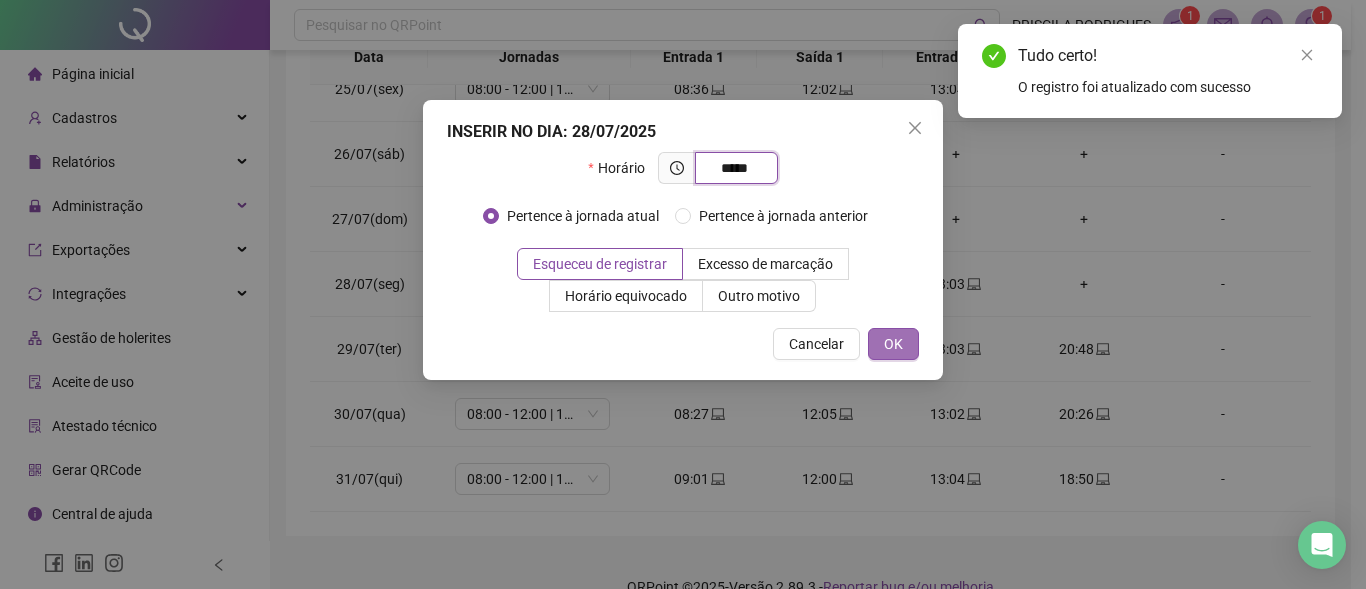 type on "*****" 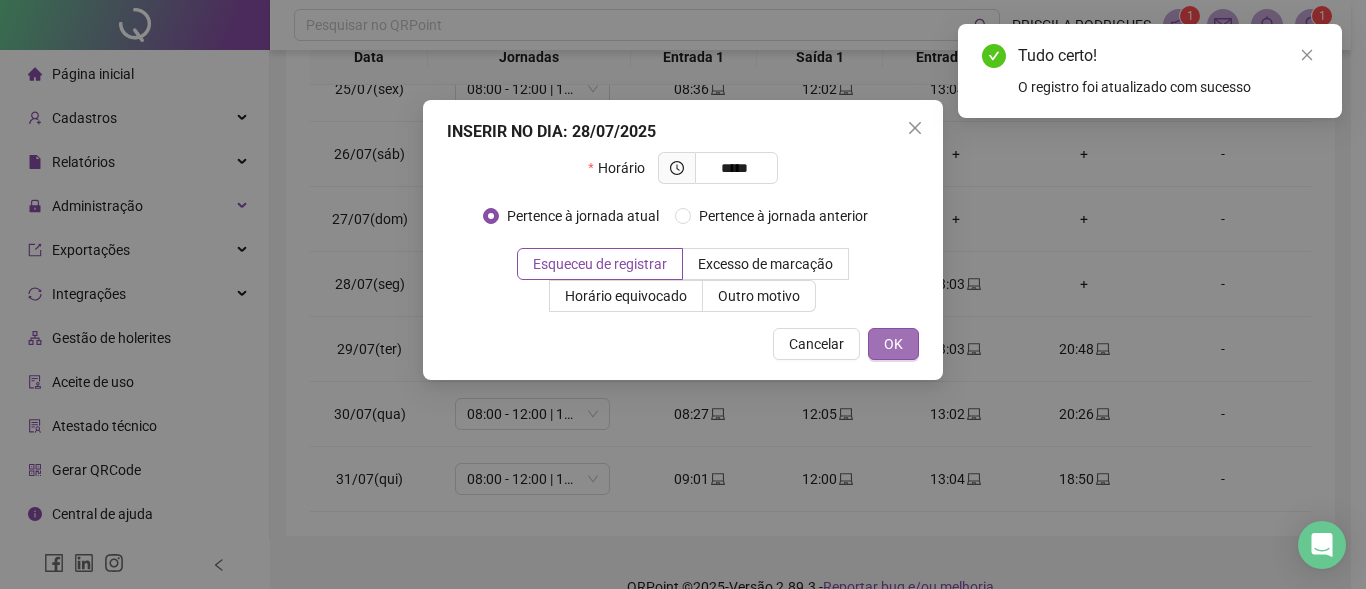 click on "OK" at bounding box center (893, 344) 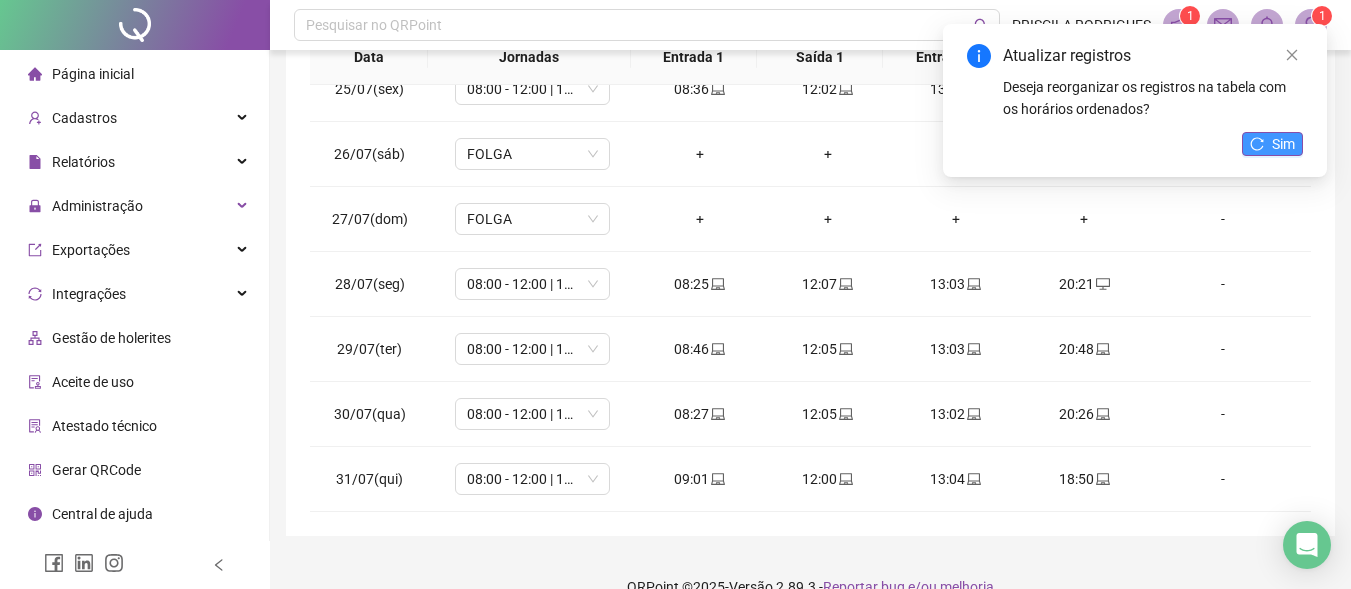 click on "Sim" at bounding box center [1272, 144] 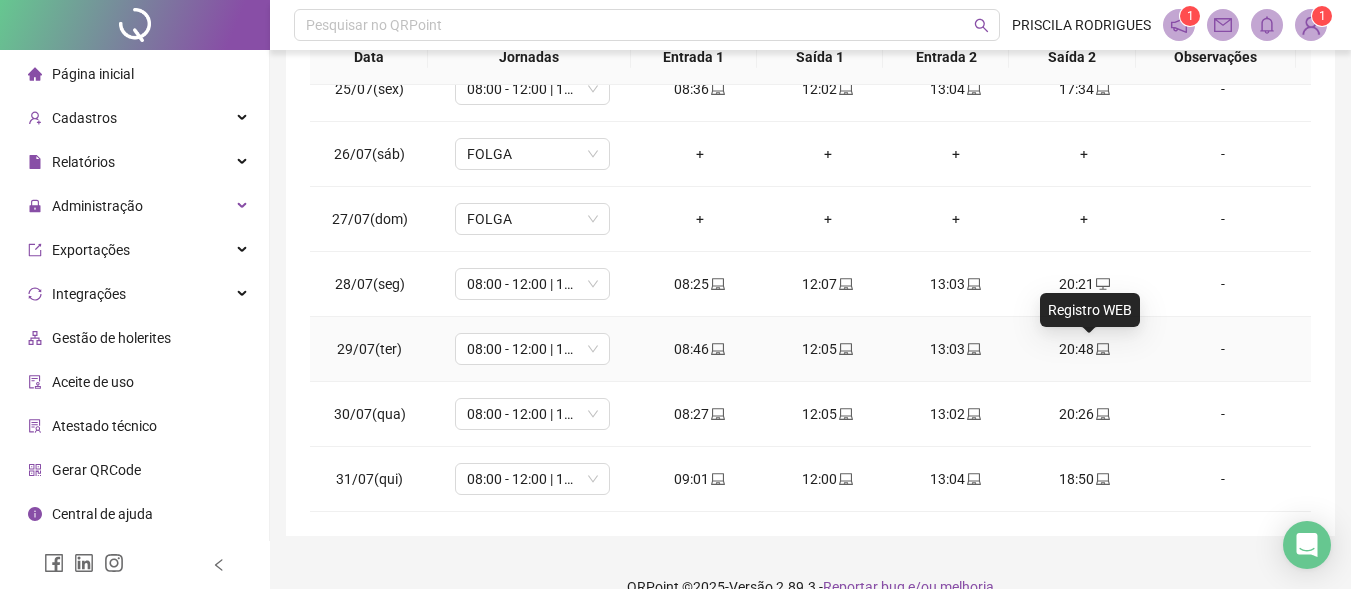 click 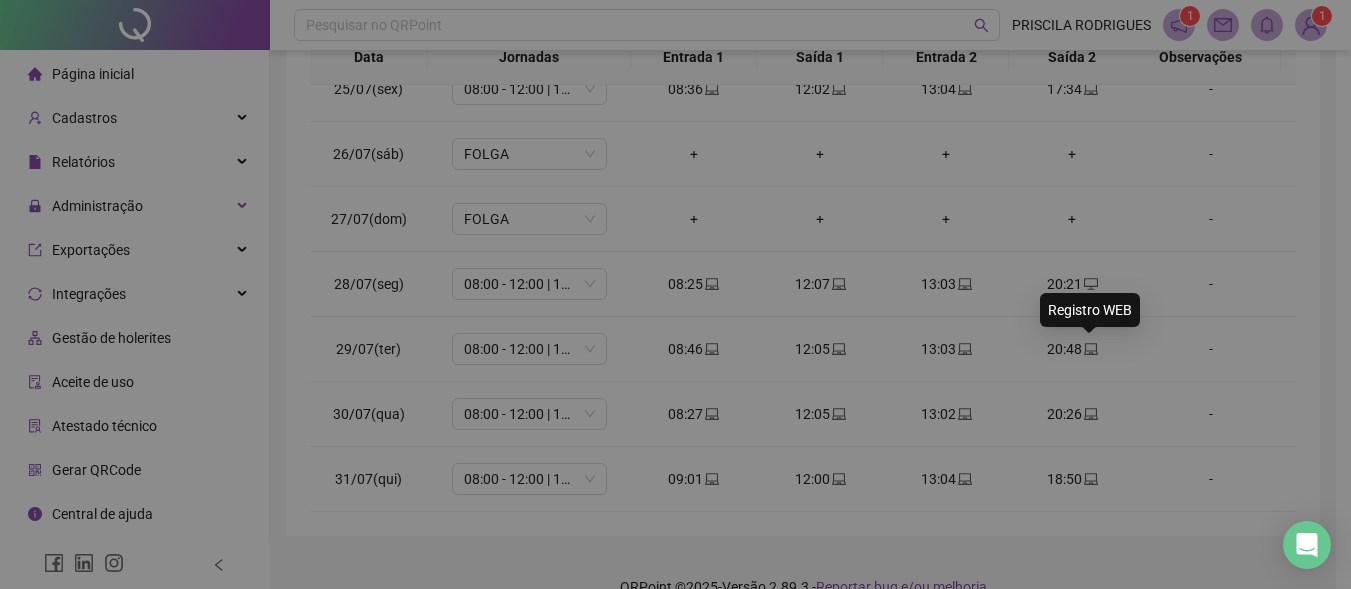 type on "**********" 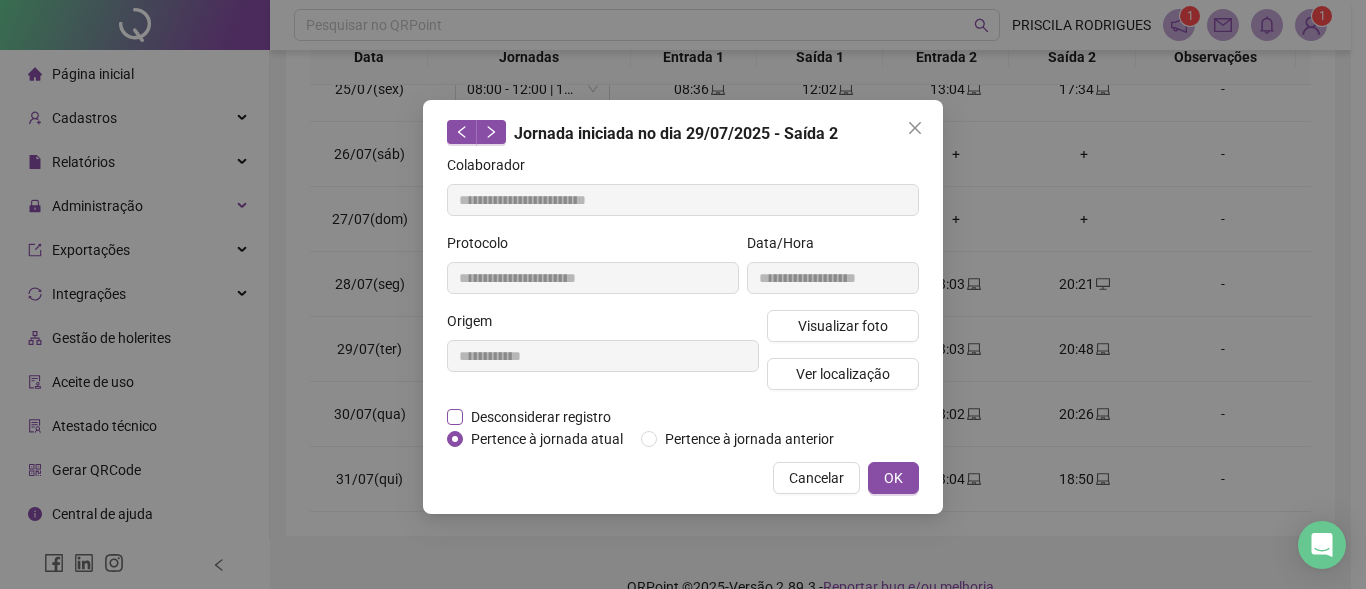 click on "Desconsiderar registro" at bounding box center [541, 417] 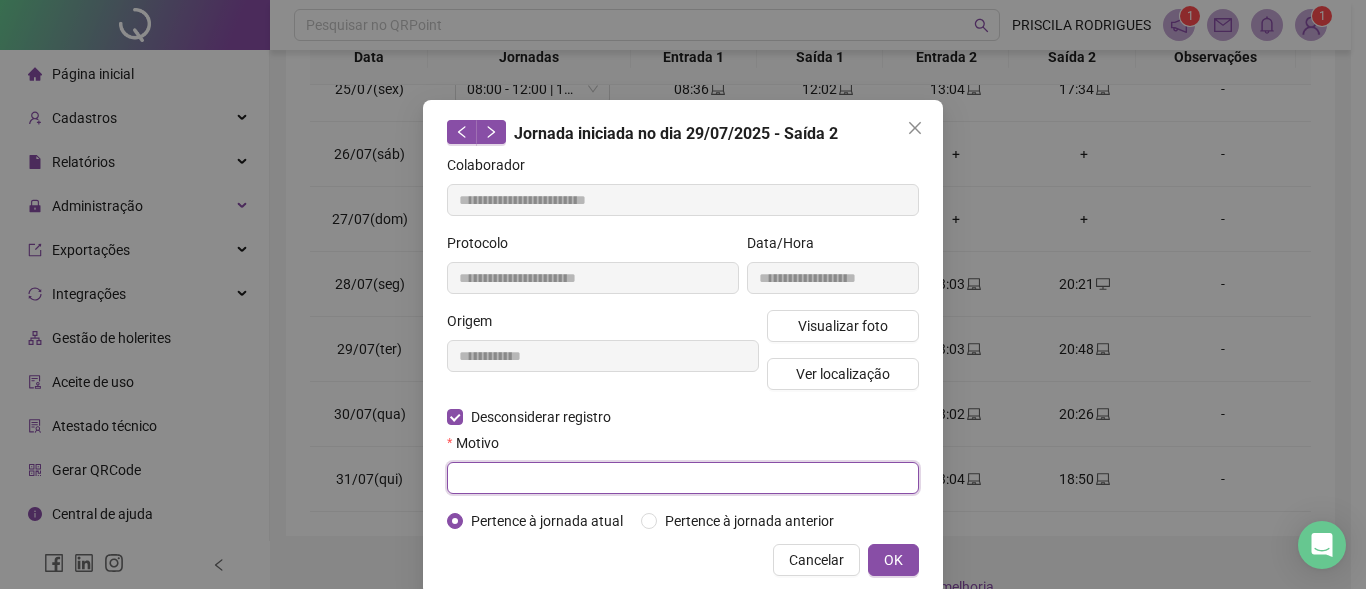 click at bounding box center [683, 478] 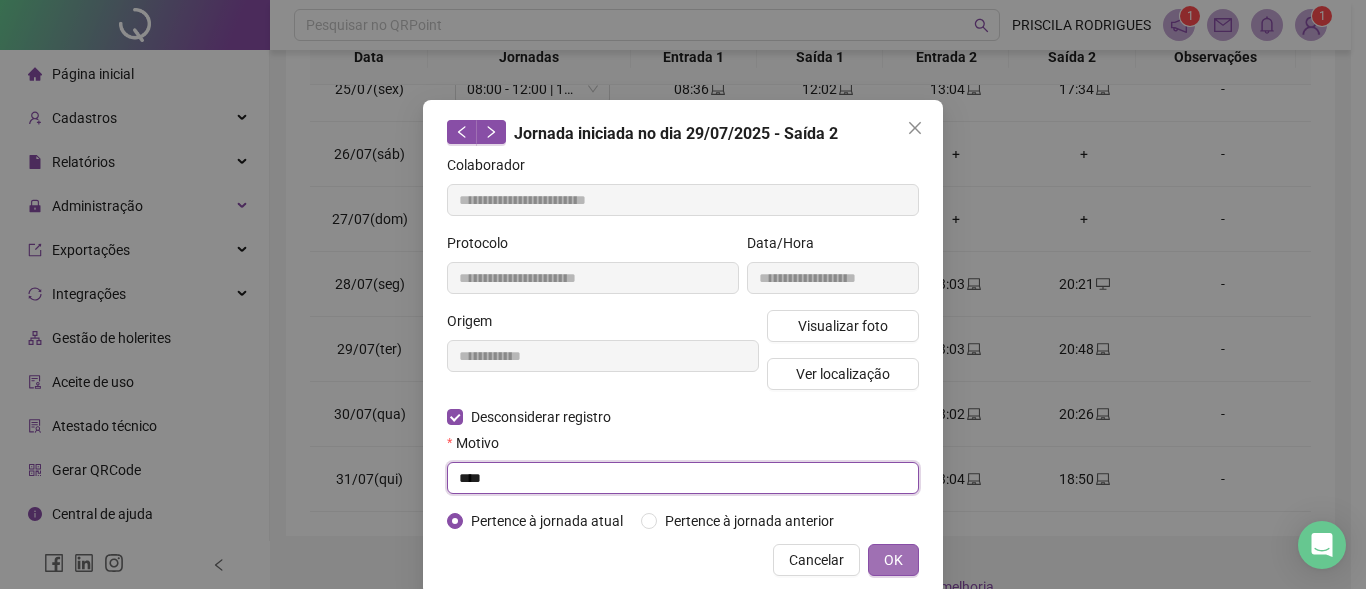 type on "****" 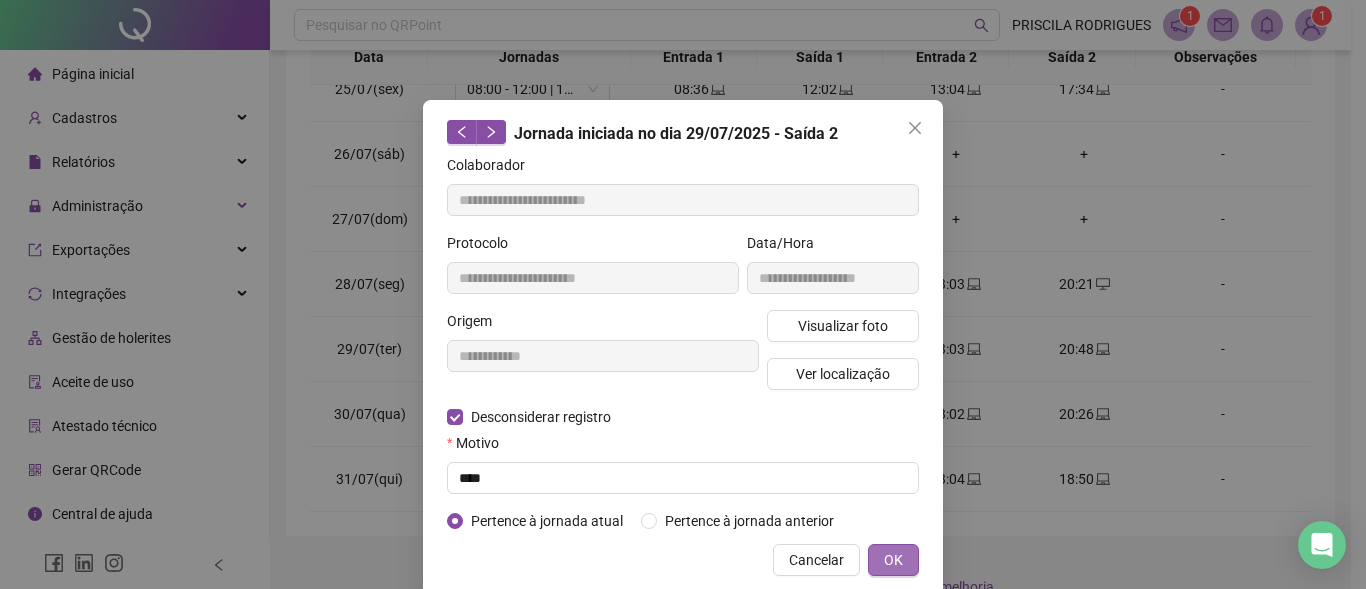 click on "OK" at bounding box center [893, 560] 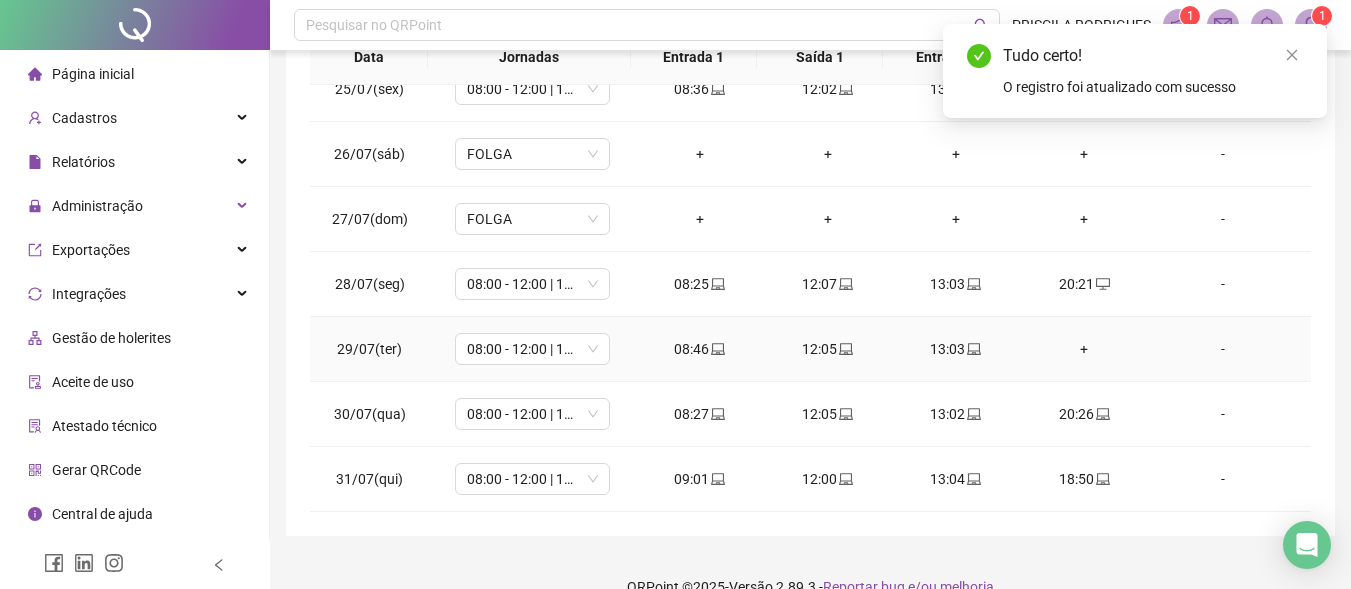 click on "+" at bounding box center [1084, 349] 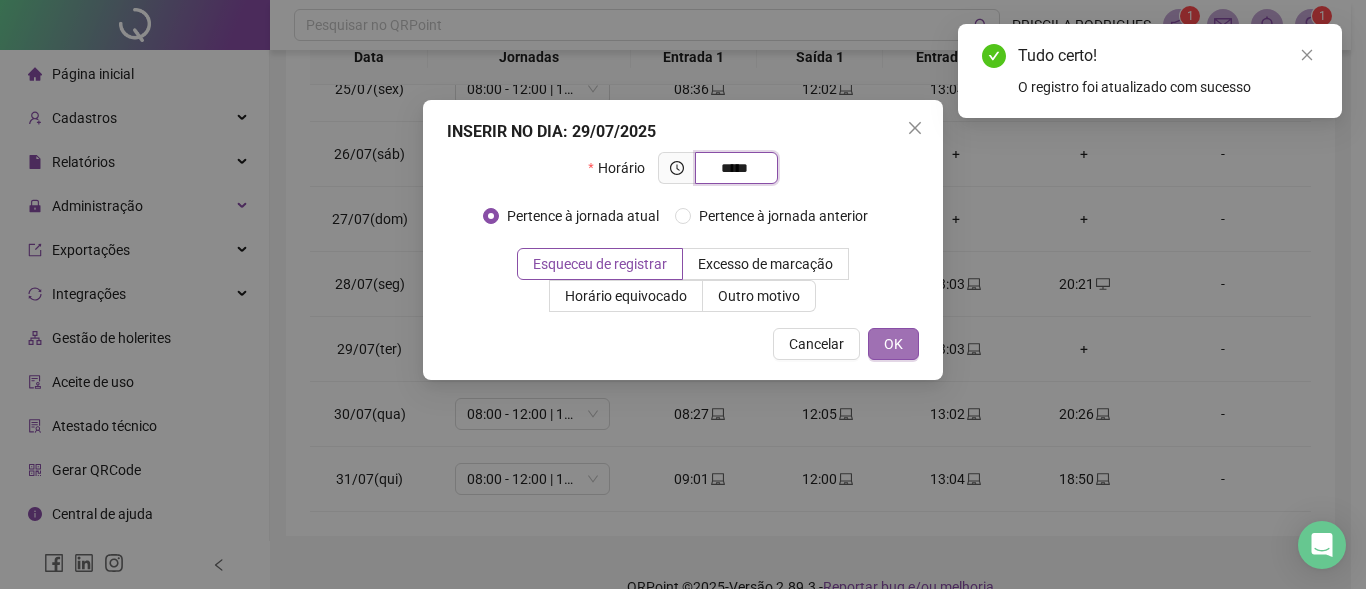 type on "*****" 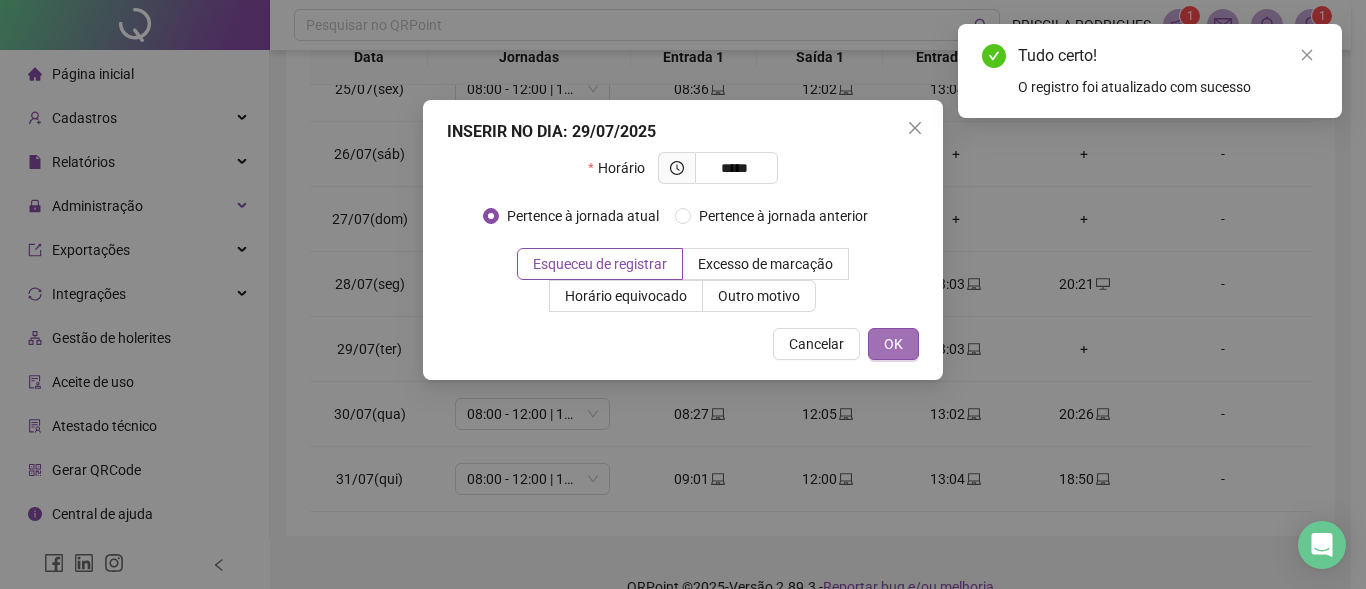 click on "OK" at bounding box center (893, 344) 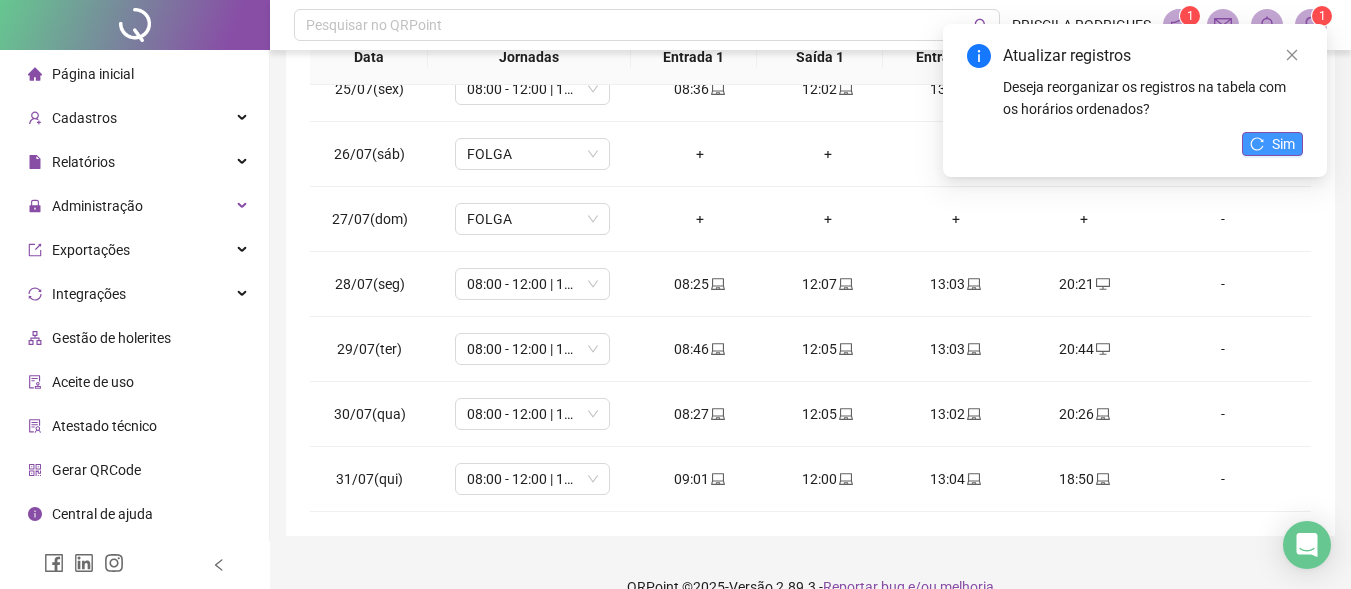 click 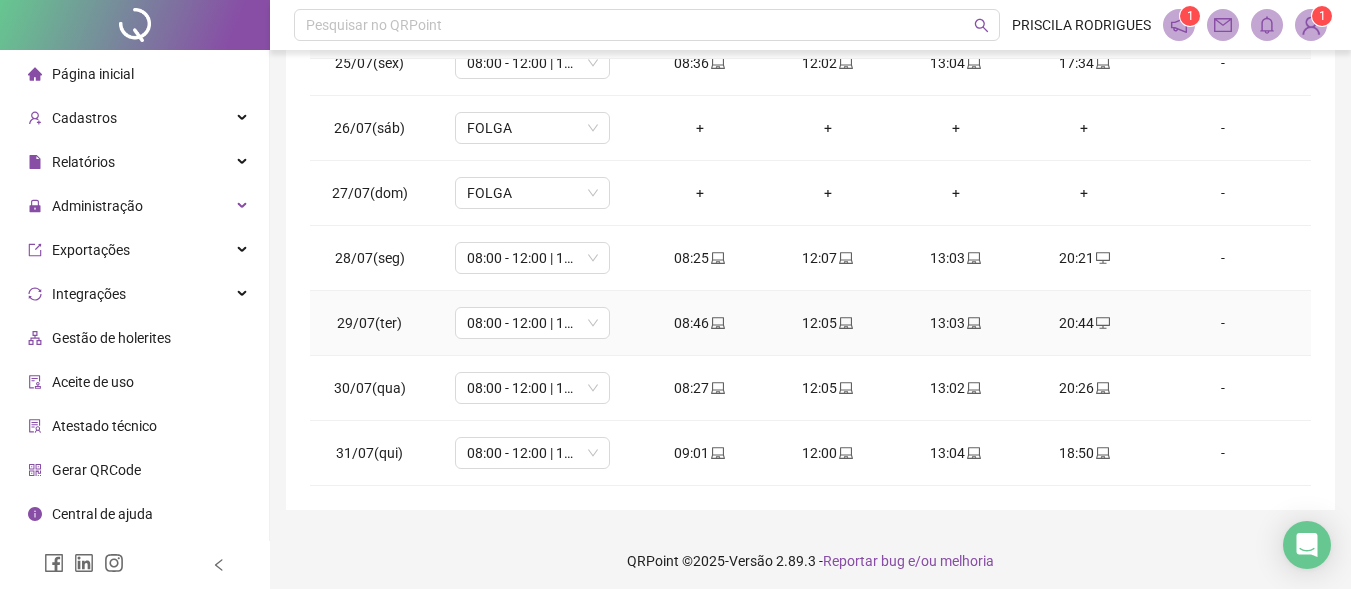 scroll, scrollTop: 433, scrollLeft: 0, axis: vertical 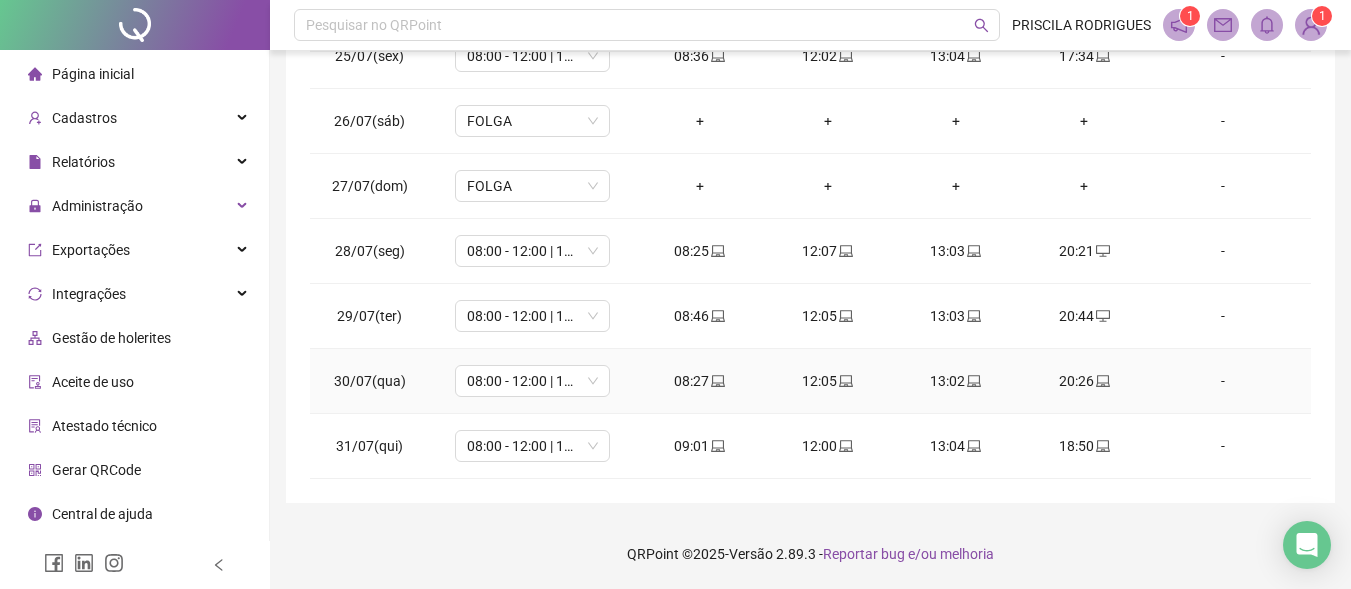 click 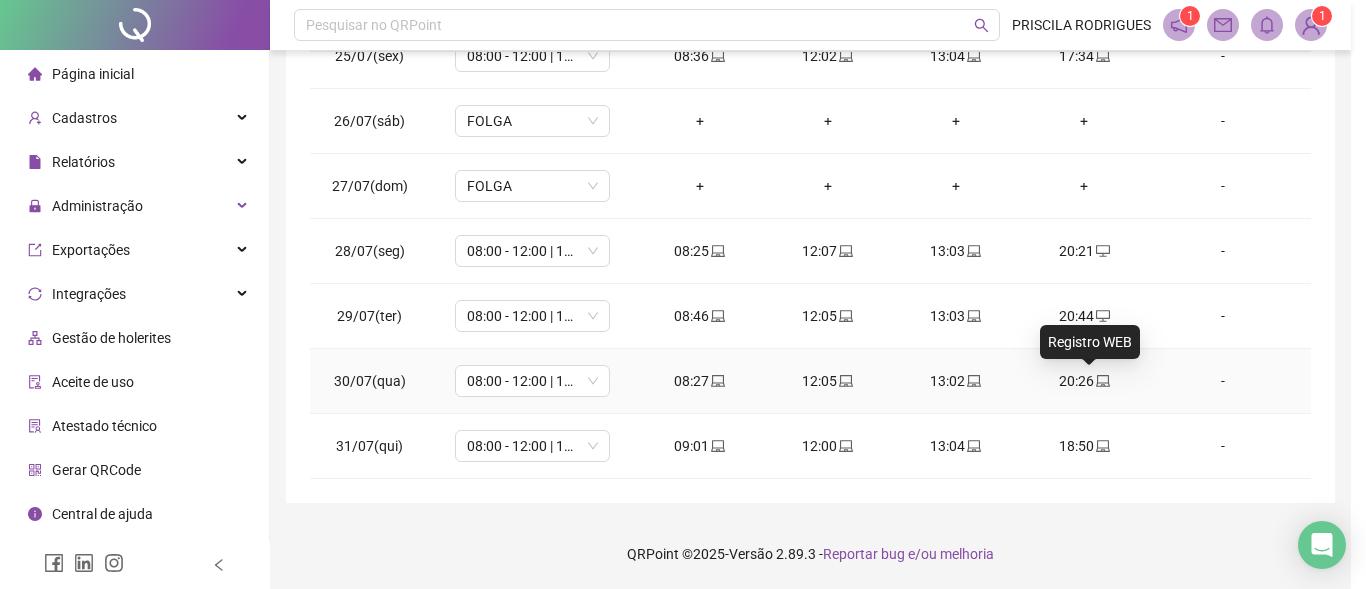 type on "**********" 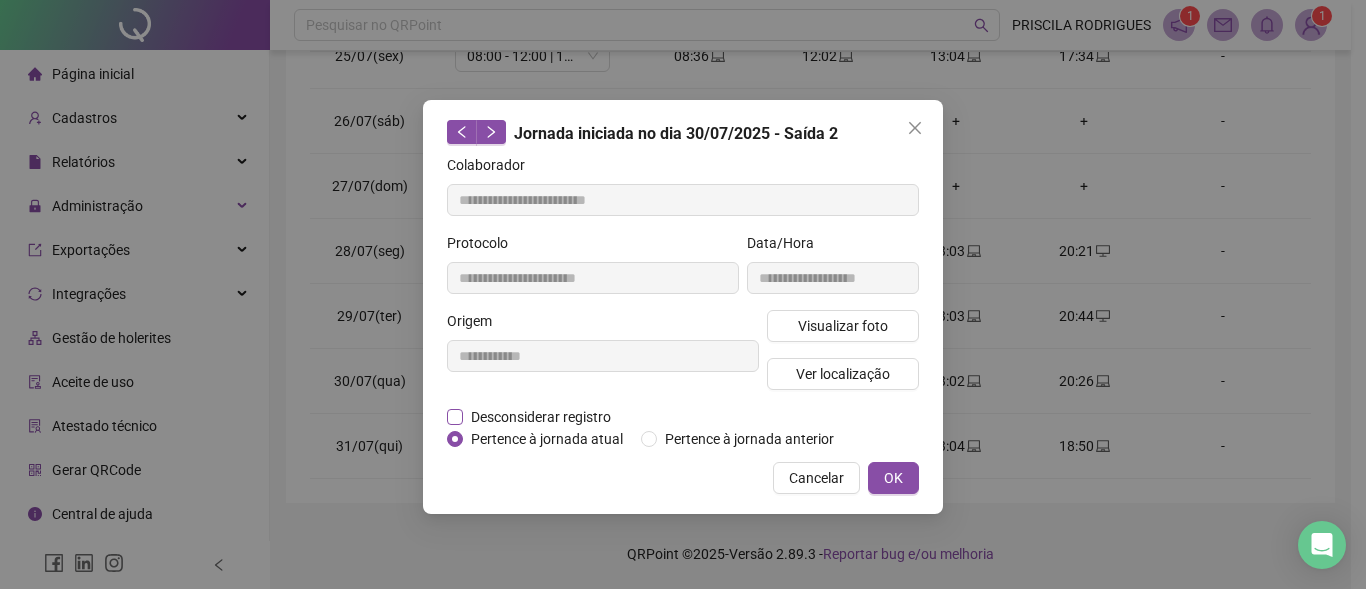drag, startPoint x: 467, startPoint y: 413, endPoint x: 488, endPoint y: 423, distance: 23.259407 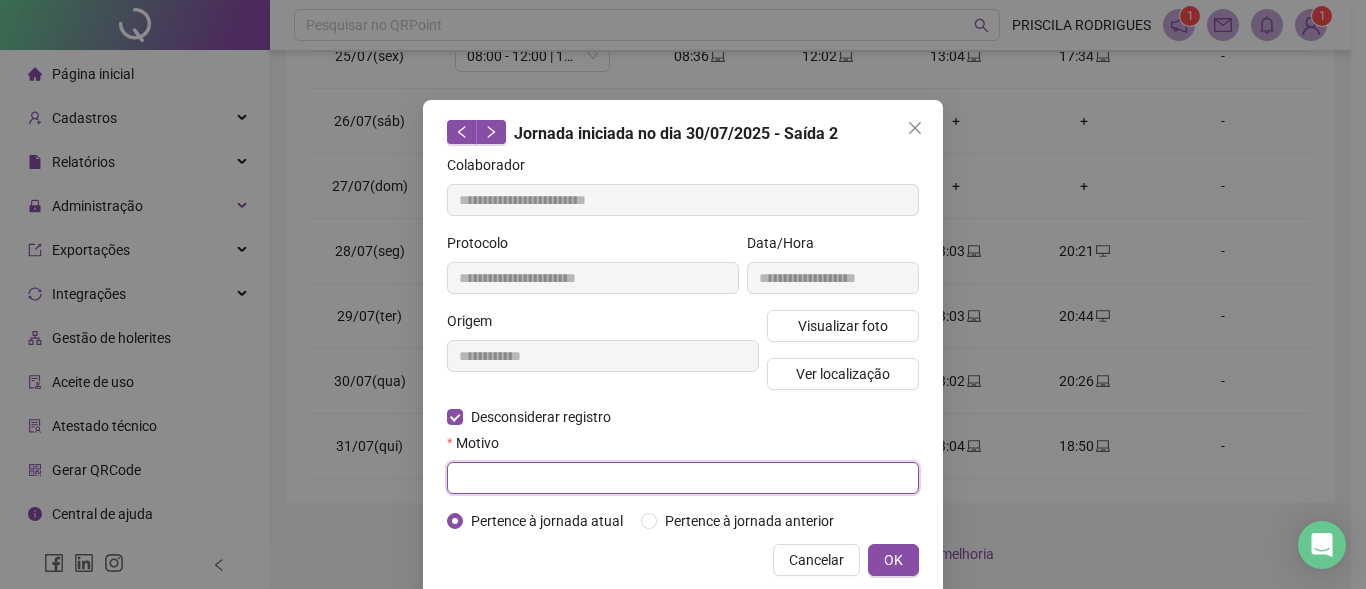 click at bounding box center [683, 478] 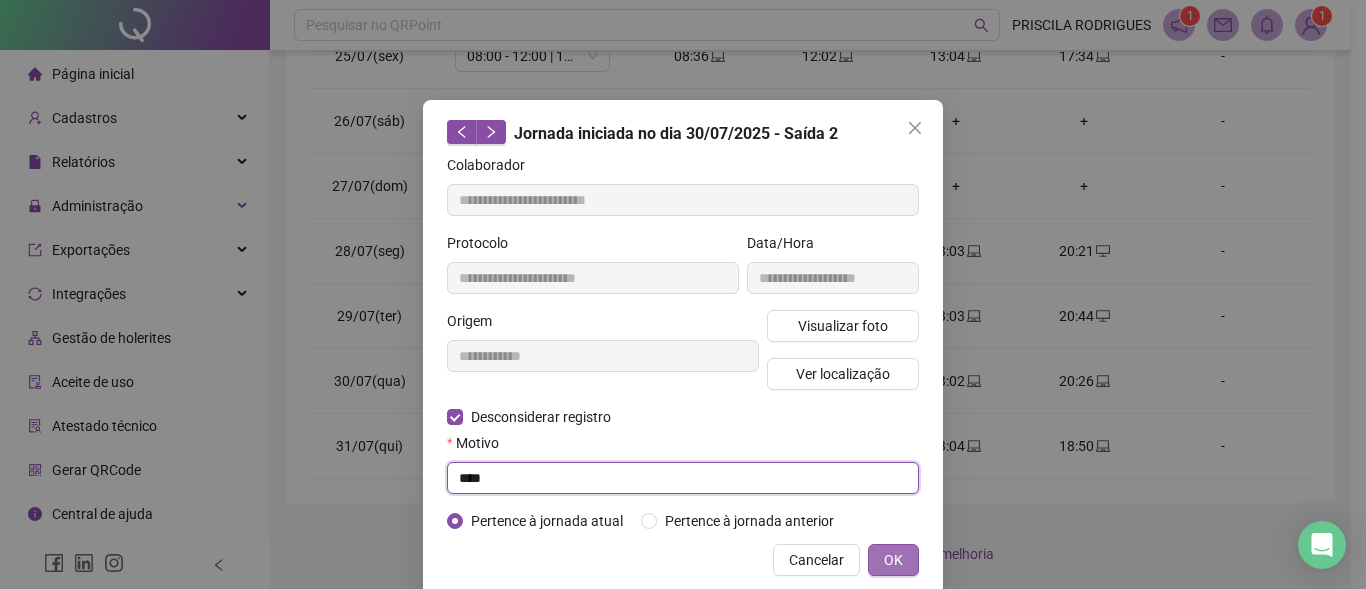 type on "****" 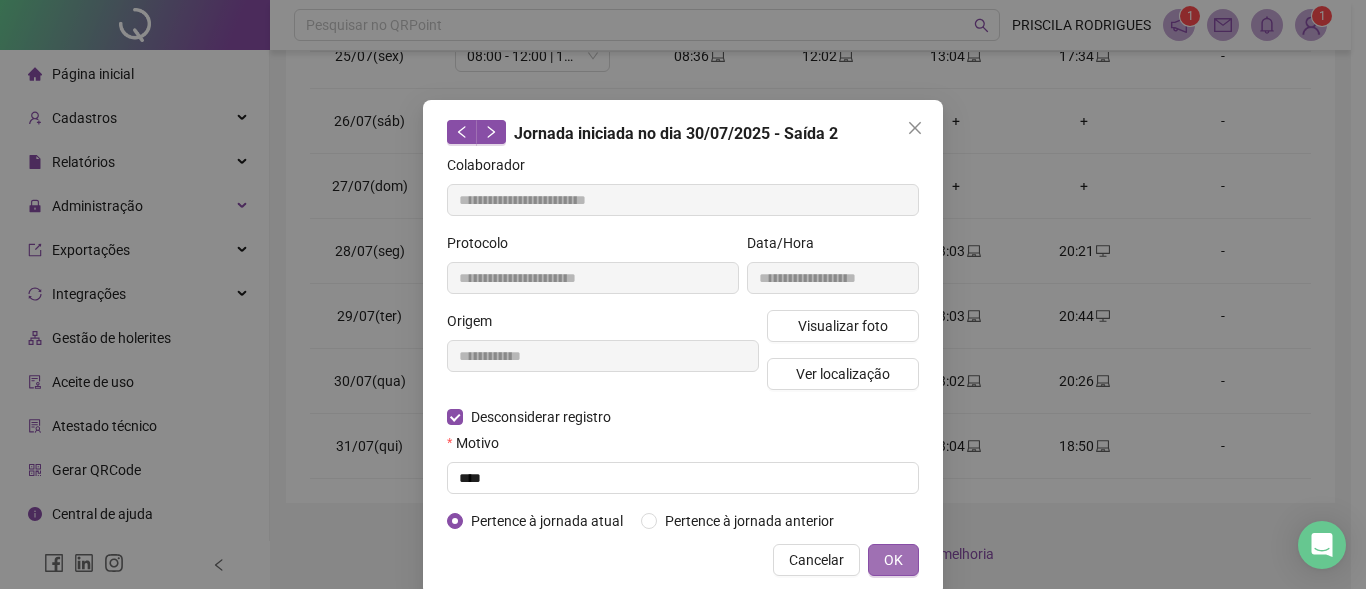 click on "OK" at bounding box center (893, 560) 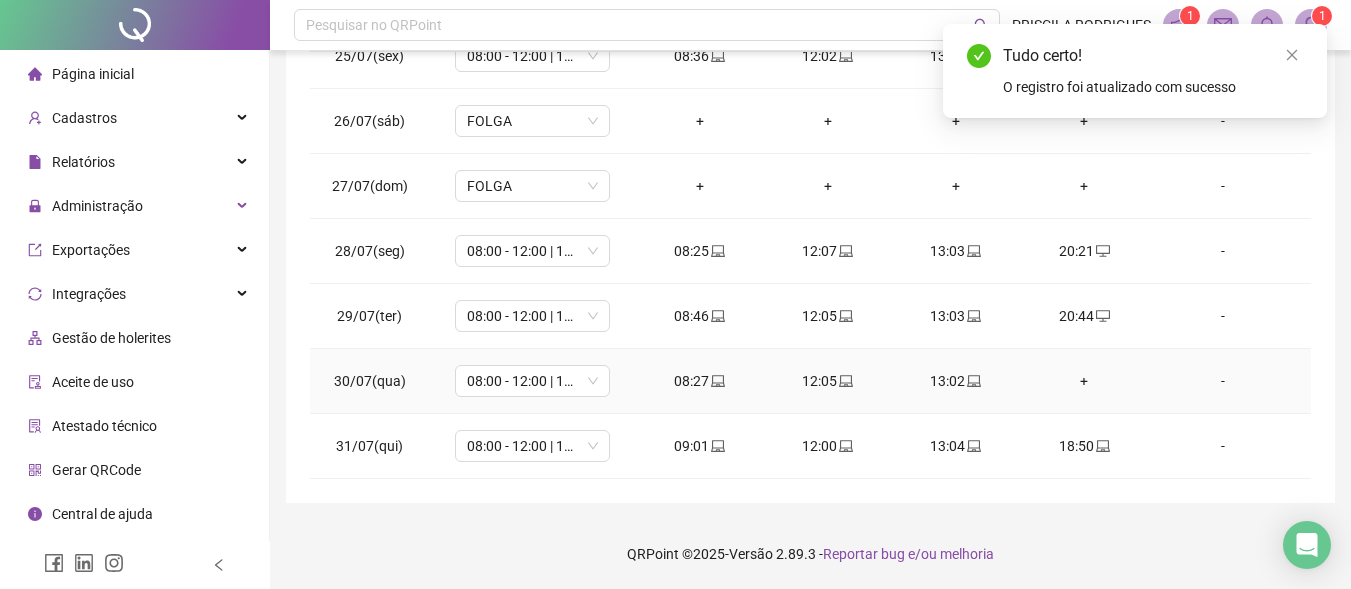 click on "+" at bounding box center (1084, 381) 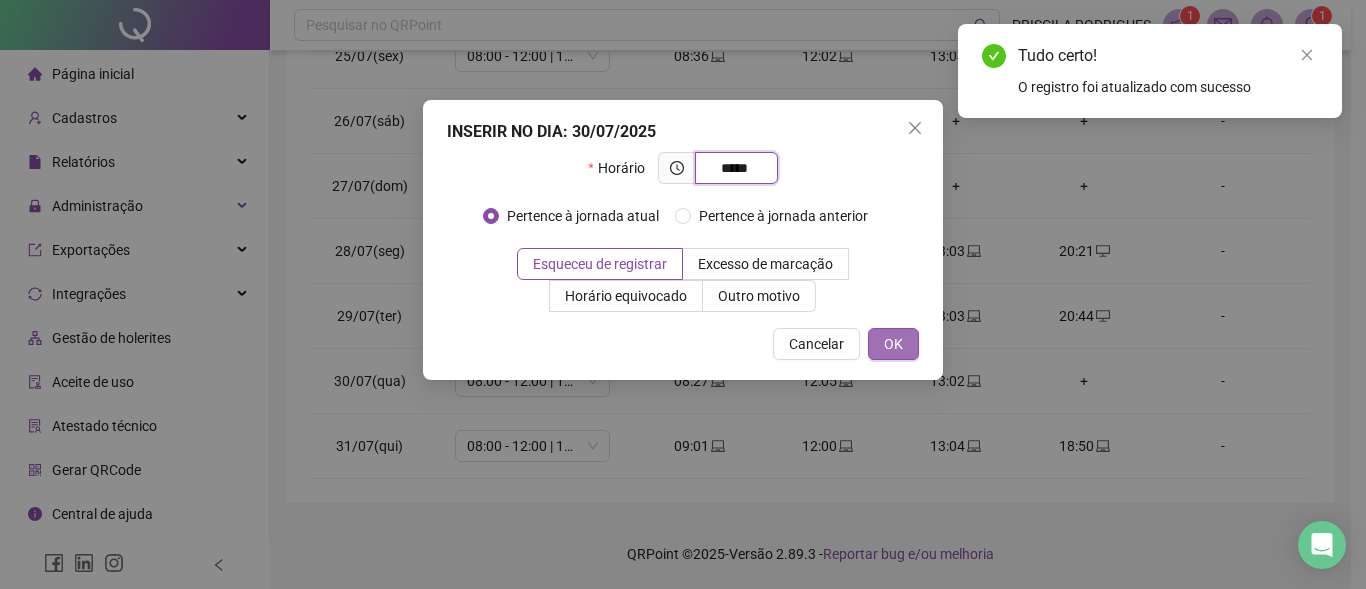 type on "*****" 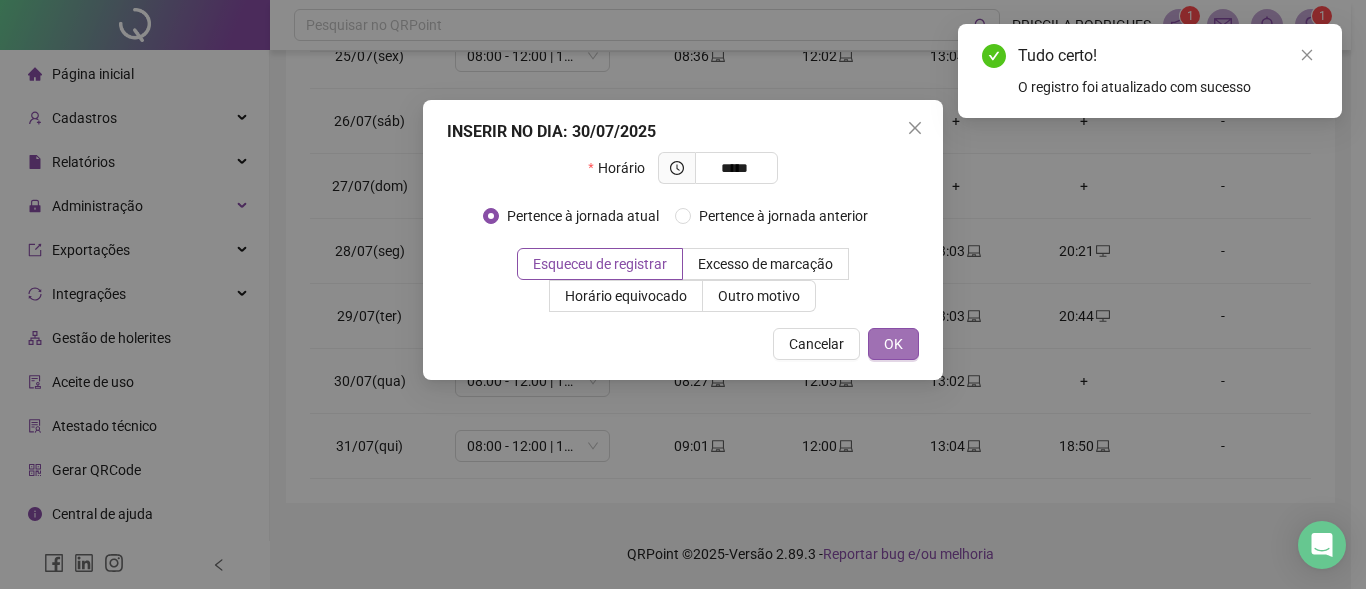 click on "OK" at bounding box center [893, 344] 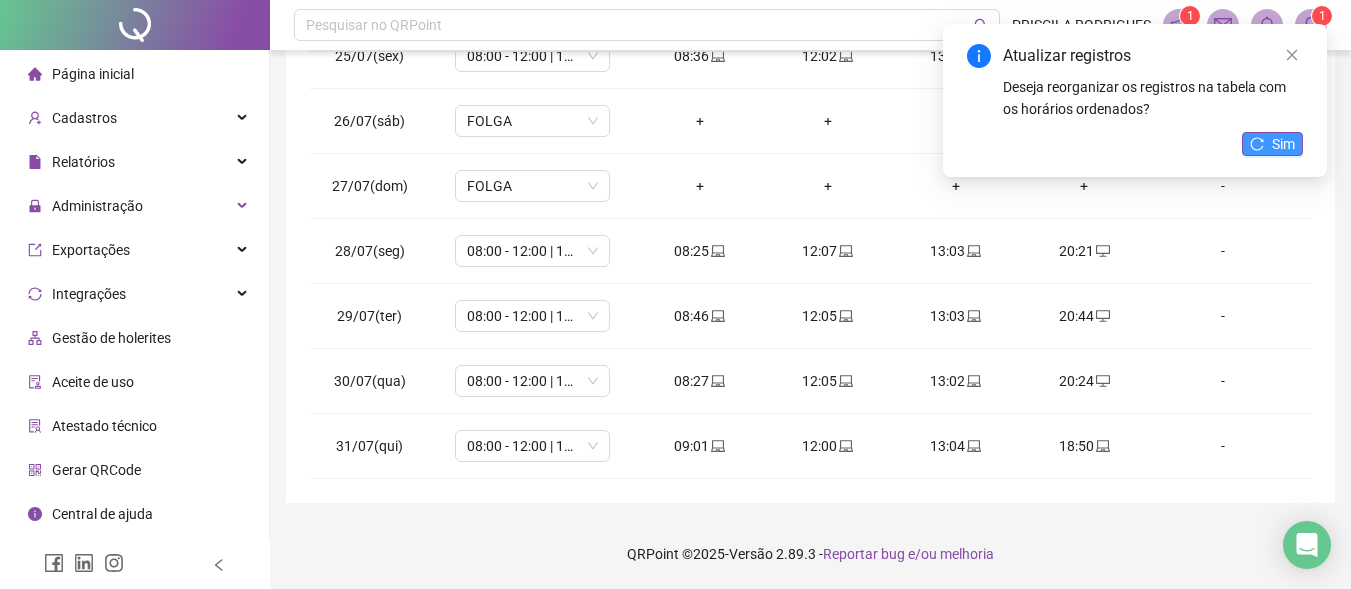 click on "Sim" at bounding box center [1272, 144] 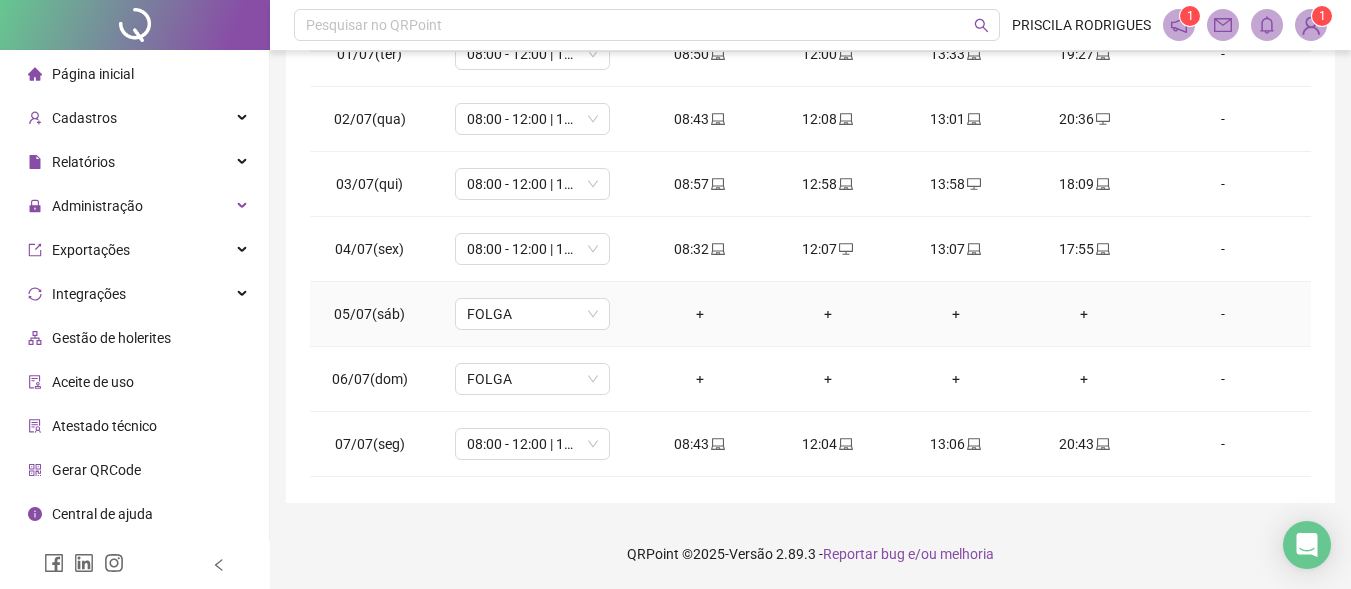 scroll, scrollTop: 0, scrollLeft: 0, axis: both 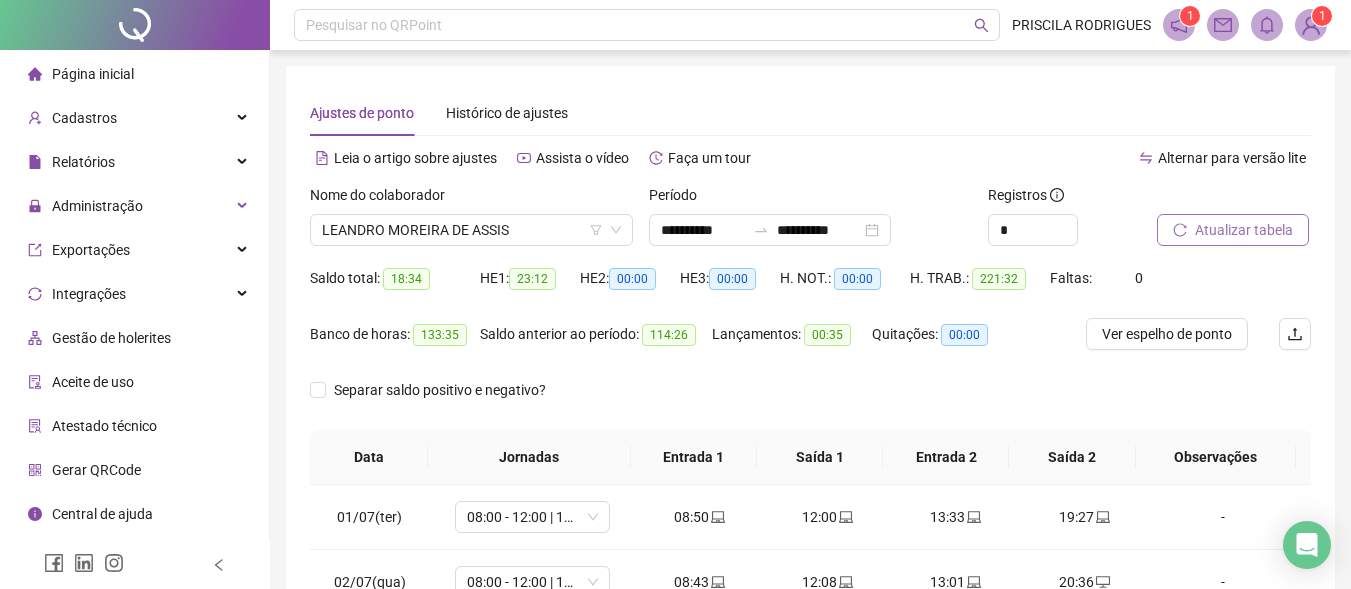 click on "Atualizar tabela" at bounding box center (1244, 230) 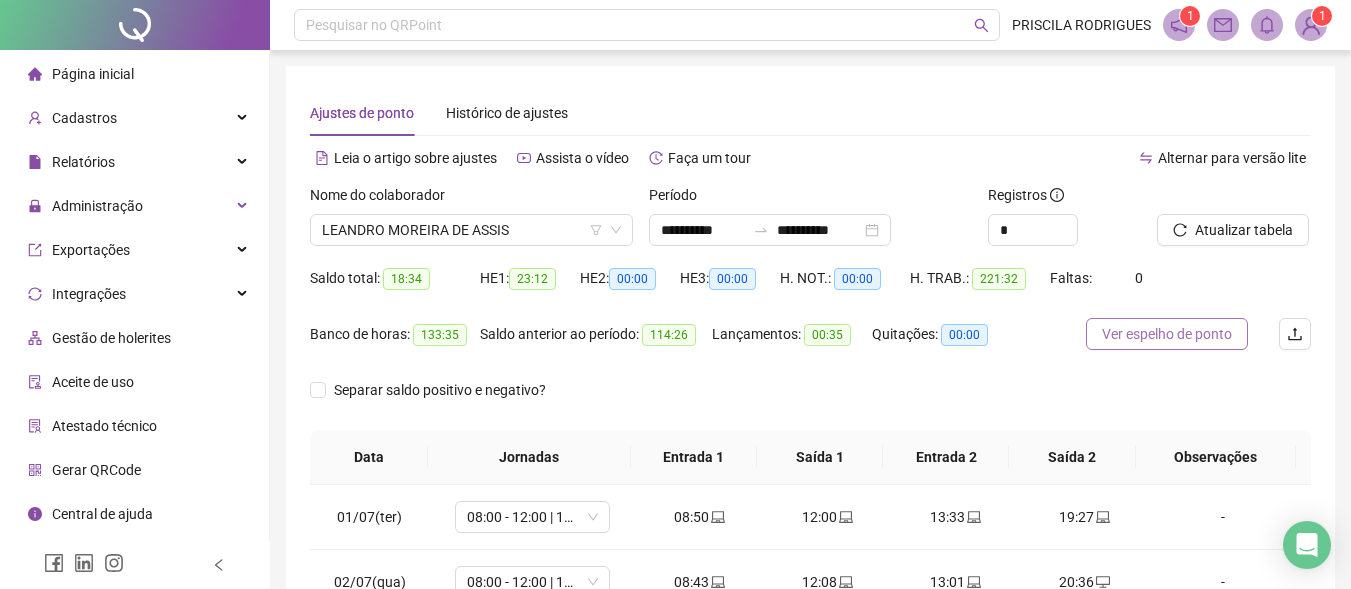 click on "Ver espelho de ponto" at bounding box center [1167, 334] 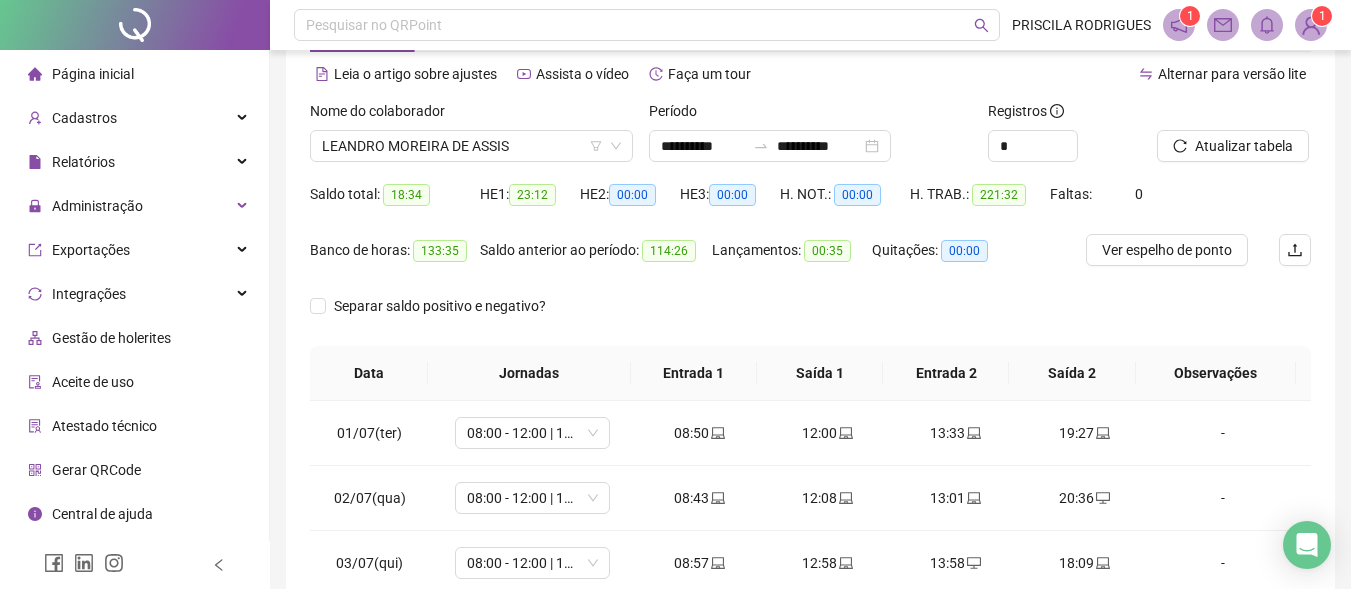 scroll, scrollTop: 100, scrollLeft: 0, axis: vertical 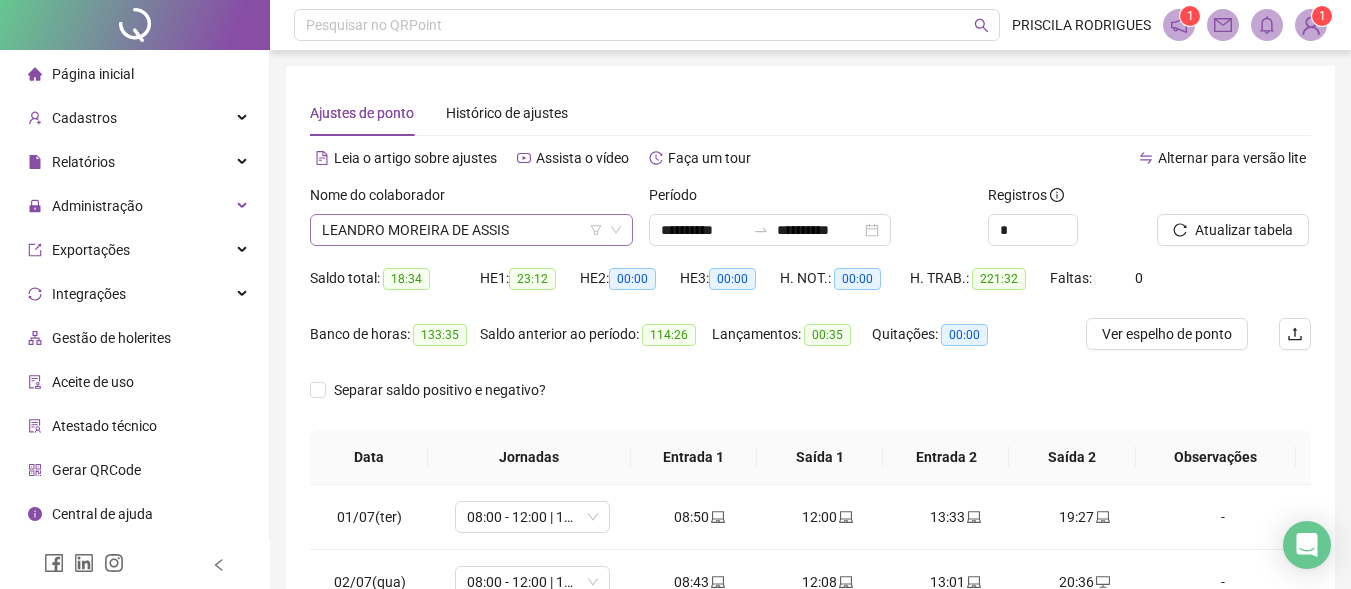 click on "LEANDRO MOREIRA DE ASSIS" at bounding box center (471, 230) 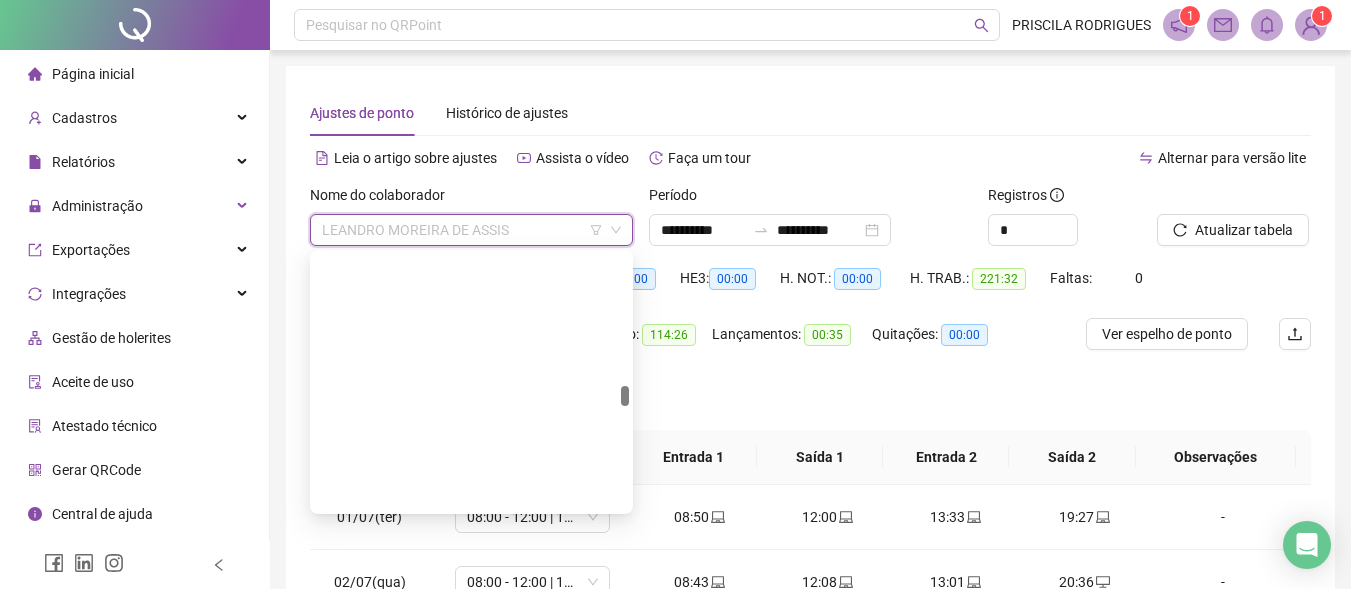 click on "LUCAS DE OLIVEIRA MONTEIRO" at bounding box center (471, 3278) 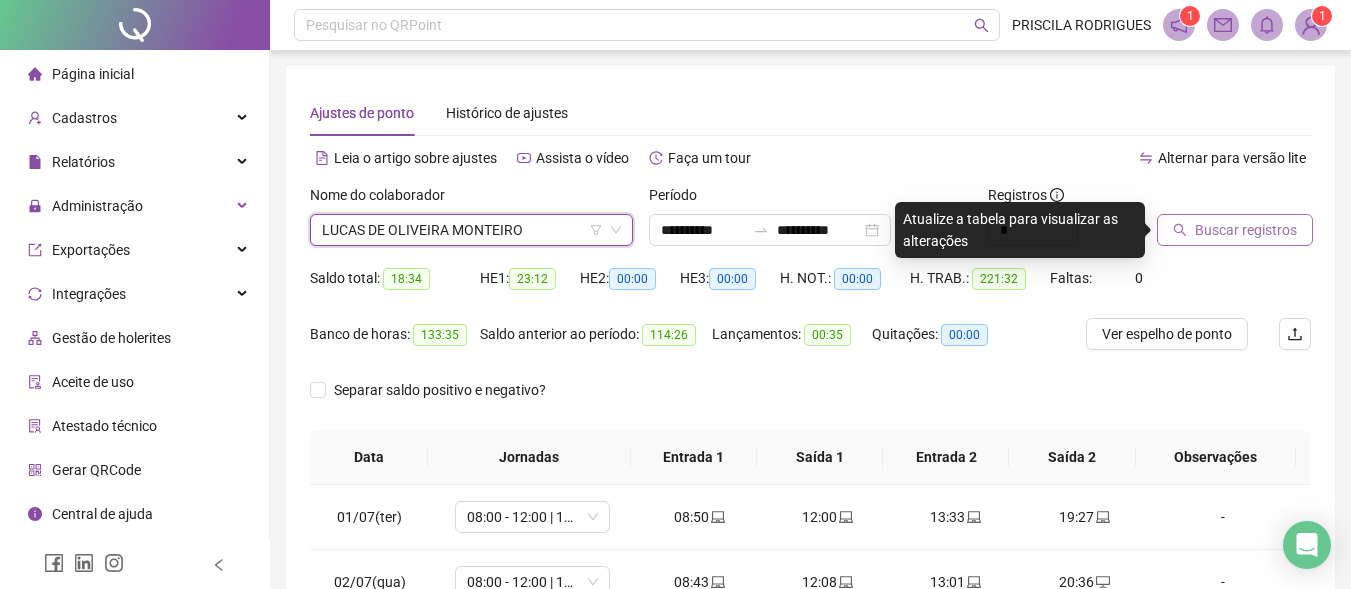 click on "Buscar registros" at bounding box center [1246, 230] 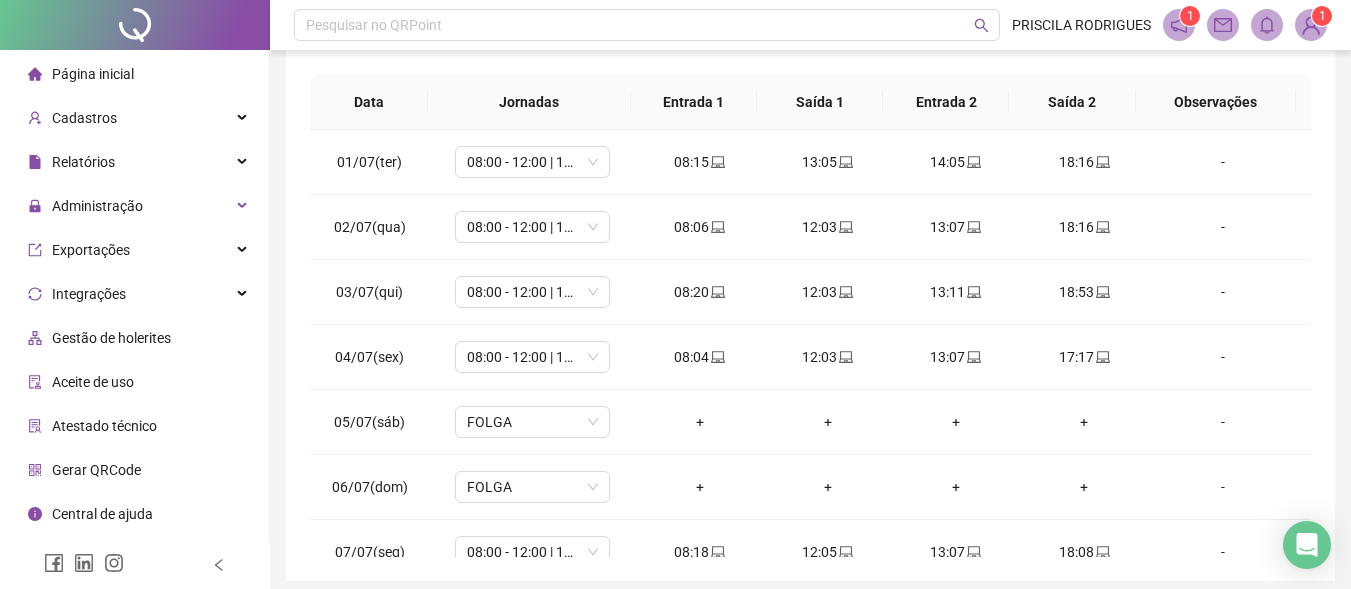 scroll, scrollTop: 400, scrollLeft: 0, axis: vertical 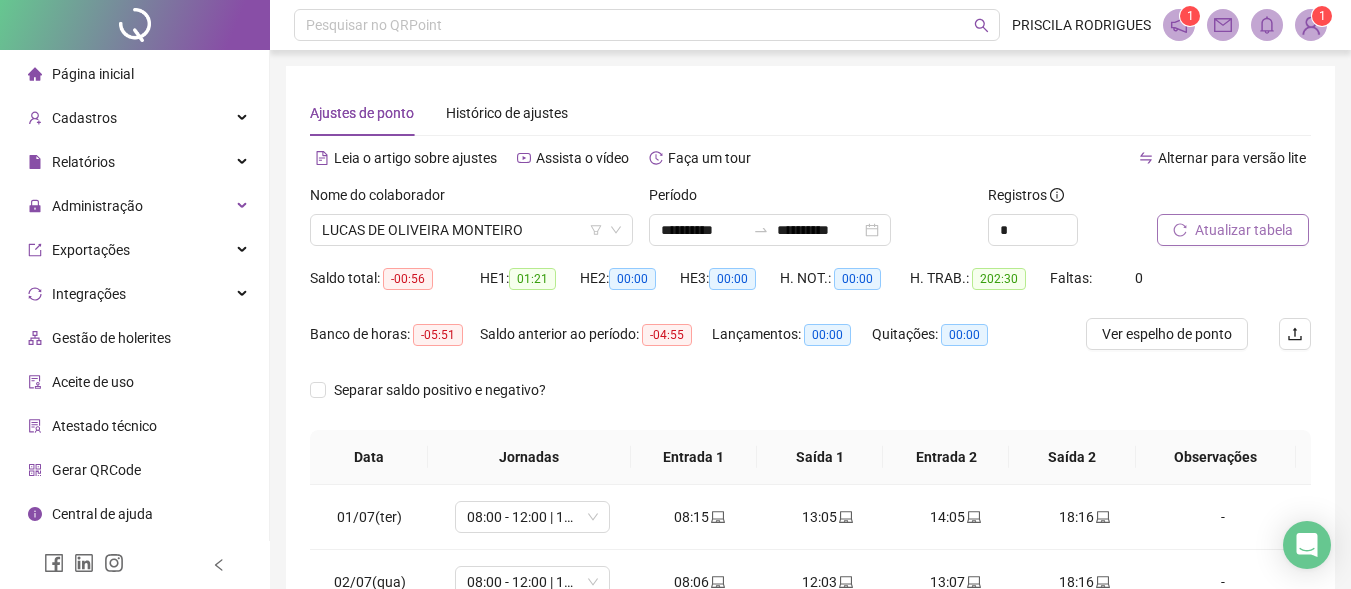 click on "Atualizar tabela" at bounding box center [1244, 230] 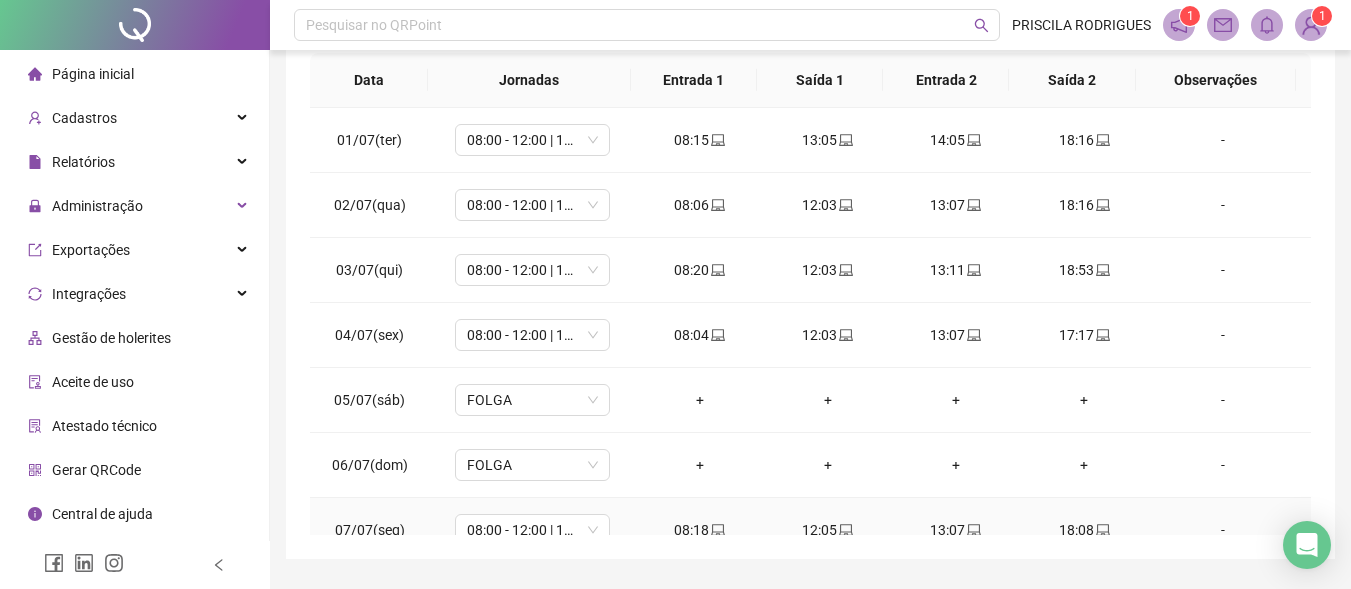 scroll, scrollTop: 400, scrollLeft: 0, axis: vertical 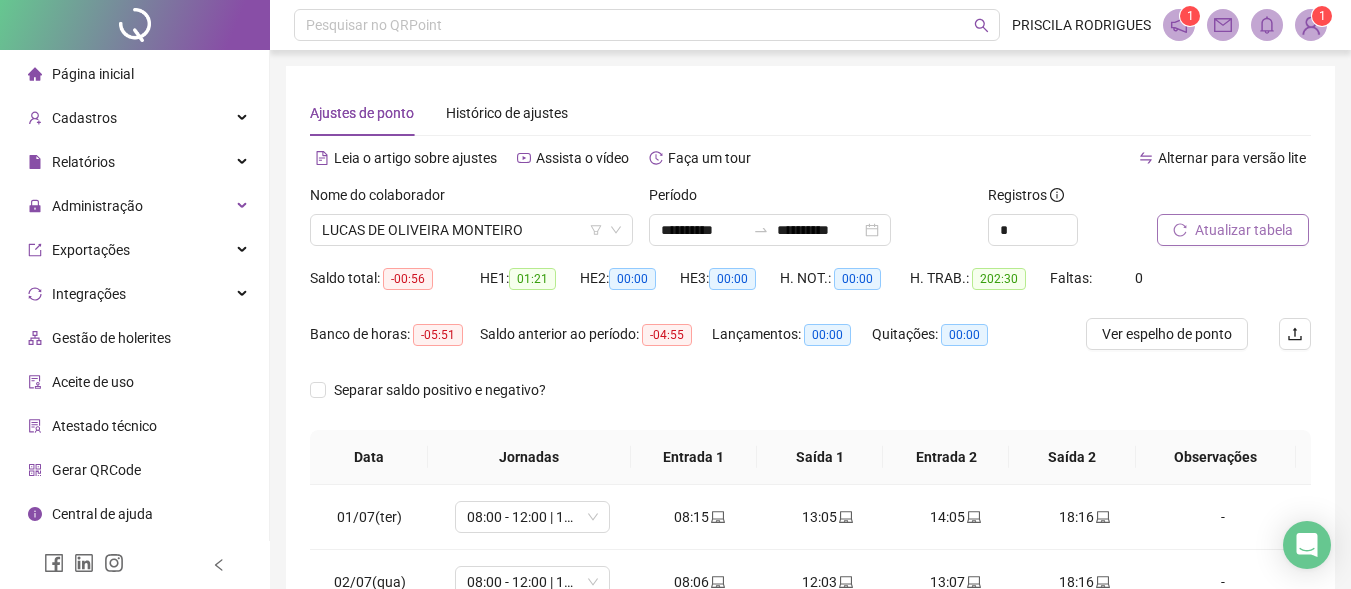 click on "Atualizar tabela" at bounding box center (1244, 230) 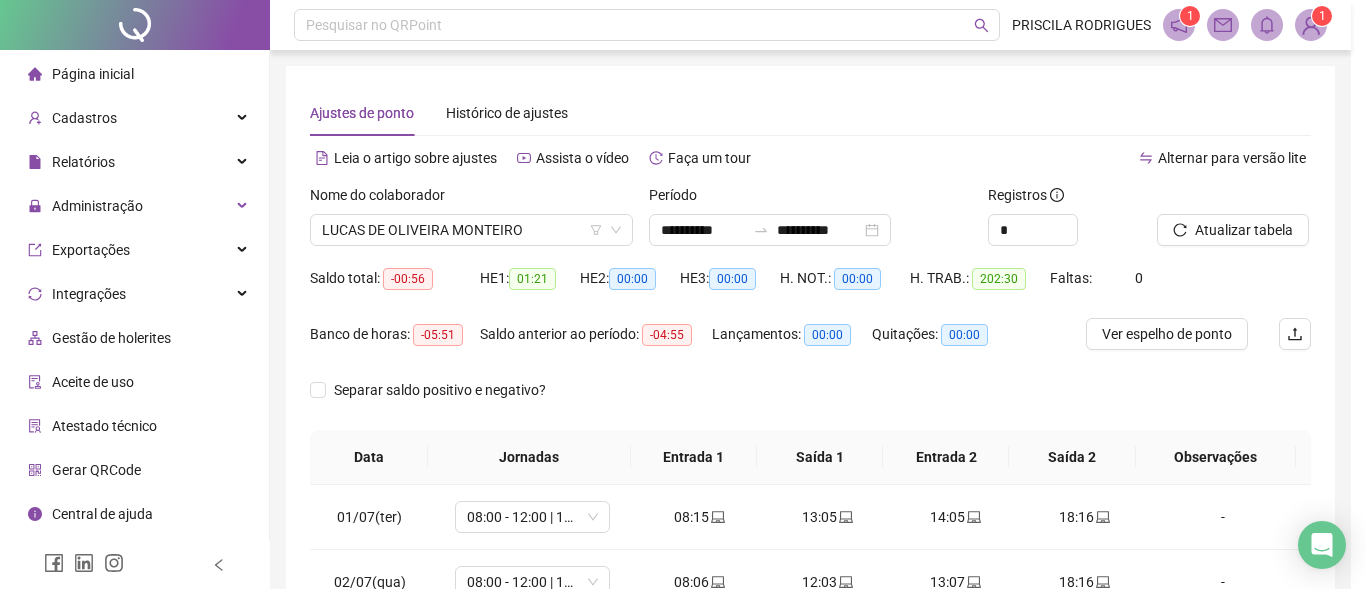 click on "LUCAS DE OLIVEIRA MONTEIRO" at bounding box center (471, 230) 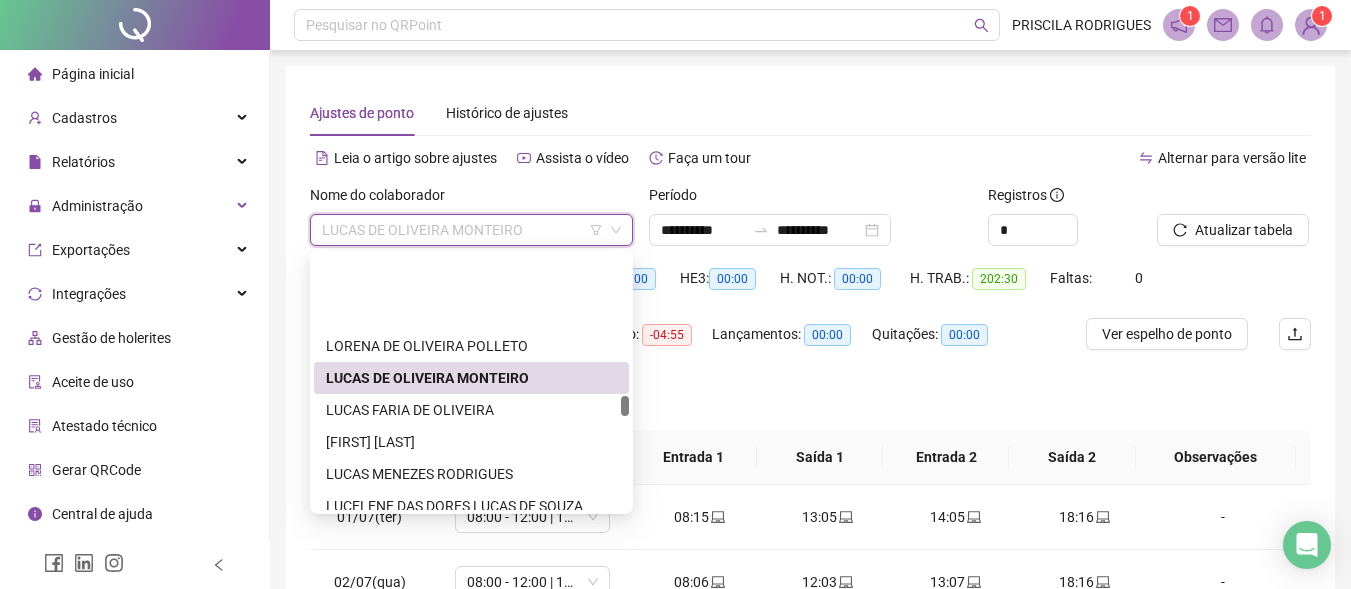 scroll, scrollTop: 3000, scrollLeft: 0, axis: vertical 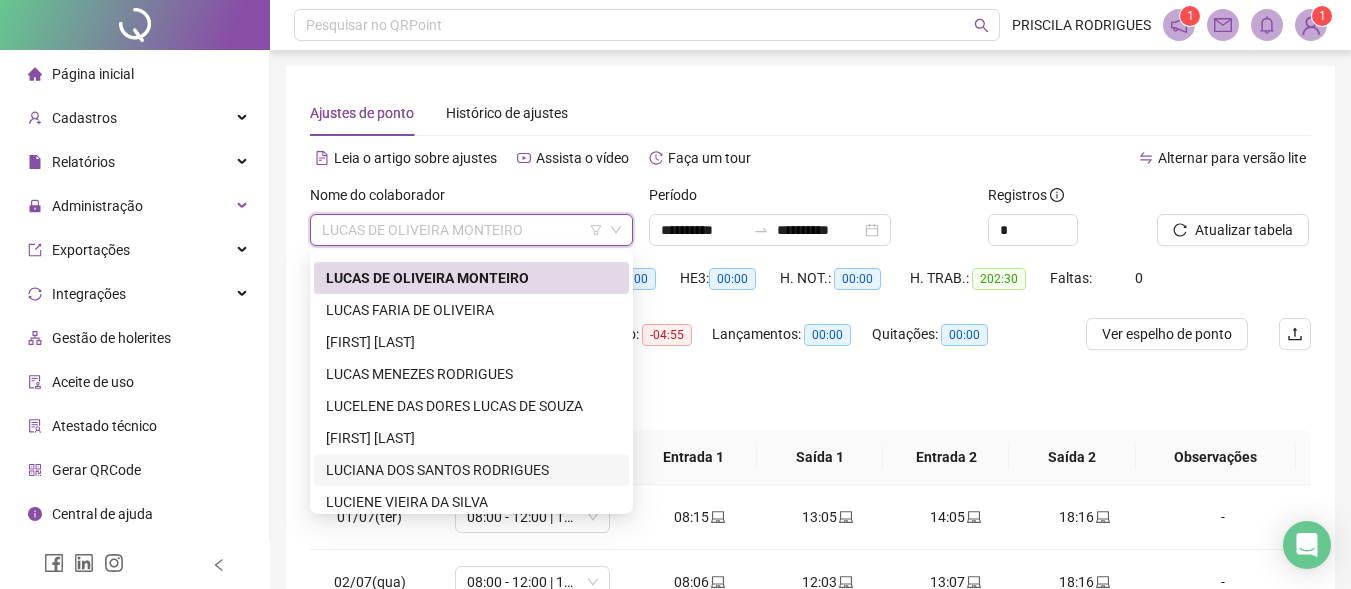 click on "LUCIANA DOS SANTOS RODRIGUES" at bounding box center [471, 470] 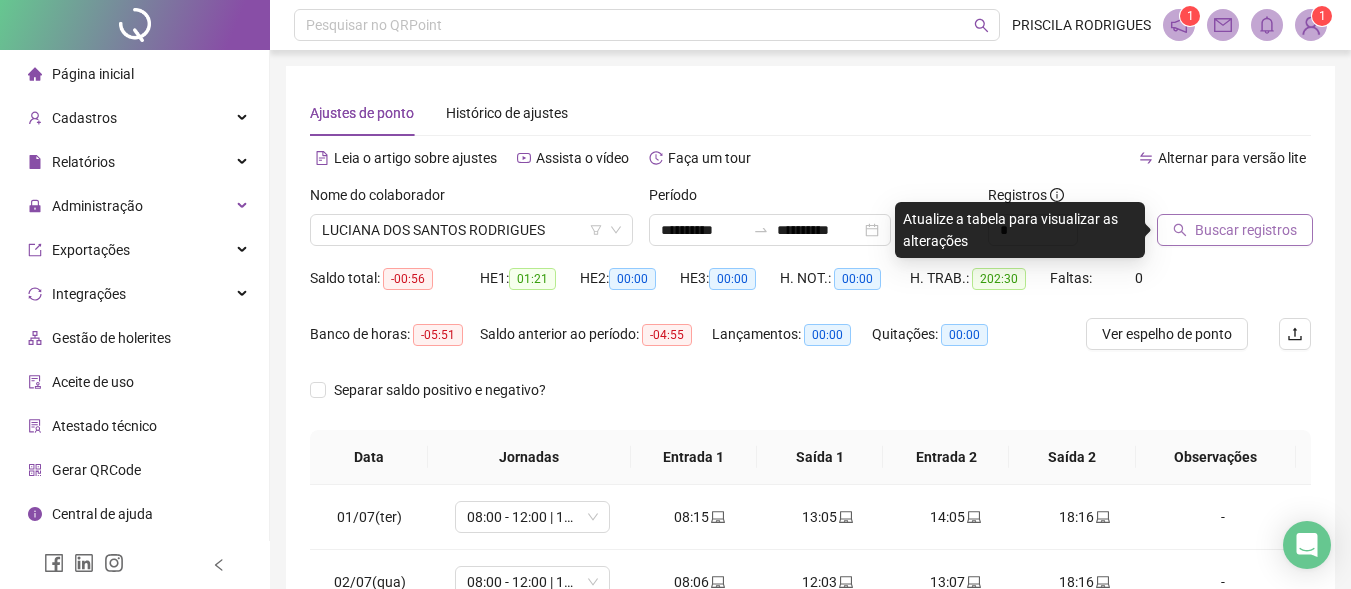 click on "Buscar registros" at bounding box center [1246, 230] 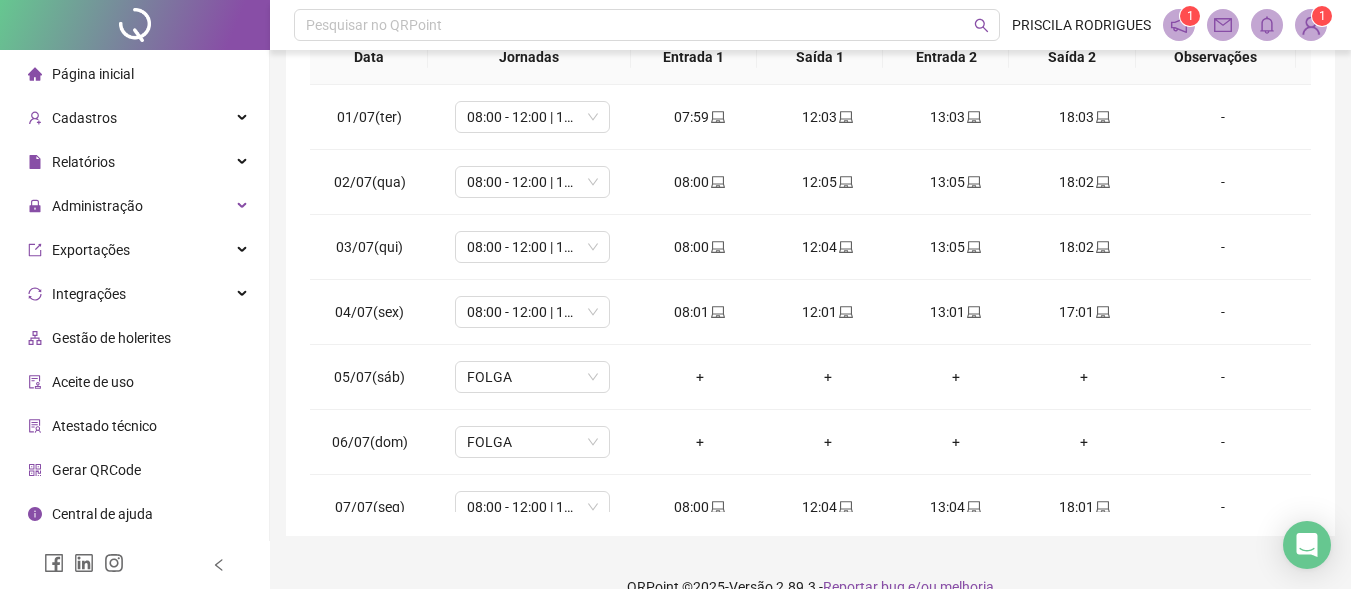 scroll, scrollTop: 433, scrollLeft: 0, axis: vertical 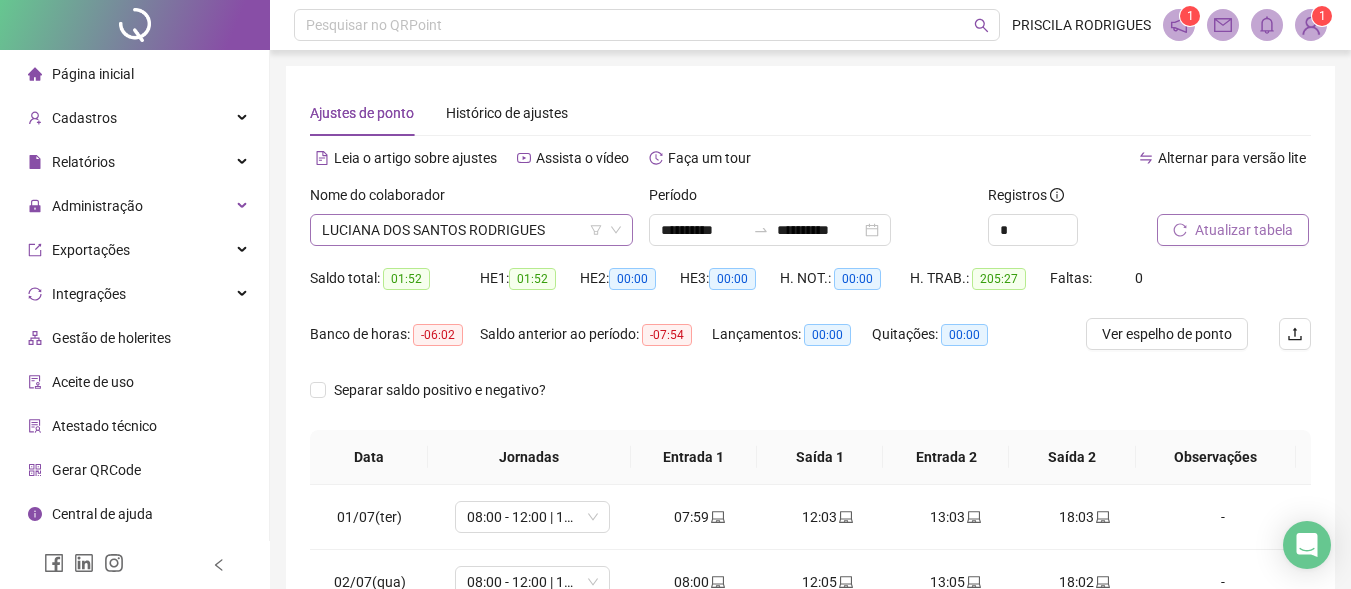 click on "LUCIANA DOS SANTOS RODRIGUES" at bounding box center (471, 230) 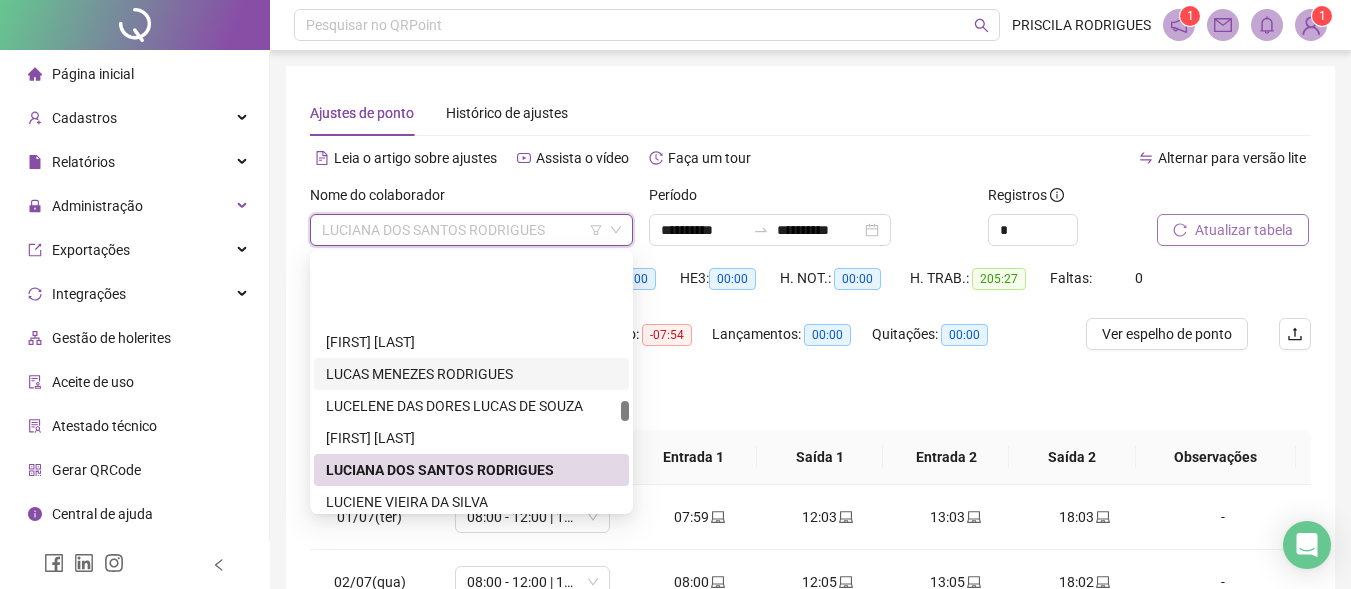 scroll, scrollTop: 3100, scrollLeft: 0, axis: vertical 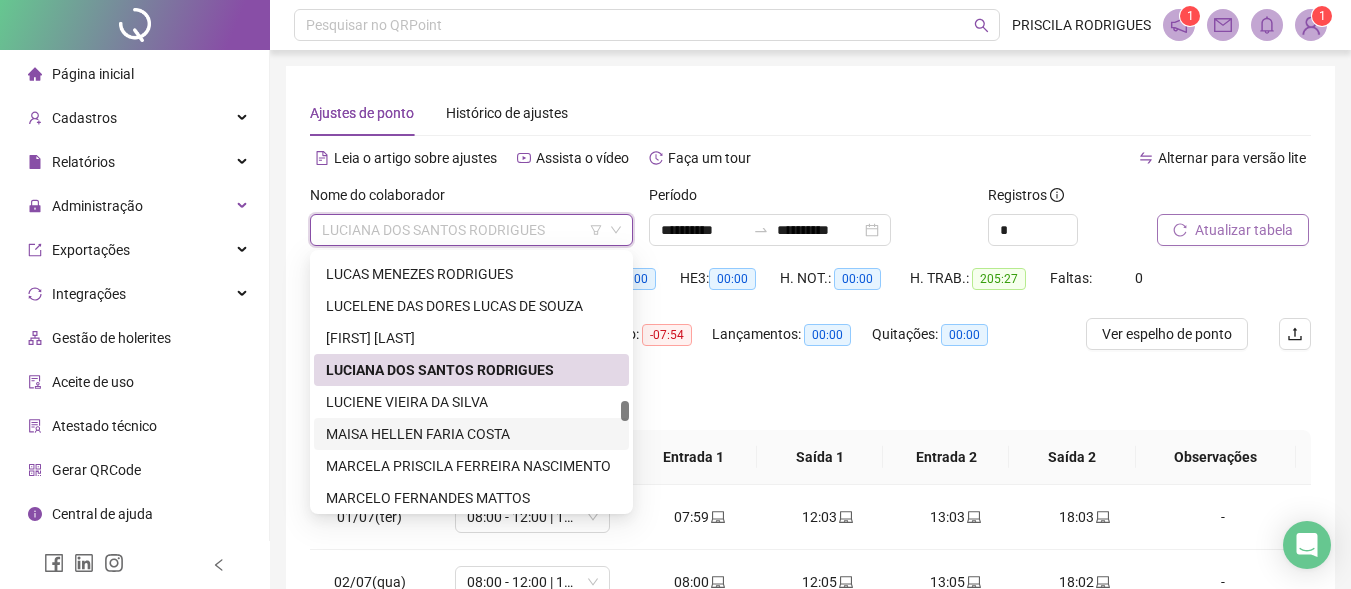 click on "MAISA HELLEN FARIA COSTA" at bounding box center [471, 434] 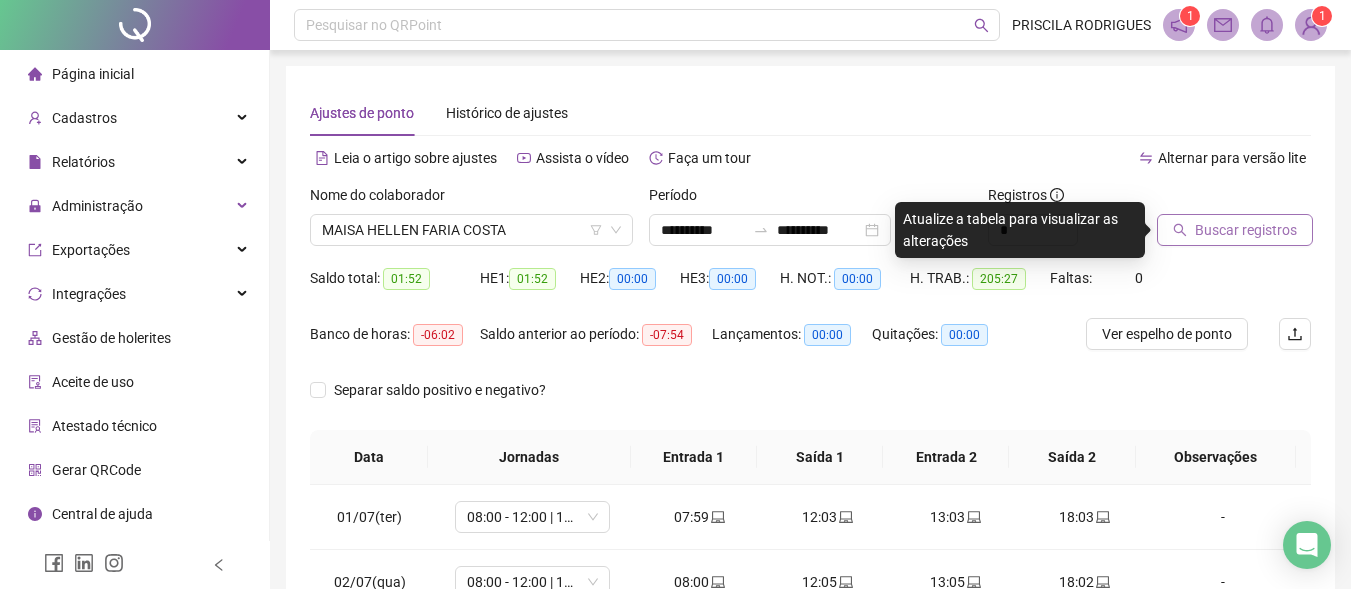 click on "Buscar registros" at bounding box center (1246, 230) 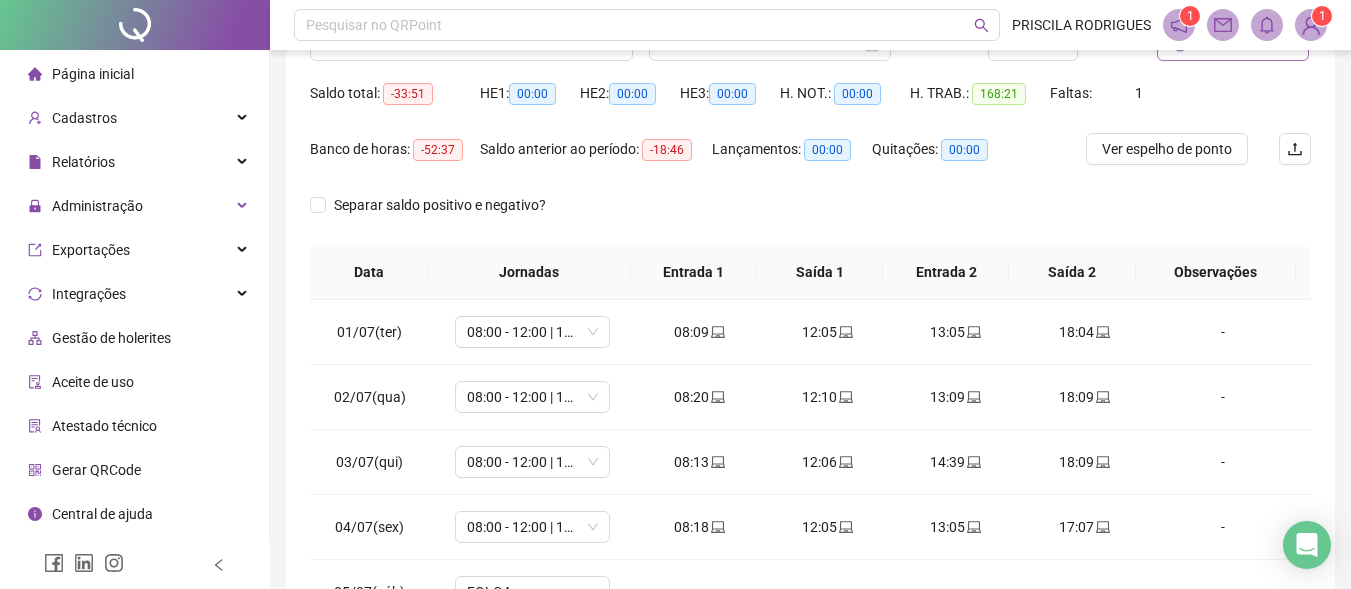 scroll, scrollTop: 191, scrollLeft: 0, axis: vertical 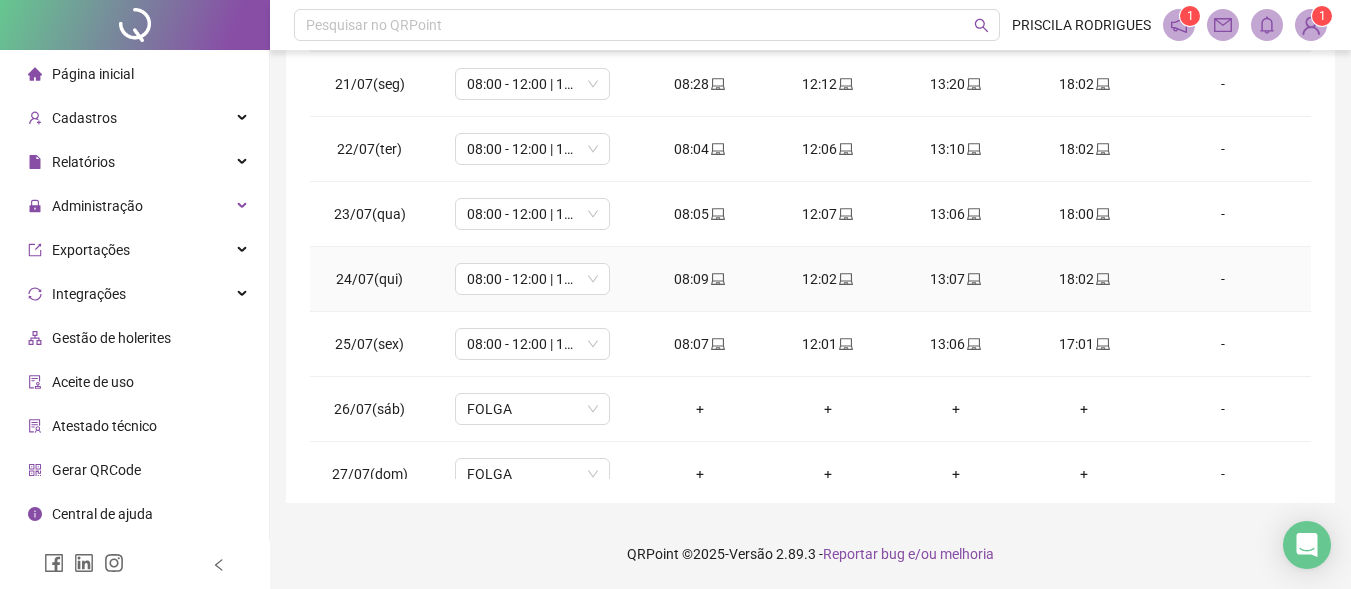 type 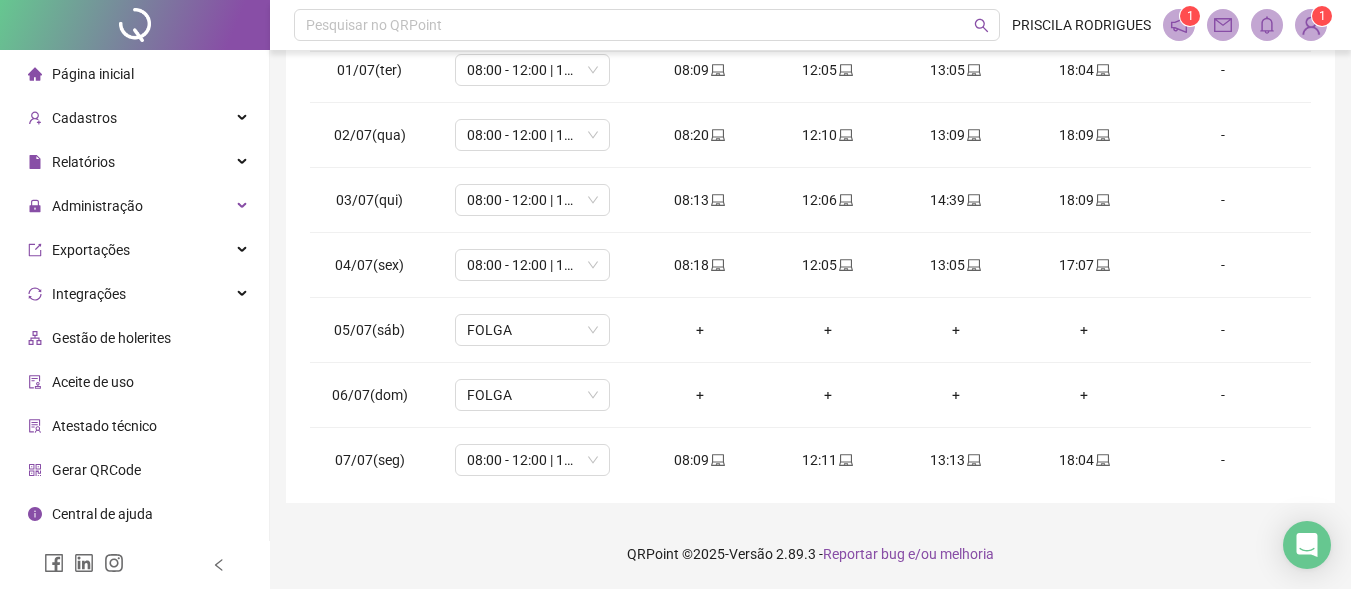 scroll, scrollTop: 0, scrollLeft: 0, axis: both 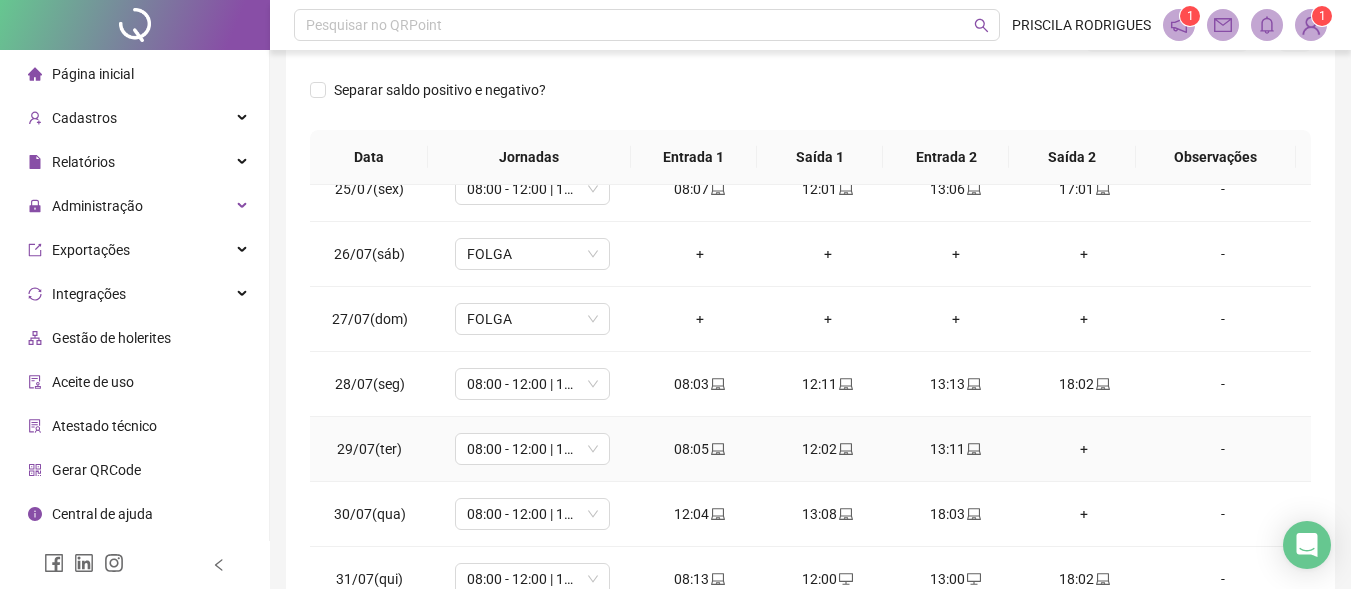 click on "+" at bounding box center [1084, 449] 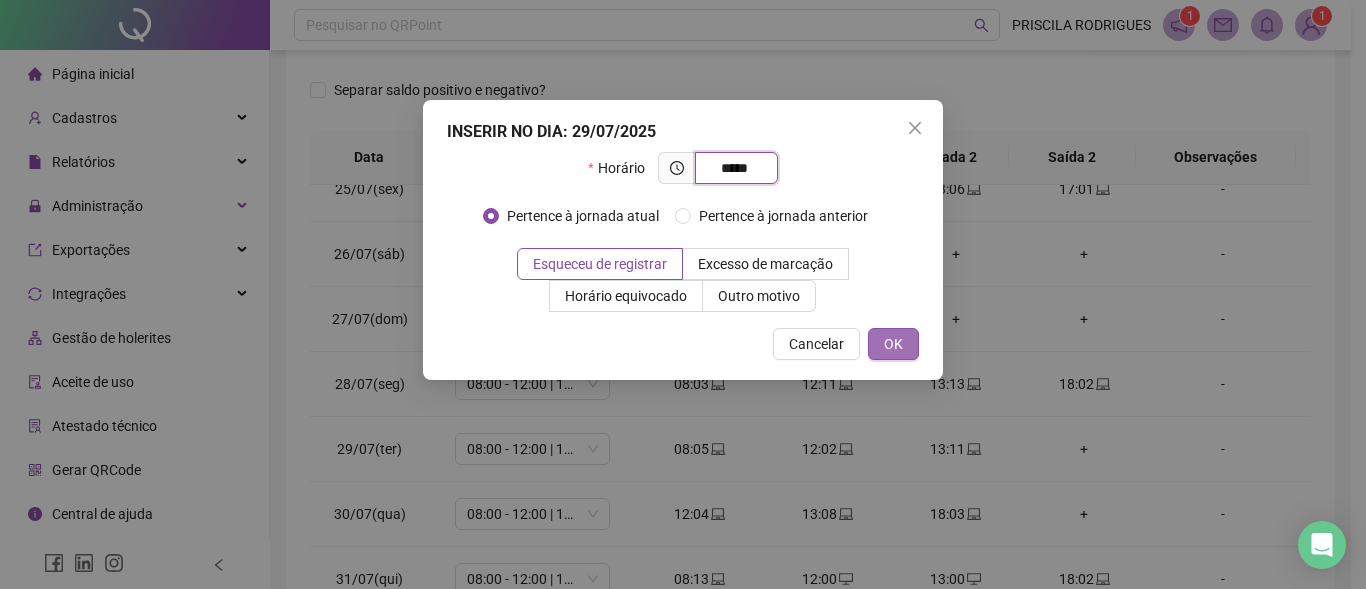 type on "*****" 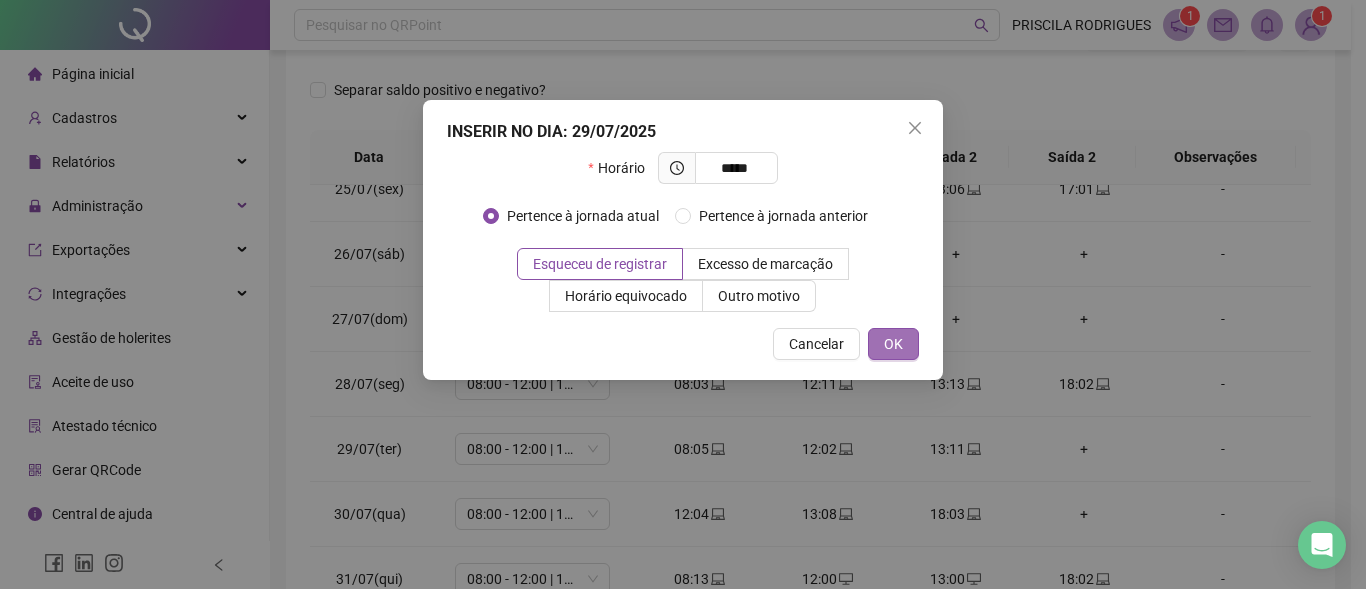 click on "OK" at bounding box center (893, 344) 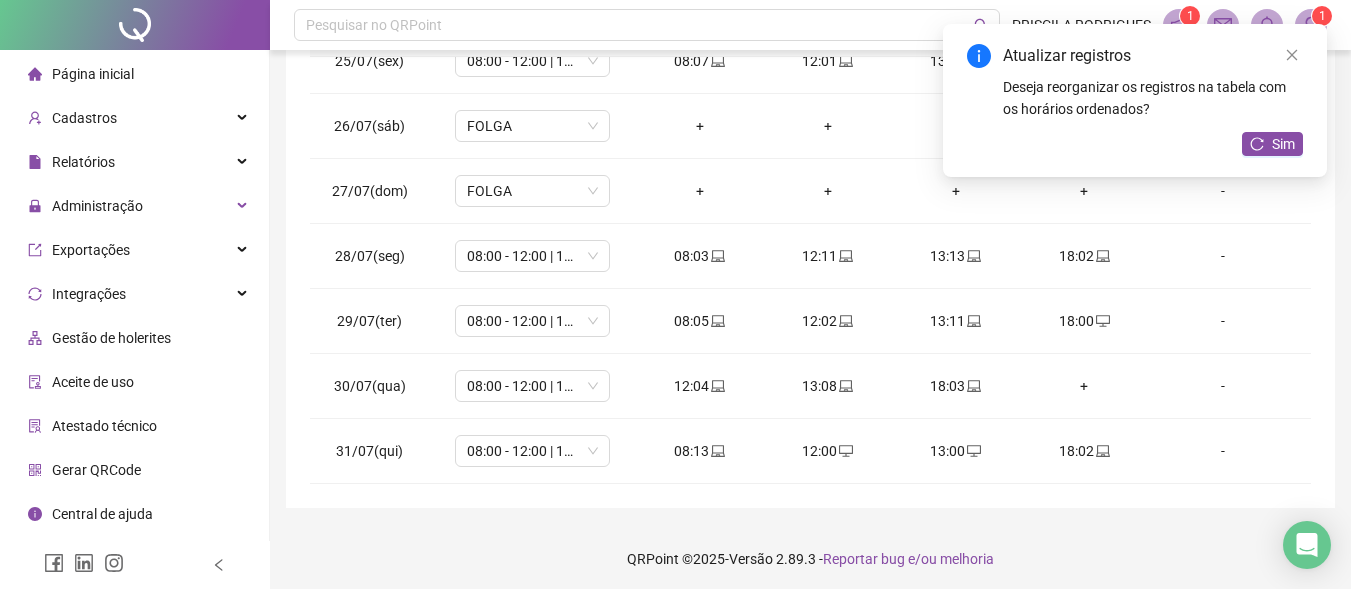 scroll, scrollTop: 433, scrollLeft: 0, axis: vertical 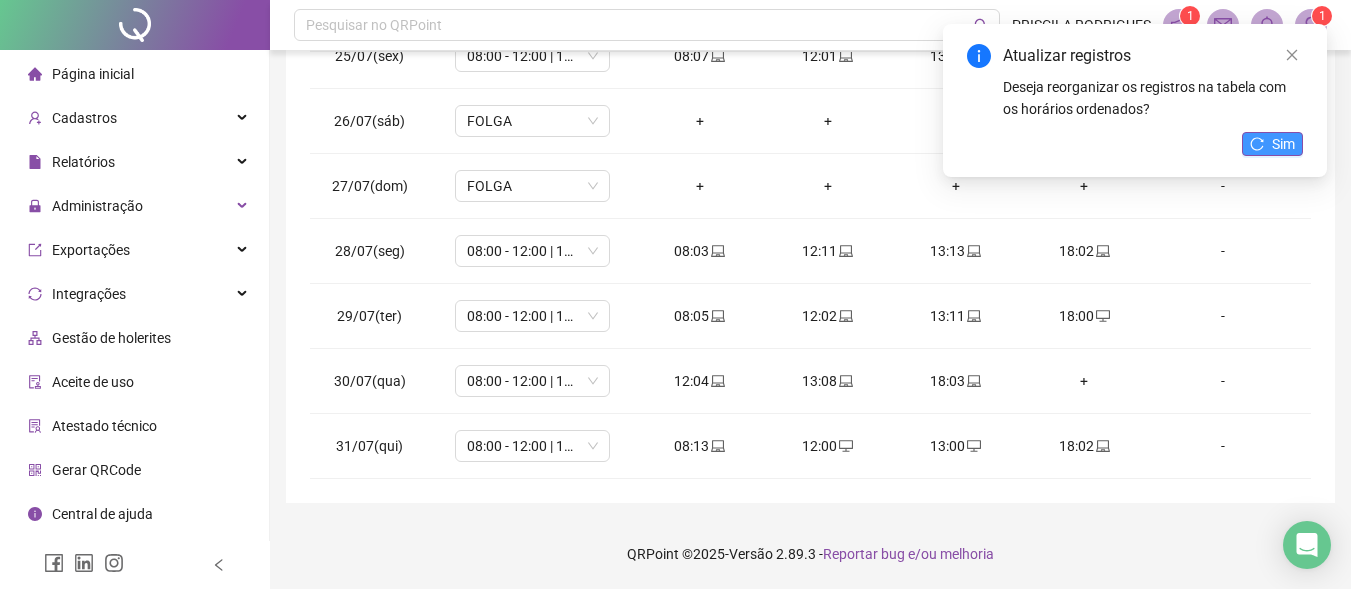 click 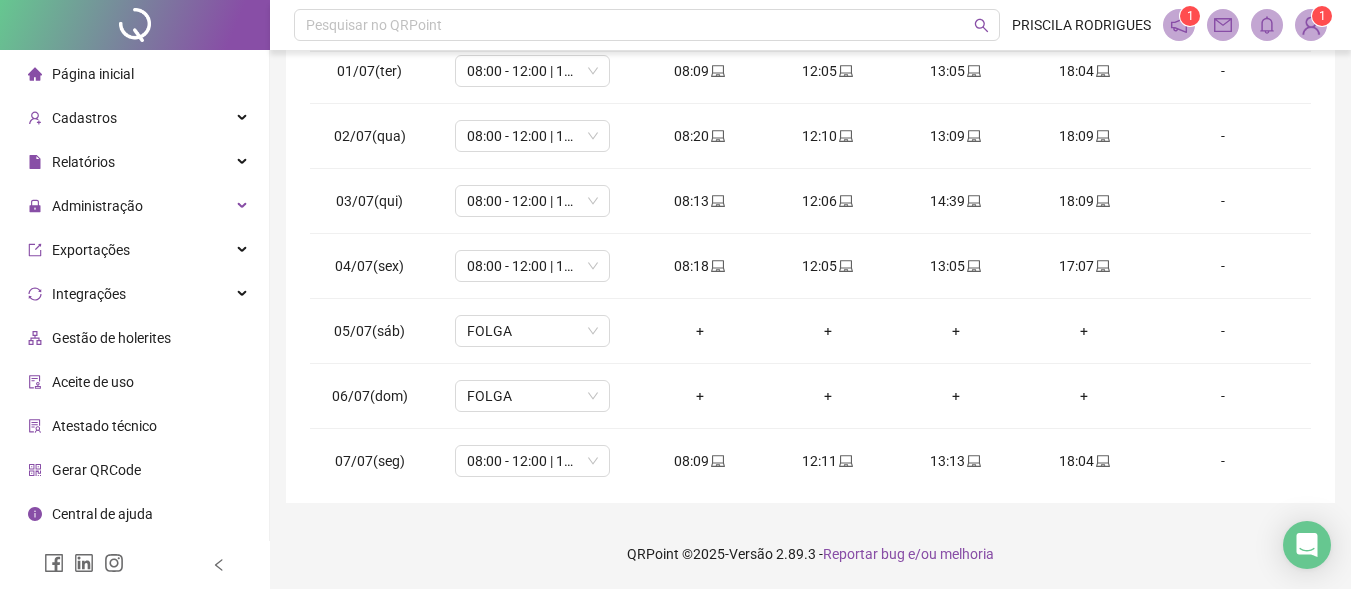 scroll, scrollTop: 0, scrollLeft: 0, axis: both 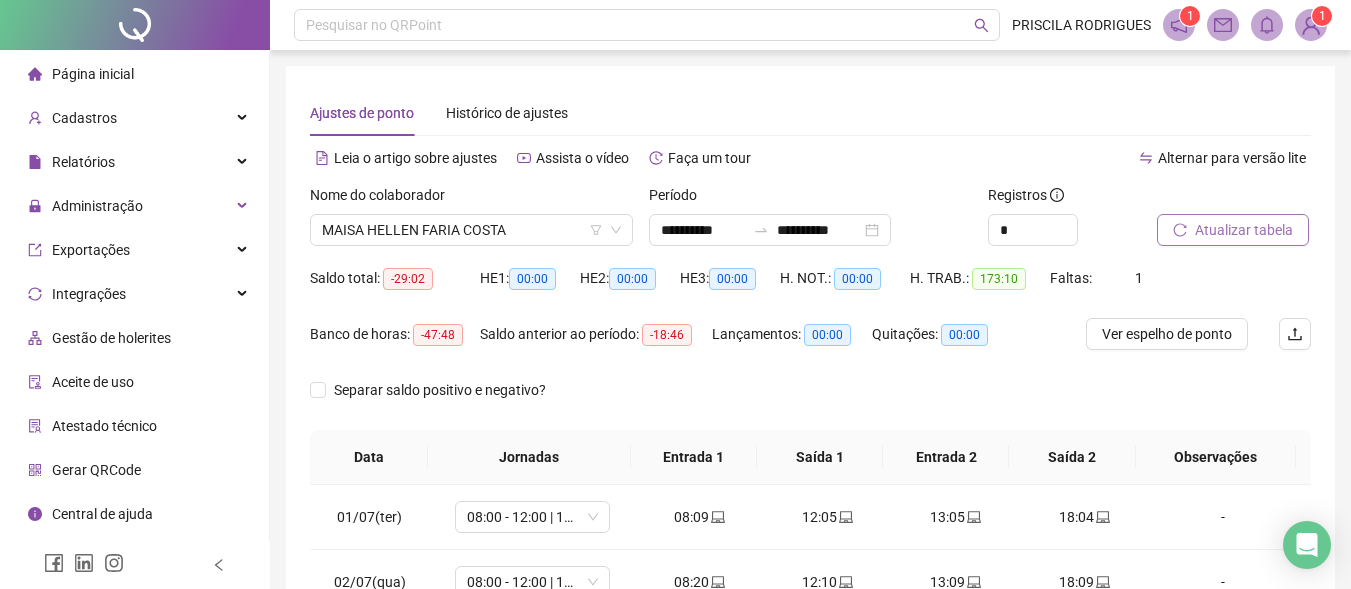 drag, startPoint x: 575, startPoint y: 221, endPoint x: 624, endPoint y: 247, distance: 55.470715 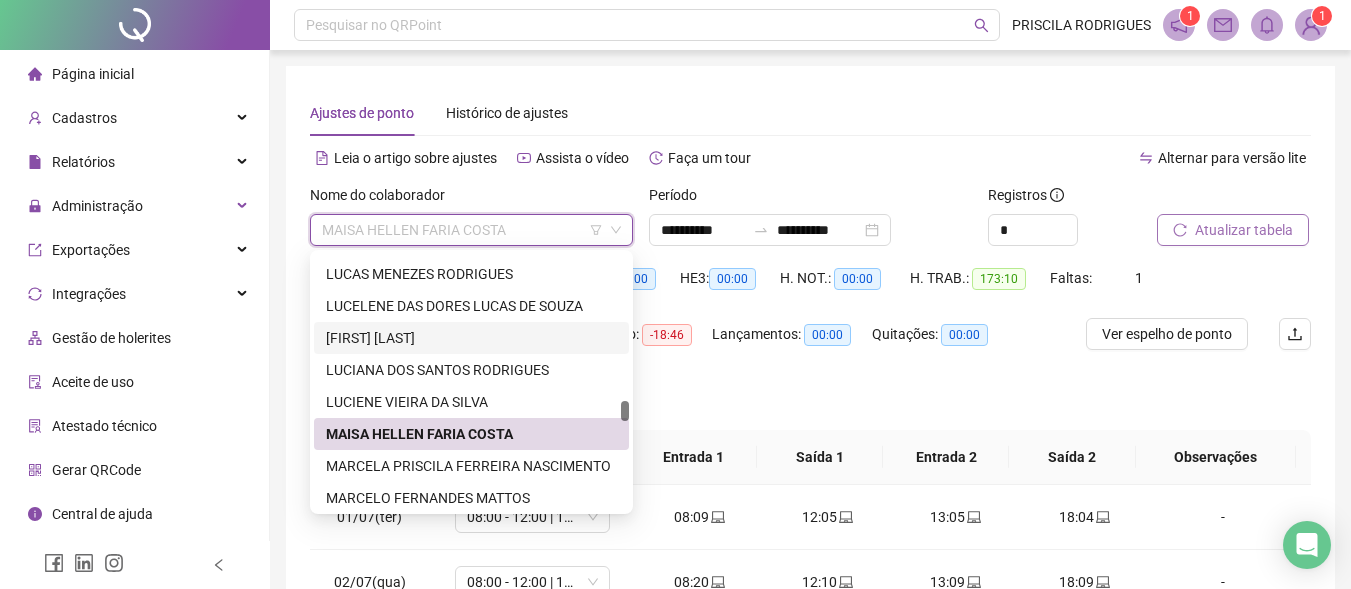 scroll, scrollTop: 3200, scrollLeft: 0, axis: vertical 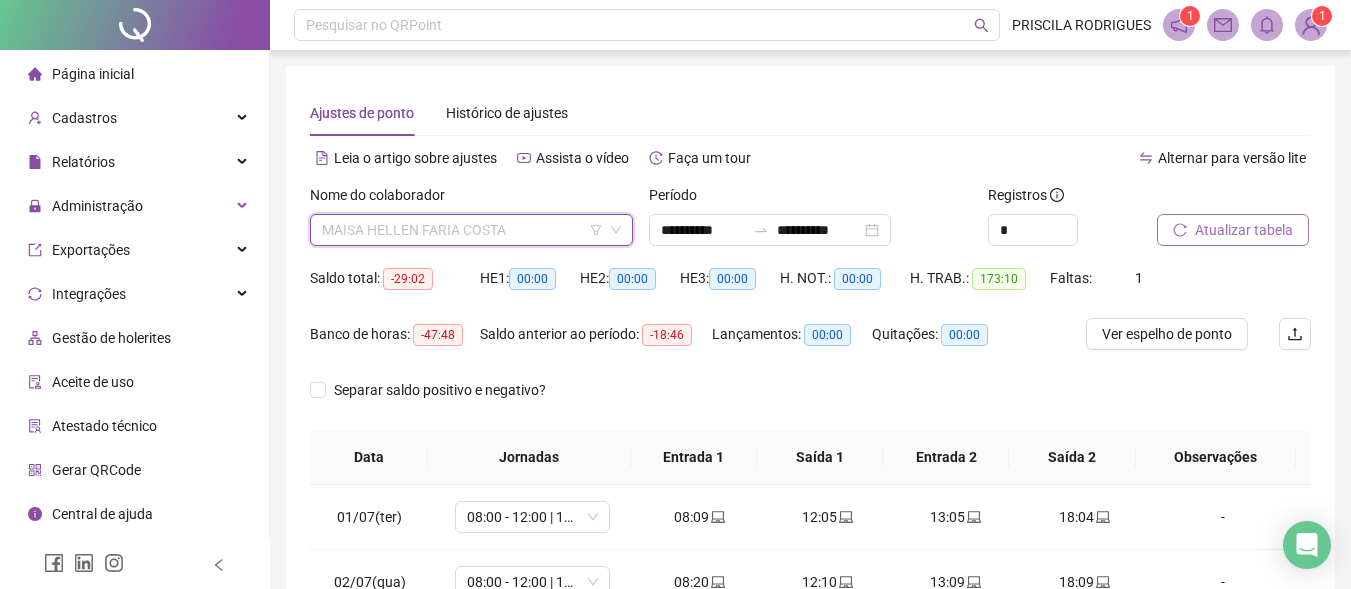 click on "MAISA HELLEN FARIA COSTA" at bounding box center (471, 230) 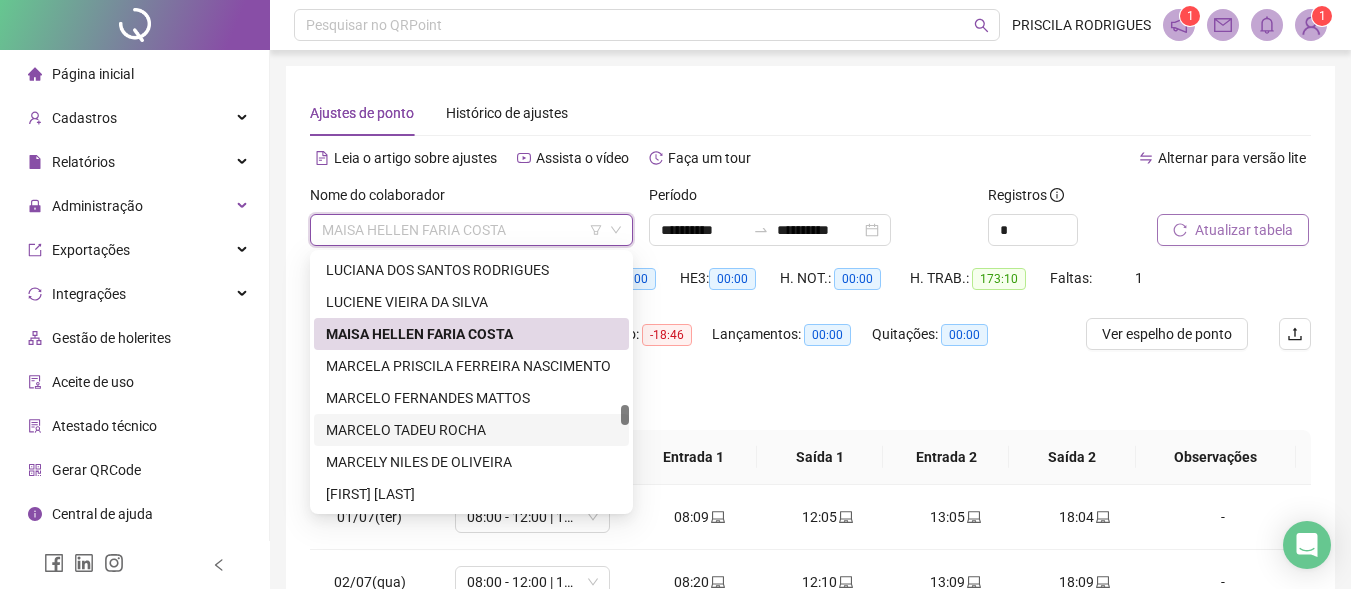 click on "MARCELO TADEU ROCHA" at bounding box center (471, 430) 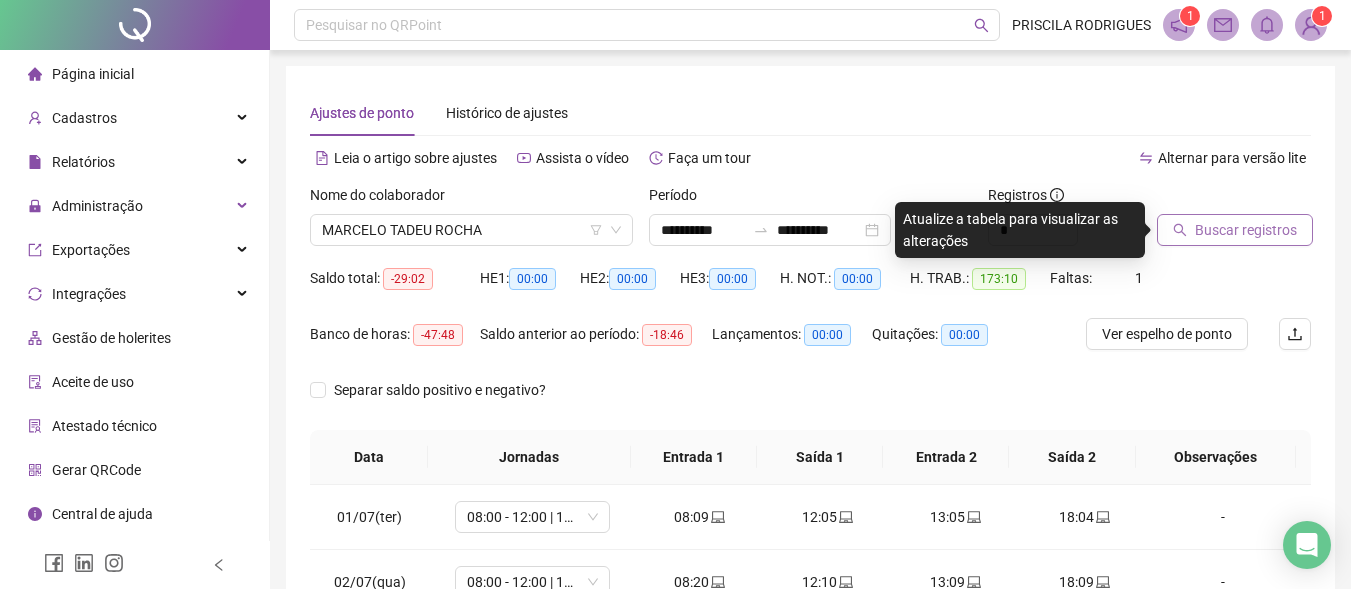 click on "Buscar registros" at bounding box center [1246, 230] 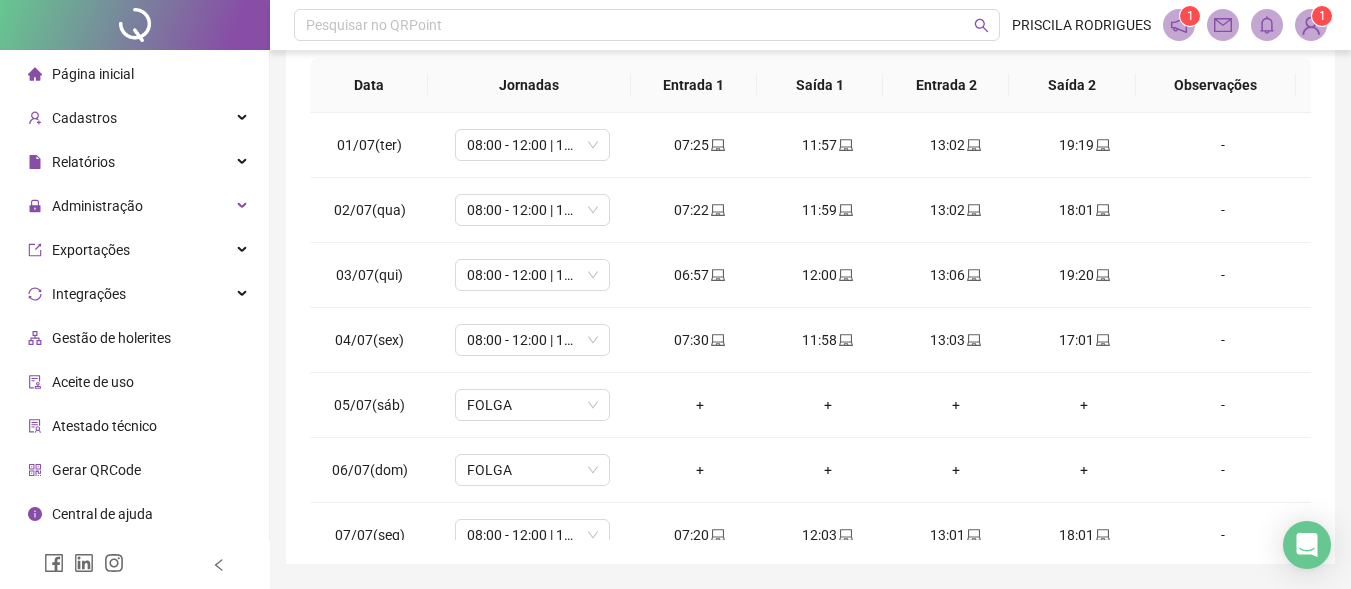 scroll, scrollTop: 433, scrollLeft: 0, axis: vertical 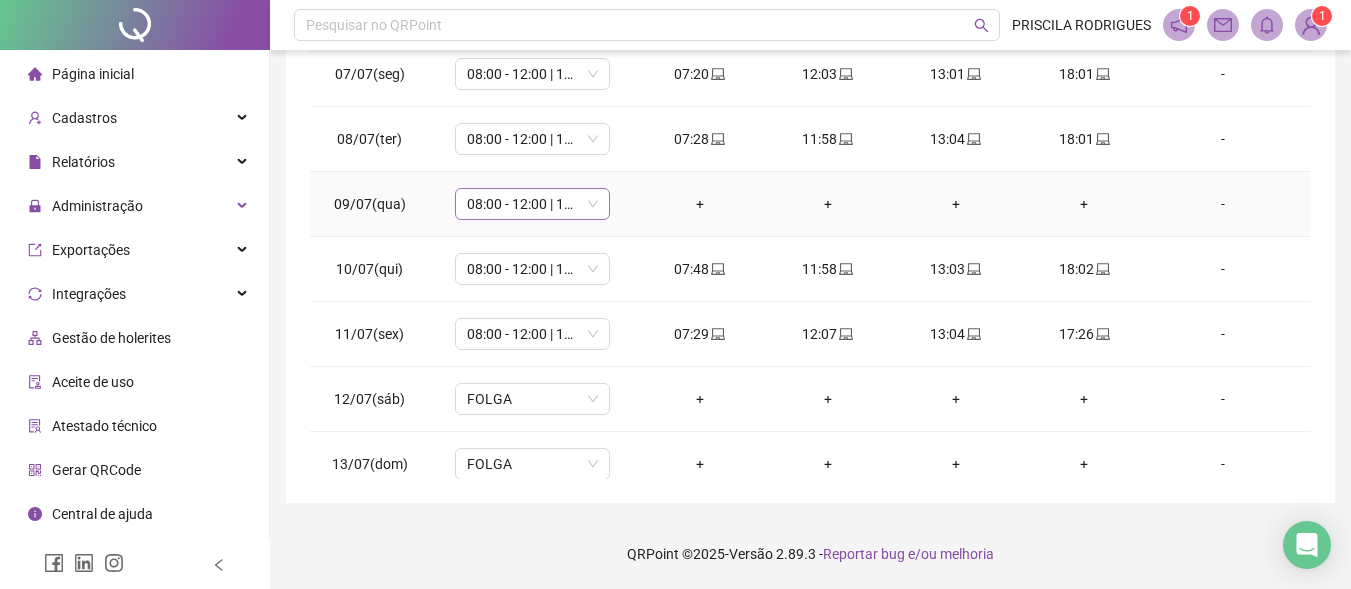 click on "08:00 - 12:00 | 13:00 - 18:00" at bounding box center [532, 204] 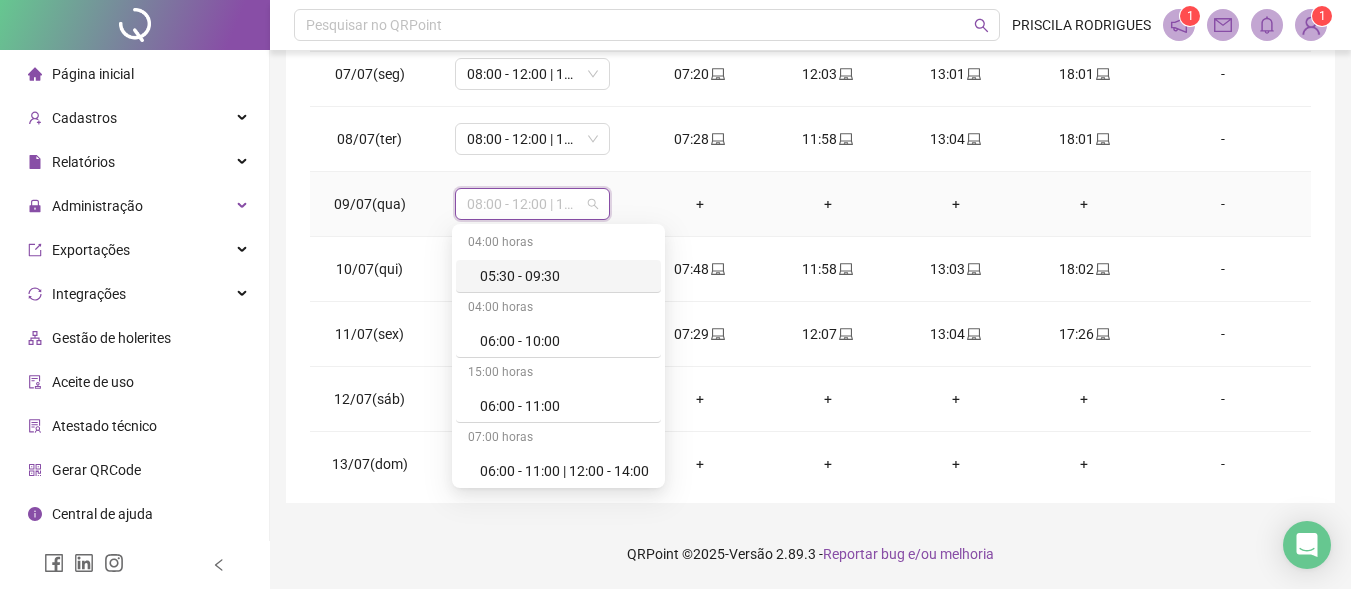 type on "*" 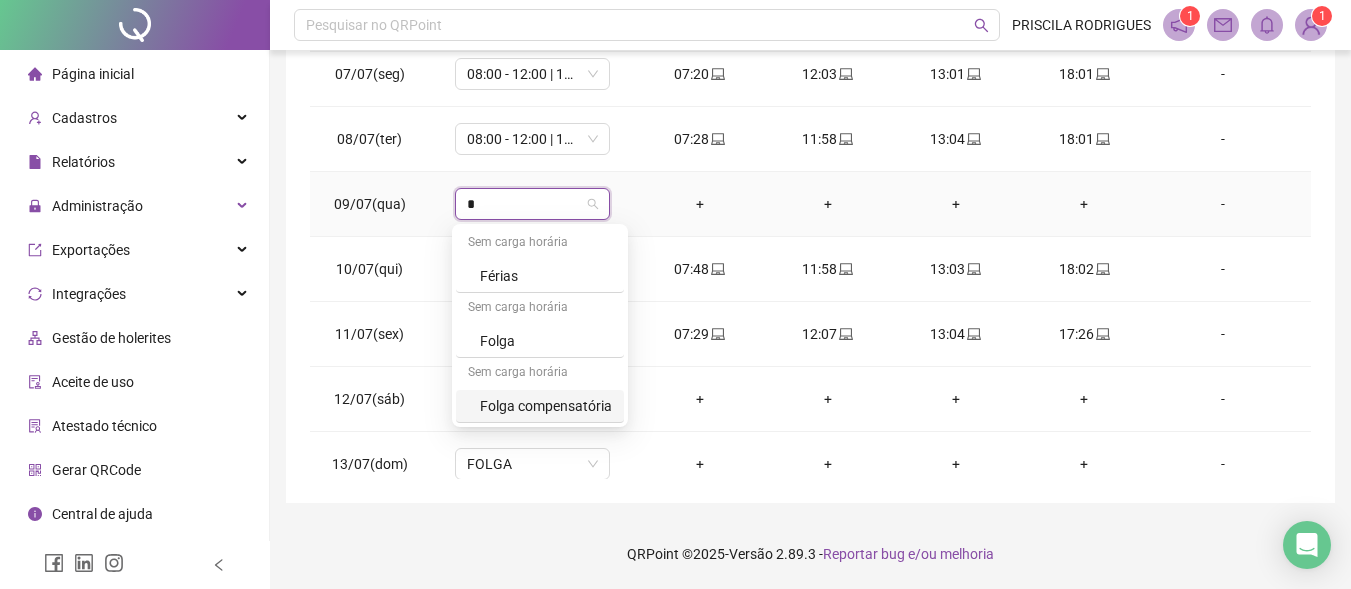 click on "Folga compensatória" at bounding box center [546, 406] 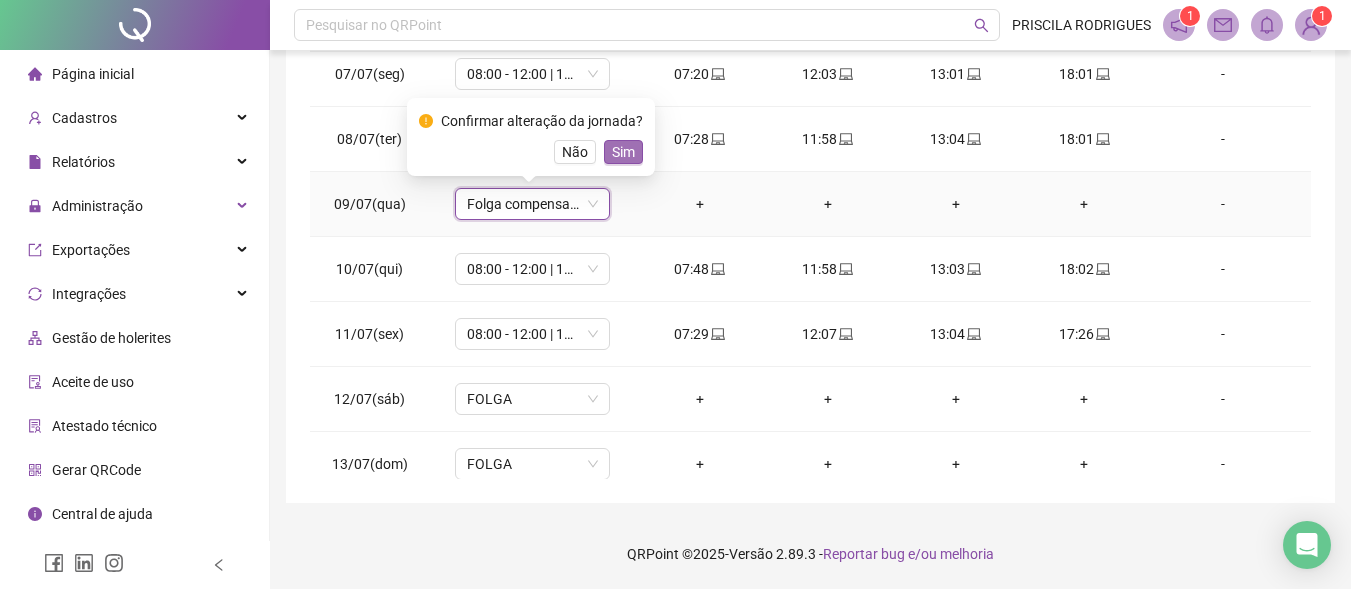 click on "Sim" at bounding box center (623, 152) 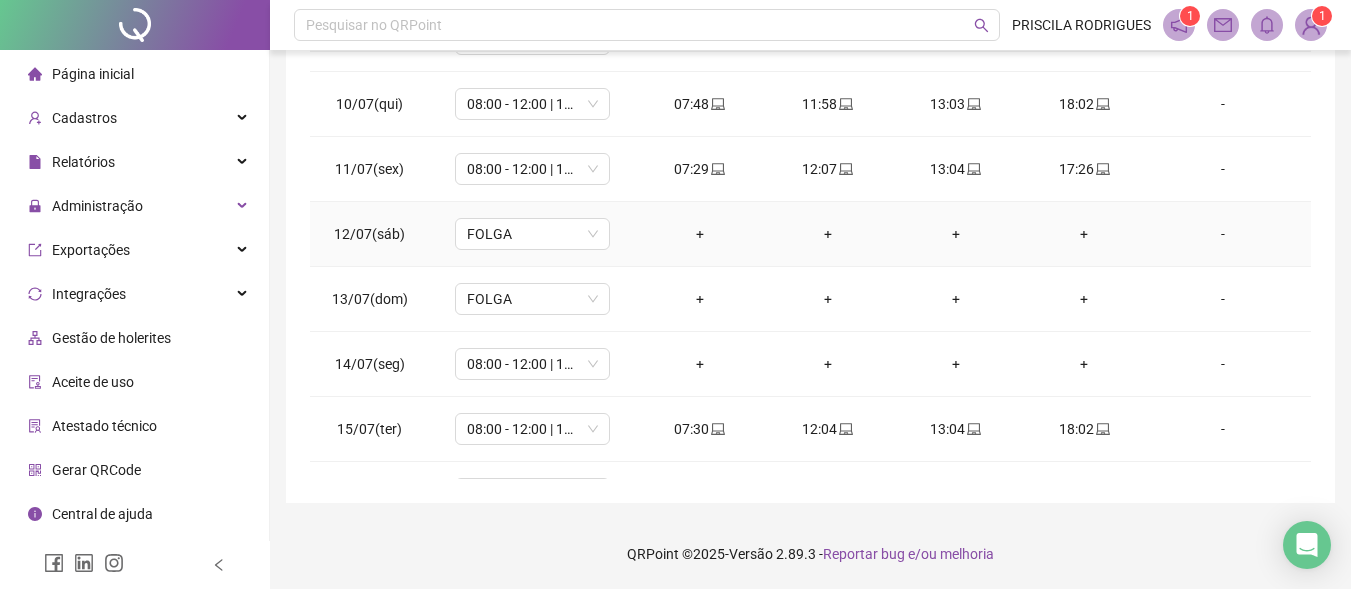 scroll, scrollTop: 600, scrollLeft: 0, axis: vertical 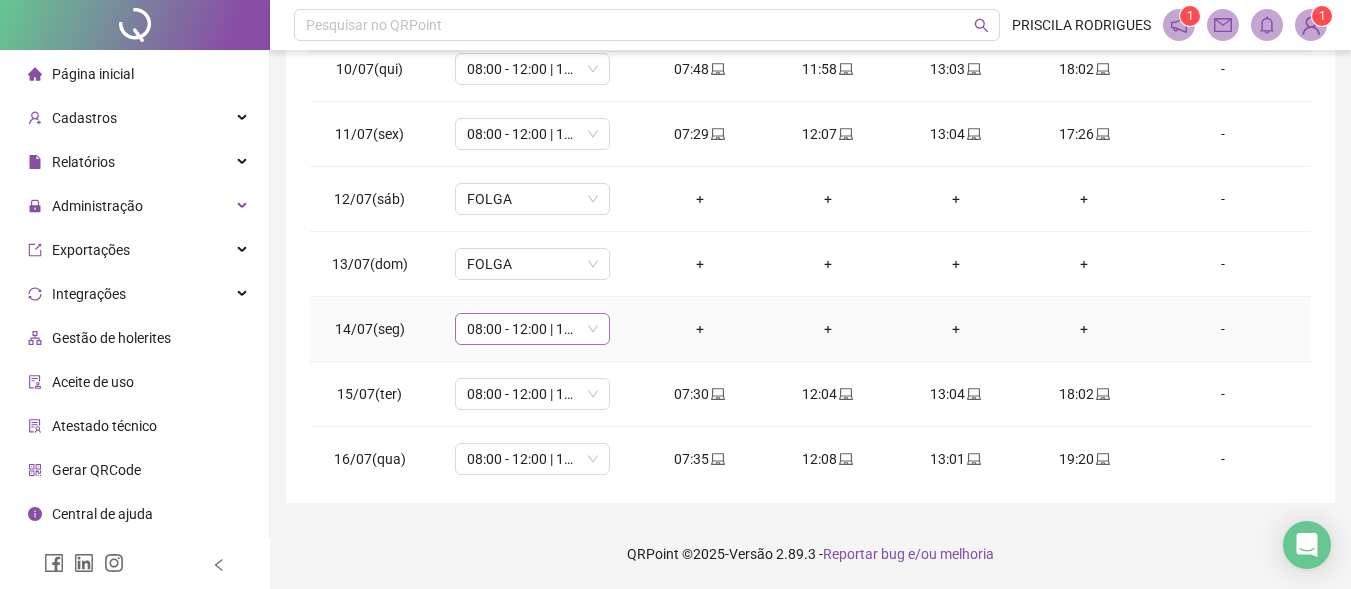 click on "08:00 - 12:00 | 13:00 - 18:00" at bounding box center [532, 329] 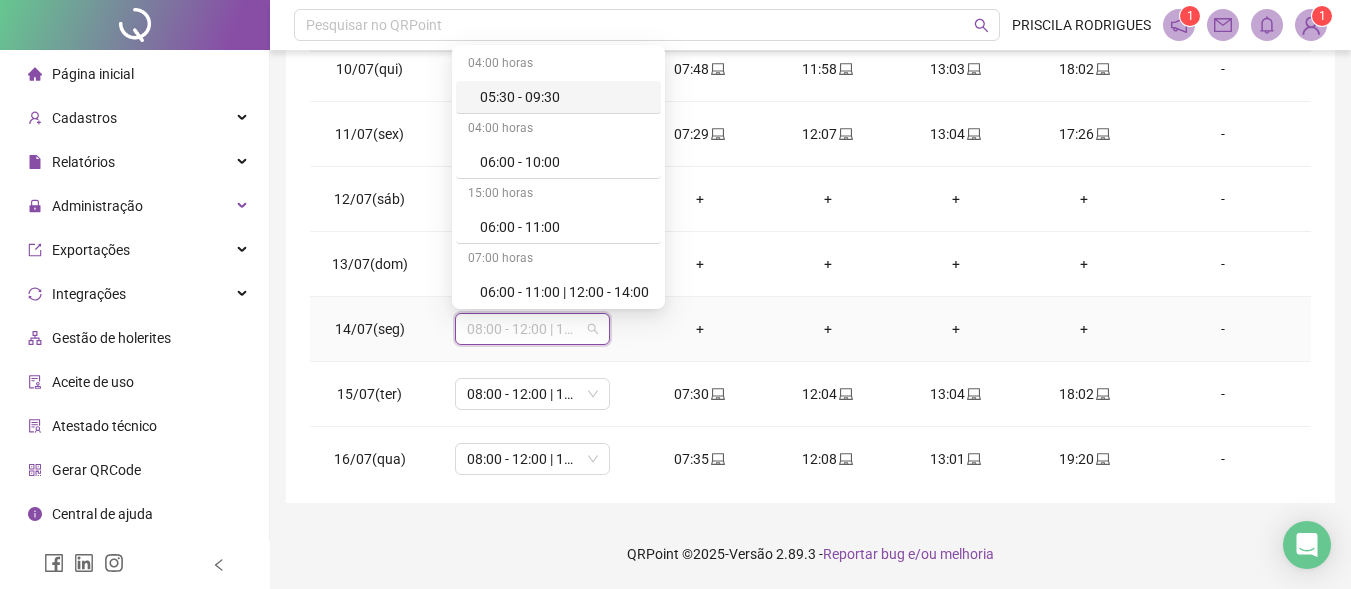 type on "*" 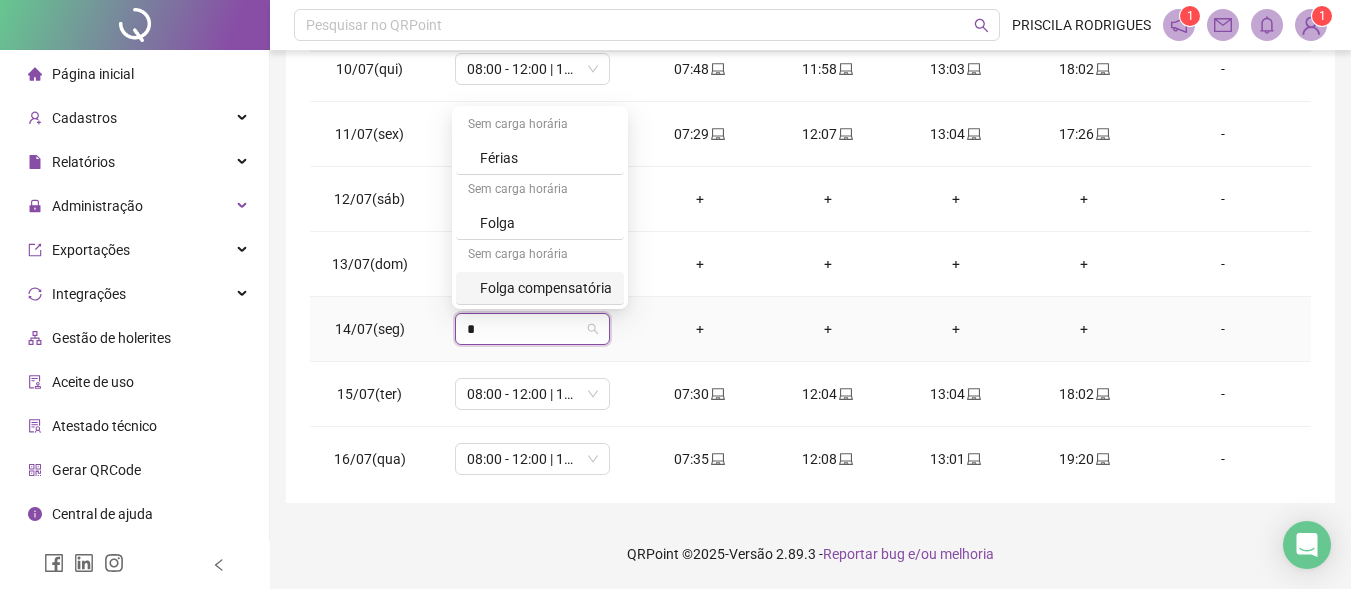 click on "Folga compensatória" at bounding box center (546, 288) 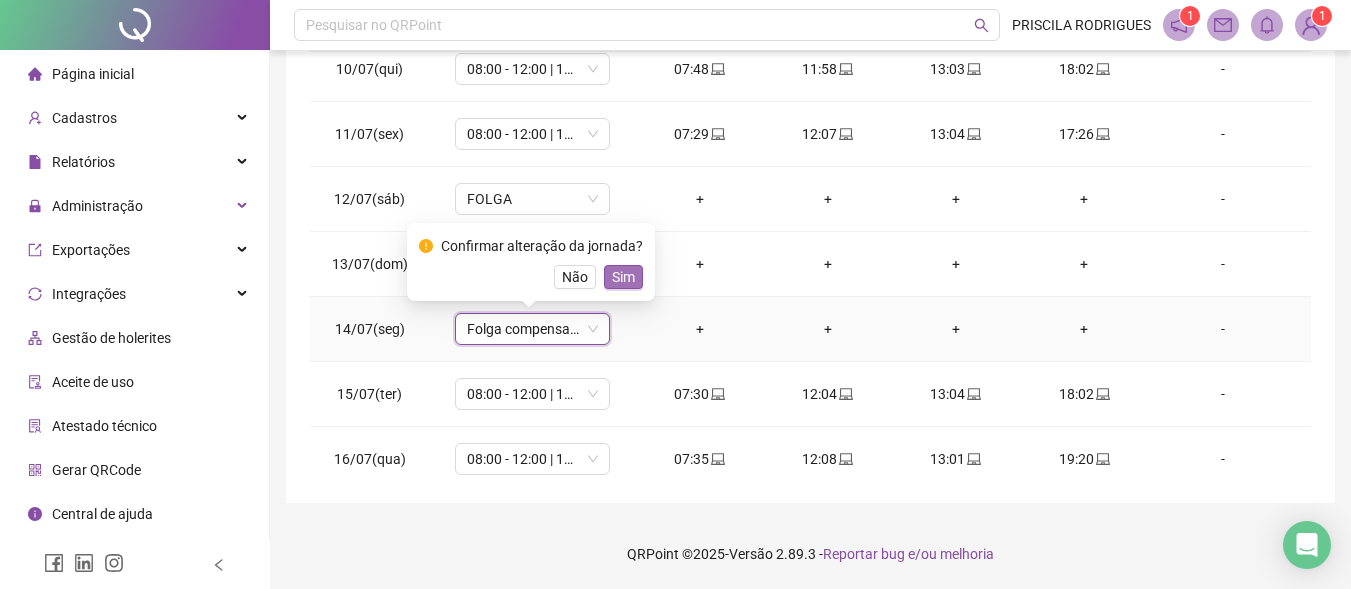 click on "Sim" at bounding box center (623, 277) 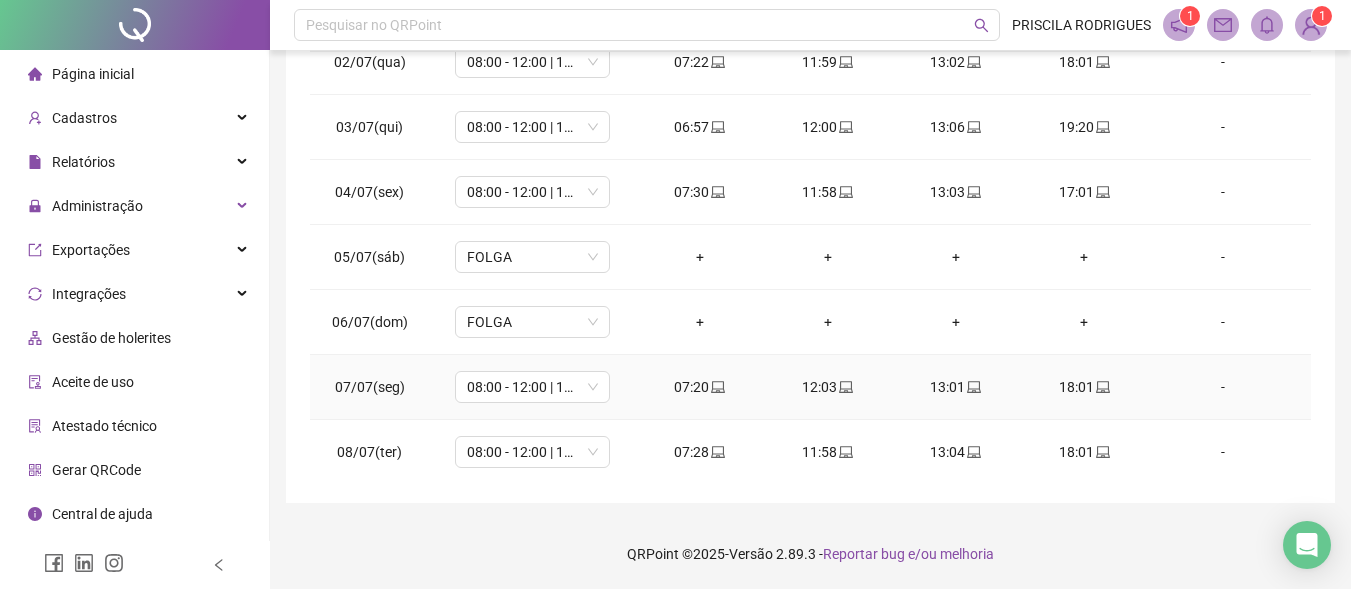scroll, scrollTop: 0, scrollLeft: 0, axis: both 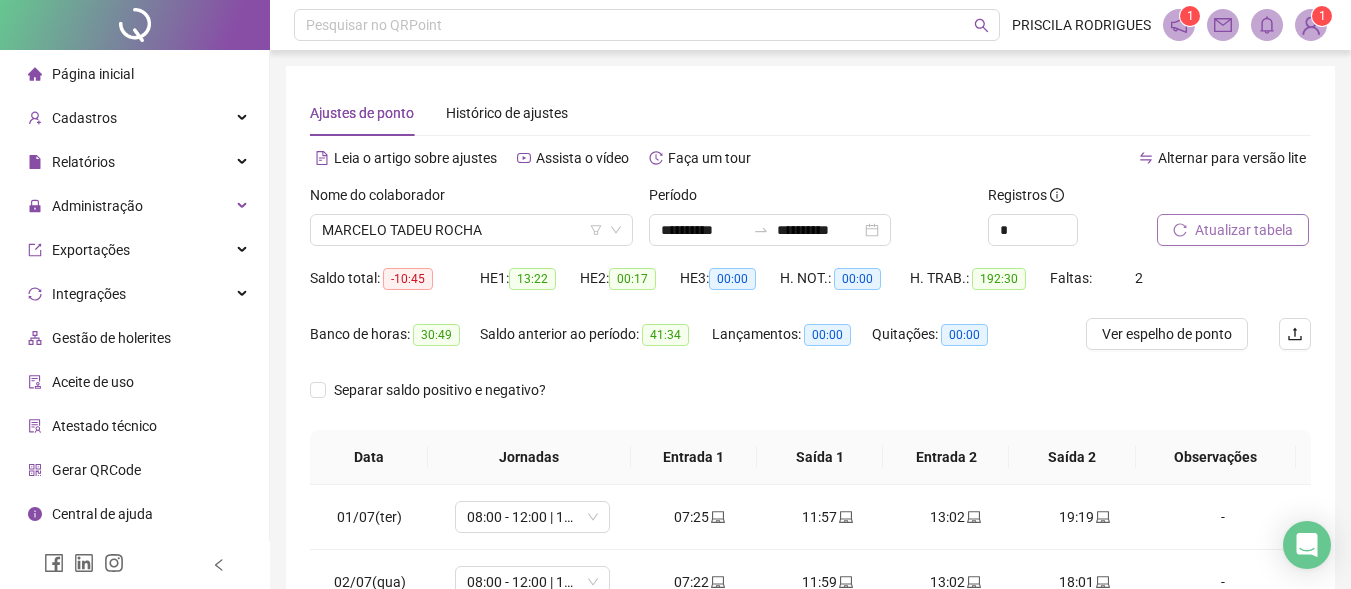 click on "Atualizar tabela" at bounding box center (1244, 230) 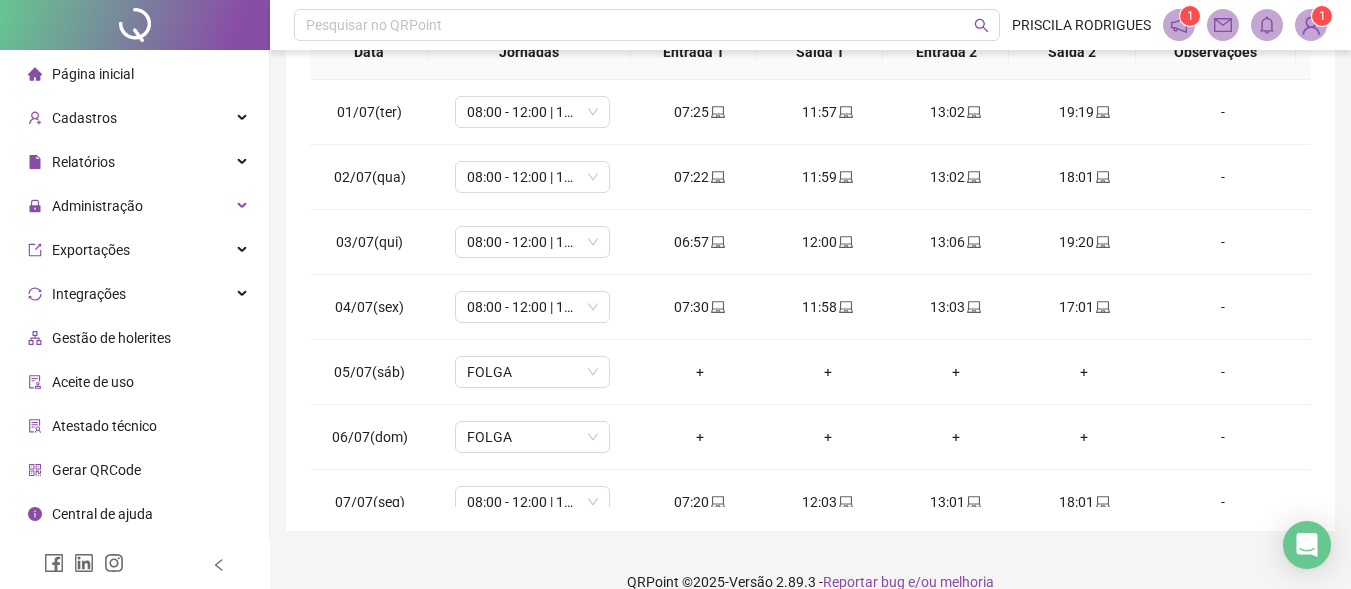 scroll, scrollTop: 433, scrollLeft: 0, axis: vertical 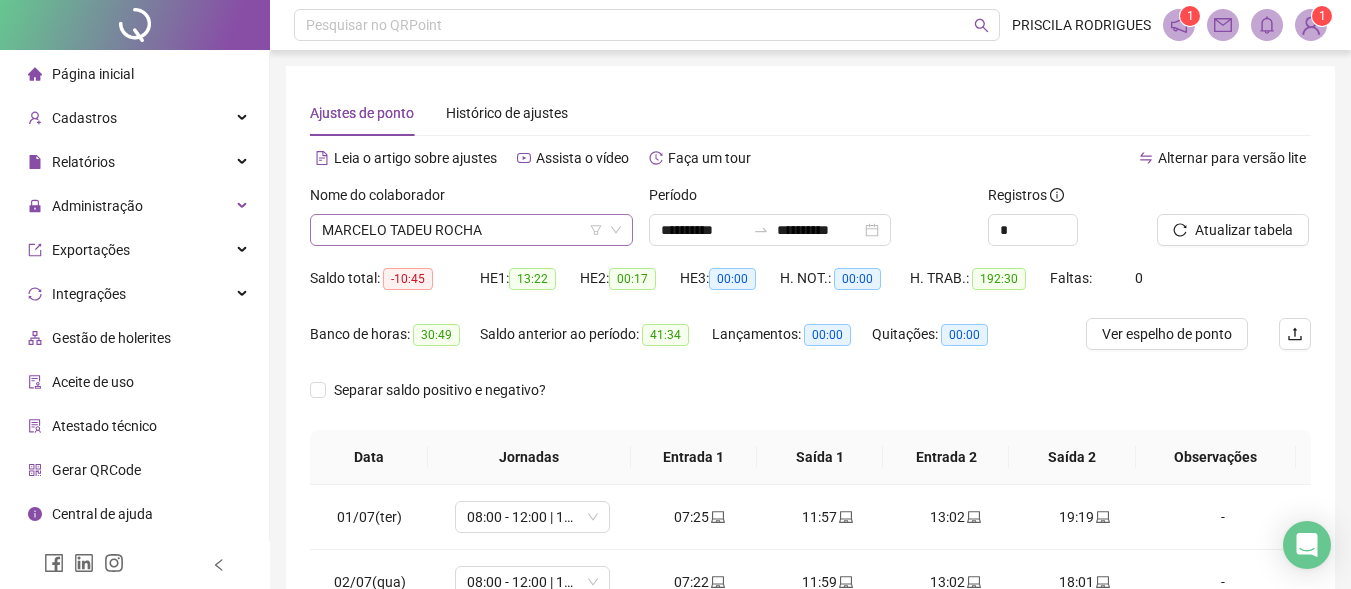click on "MARCELO TADEU ROCHA" at bounding box center (471, 230) 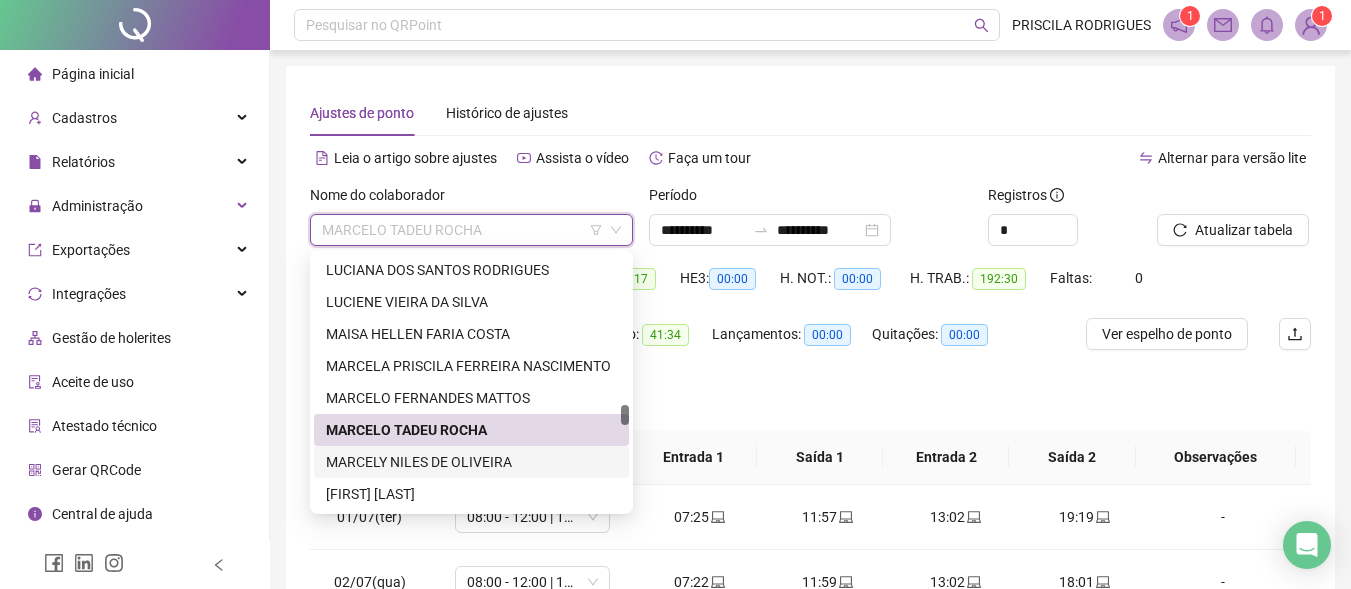 click on "MARCELY NILES DE OLIVEIRA" at bounding box center [471, 462] 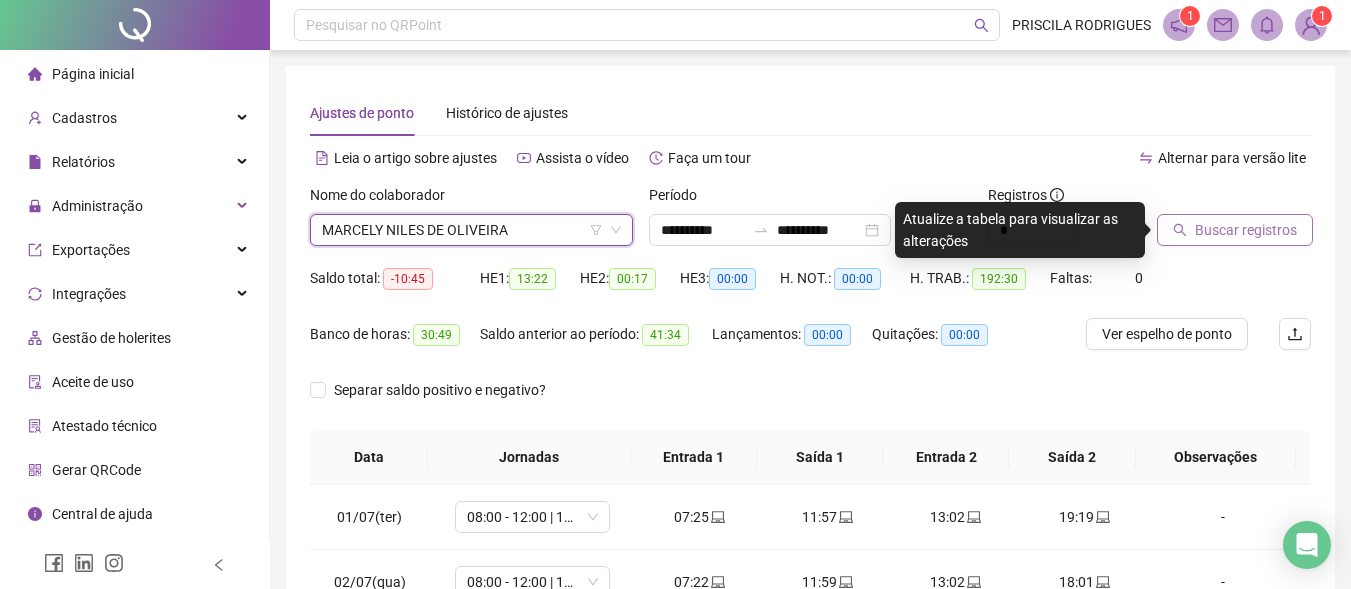 click 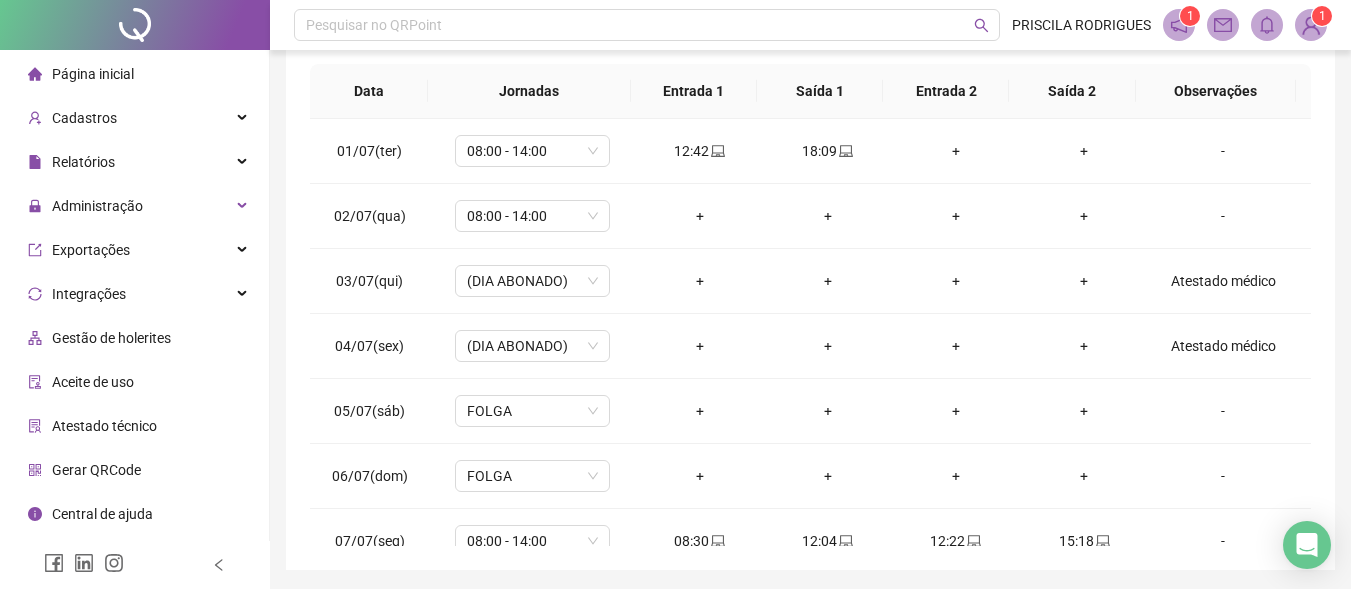 scroll, scrollTop: 368, scrollLeft: 0, axis: vertical 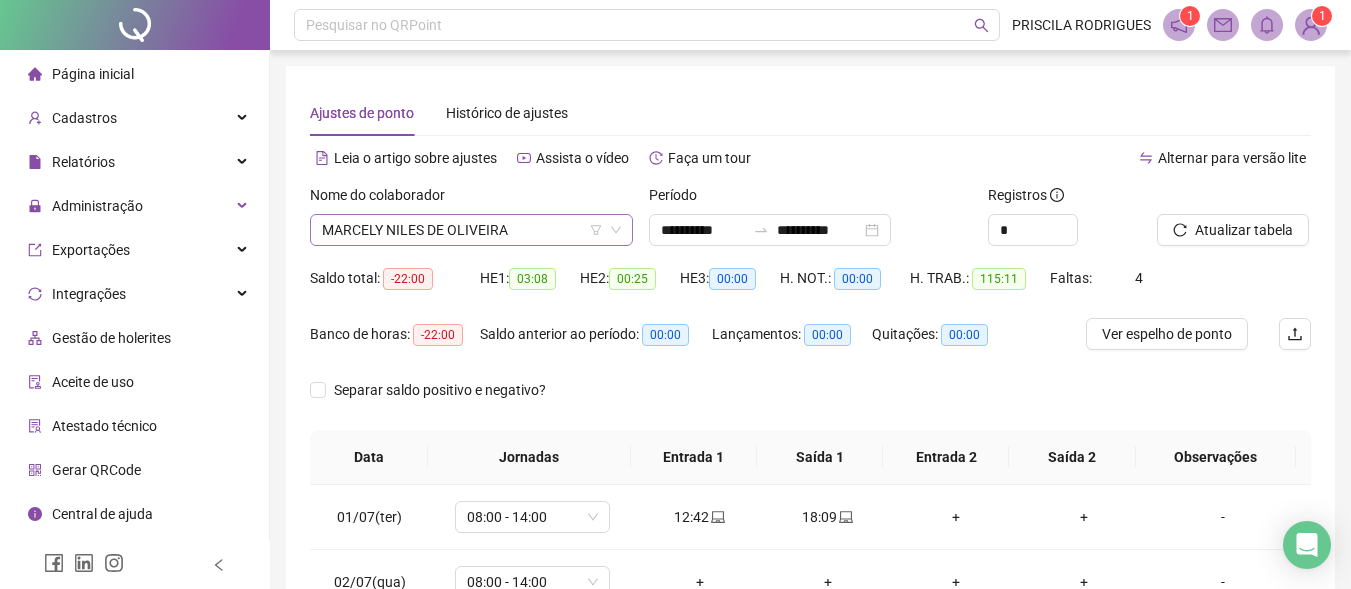 click on "MARCELY NILES DE OLIVEIRA" at bounding box center (471, 230) 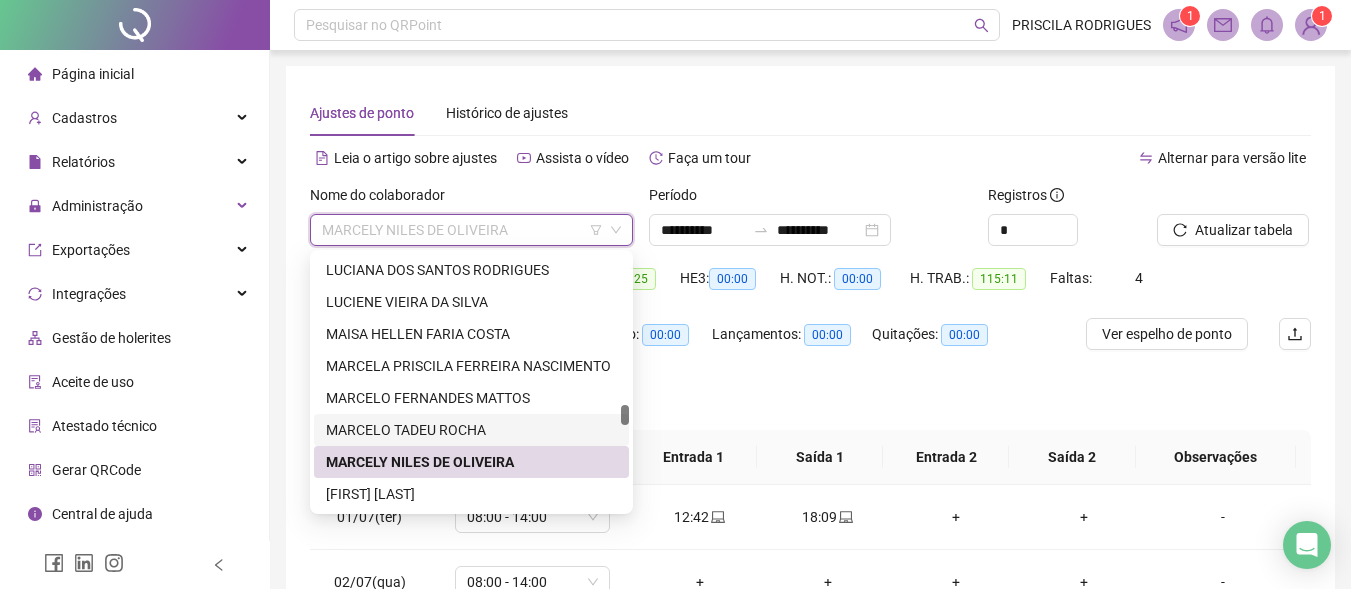 scroll, scrollTop: 3300, scrollLeft: 0, axis: vertical 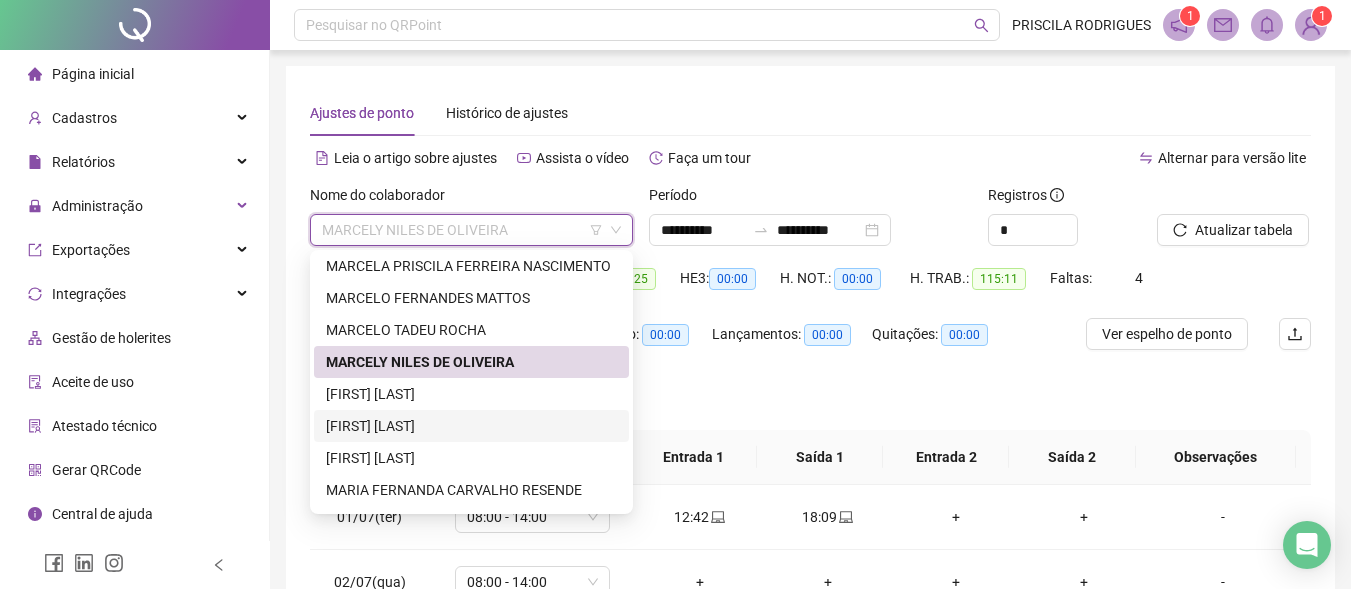 click on "[FIRST] [LAST]" at bounding box center (471, 426) 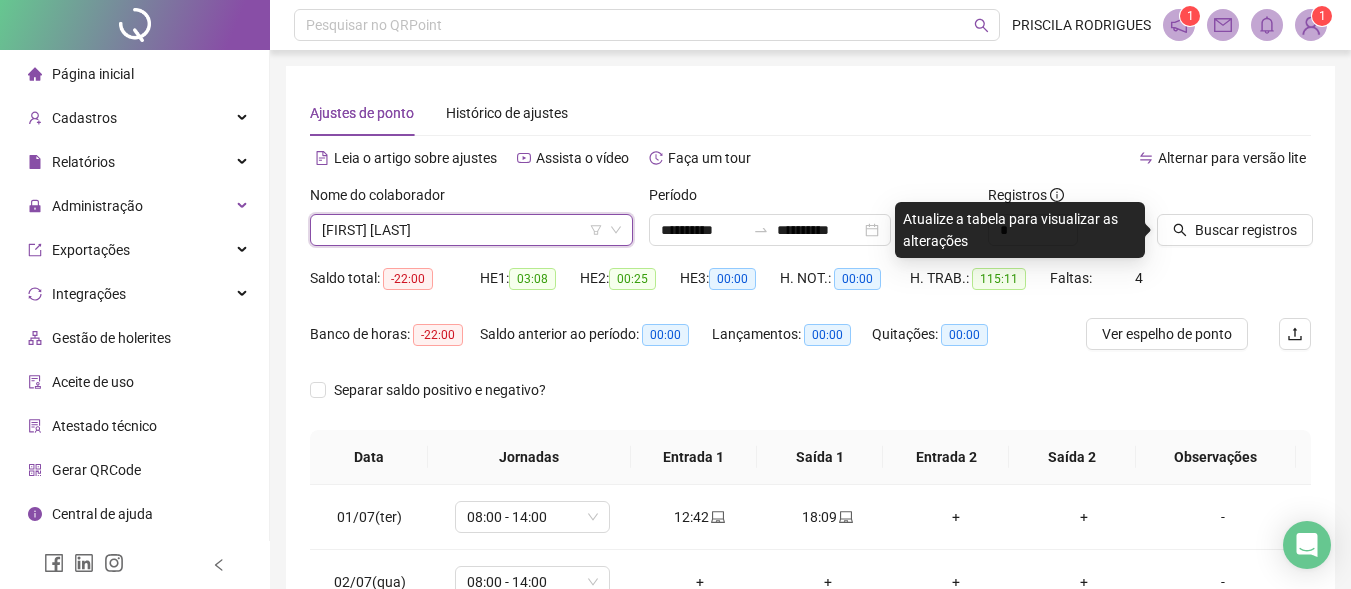 click at bounding box center [1209, 199] 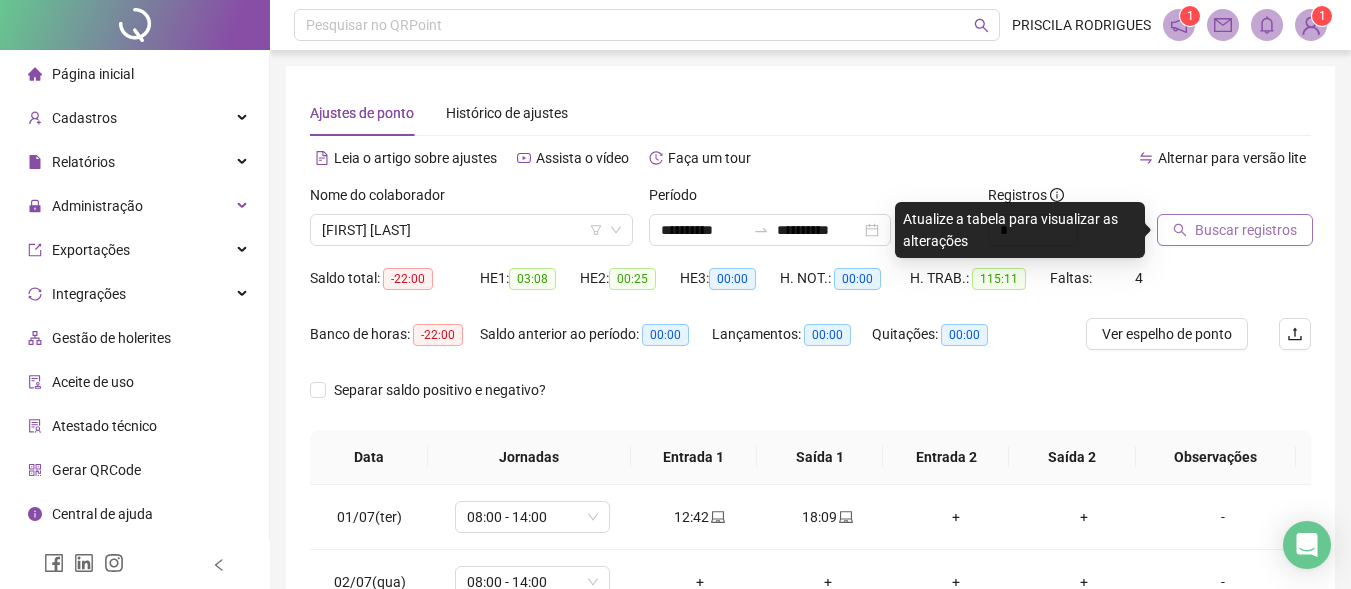 click on "Buscar registros" at bounding box center (1246, 230) 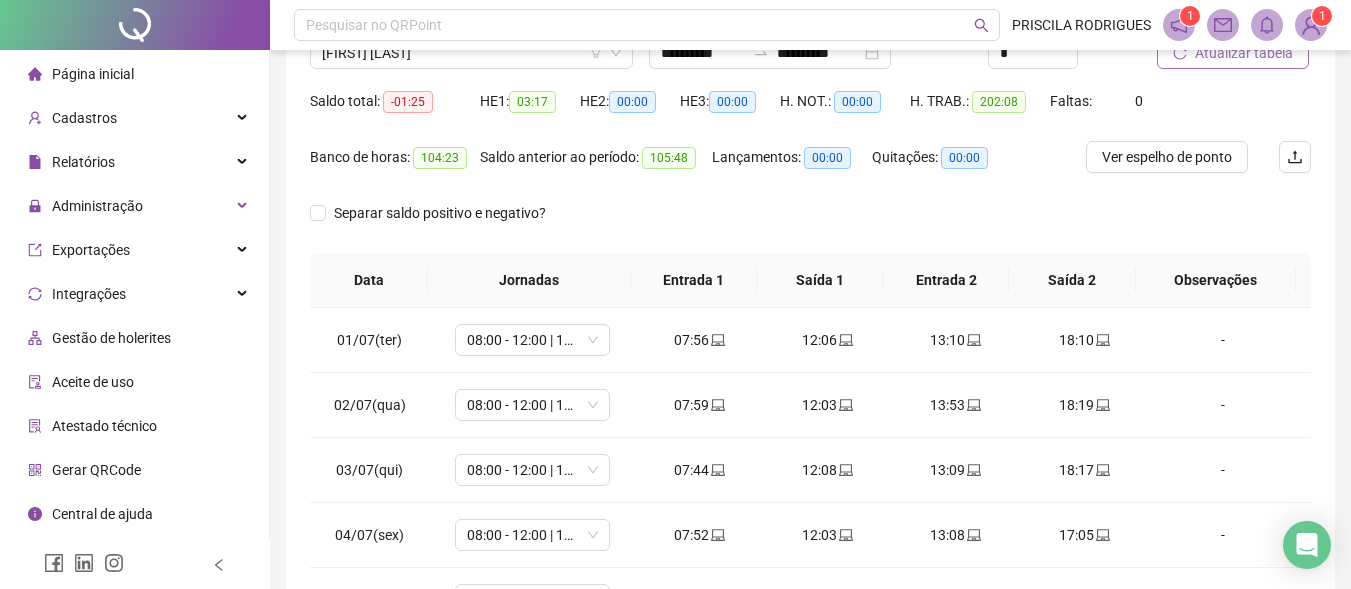 scroll, scrollTop: 300, scrollLeft: 0, axis: vertical 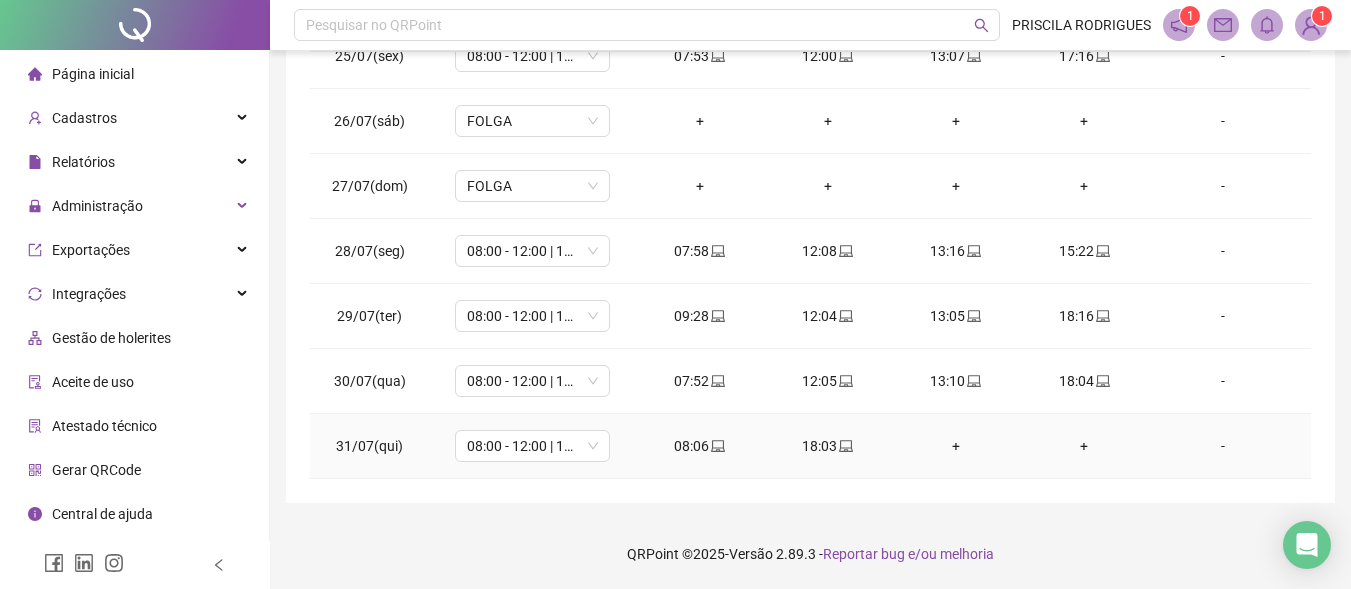 click on "+" at bounding box center (956, 446) 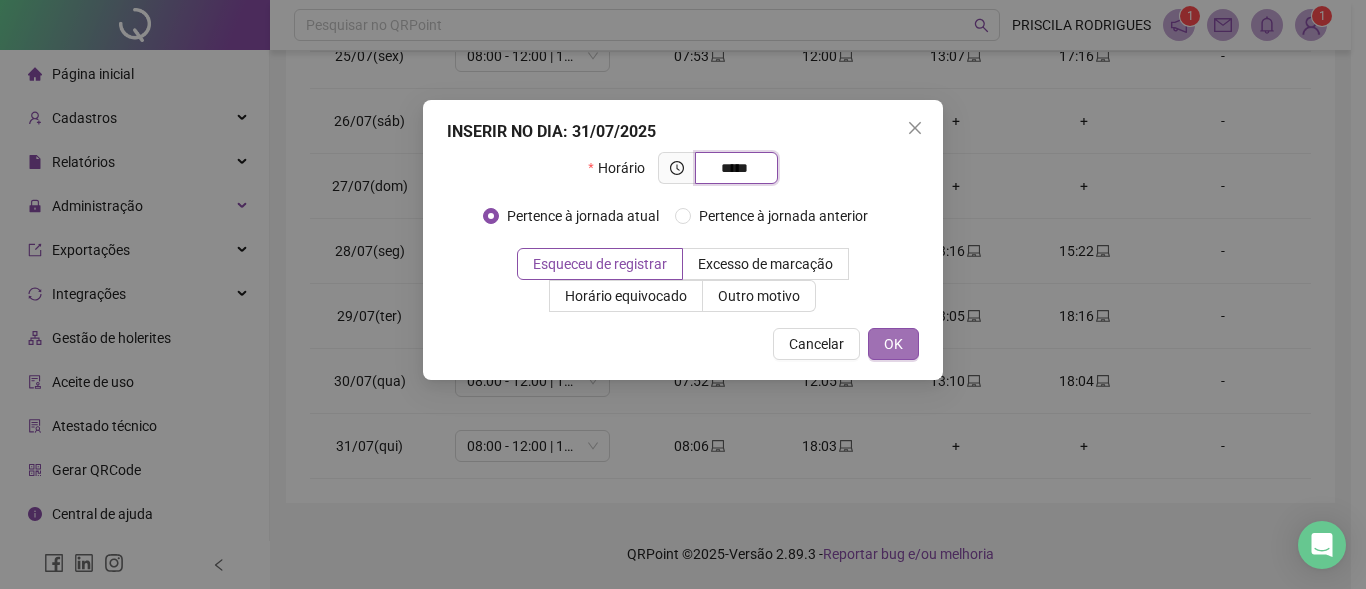 type on "*****" 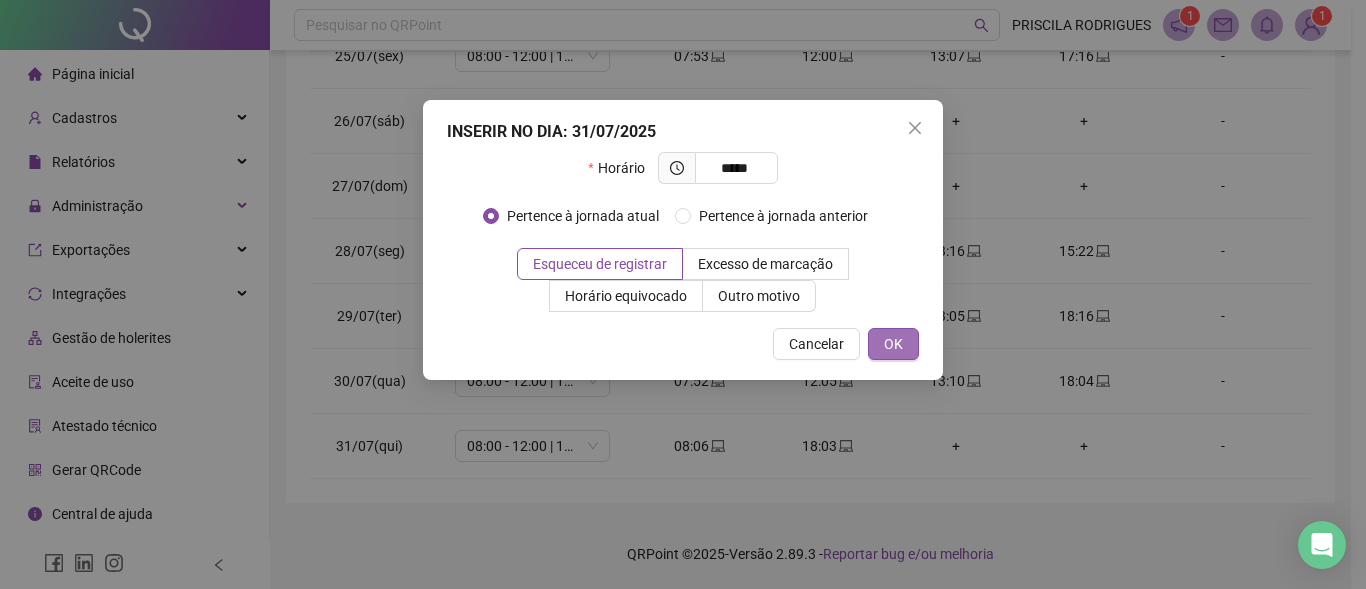 click on "OK" at bounding box center (893, 344) 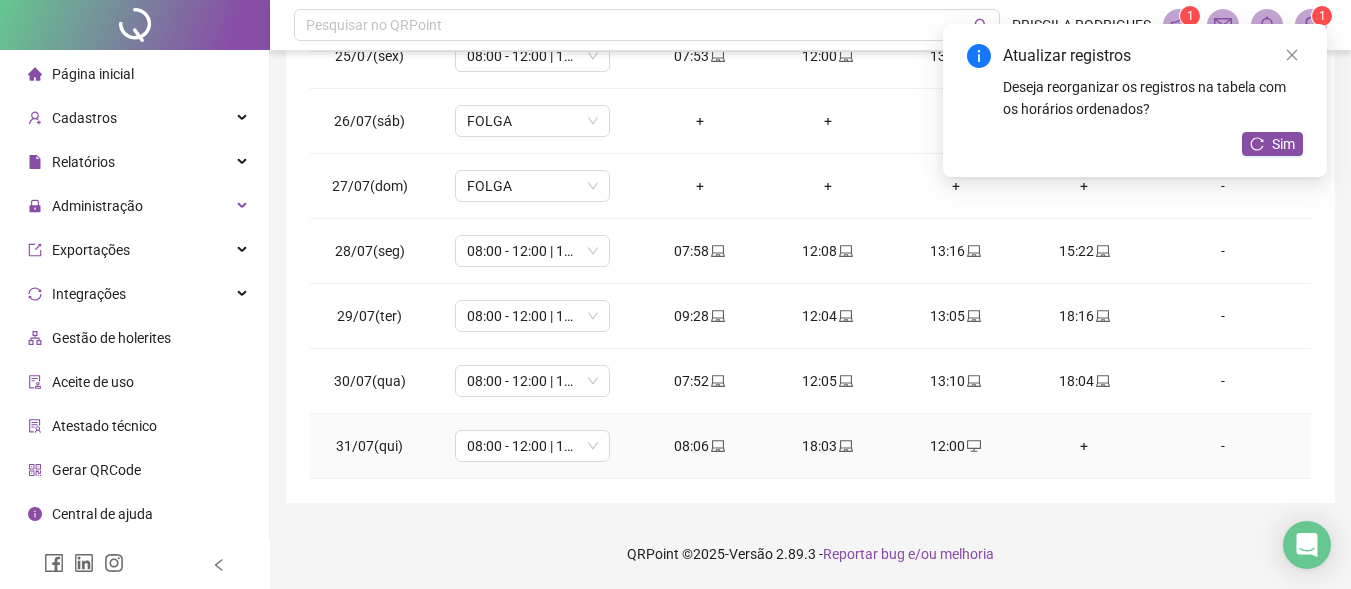 click on "+" at bounding box center [1084, 446] 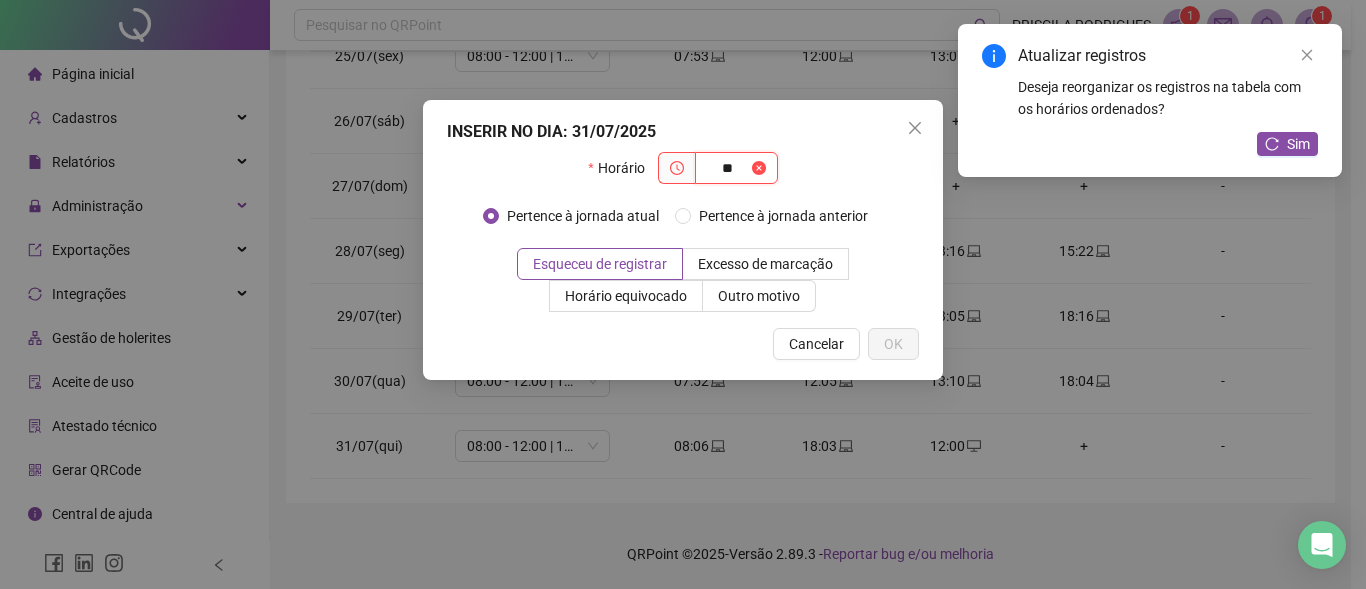 type on "*" 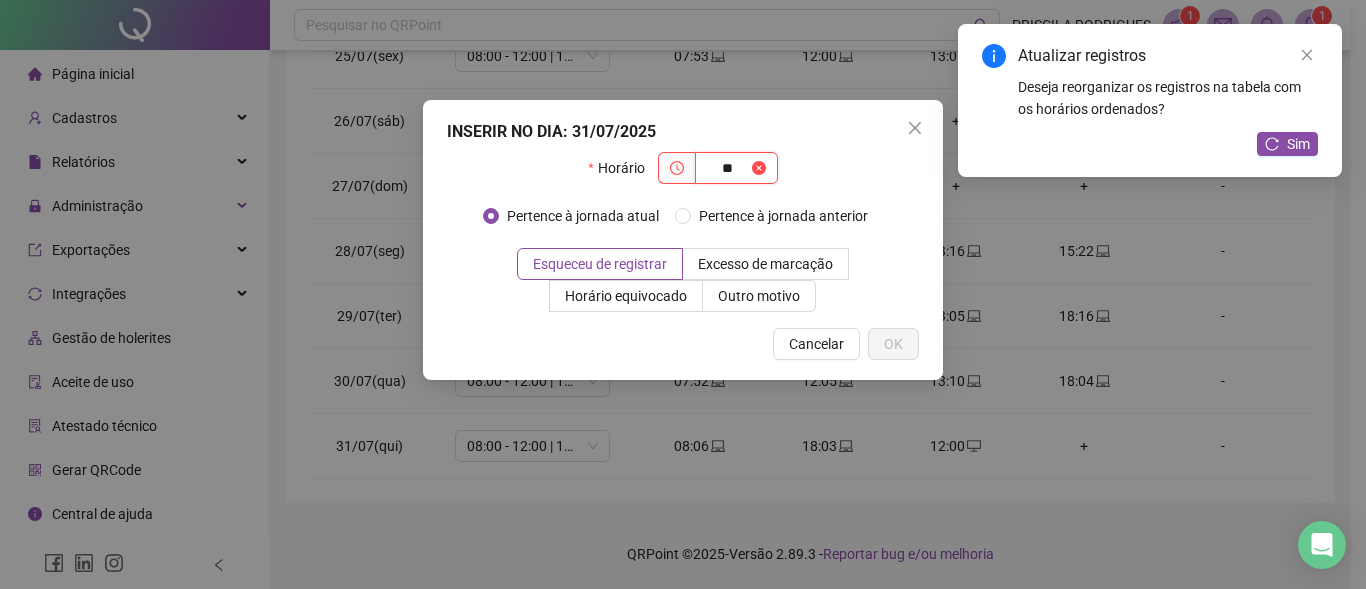 type on "*" 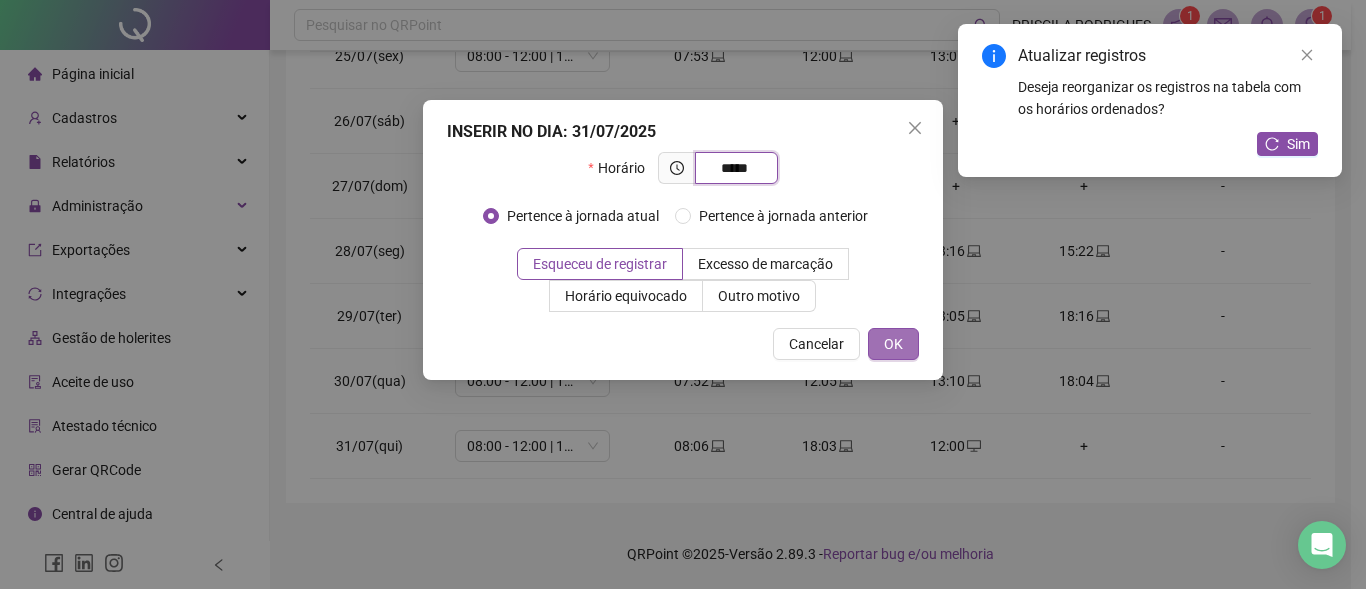 type on "*****" 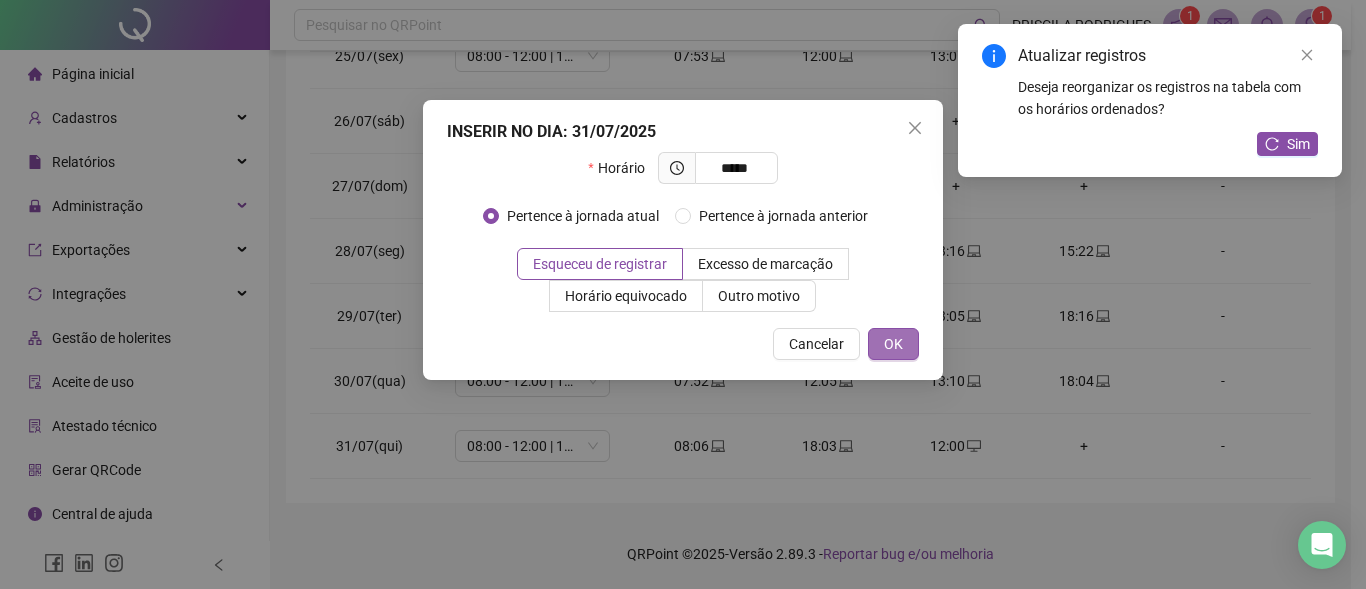 click on "OK" at bounding box center (893, 344) 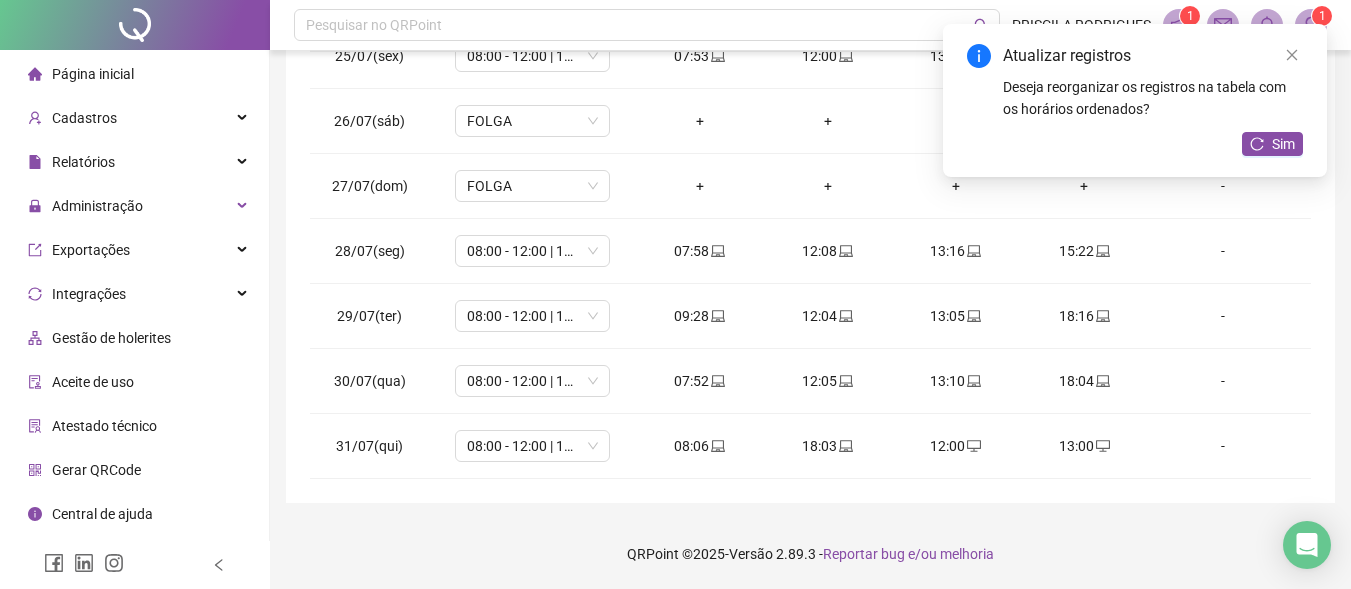 click on "Sim" at bounding box center (1272, 144) 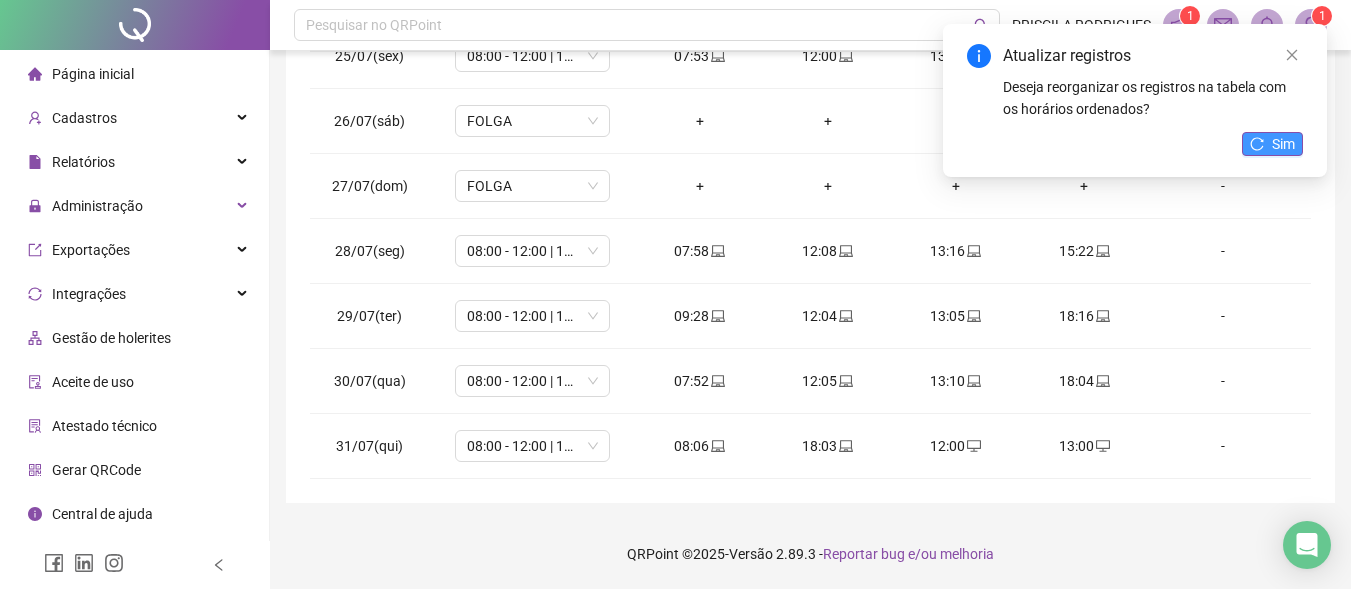 click 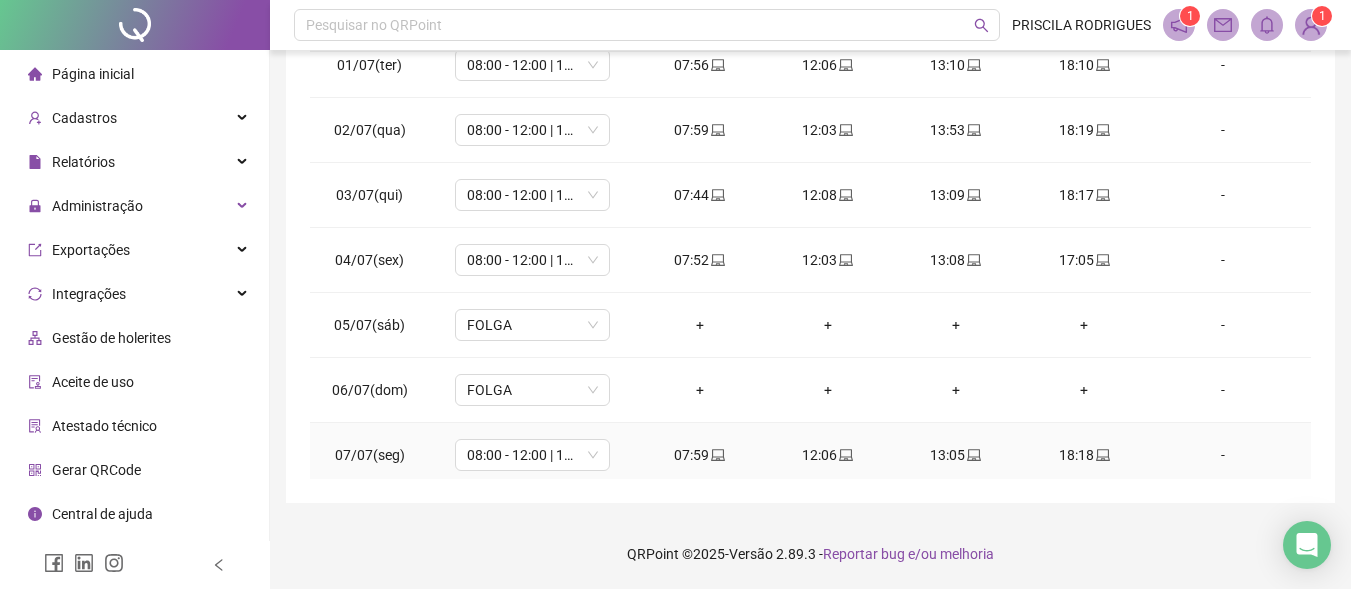 scroll, scrollTop: 0, scrollLeft: 0, axis: both 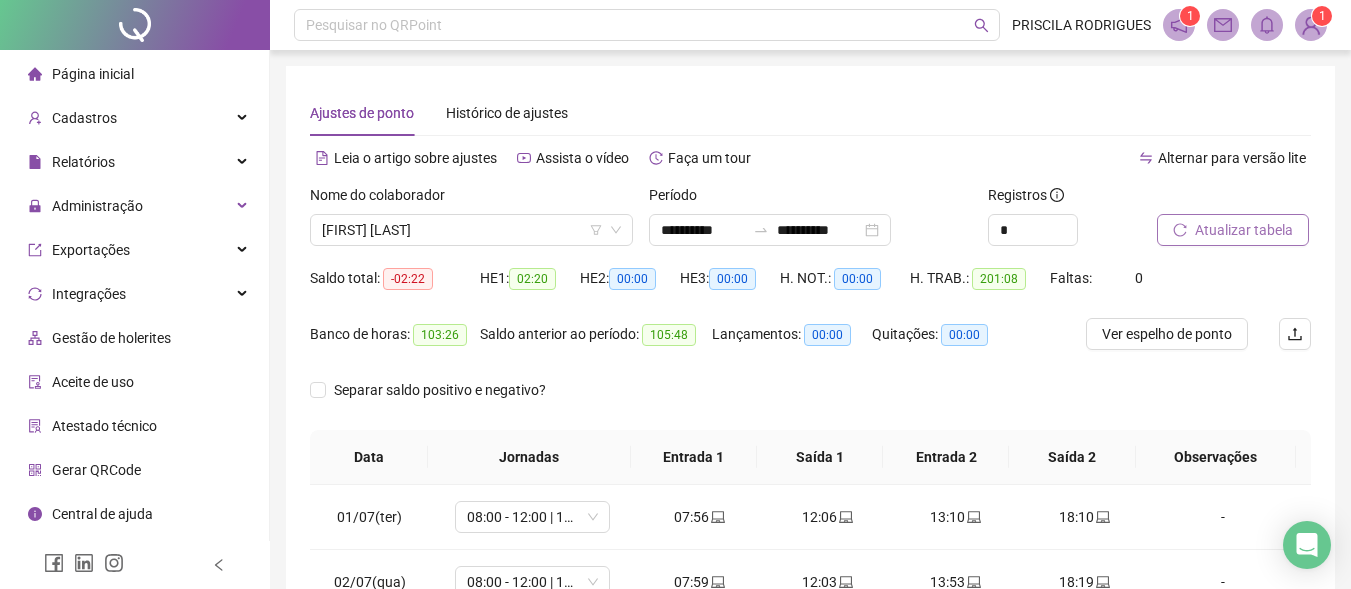click on "Atualizar tabela" at bounding box center (1244, 230) 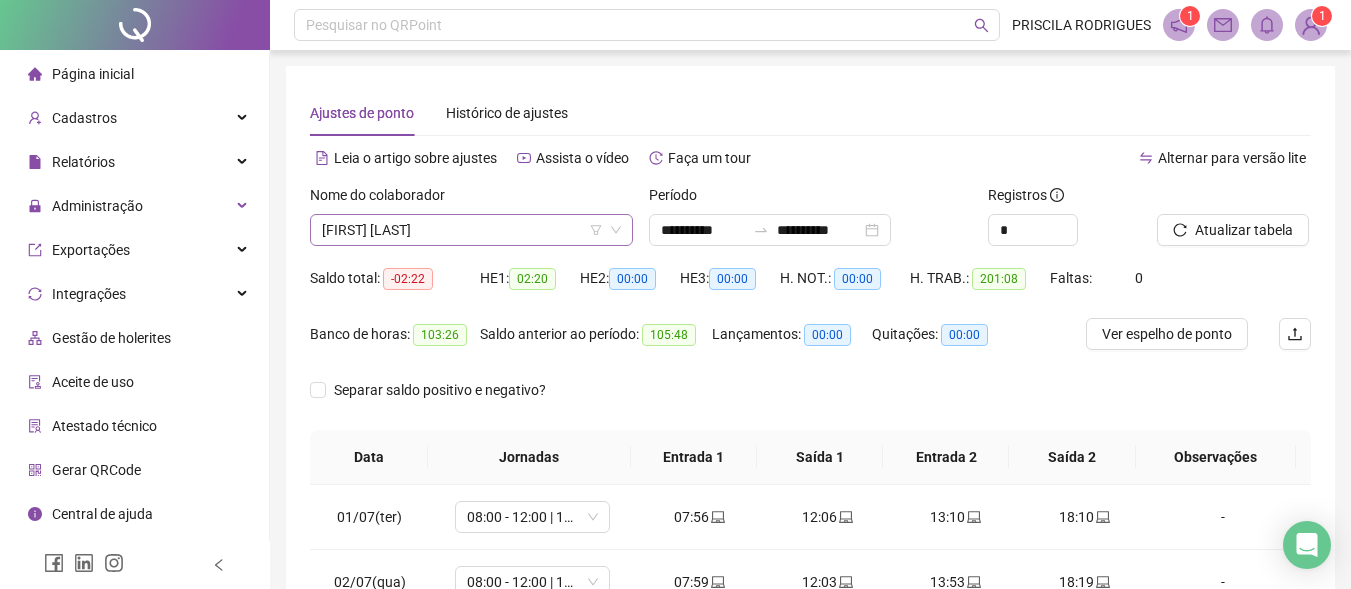 click on "[FIRST] [LAST]" at bounding box center [471, 230] 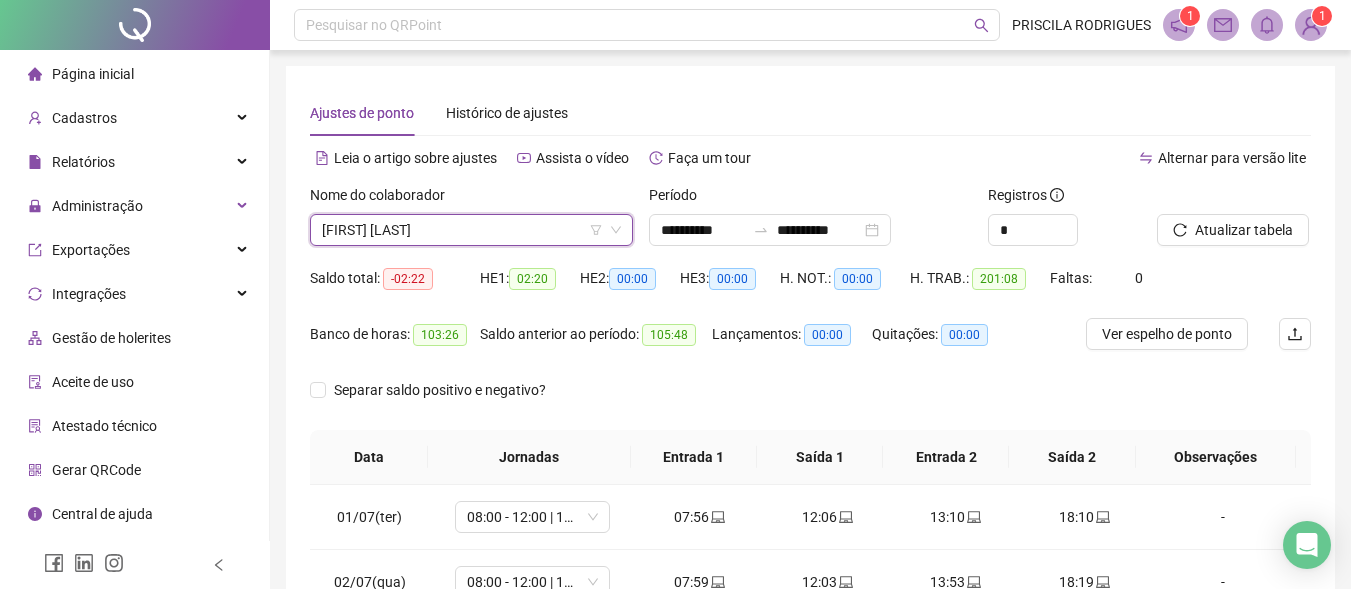 click on "[FIRST] [LAST]" at bounding box center [471, 230] 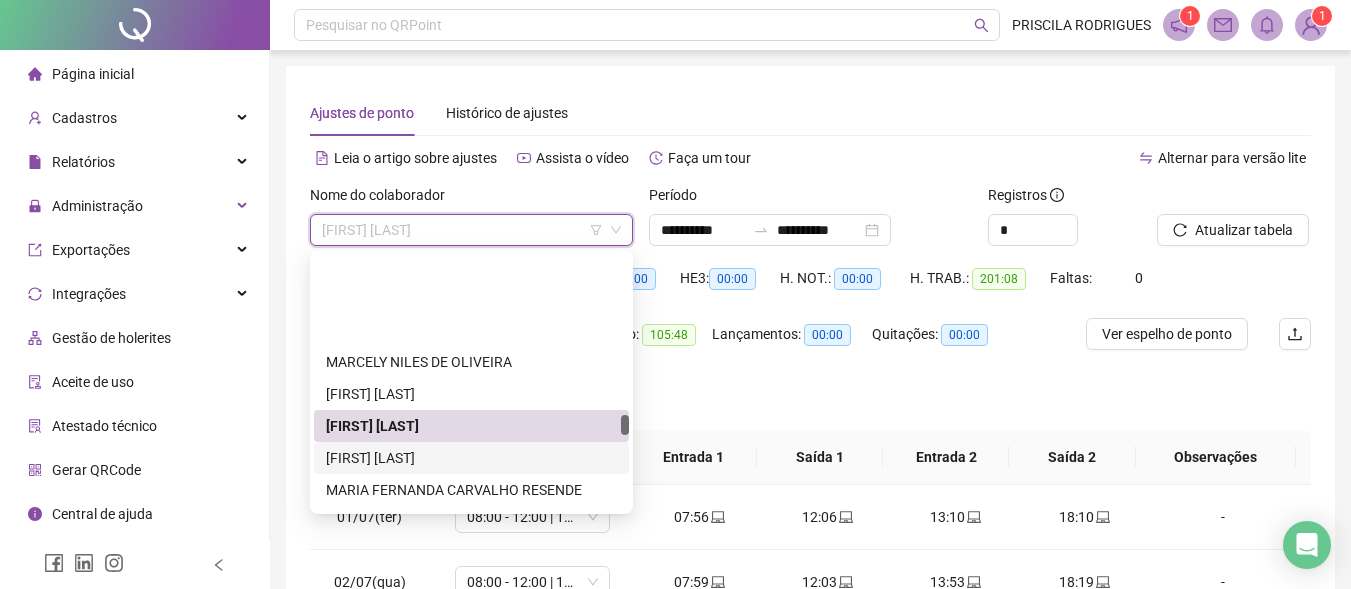 scroll, scrollTop: 3400, scrollLeft: 0, axis: vertical 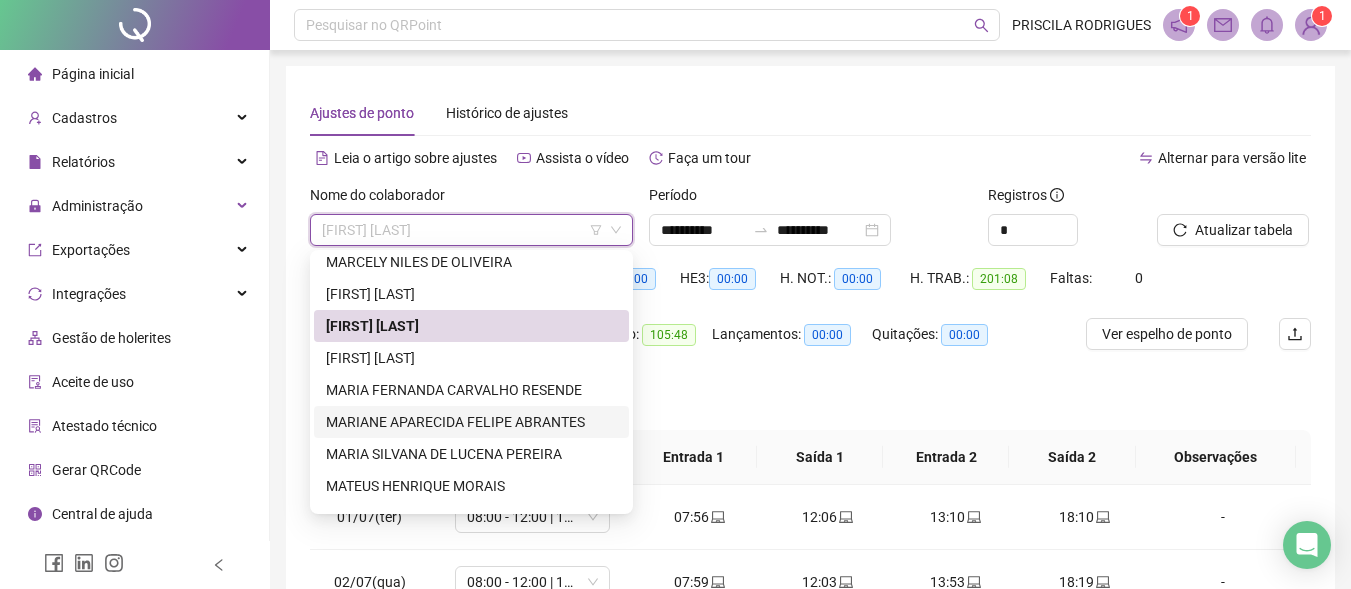 click on "MARIANE APARECIDA FELIPE ABRANTES" at bounding box center (471, 422) 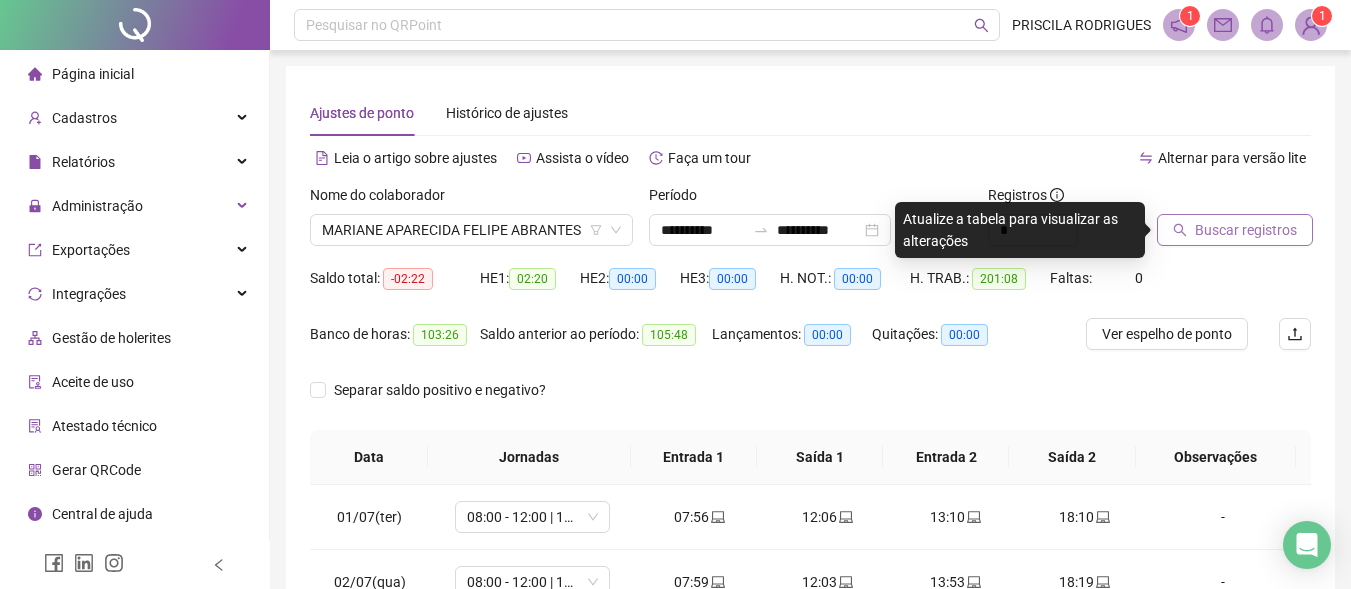 click on "Buscar registros" at bounding box center (1246, 230) 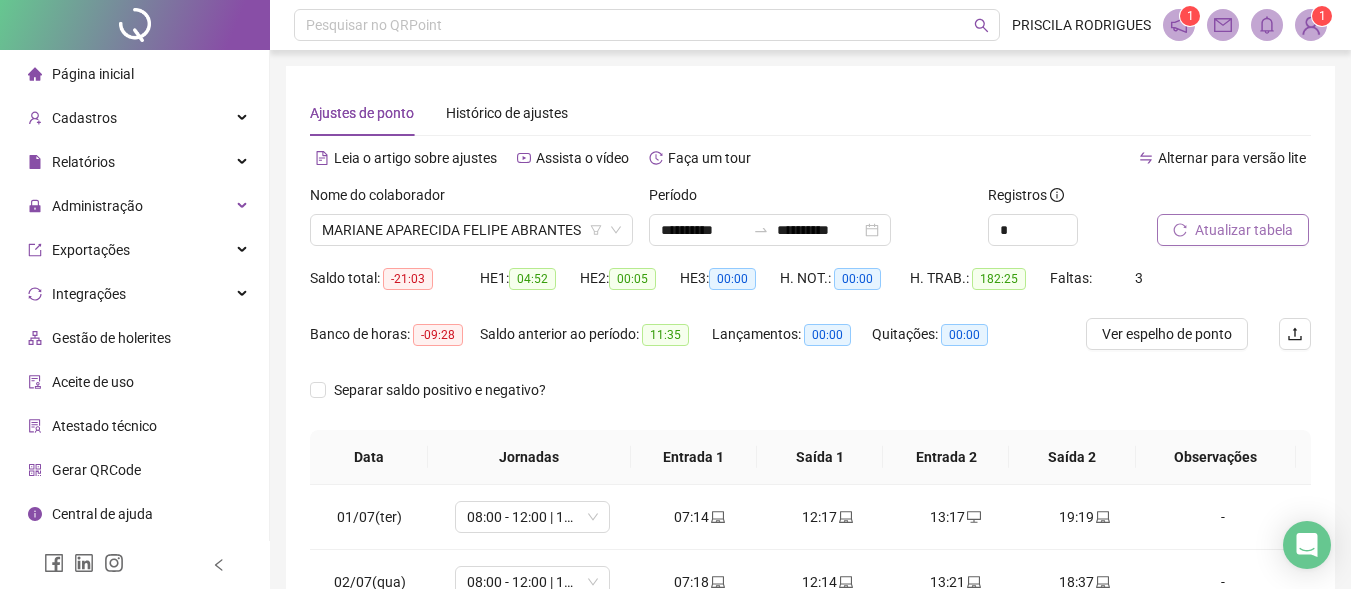 click on "Atualizar tabela" at bounding box center [1244, 230] 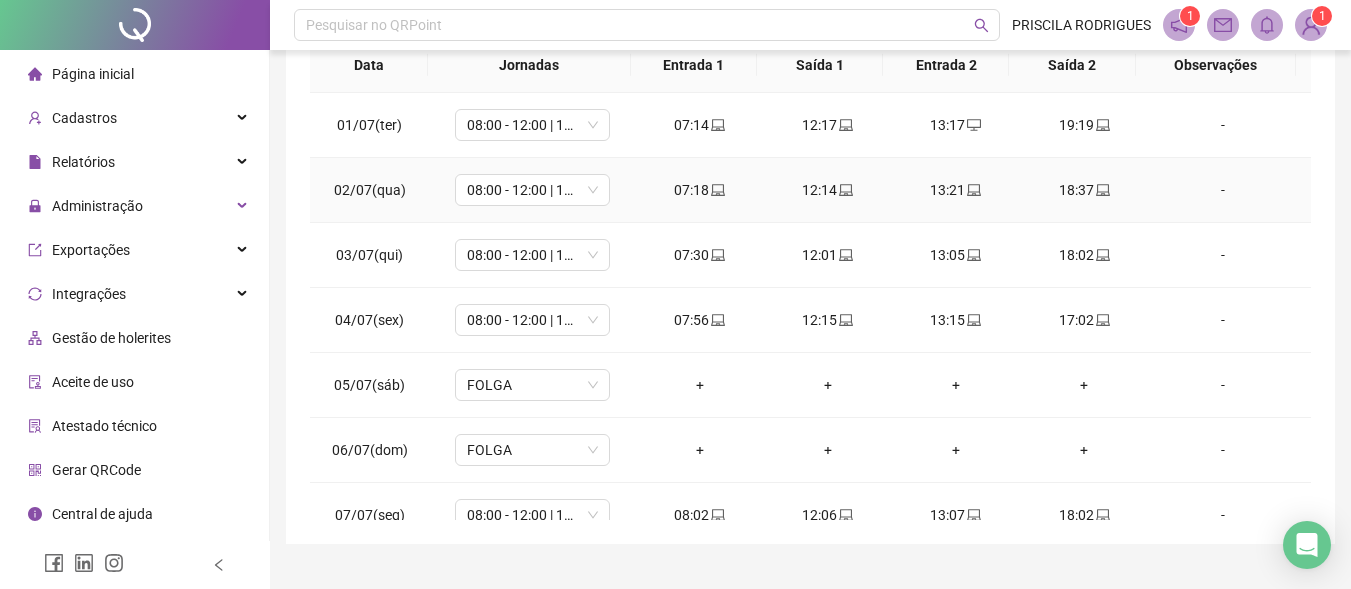 scroll, scrollTop: 400, scrollLeft: 0, axis: vertical 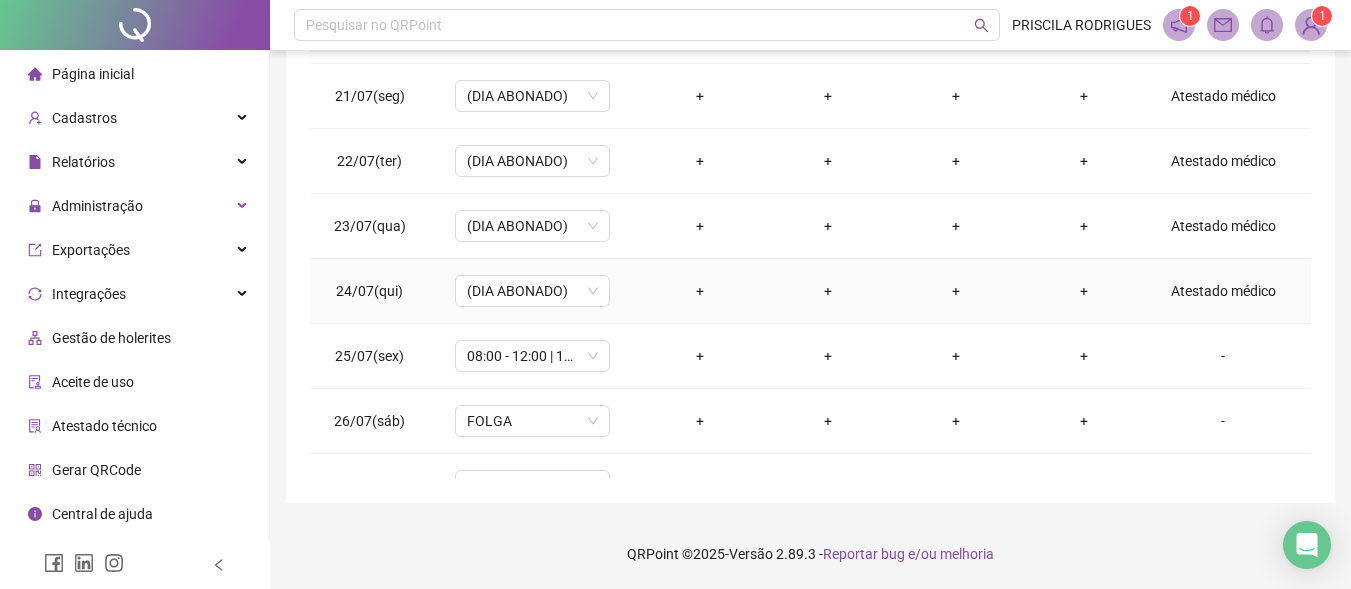 click on "Atestado médico" at bounding box center (1223, 291) 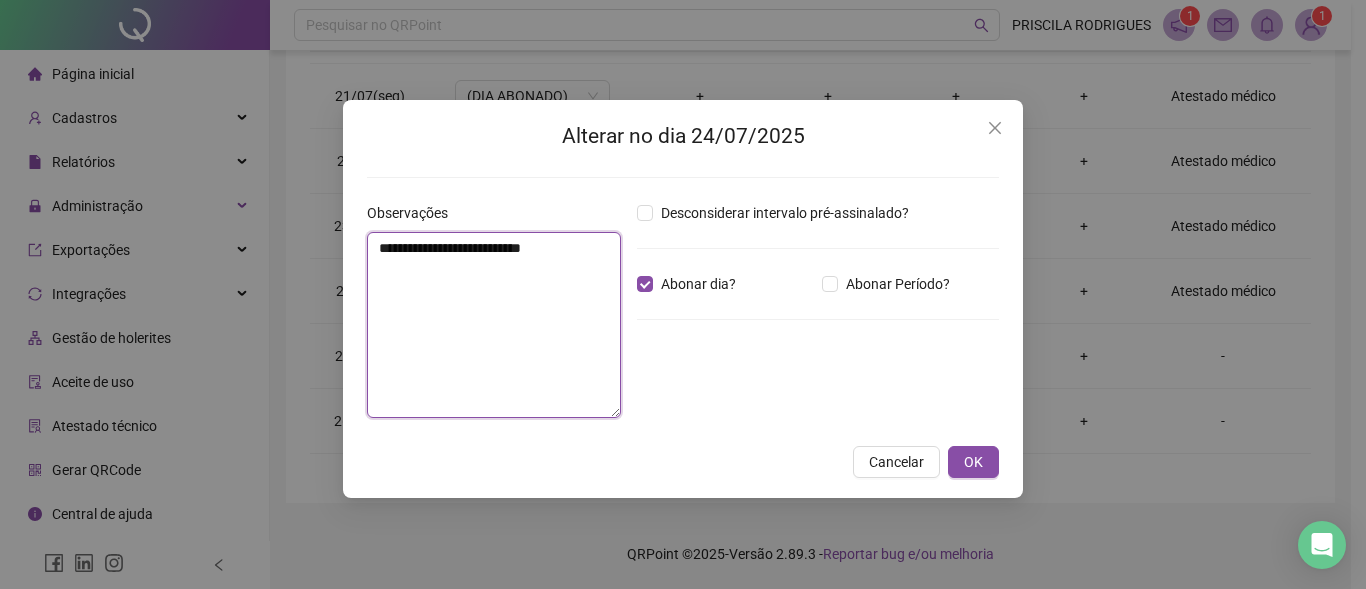 drag, startPoint x: 511, startPoint y: 257, endPoint x: 318, endPoint y: 236, distance: 194.13913 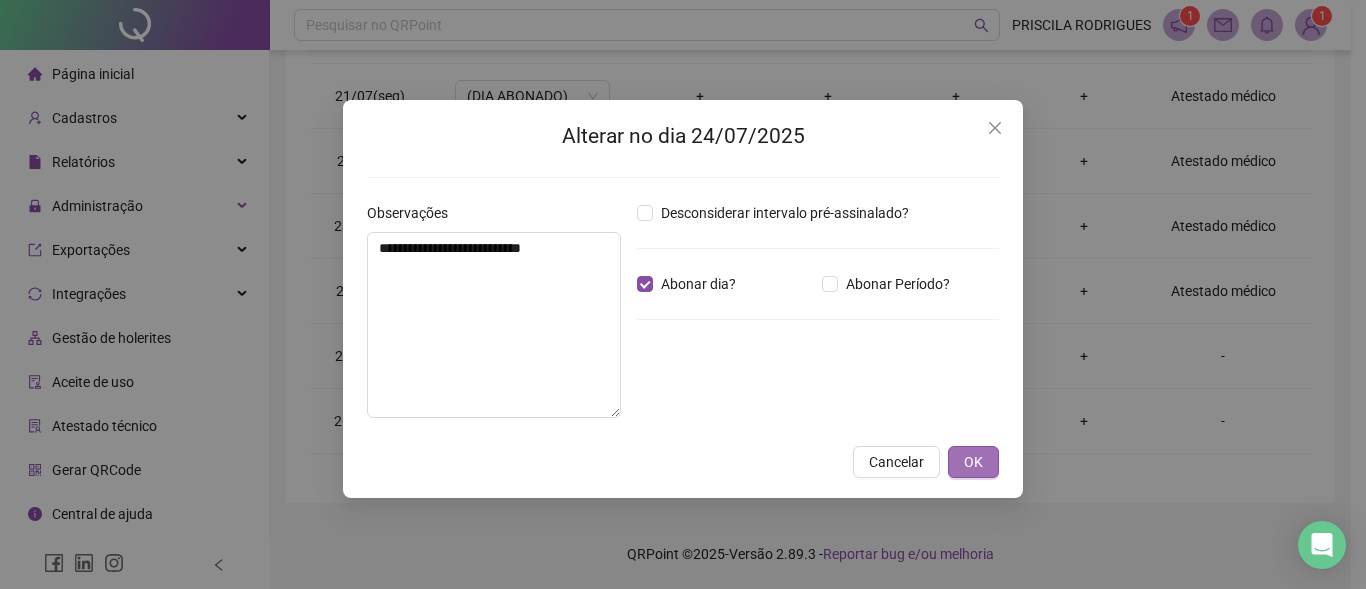 click on "OK" at bounding box center [973, 462] 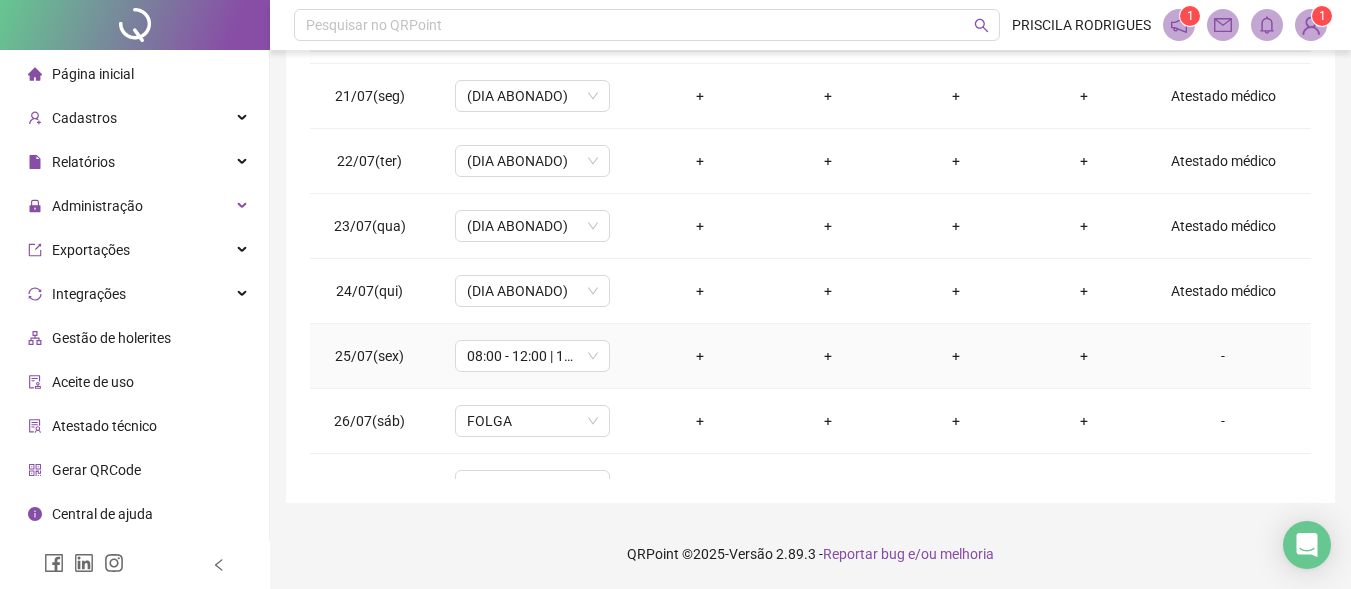click on "-" at bounding box center [1223, 356] 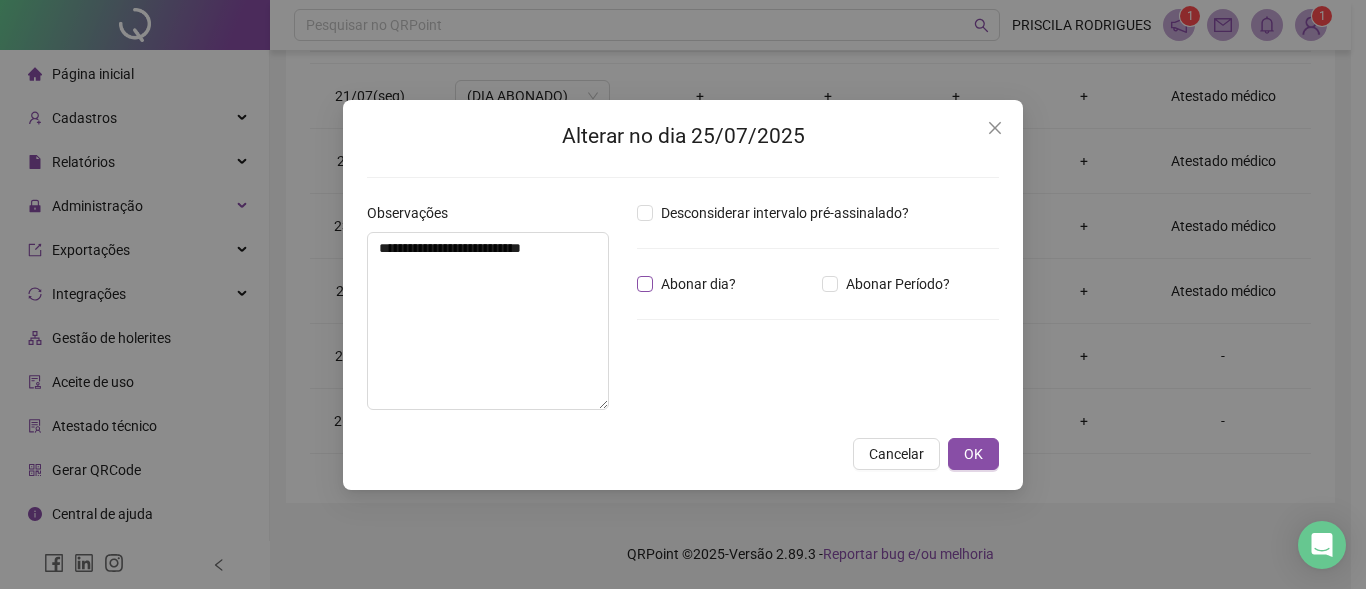 click on "Abonar dia?" at bounding box center [690, 284] 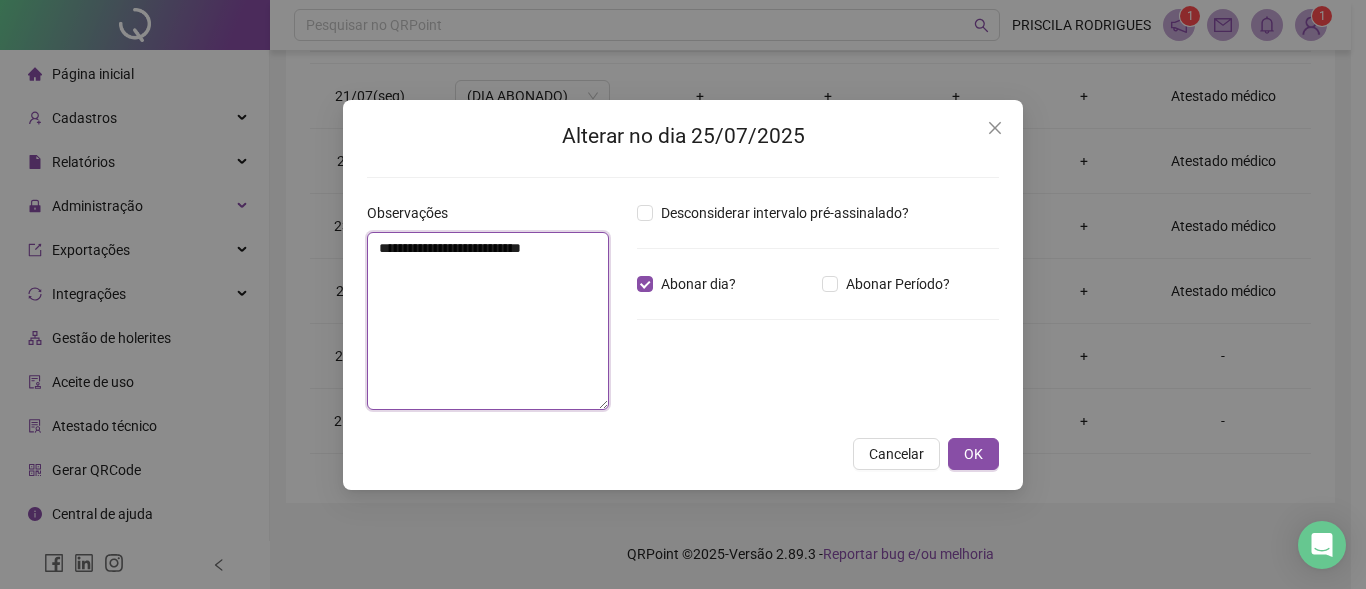 drag, startPoint x: 415, startPoint y: 332, endPoint x: 426, endPoint y: 341, distance: 14.21267 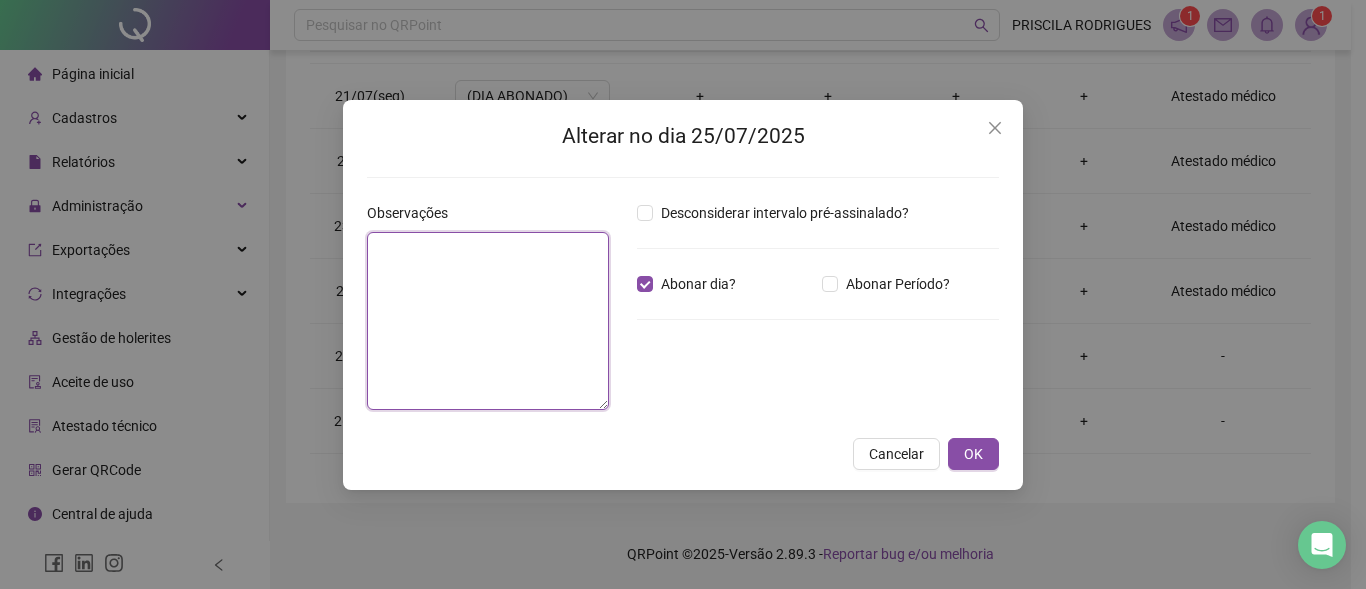 paste on "**********" 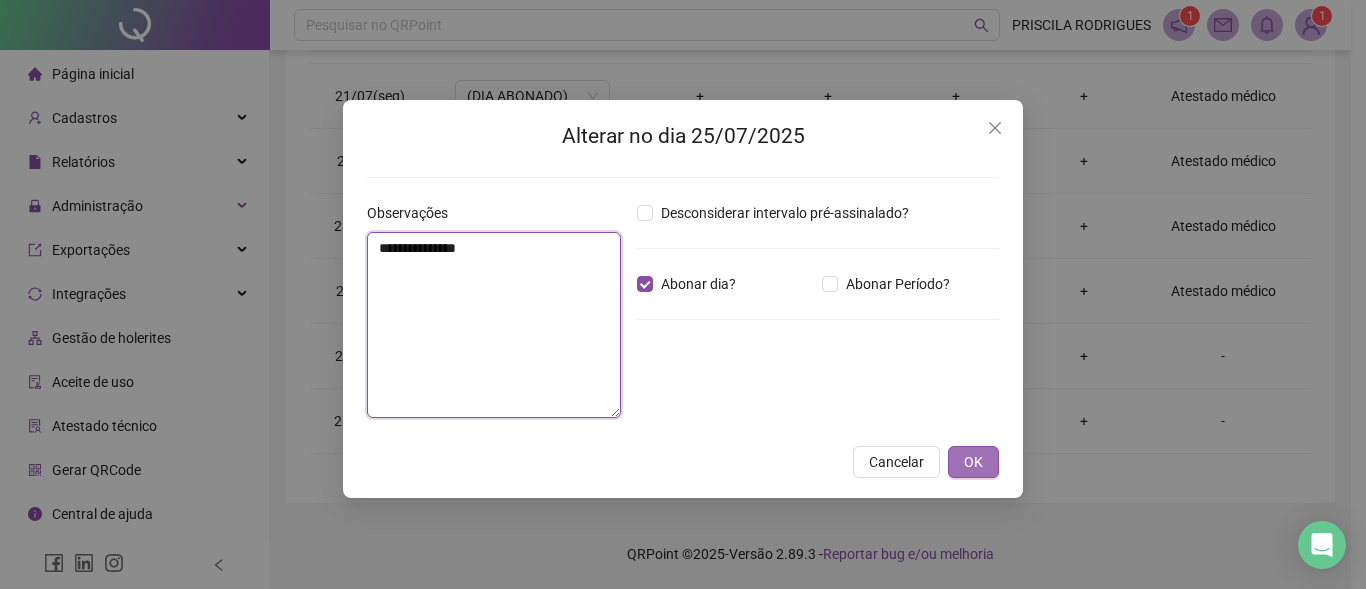 type on "**********" 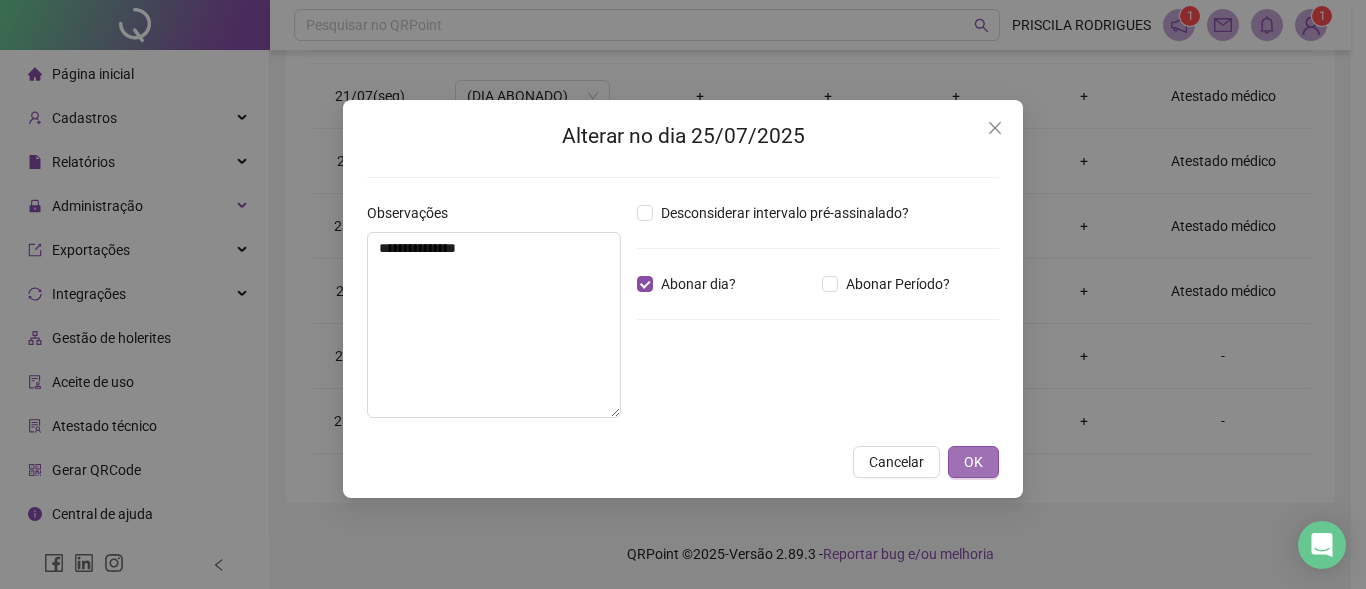 click on "OK" at bounding box center [973, 462] 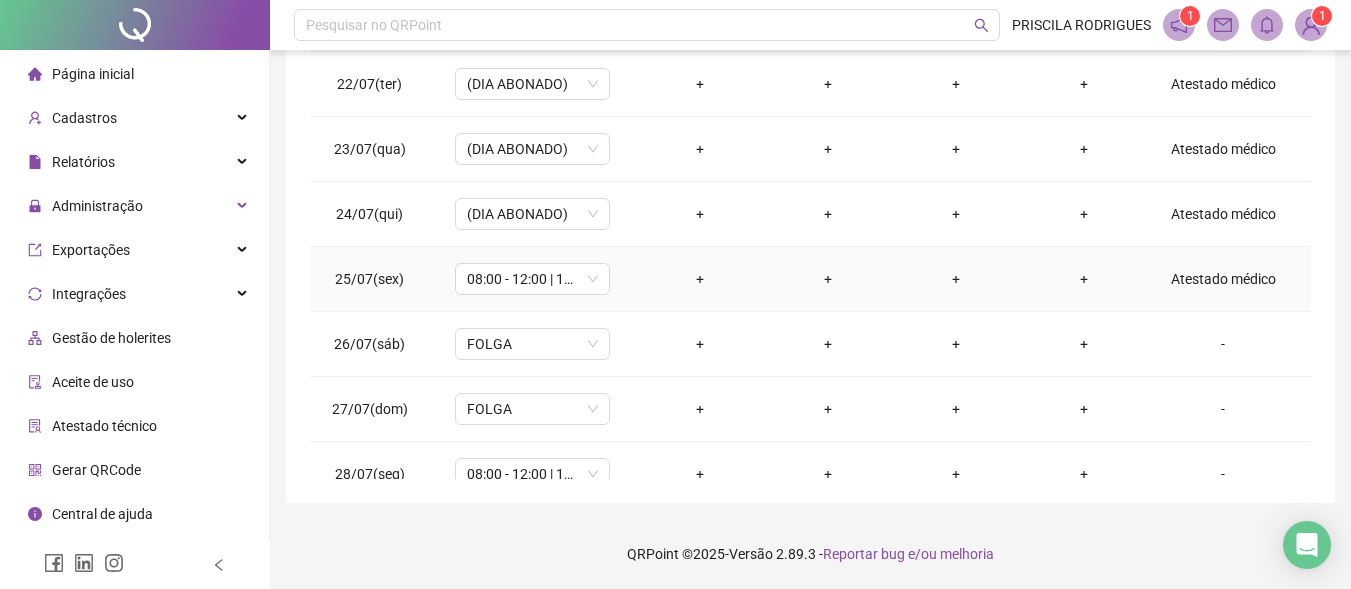 scroll, scrollTop: 1488, scrollLeft: 0, axis: vertical 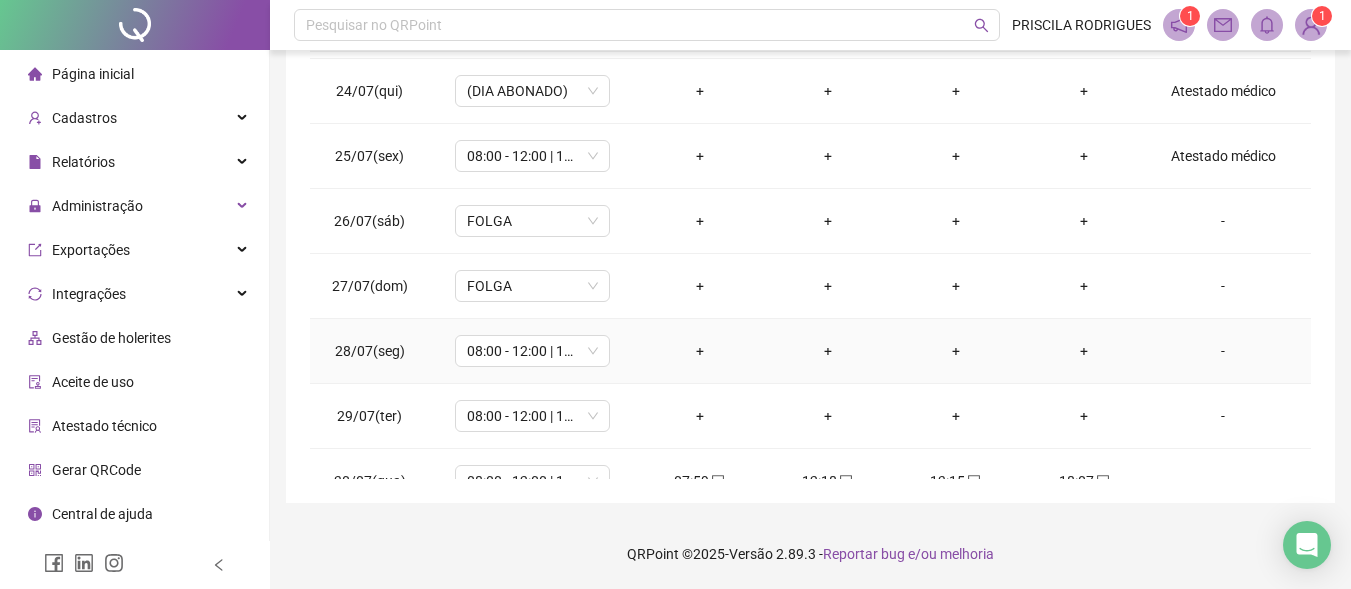 click on "-" at bounding box center [1223, 351] 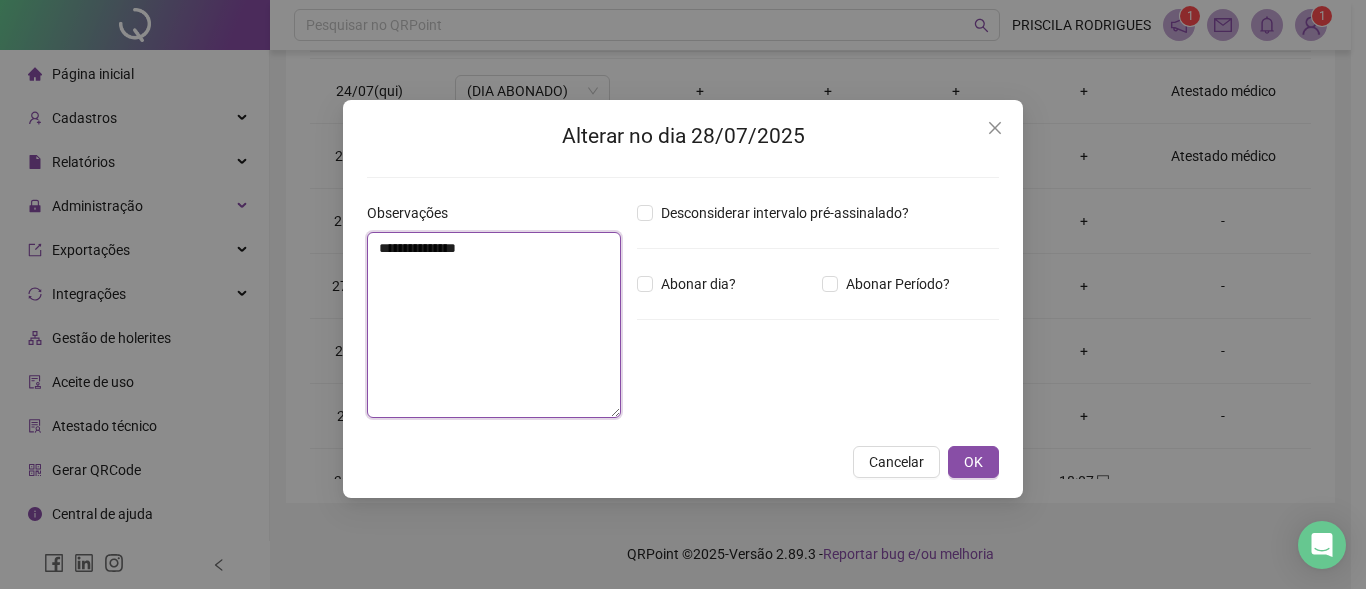 click on "**********" at bounding box center [494, 325] 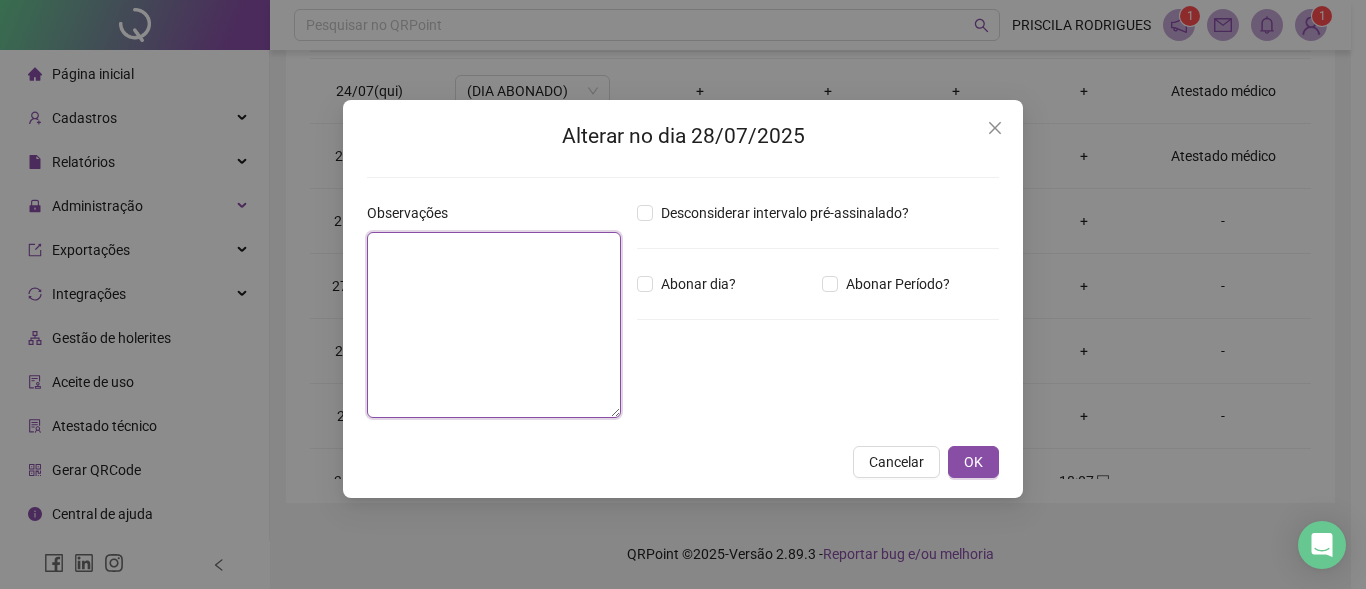 paste on "**********" 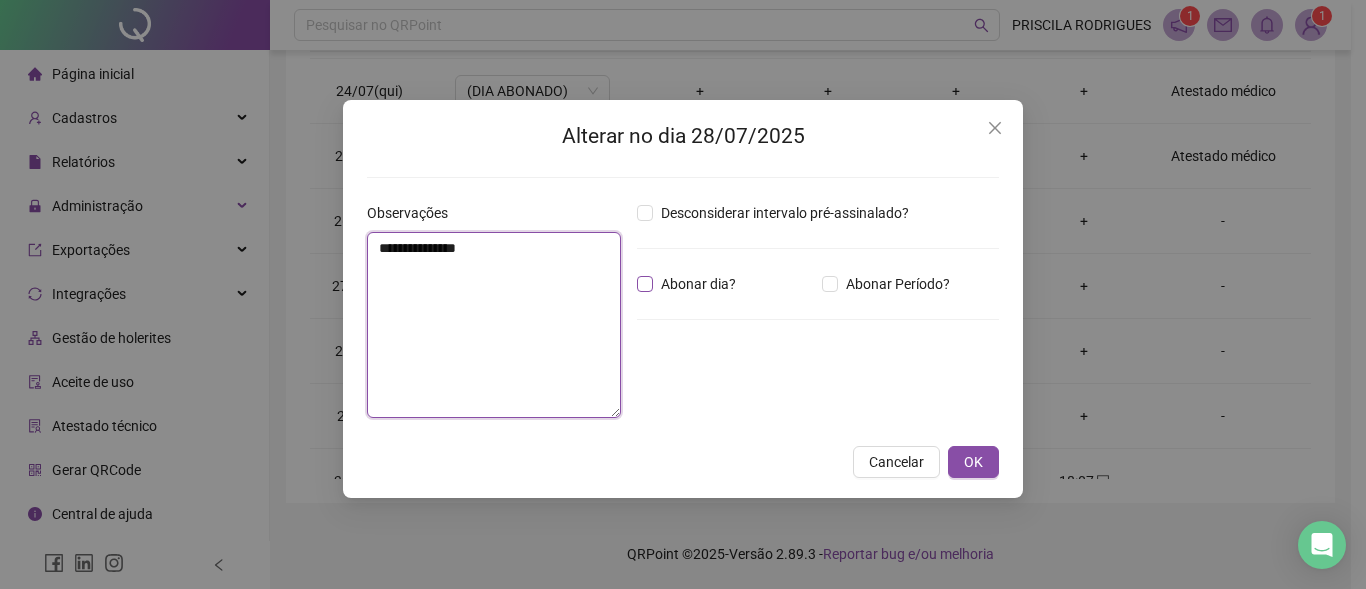 type on "**********" 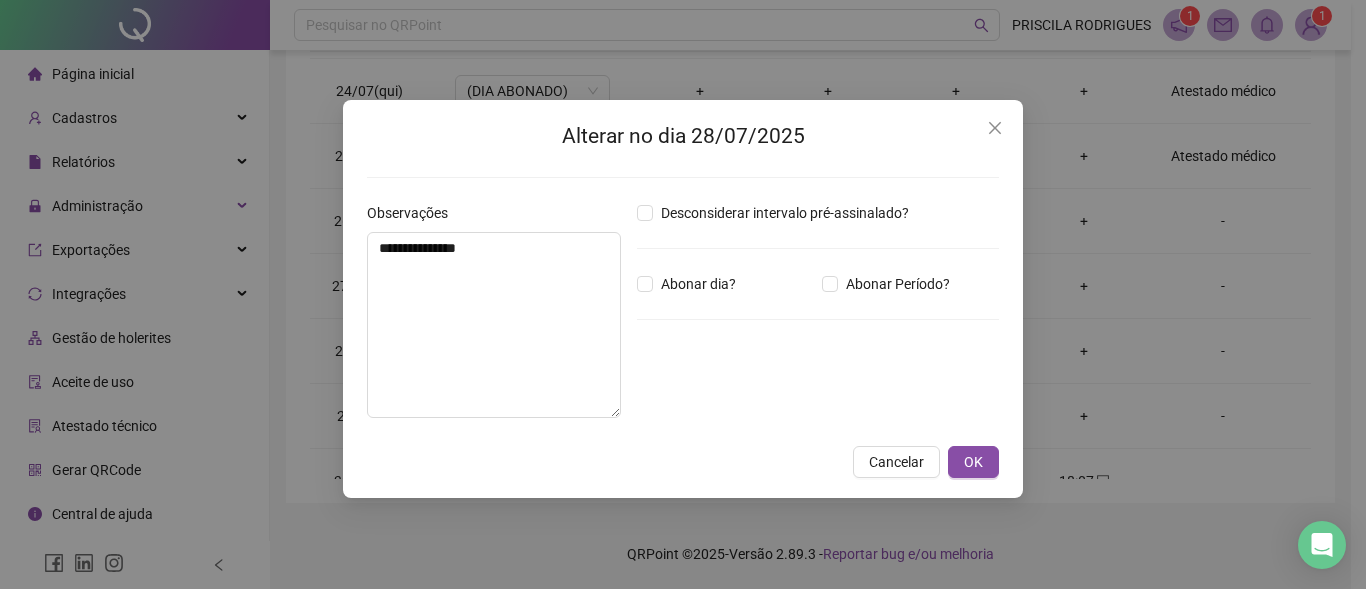 drag, startPoint x: 654, startPoint y: 282, endPoint x: 699, endPoint y: 303, distance: 49.658836 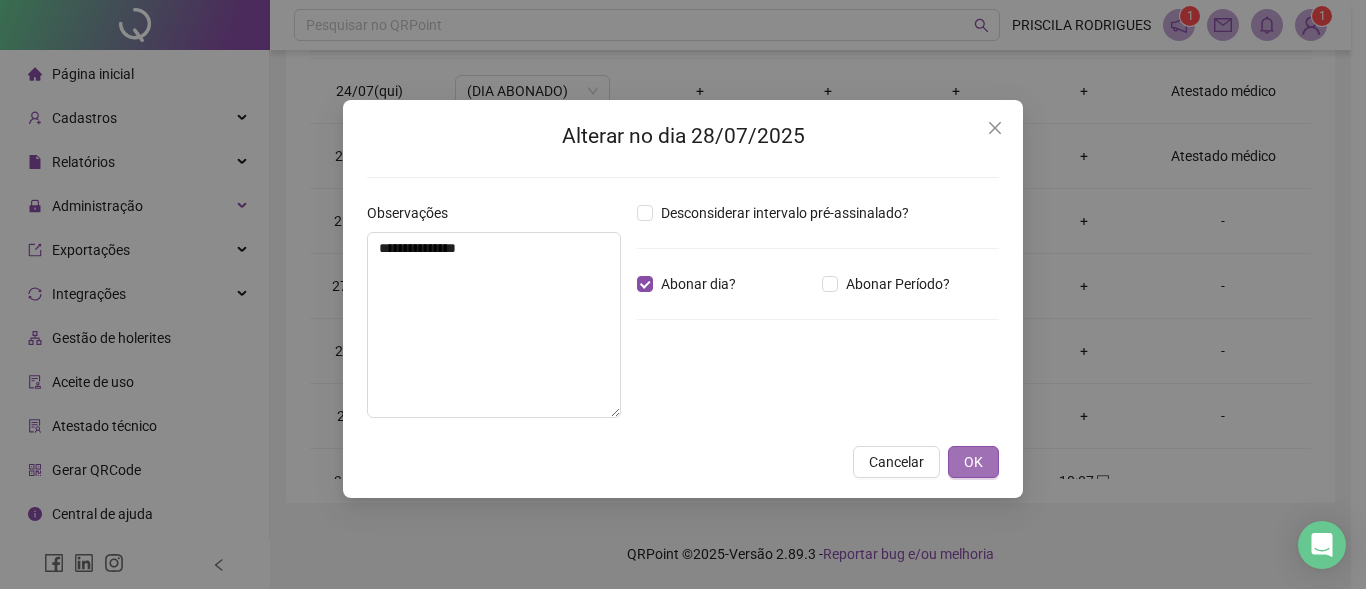 click on "OK" at bounding box center [973, 462] 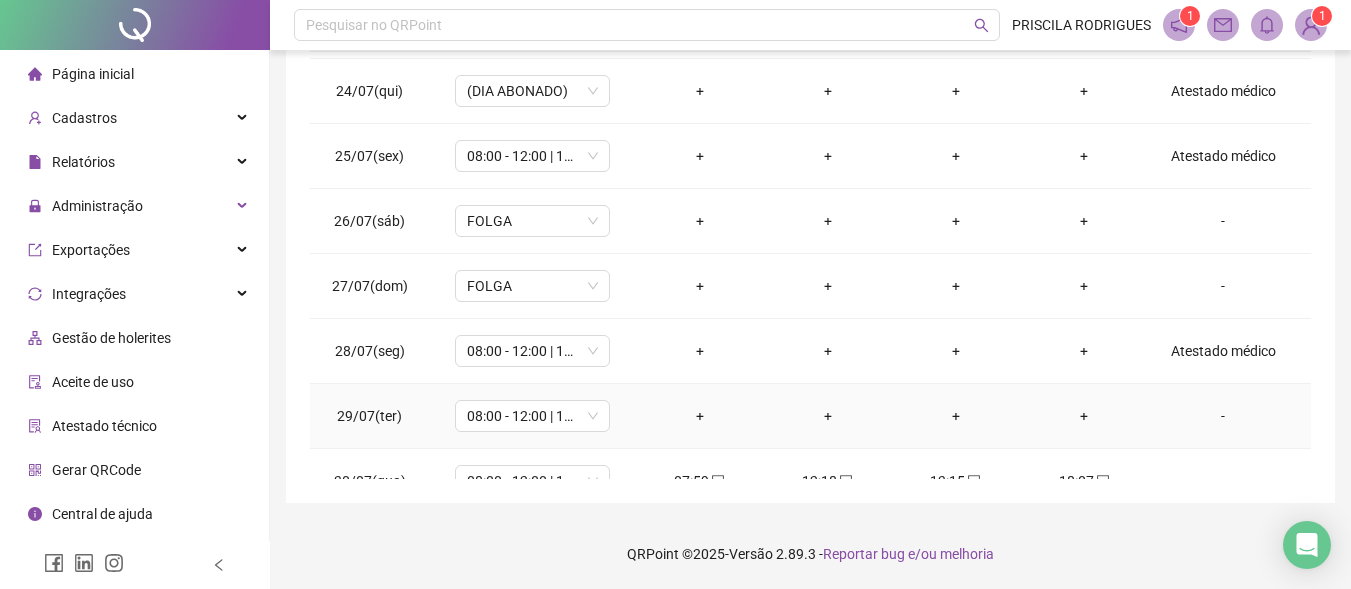 click on "-" at bounding box center [1223, 416] 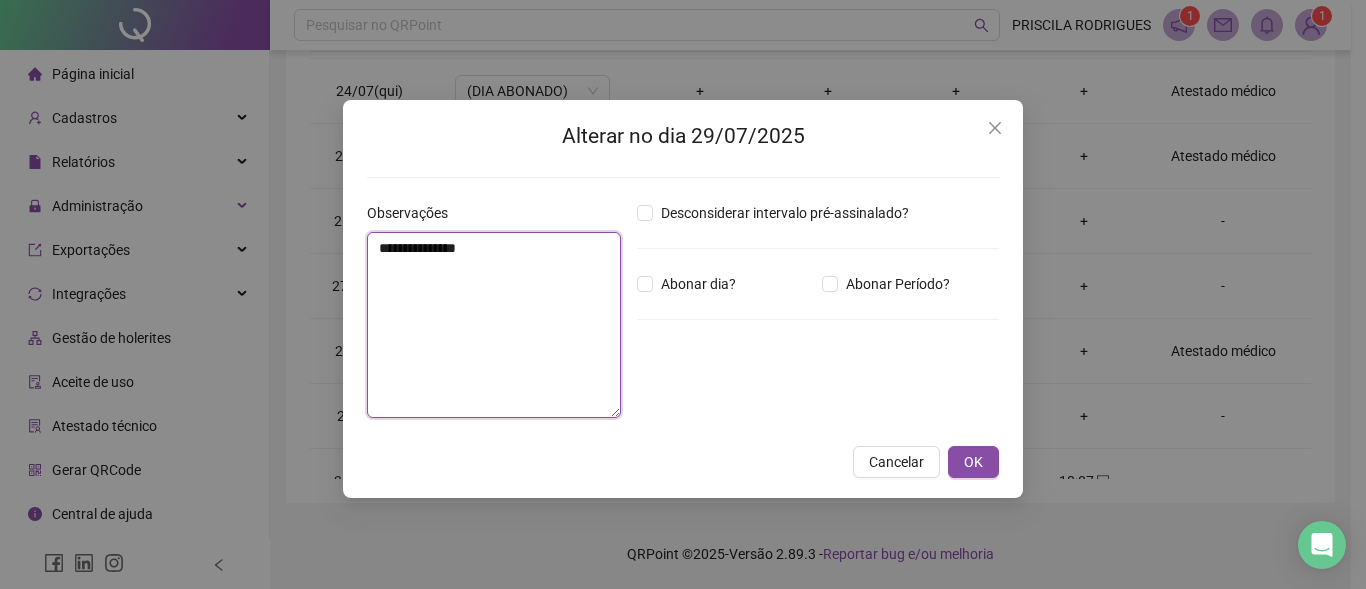 click on "**********" at bounding box center (494, 325) 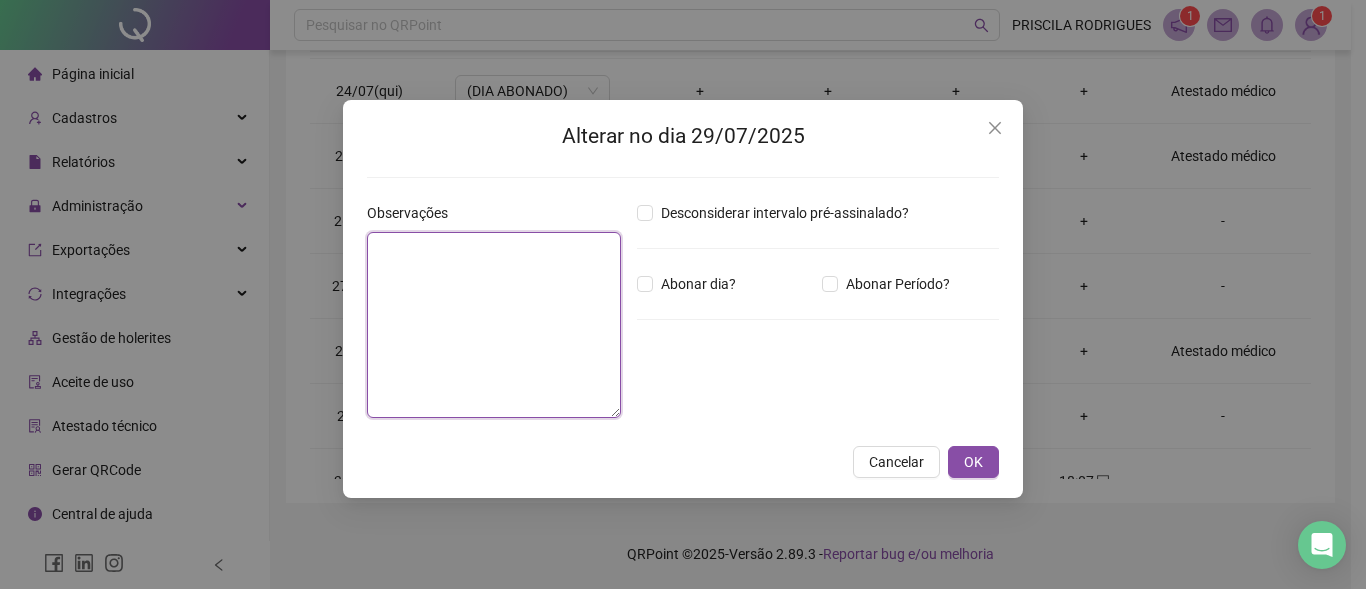 paste on "**********" 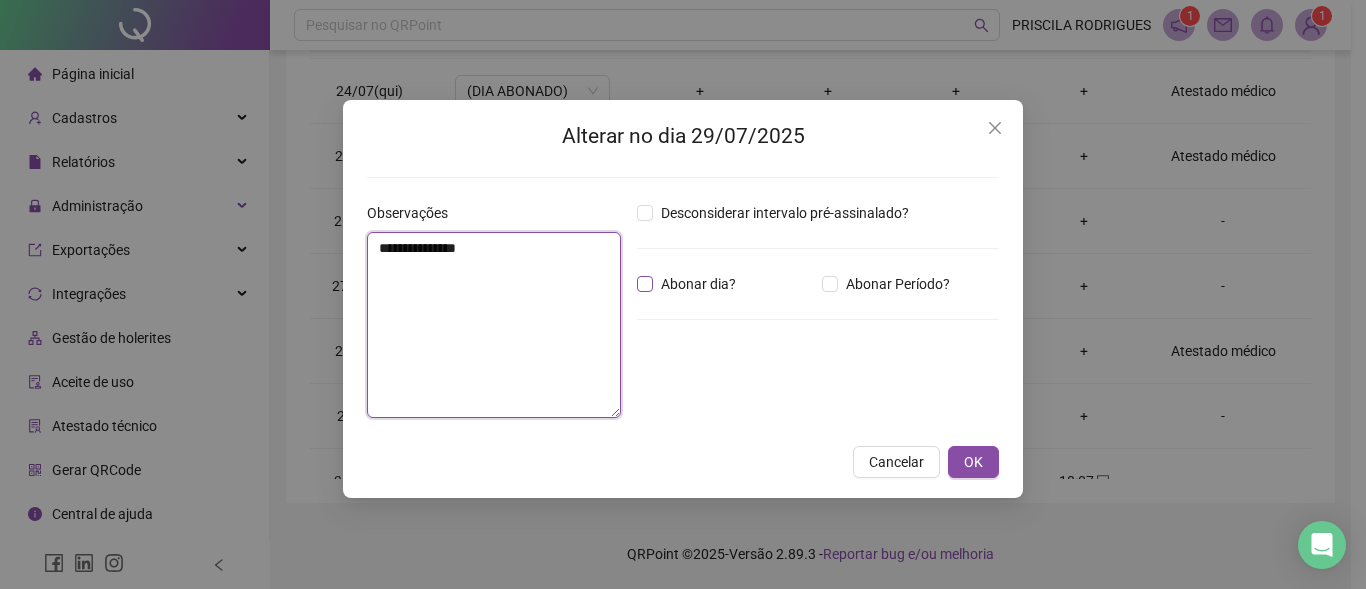 type on "**********" 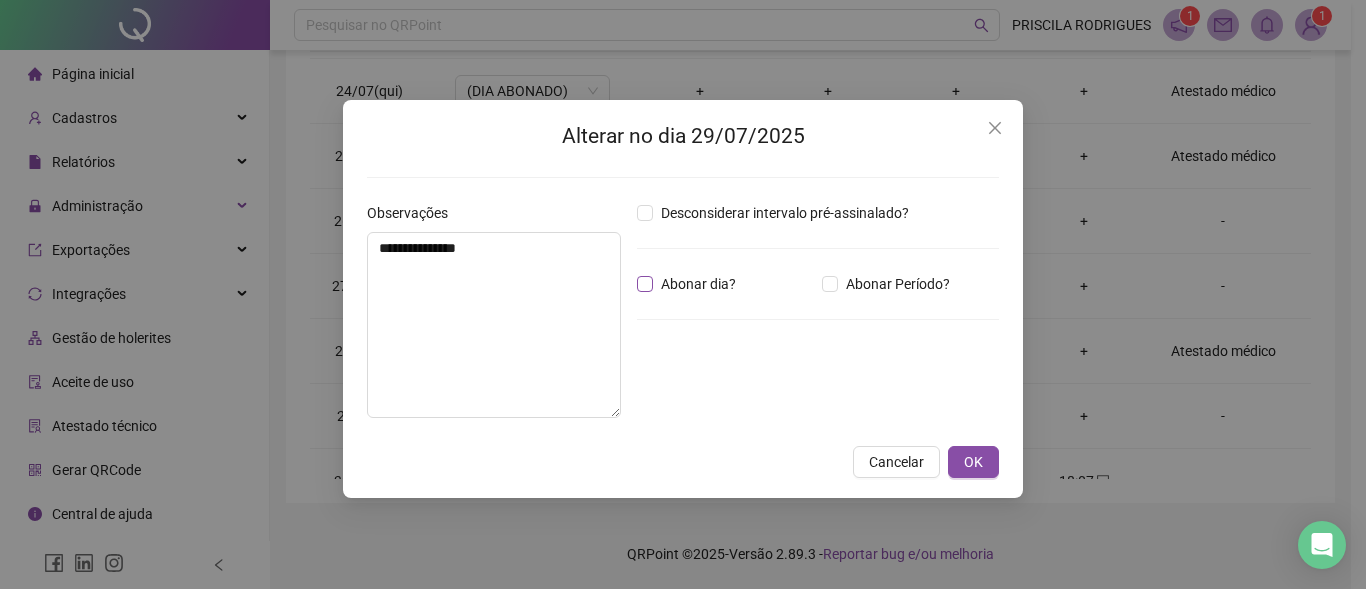 drag, startPoint x: 656, startPoint y: 285, endPoint x: 692, endPoint y: 312, distance: 45 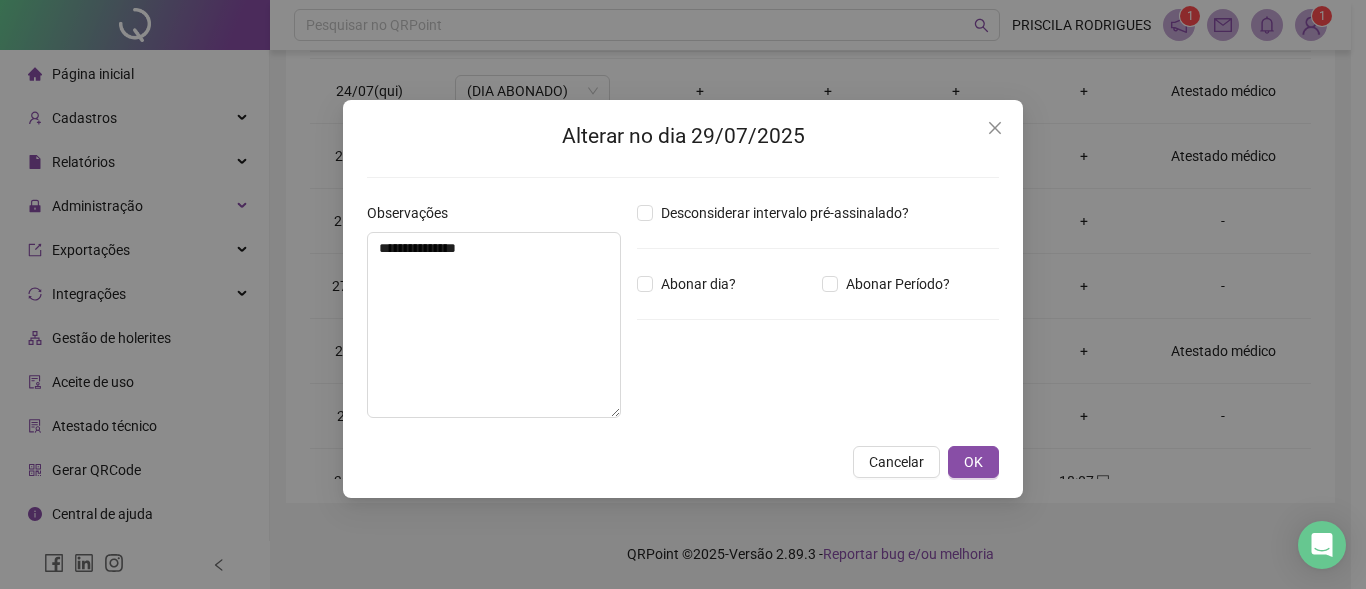 click on "Abonar dia?" at bounding box center [698, 284] 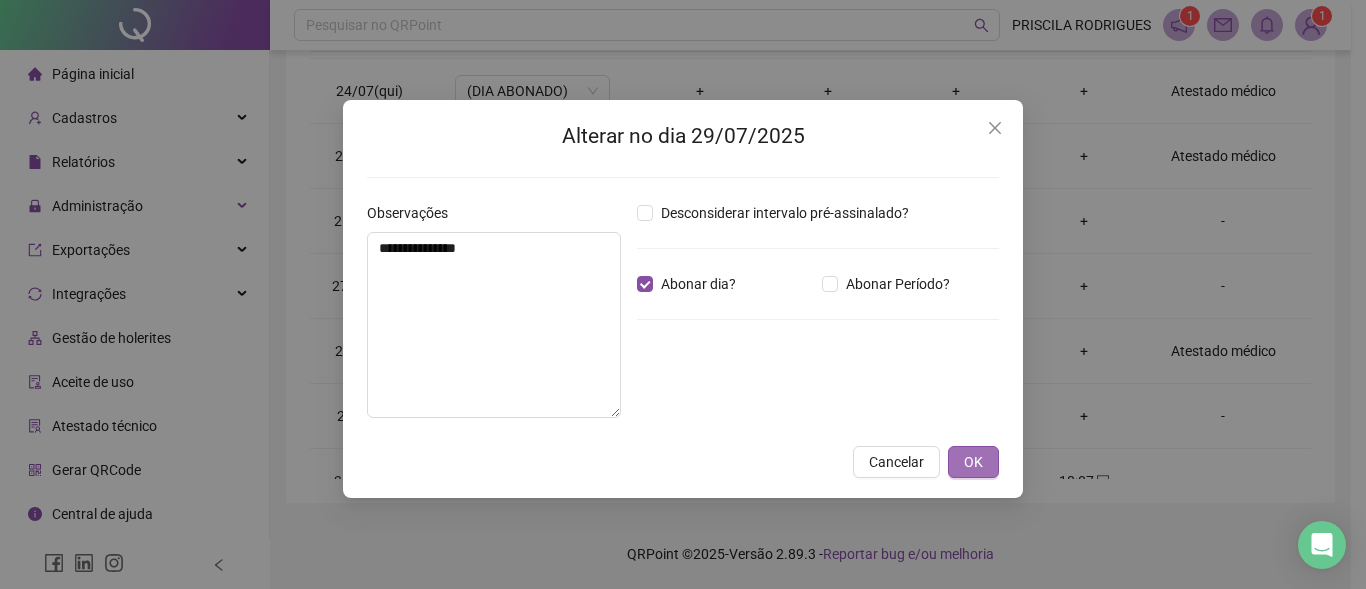 click on "OK" at bounding box center (973, 462) 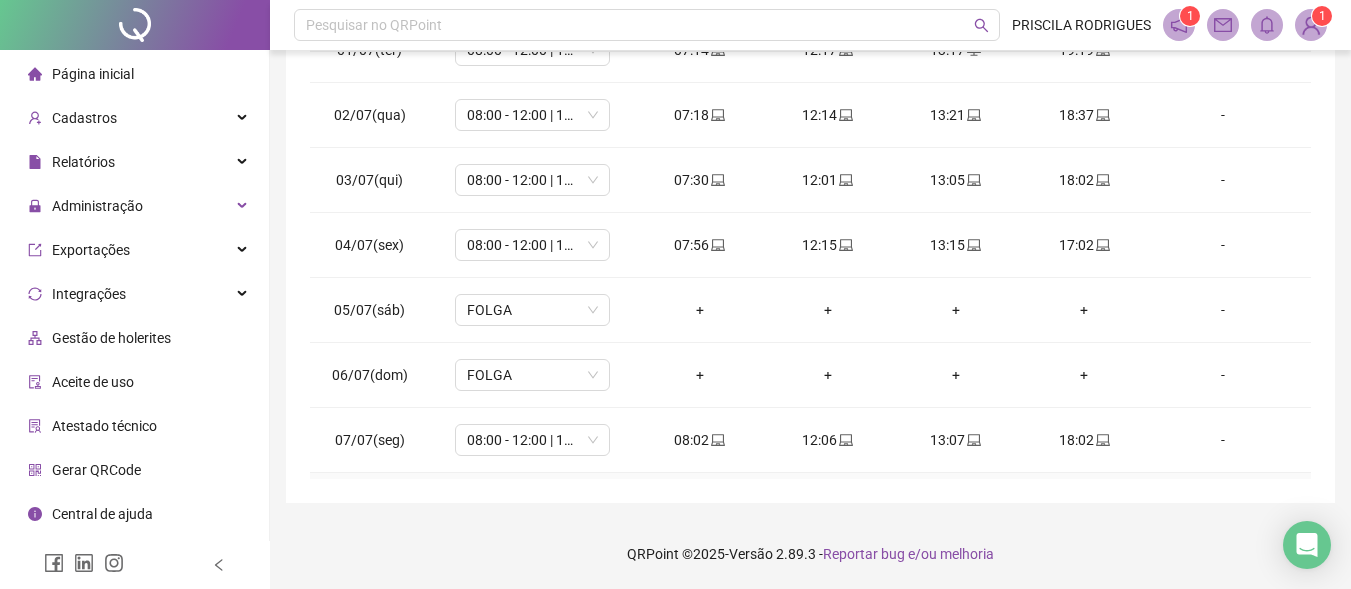 scroll, scrollTop: 0, scrollLeft: 0, axis: both 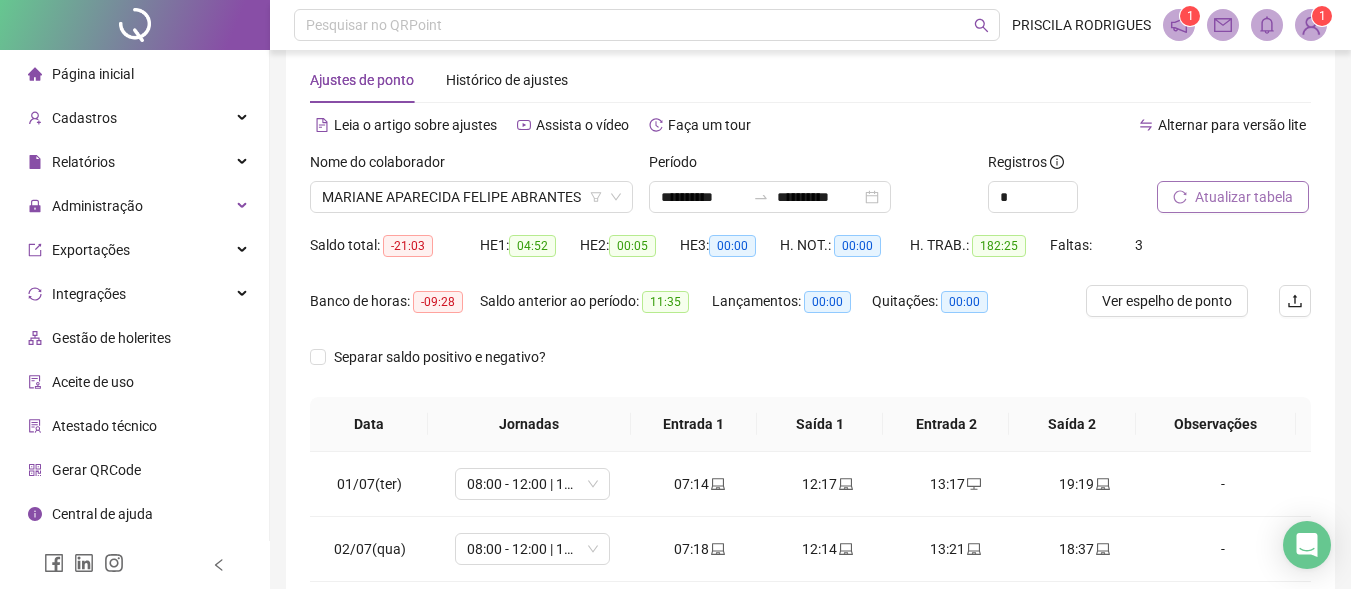 click on "Atualizar tabela" at bounding box center [1244, 197] 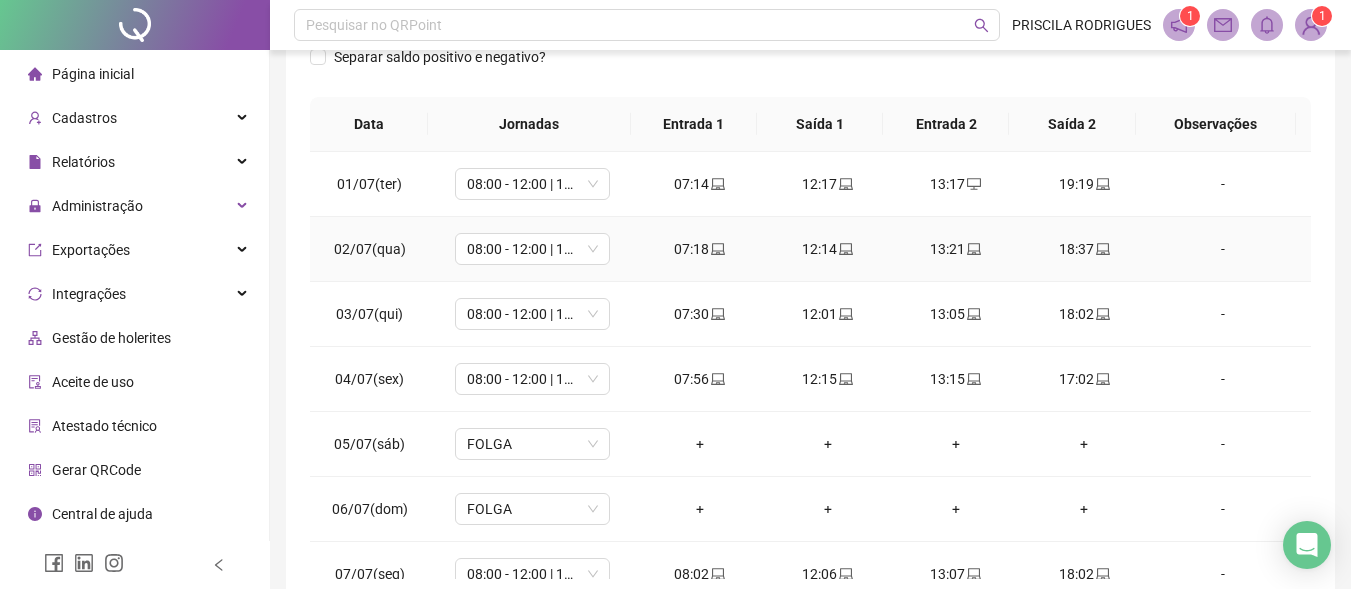 scroll, scrollTop: 433, scrollLeft: 0, axis: vertical 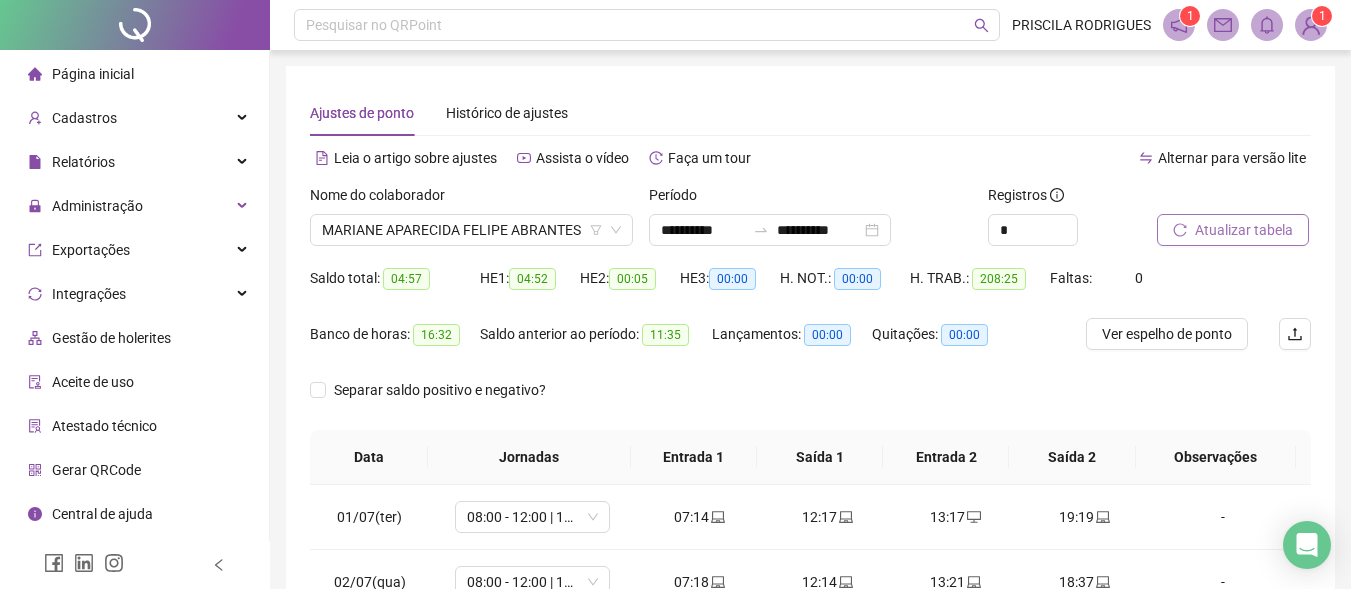click on "Atualizar tabela" at bounding box center (1244, 230) 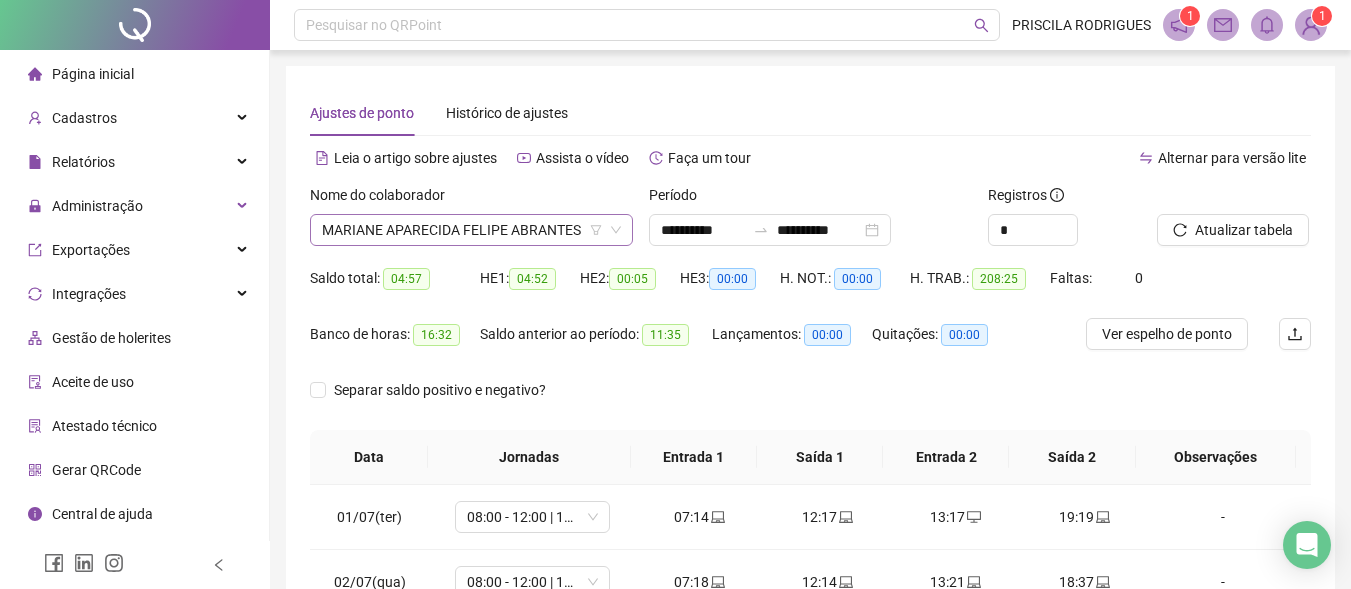 click on "MARIANE APARECIDA FELIPE ABRANTES" at bounding box center (471, 230) 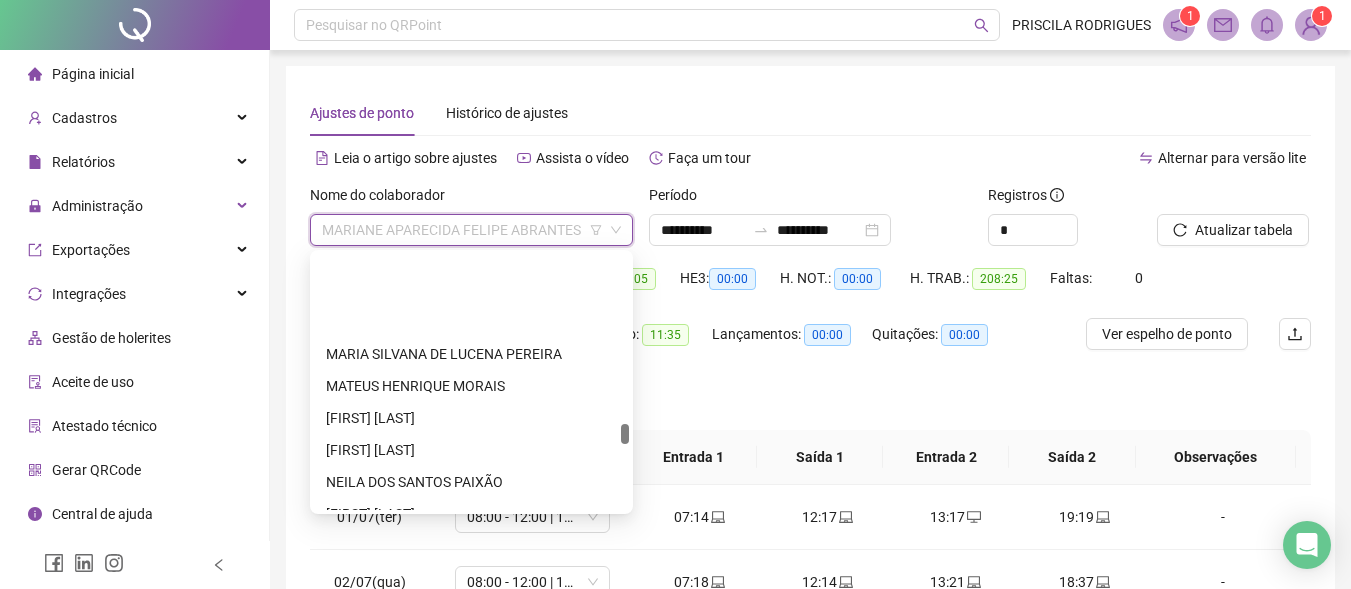 scroll, scrollTop: 3600, scrollLeft: 0, axis: vertical 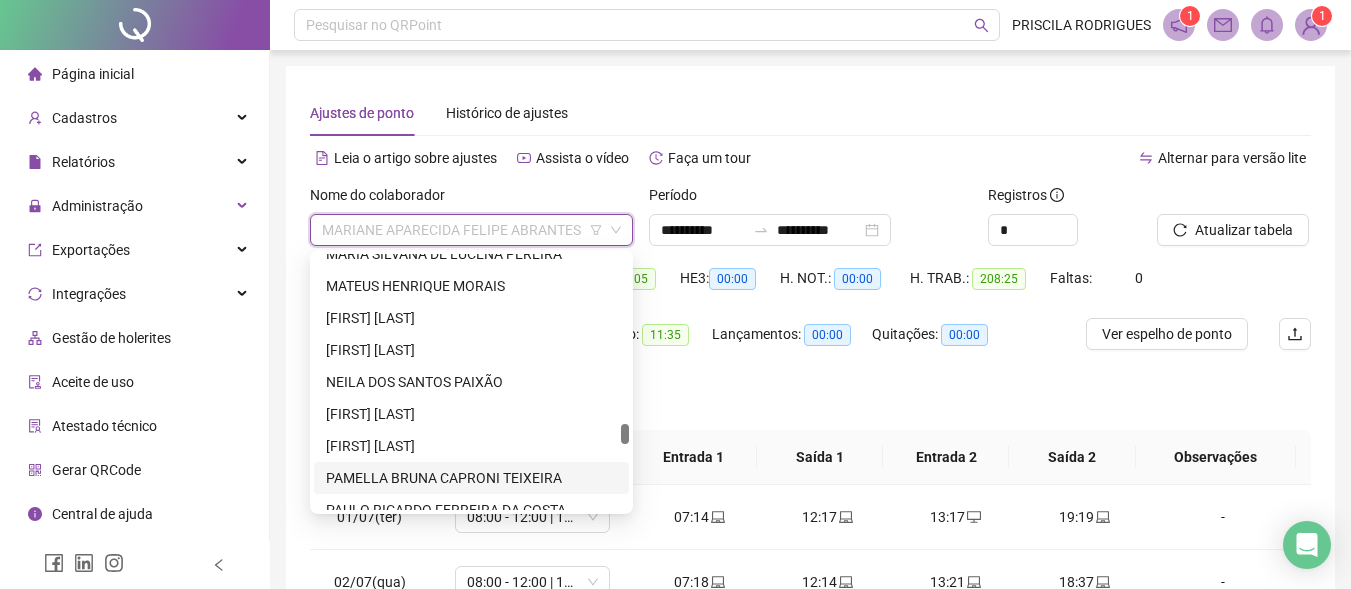 click on "PAMELLA BRUNA CAPRONI TEIXEIRA" at bounding box center (471, 478) 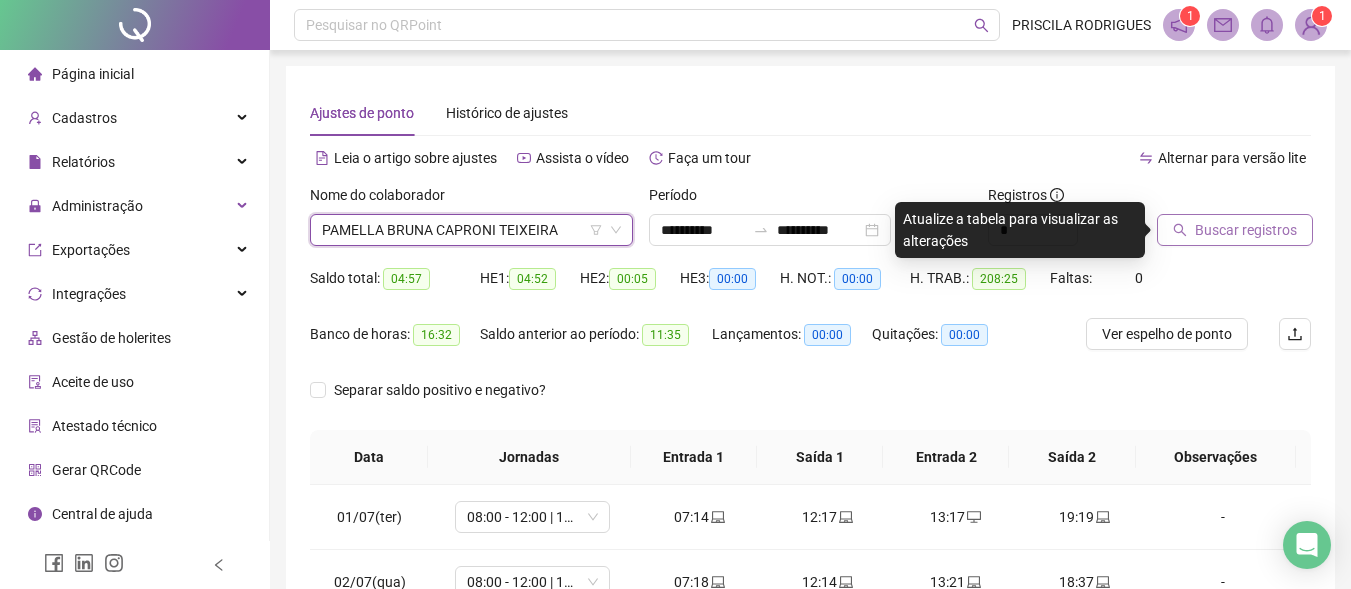 click on "Buscar registros" at bounding box center (1246, 230) 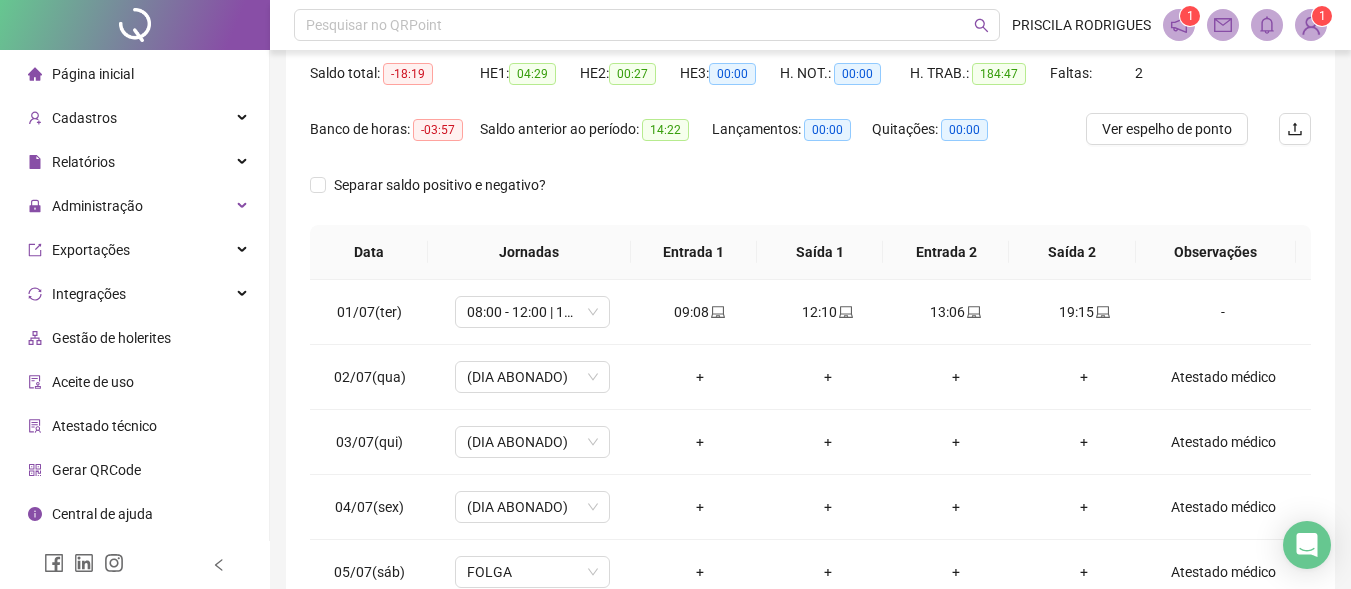 scroll, scrollTop: 300, scrollLeft: 0, axis: vertical 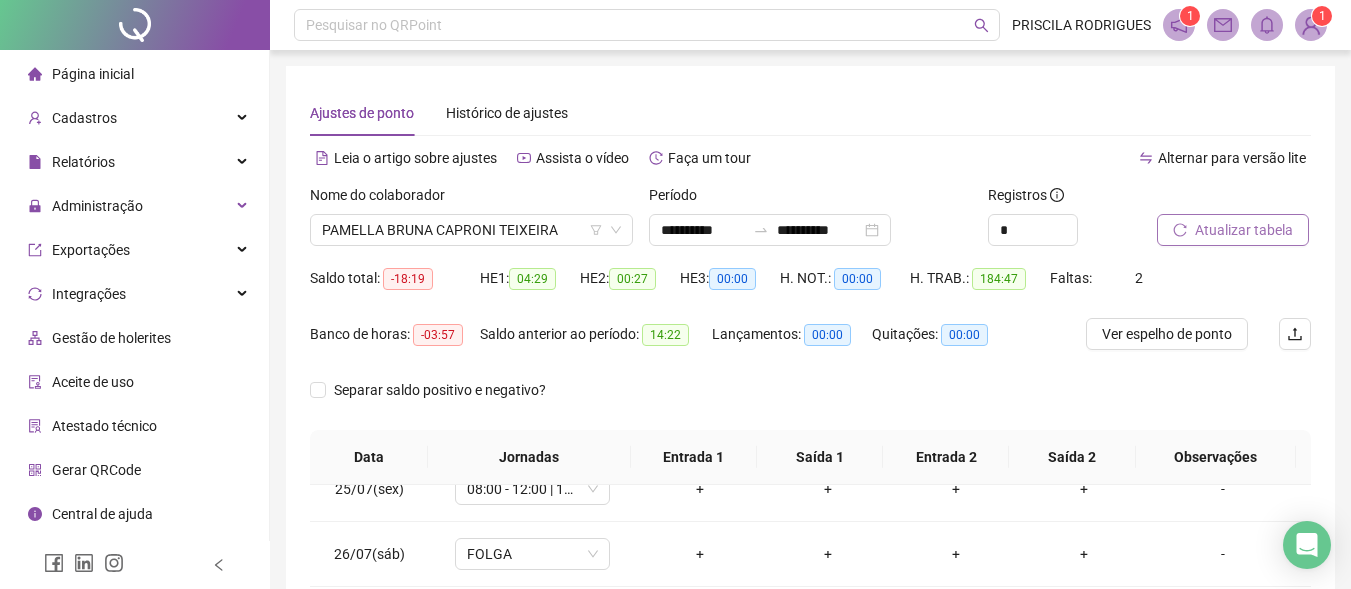 click on "Atualizar tabela" at bounding box center (1244, 230) 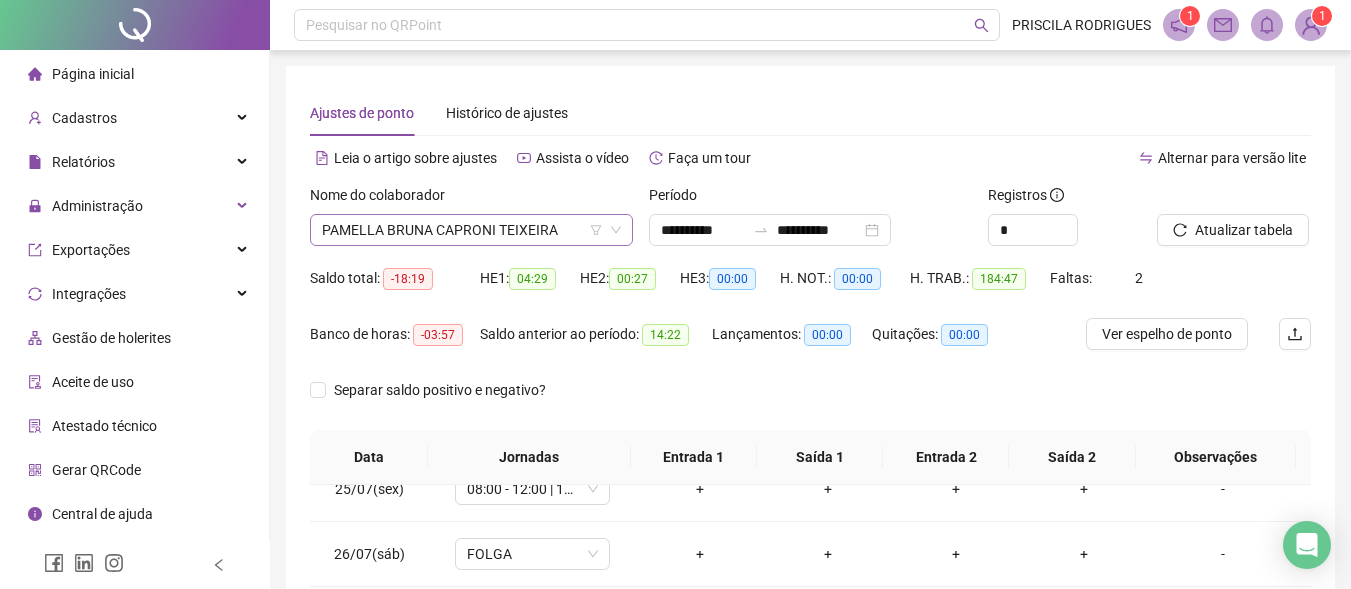 click on "PAMELLA BRUNA CAPRONI TEIXEIRA" at bounding box center [471, 230] 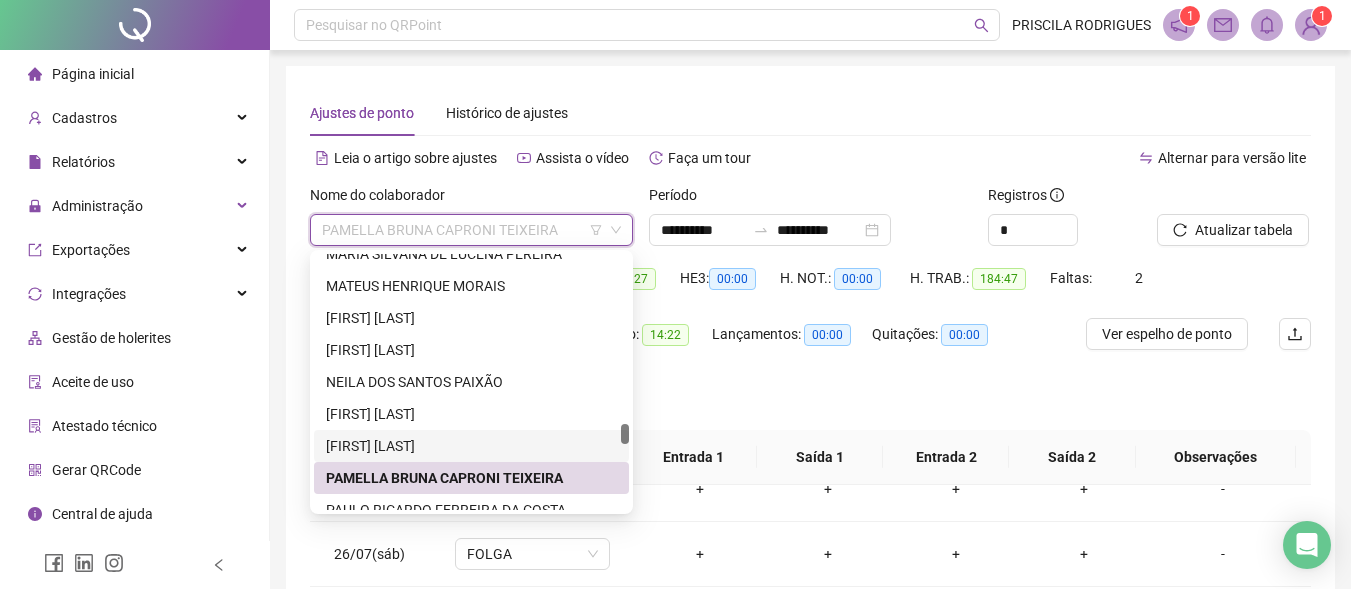 scroll, scrollTop: 3700, scrollLeft: 0, axis: vertical 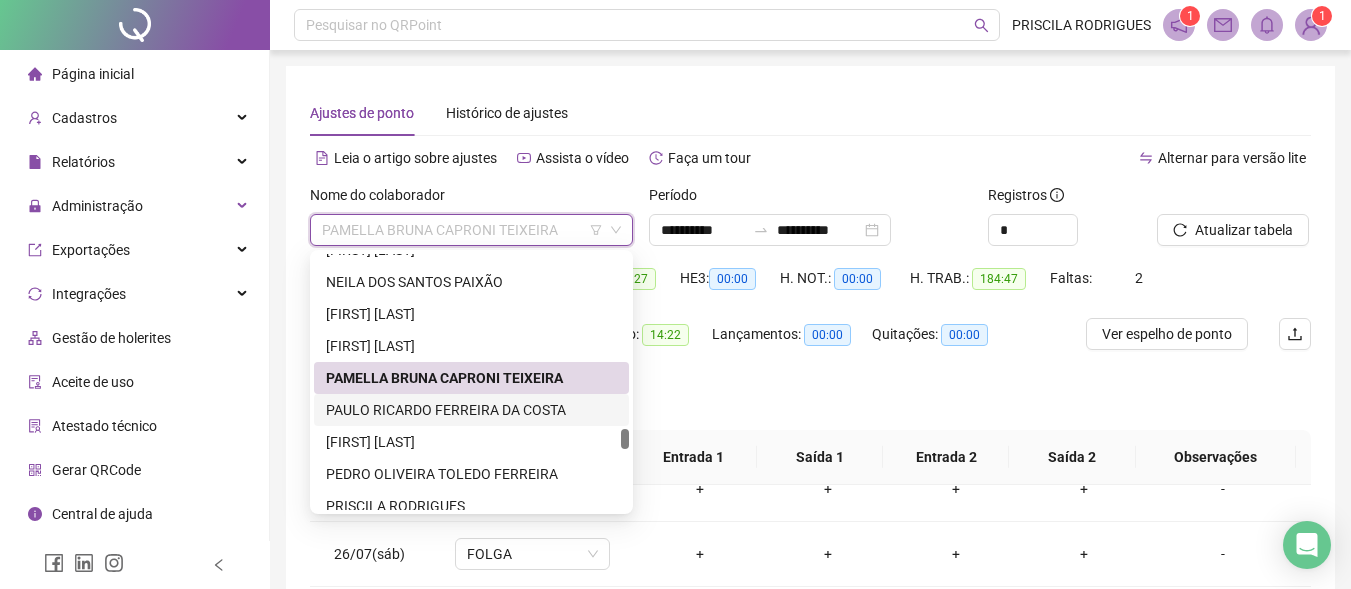 click on "PAULO RICARDO FERREIRA DA COSTA" at bounding box center [471, 410] 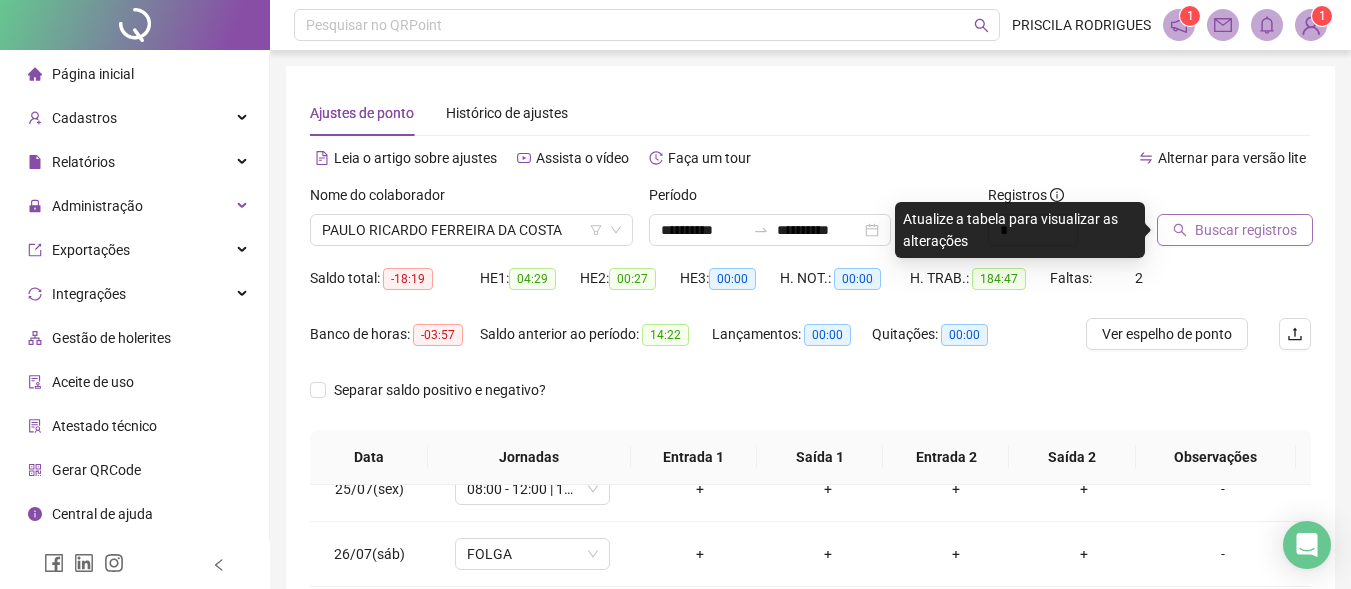 click on "Buscar registros" at bounding box center [1235, 230] 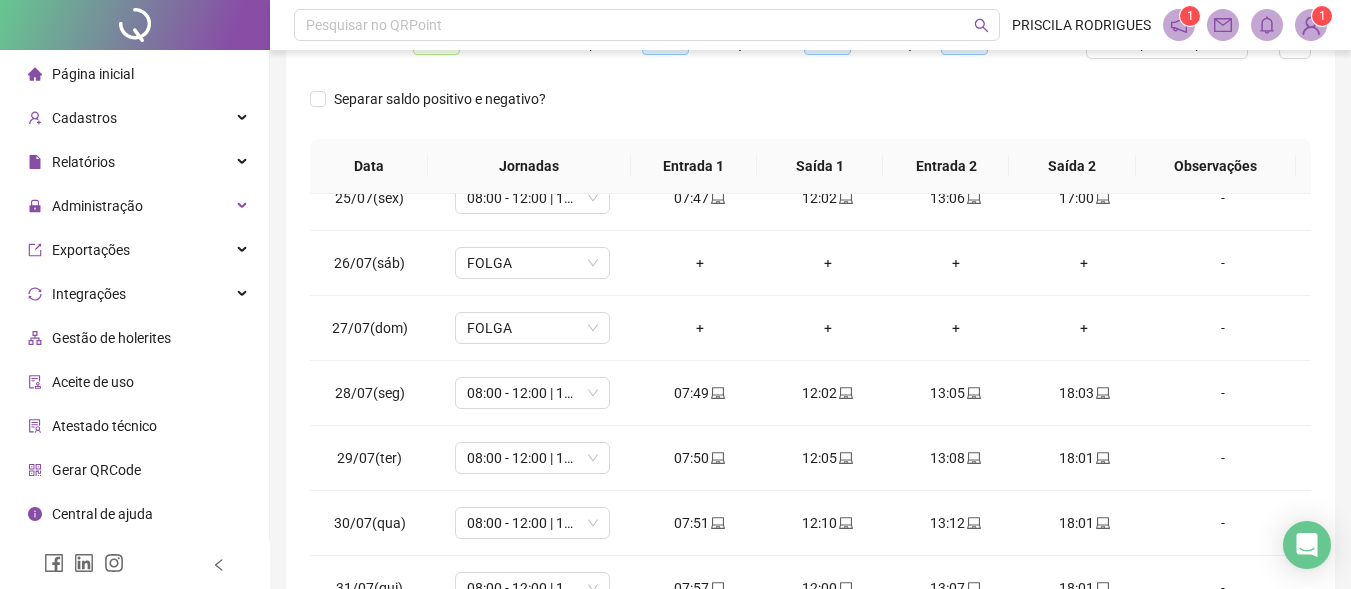 scroll, scrollTop: 289, scrollLeft: 0, axis: vertical 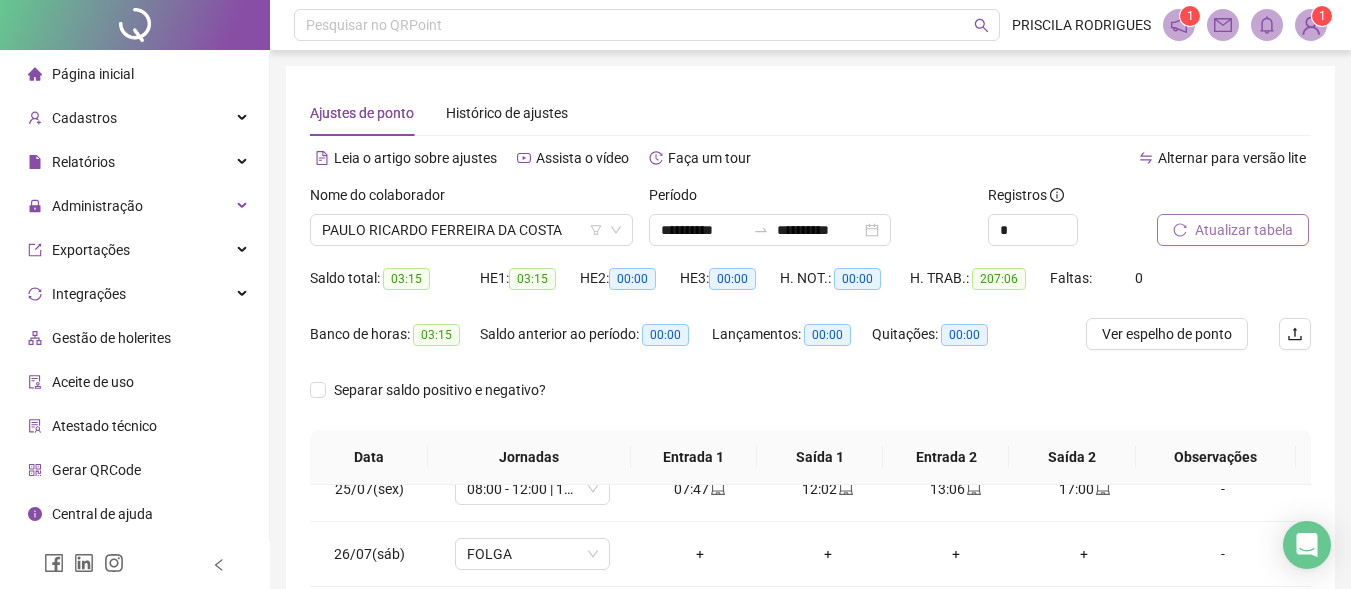 click on "Atualizar tabela" at bounding box center (1244, 230) 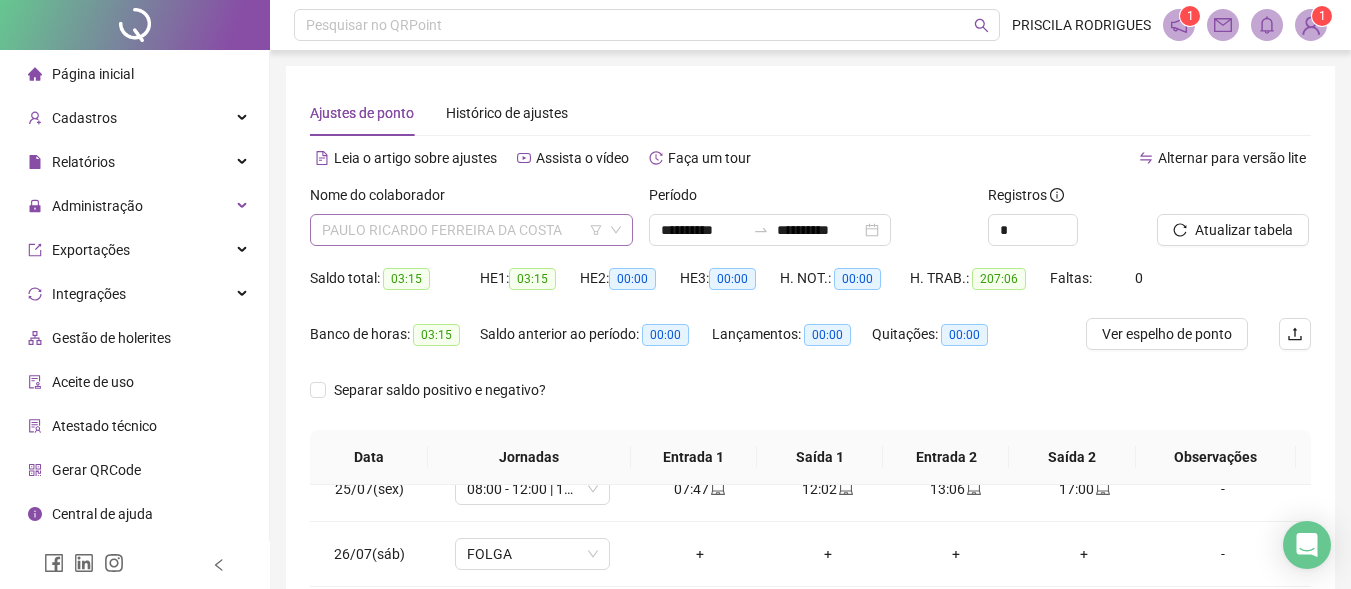 click on "PAULO RICARDO FERREIRA DA COSTA" at bounding box center [471, 230] 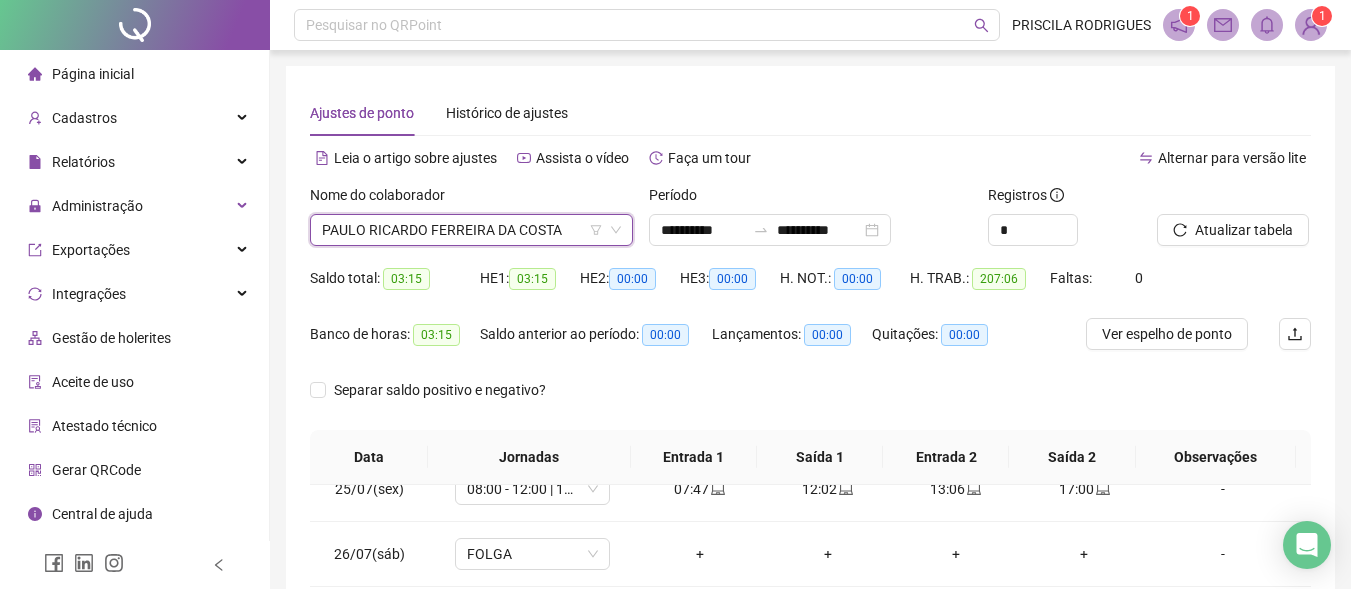 click on "PAULO RICARDO FERREIRA DA COSTA" at bounding box center (471, 230) 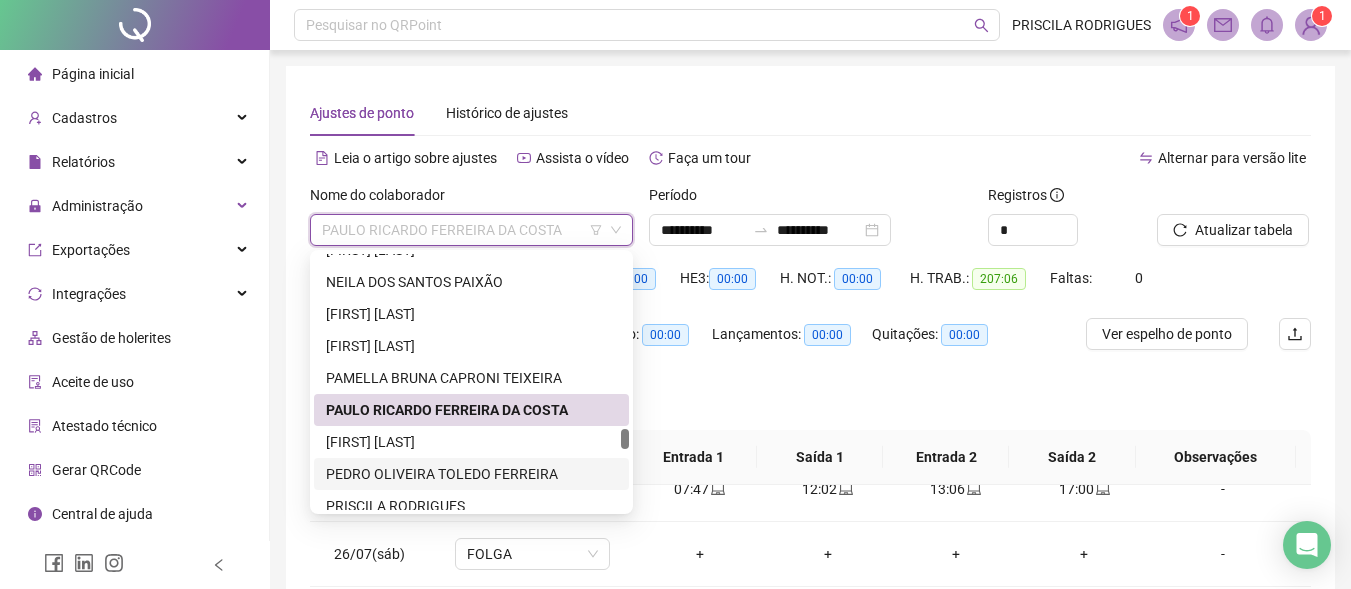 click on "PEDRO OLIVEIRA TOLEDO FERREIRA" at bounding box center (471, 474) 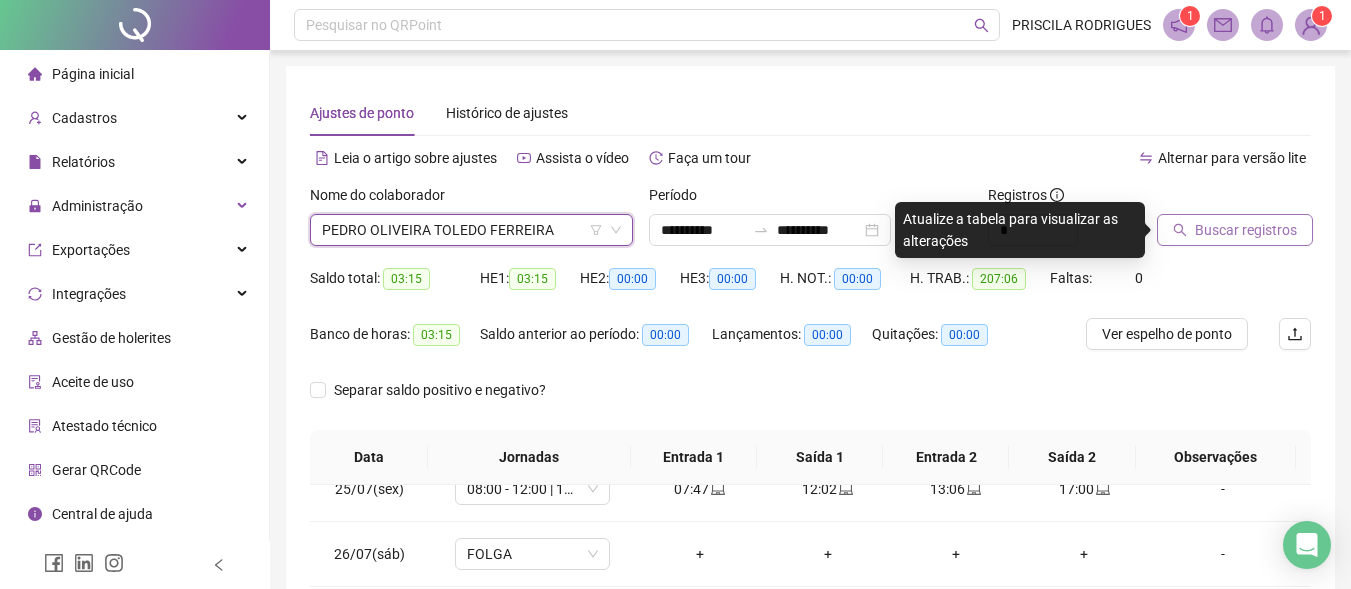 click on "Buscar registros" at bounding box center (1246, 230) 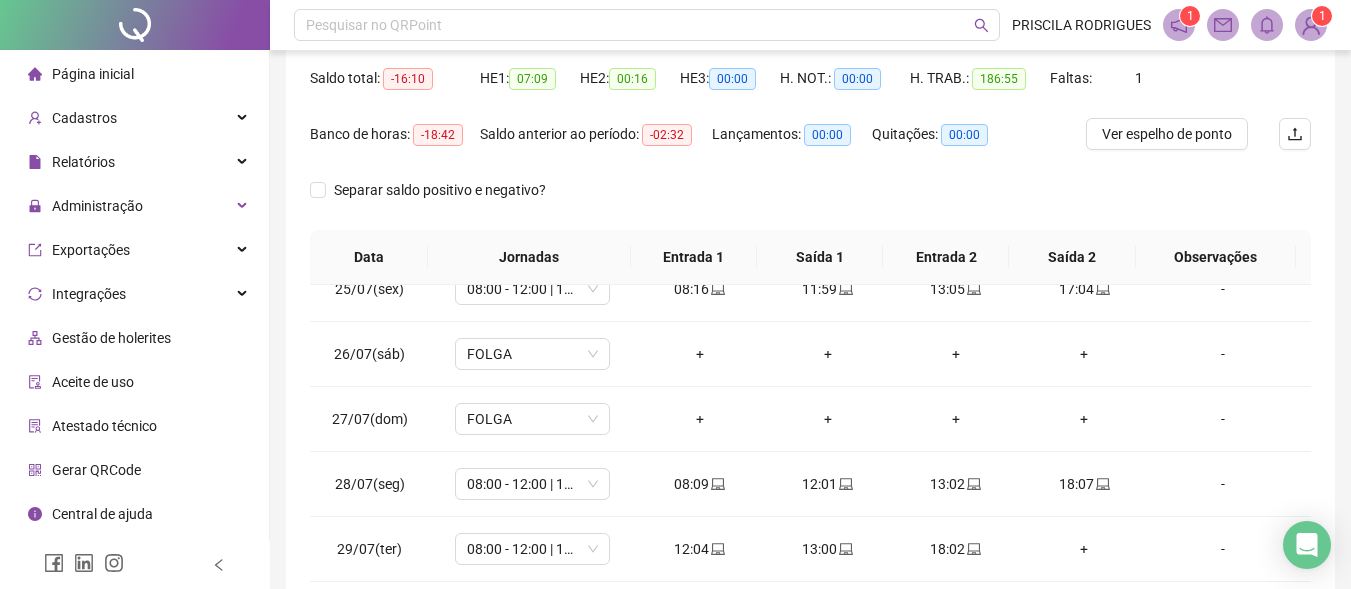 scroll, scrollTop: 300, scrollLeft: 0, axis: vertical 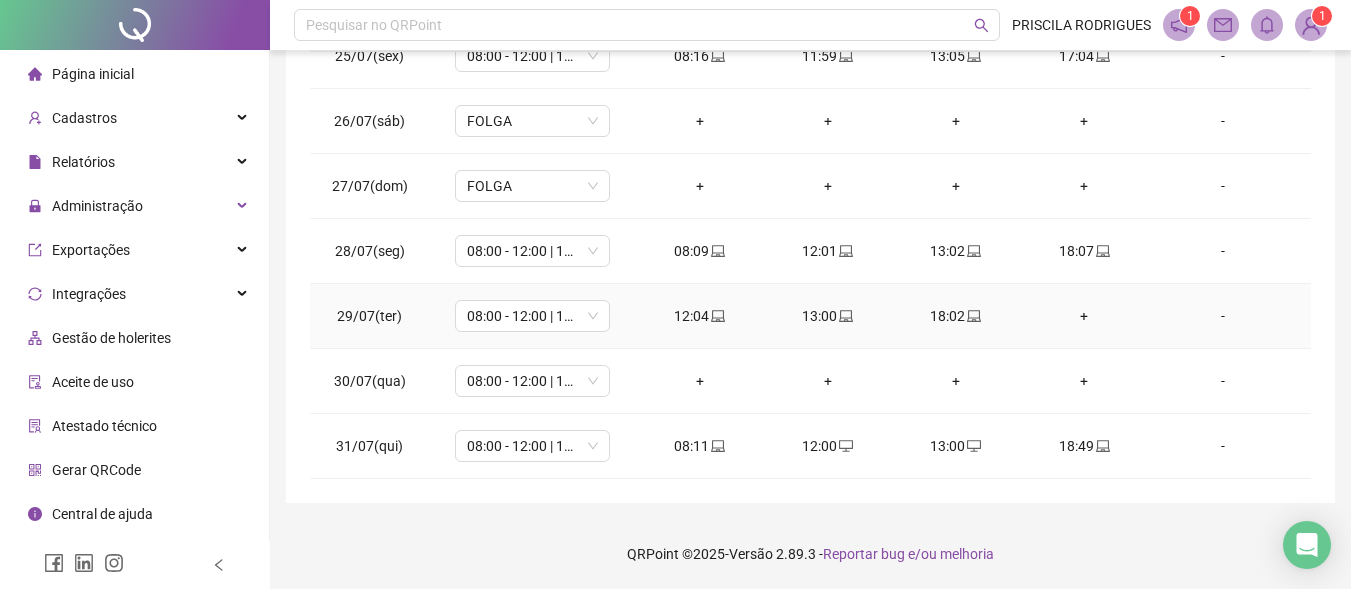 click on "+" at bounding box center [1084, 316] 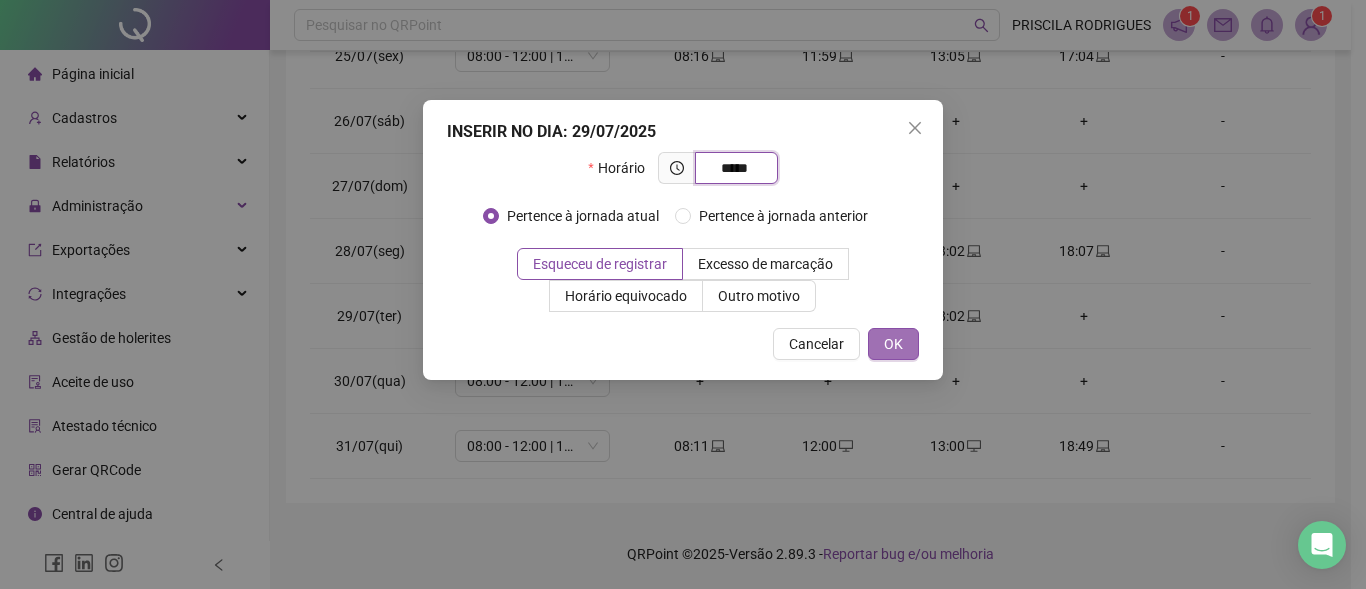 type on "*****" 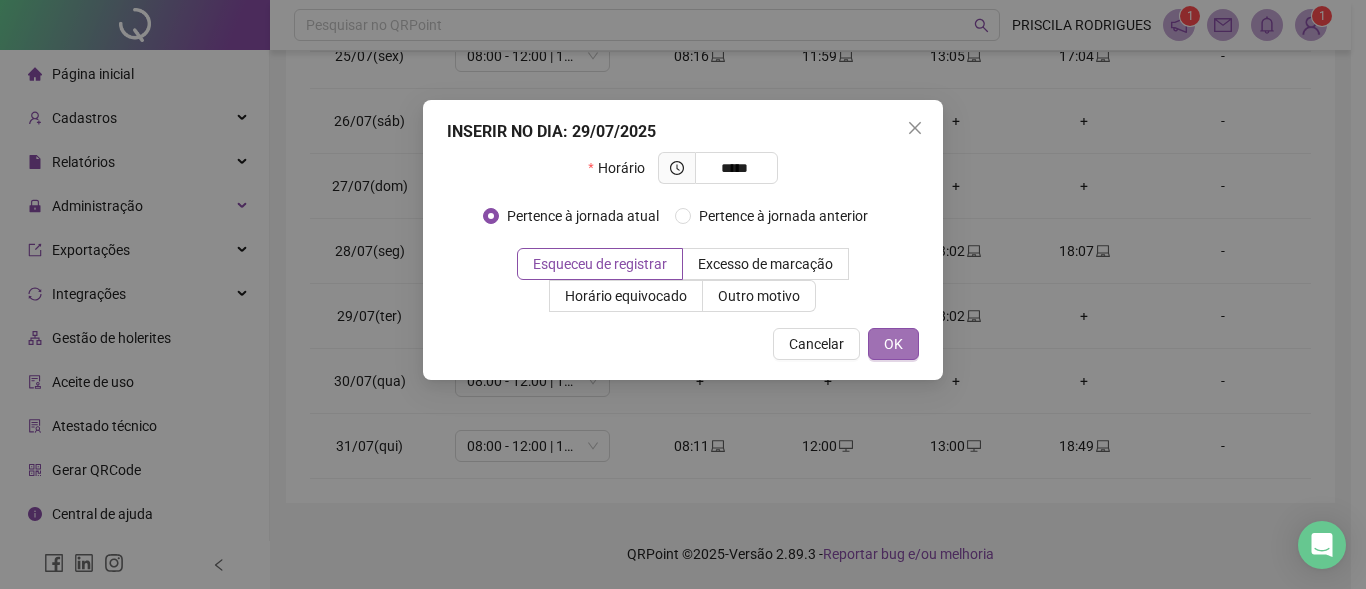 click on "OK" at bounding box center [893, 344] 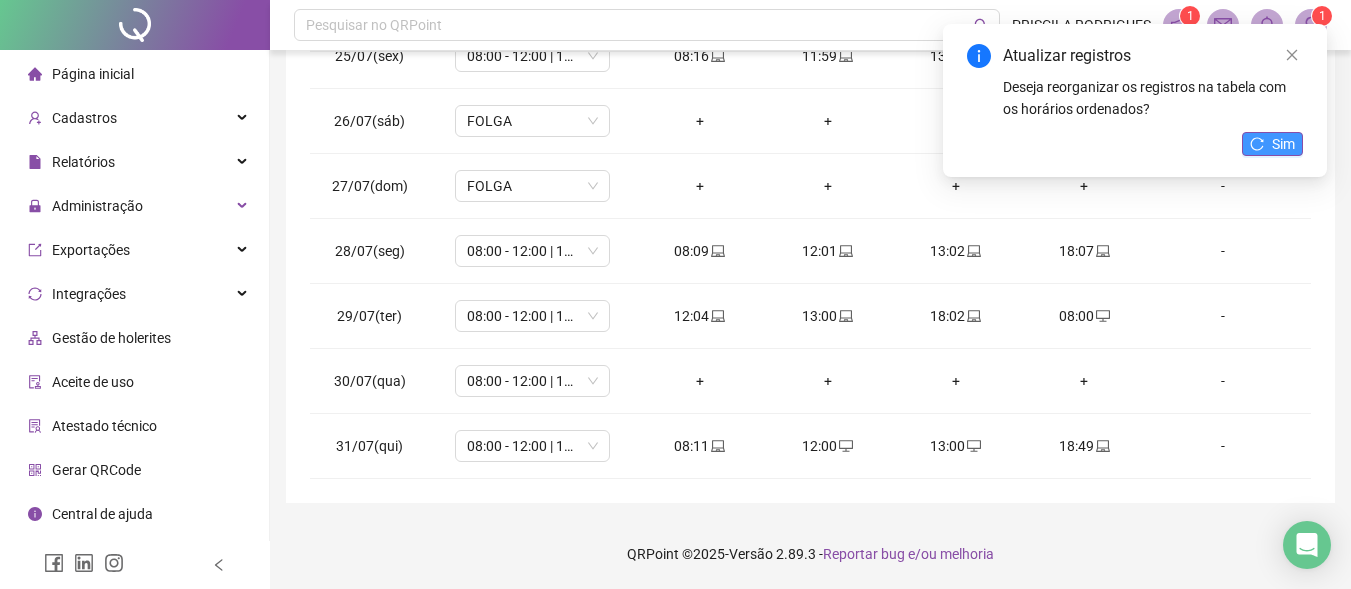 click on "Sim" at bounding box center (1283, 144) 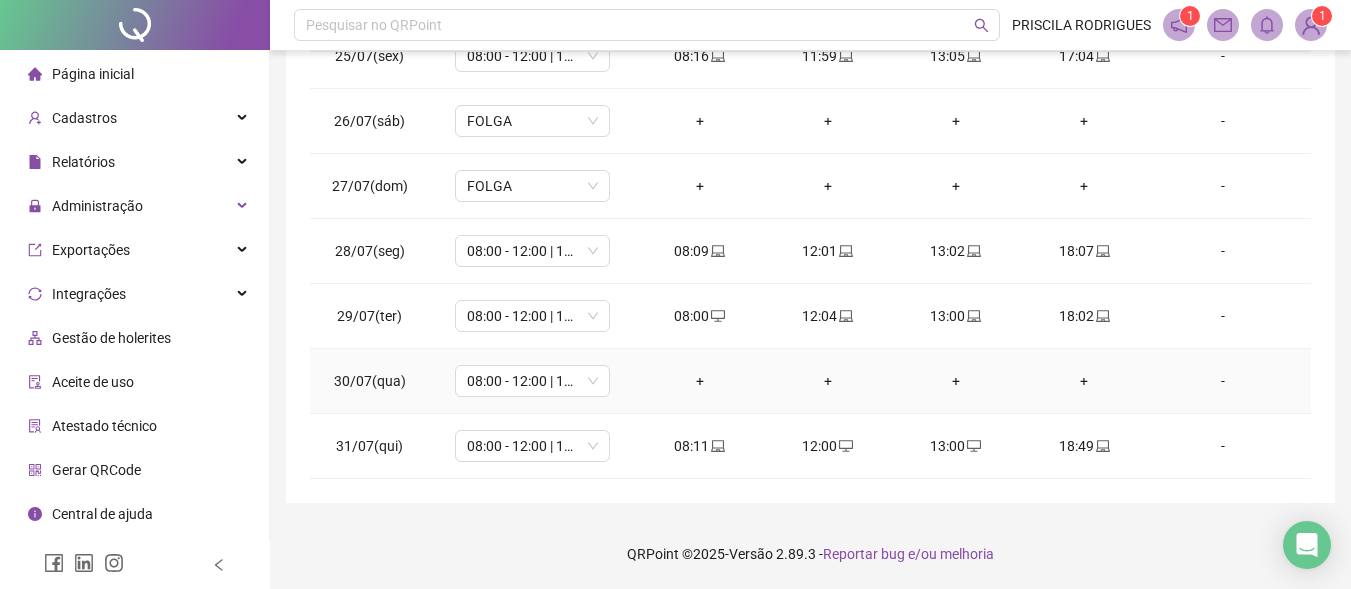 click on "-" at bounding box center [1223, 381] 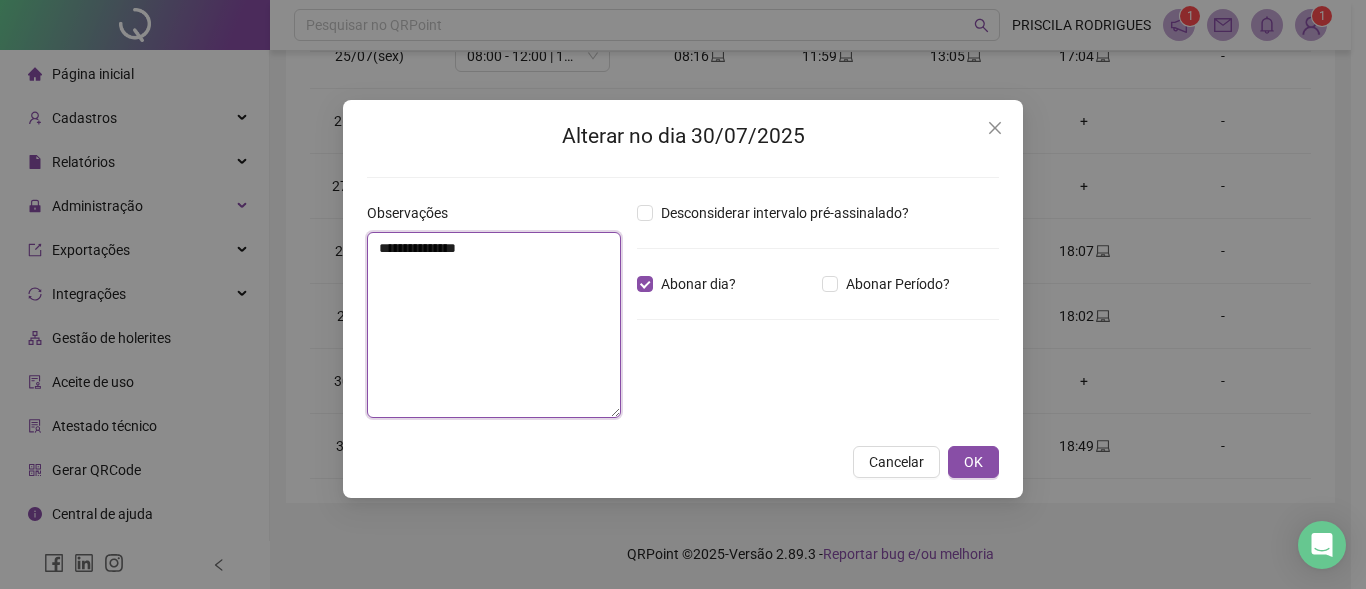 click on "**********" at bounding box center (494, 325) 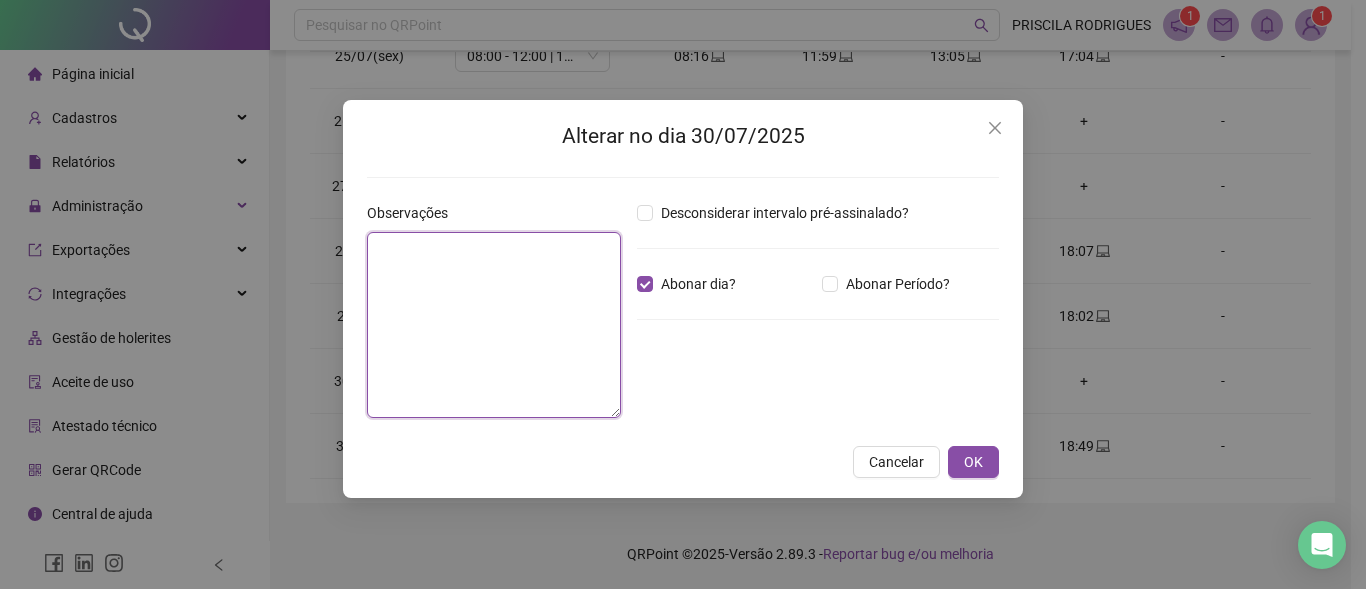 paste on "**********" 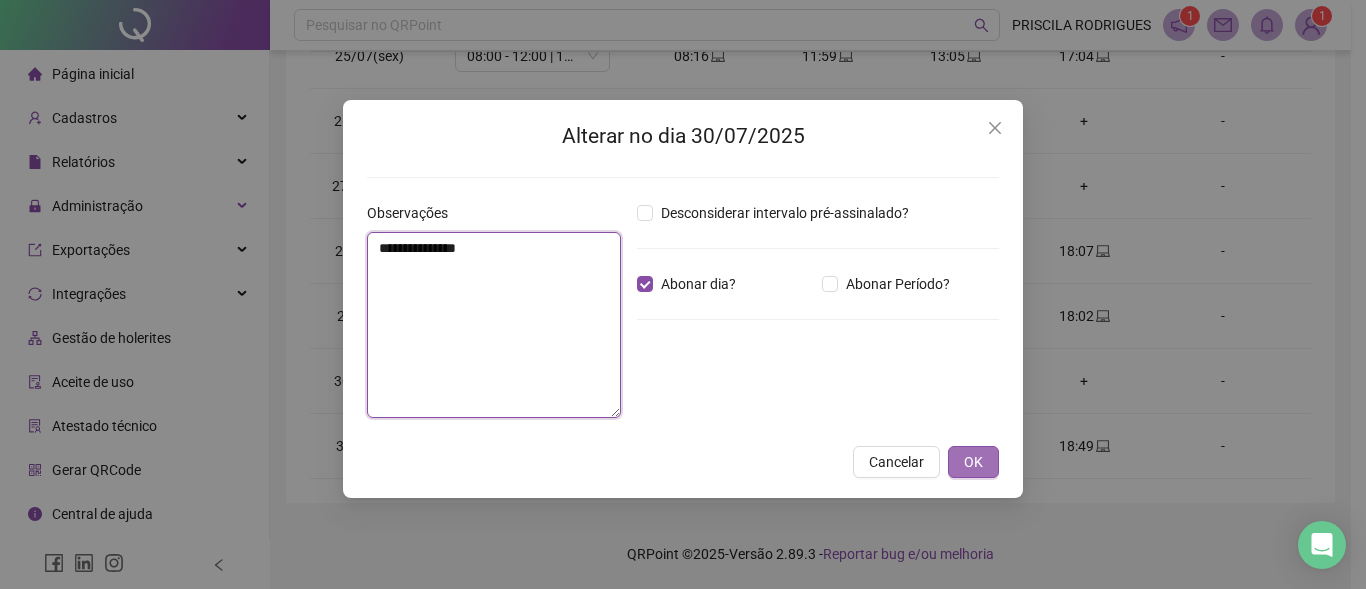 type on "**********" 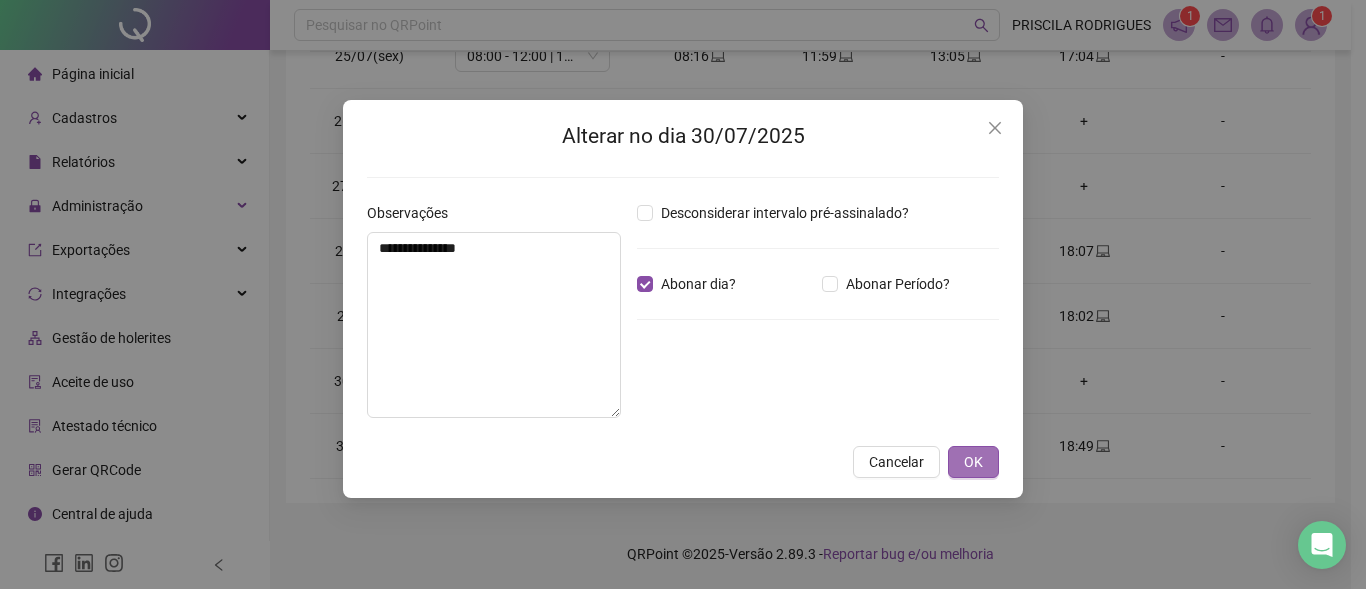 click on "OK" at bounding box center [973, 462] 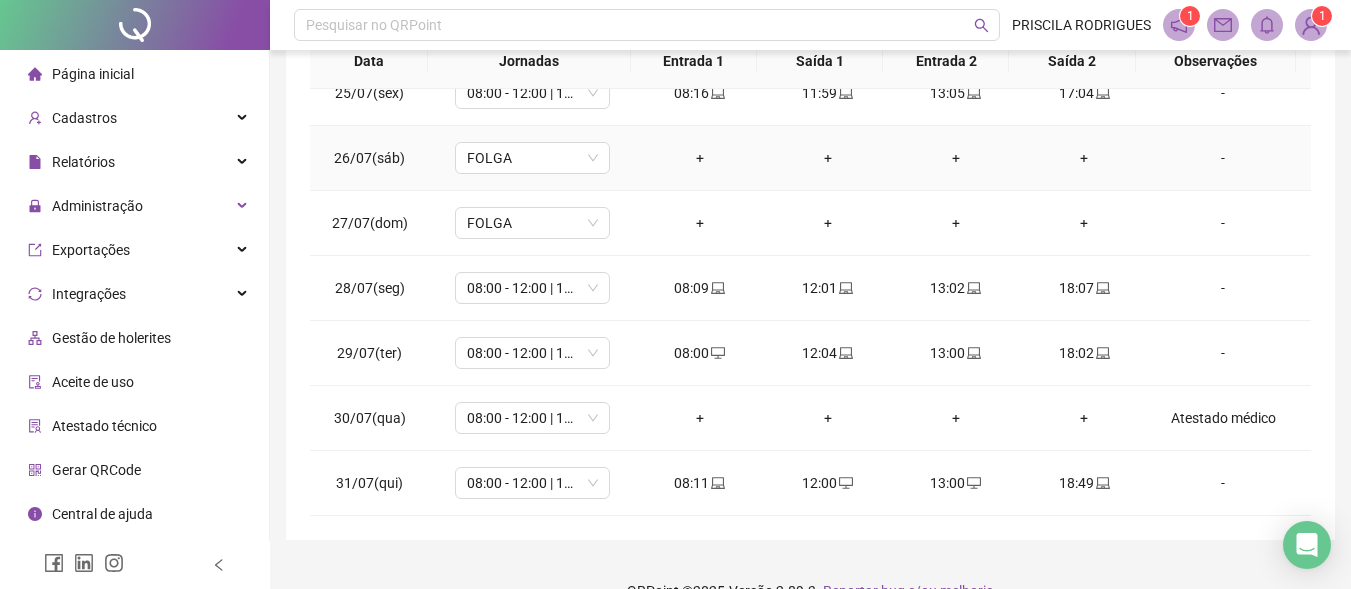 scroll, scrollTop: 333, scrollLeft: 0, axis: vertical 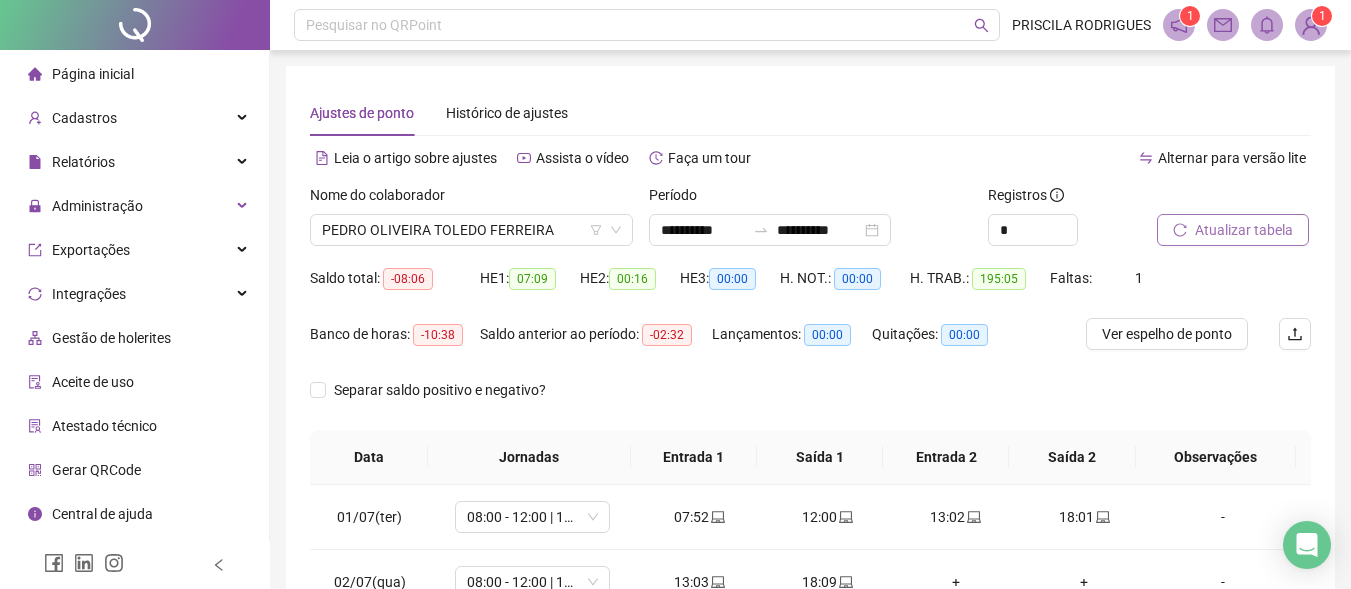 click on "Atualizar tabela" at bounding box center [1244, 230] 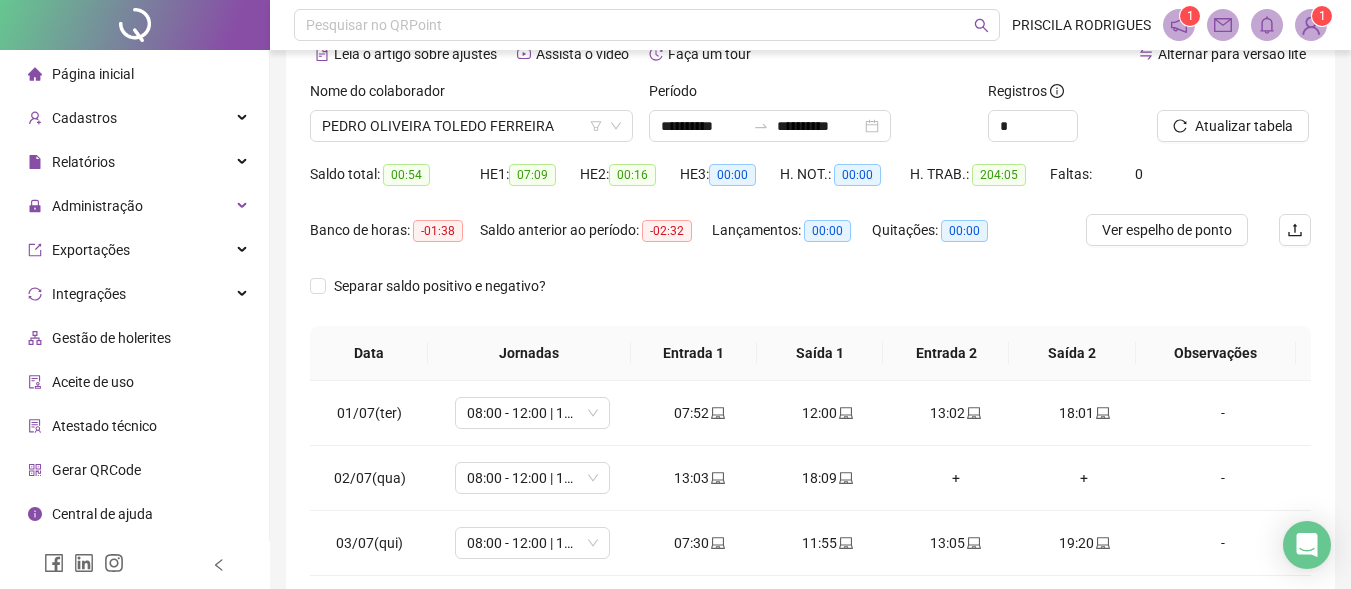 scroll, scrollTop: 400, scrollLeft: 0, axis: vertical 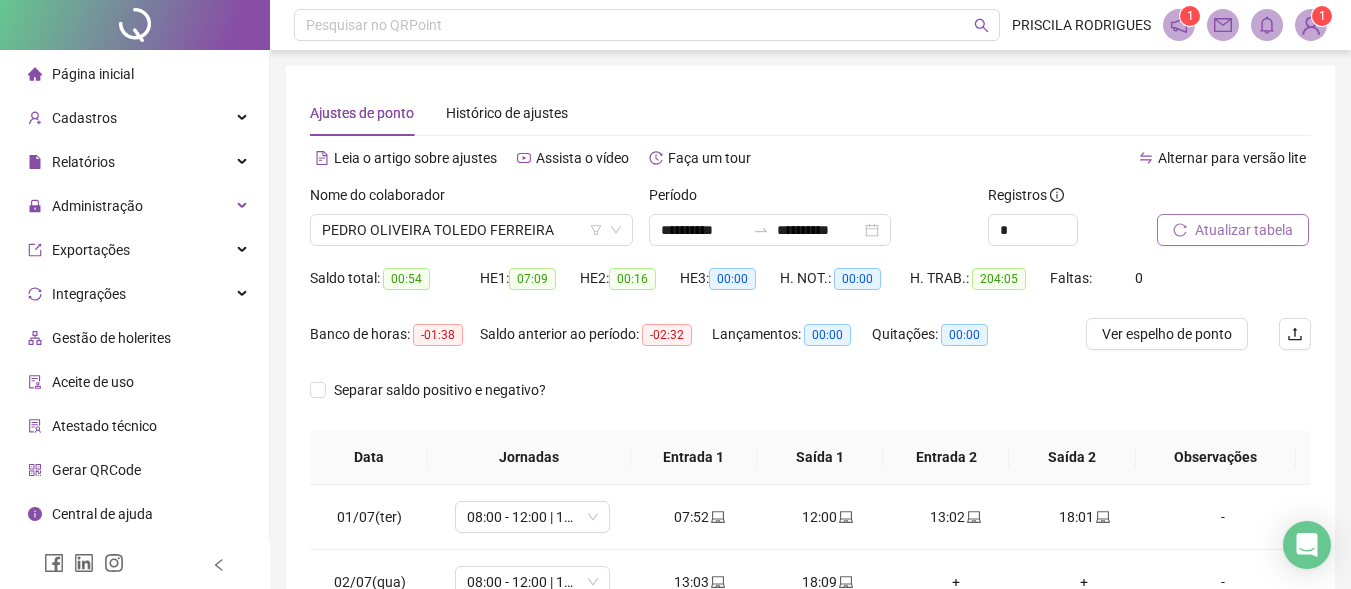 click on "Atualizar tabela" at bounding box center [1233, 230] 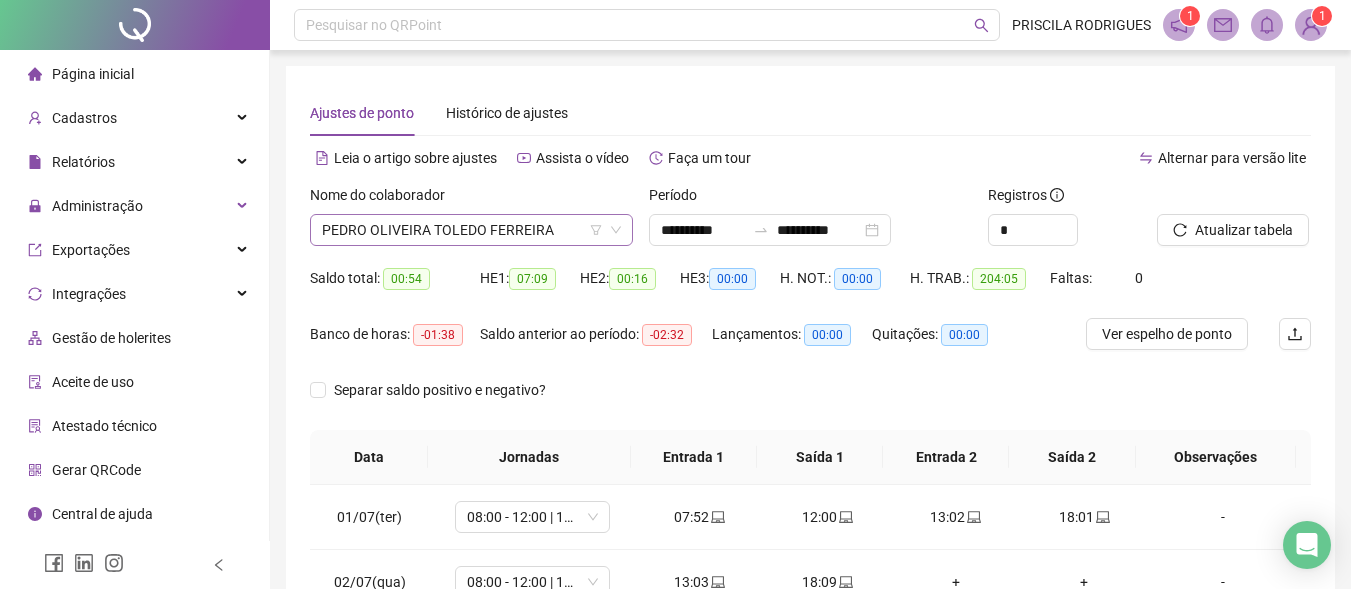 click on "PEDRO OLIVEIRA TOLEDO FERREIRA" at bounding box center (471, 230) 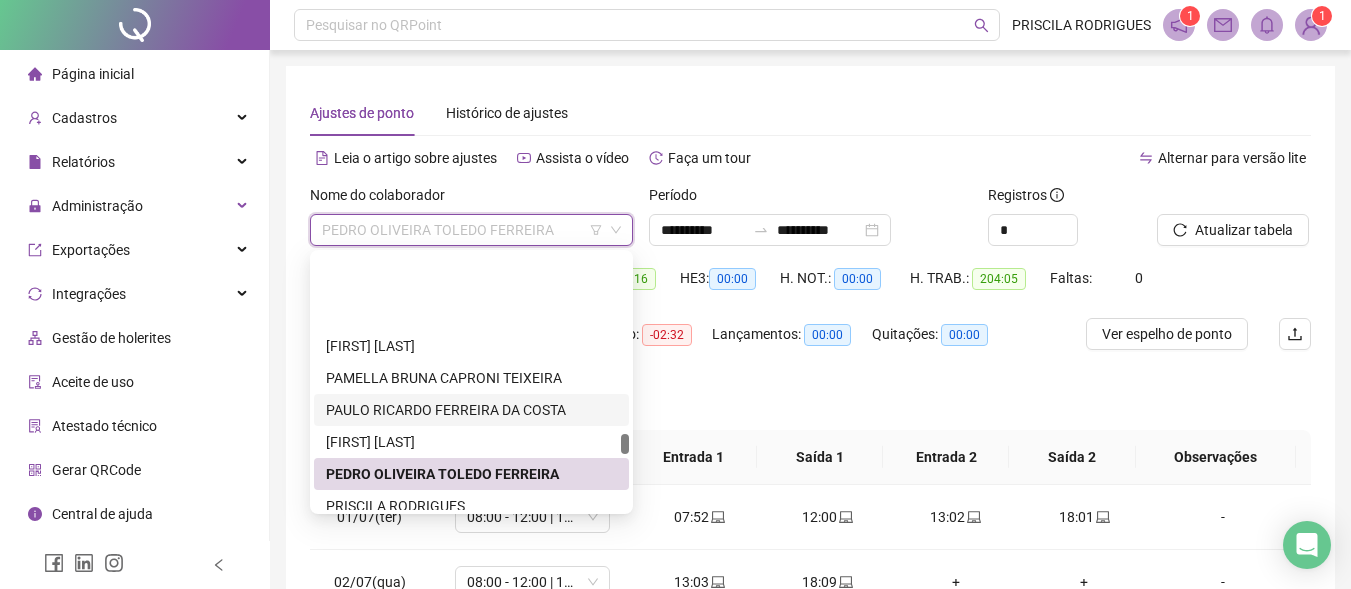 scroll, scrollTop: 3800, scrollLeft: 0, axis: vertical 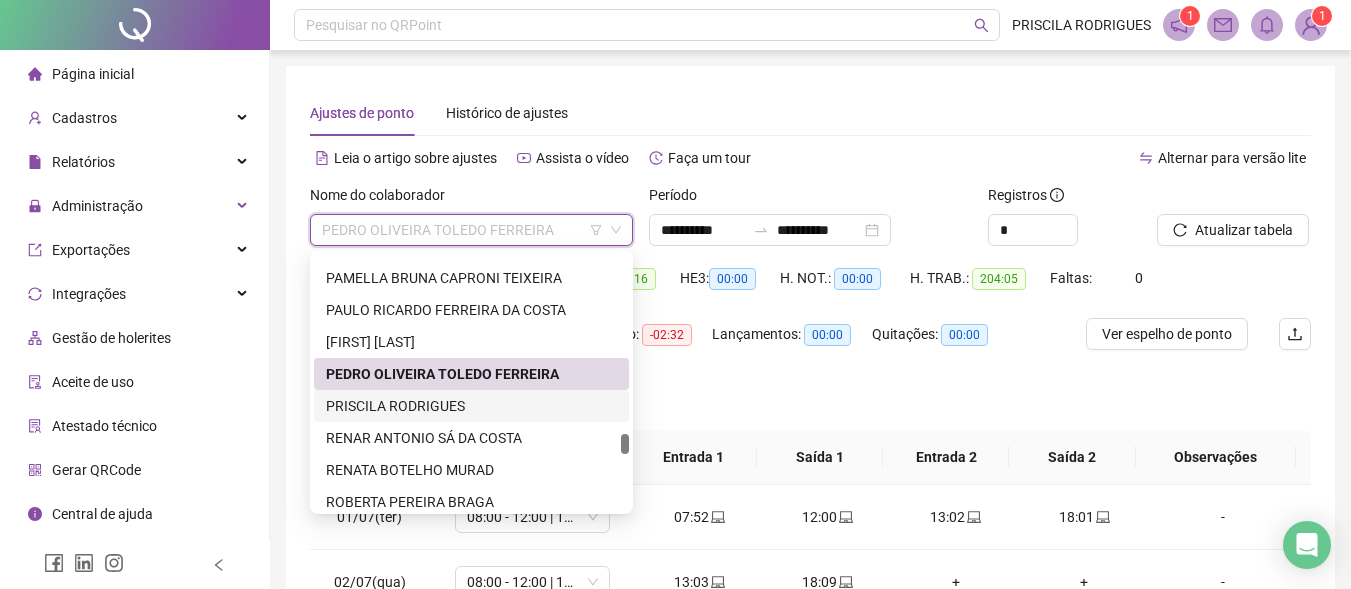 click on "PRISCILA RODRIGUES" at bounding box center (471, 406) 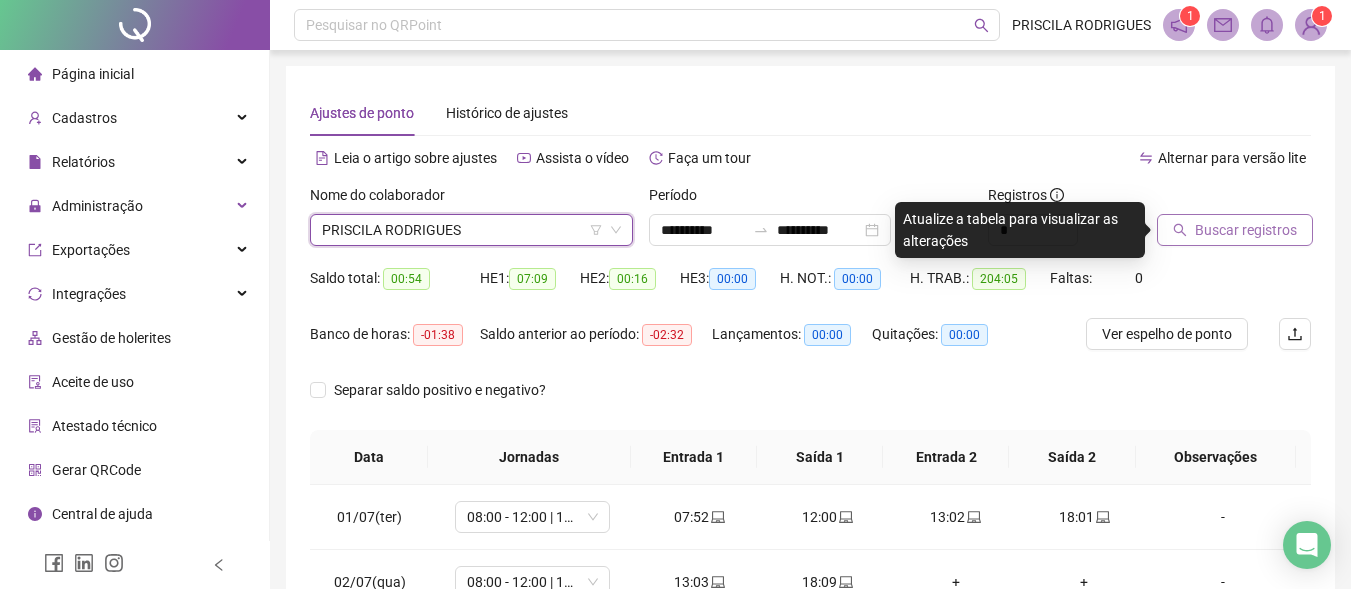 click on "Buscar registros" at bounding box center (1235, 230) 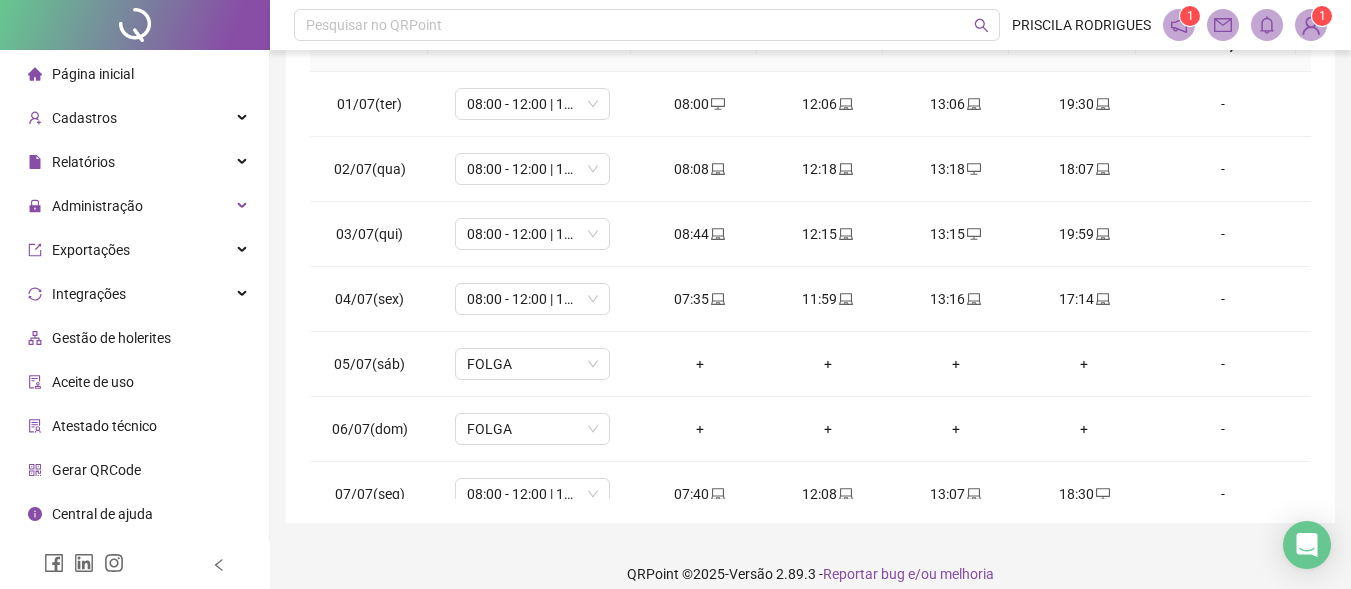 scroll, scrollTop: 414, scrollLeft: 0, axis: vertical 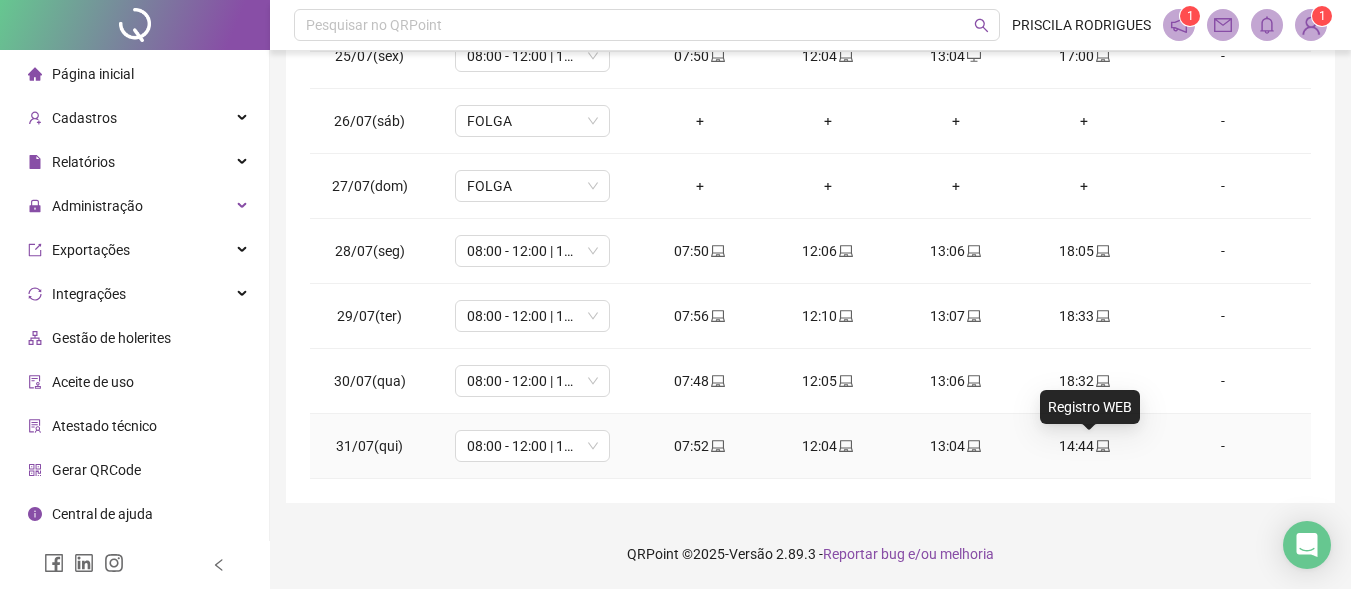 click 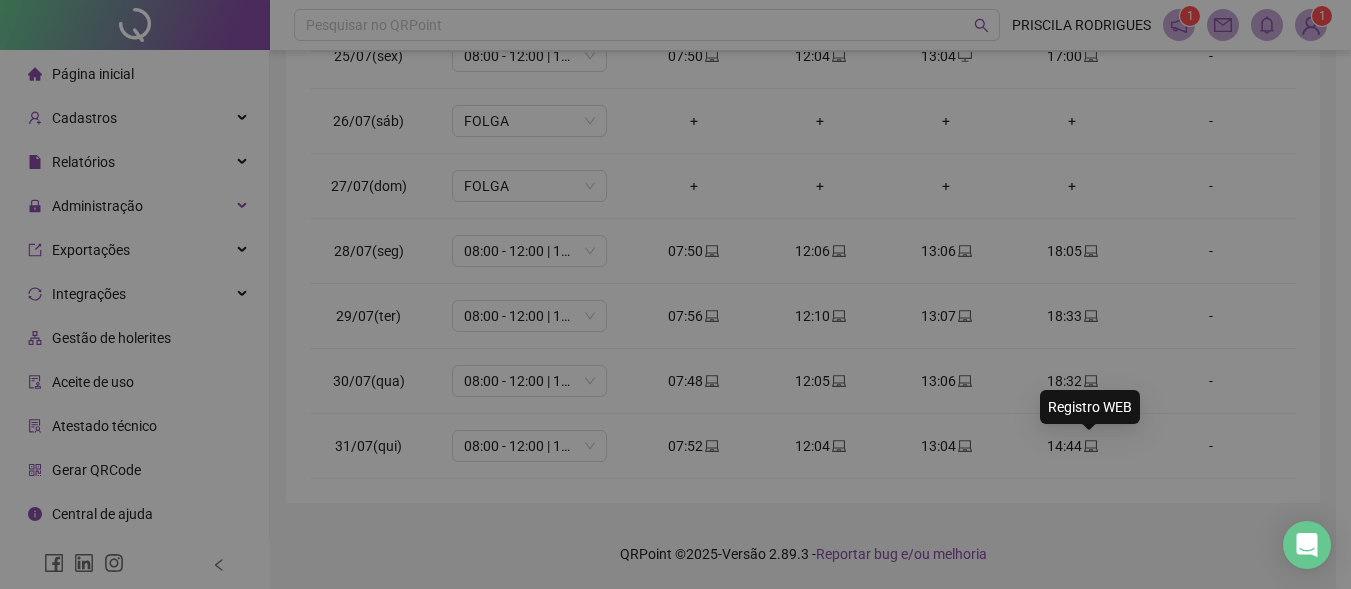type on "**********" 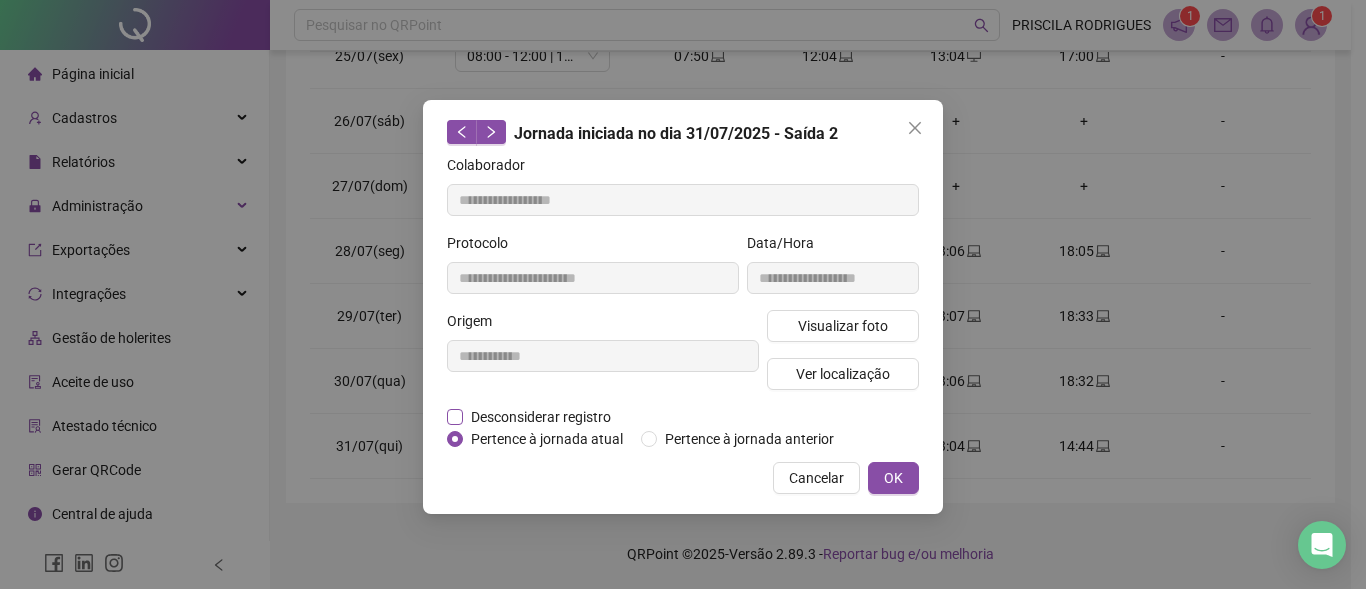 click on "Desconsiderar registro" at bounding box center (541, 417) 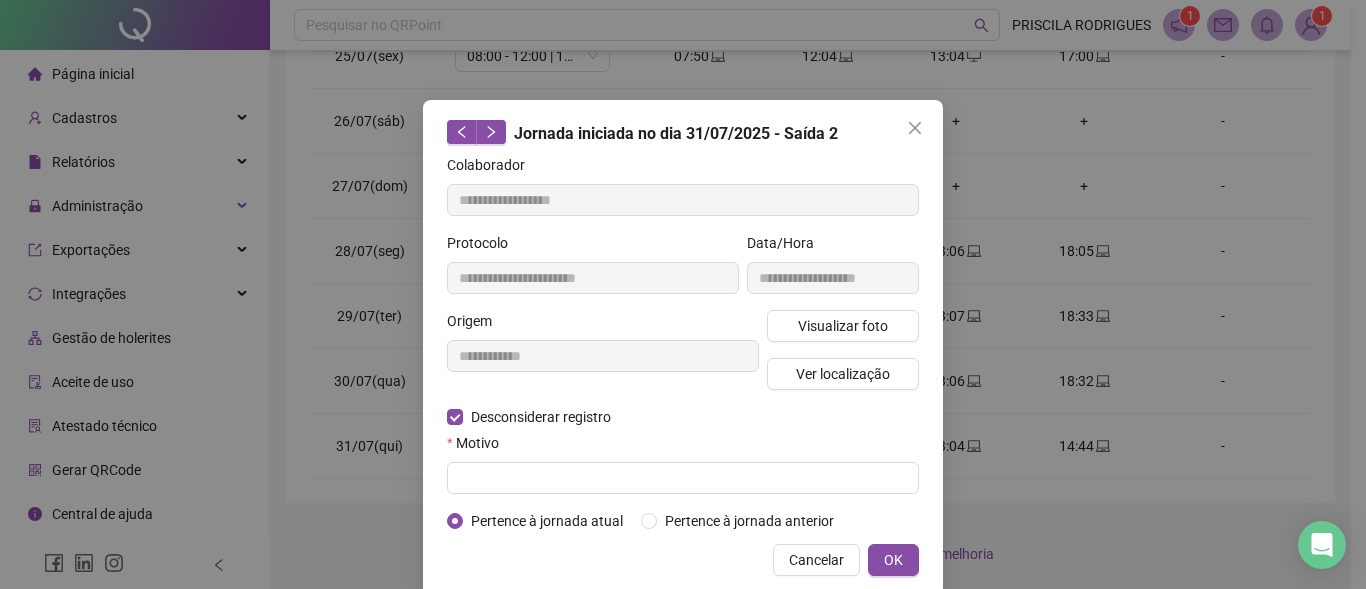 click on "Pertence à jornada atual" at bounding box center (547, 521) 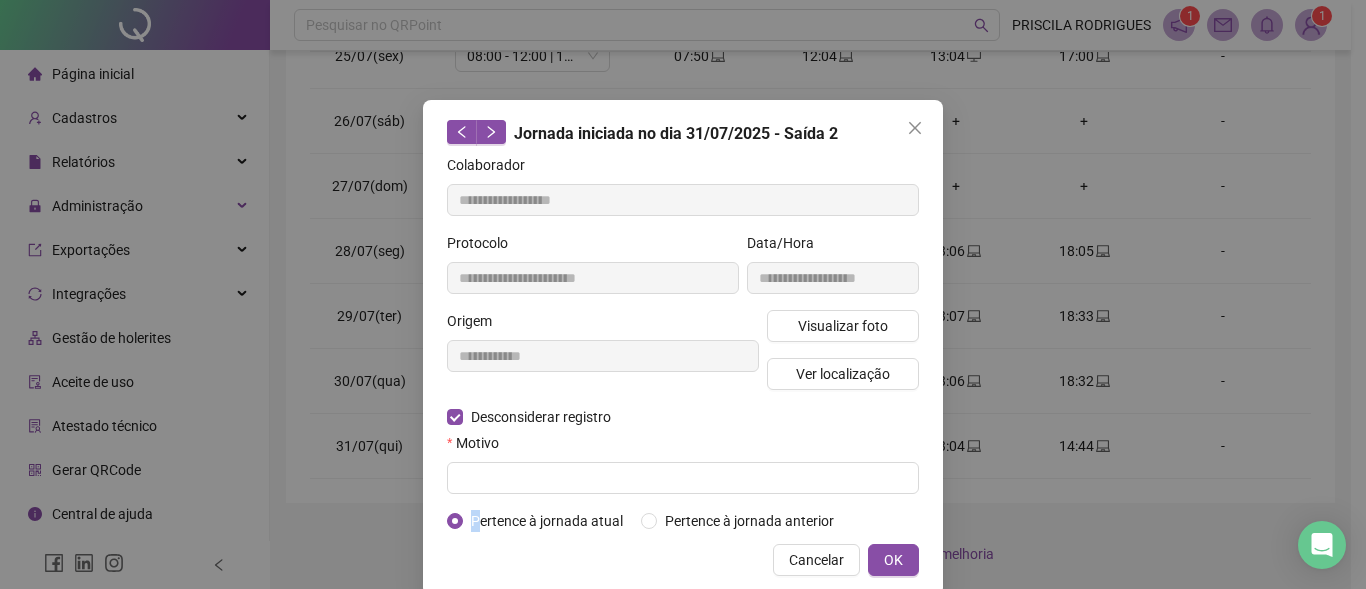 drag, startPoint x: 471, startPoint y: 501, endPoint x: 471, endPoint y: 512, distance: 11 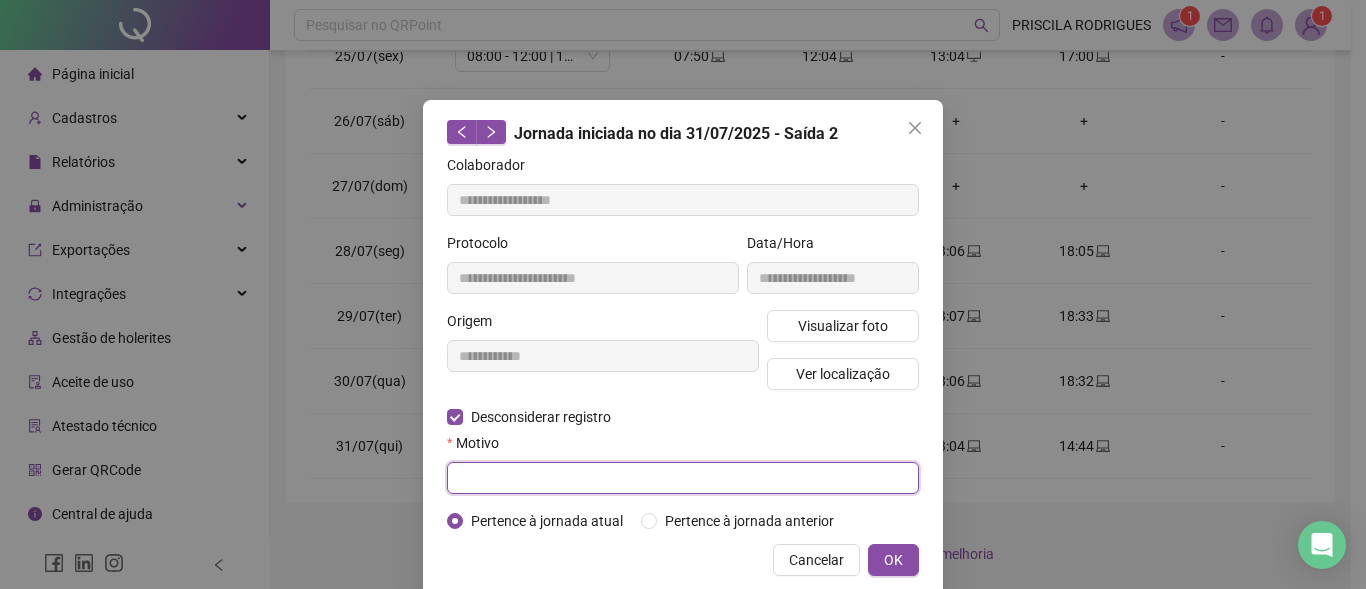 click at bounding box center [683, 478] 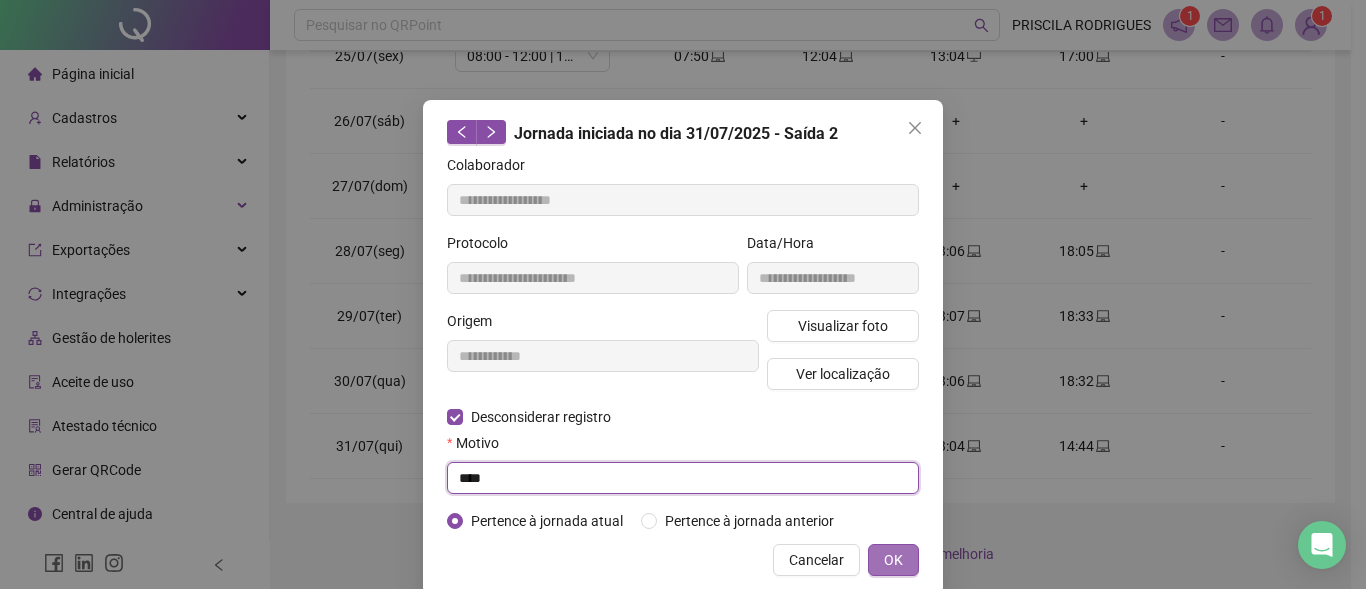 type on "****" 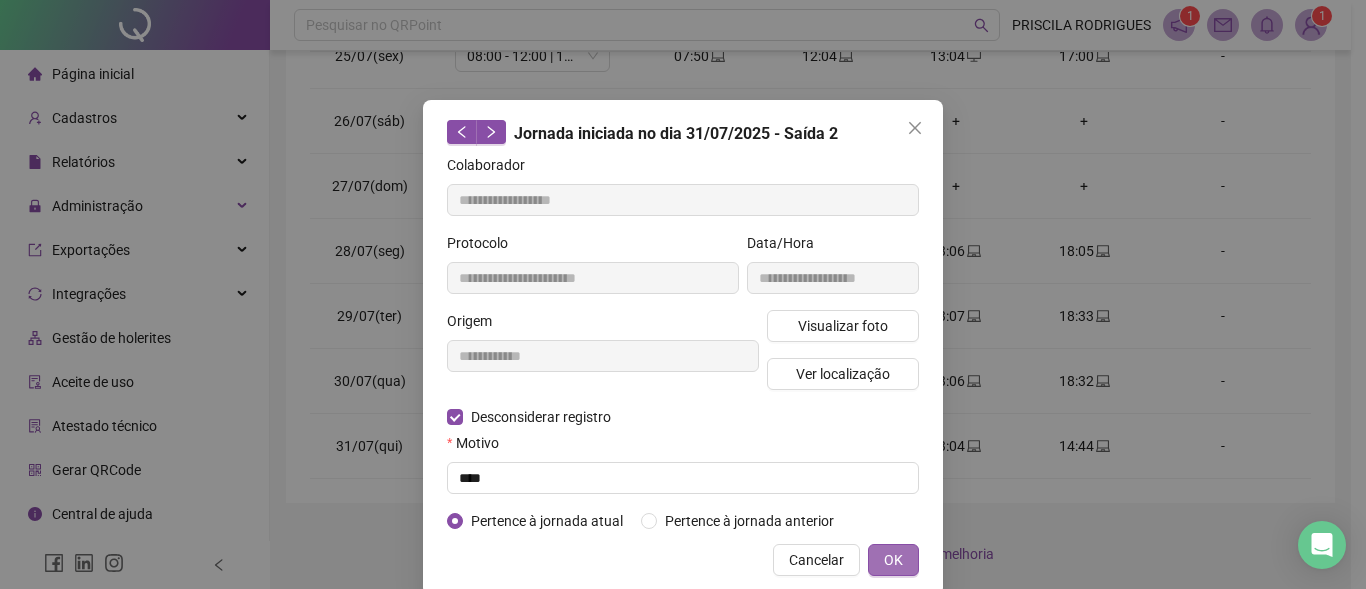 click on "OK" at bounding box center (893, 560) 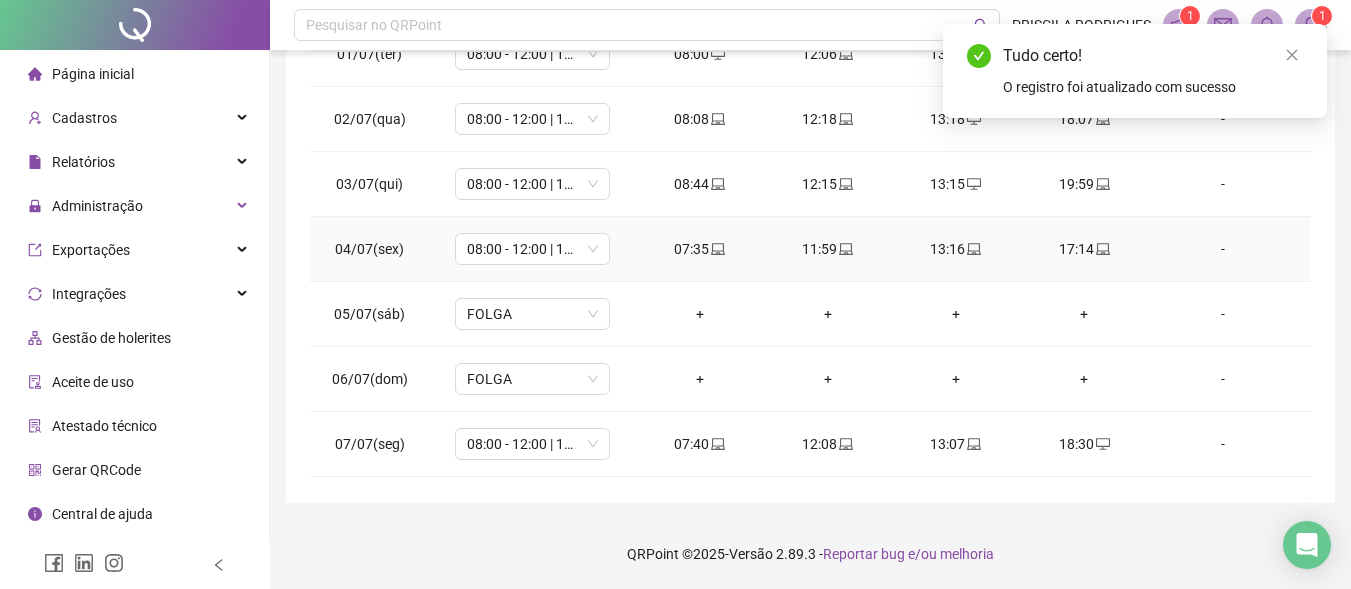 scroll, scrollTop: 0, scrollLeft: 0, axis: both 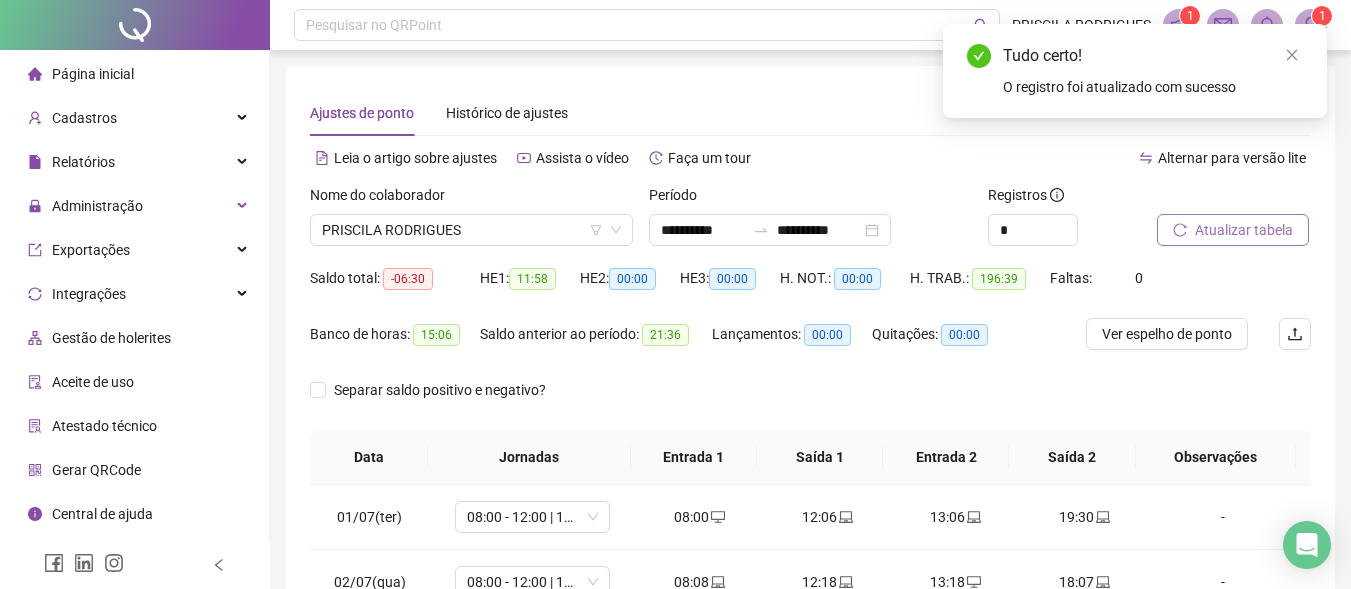 click on "Atualizar tabela" at bounding box center [1244, 230] 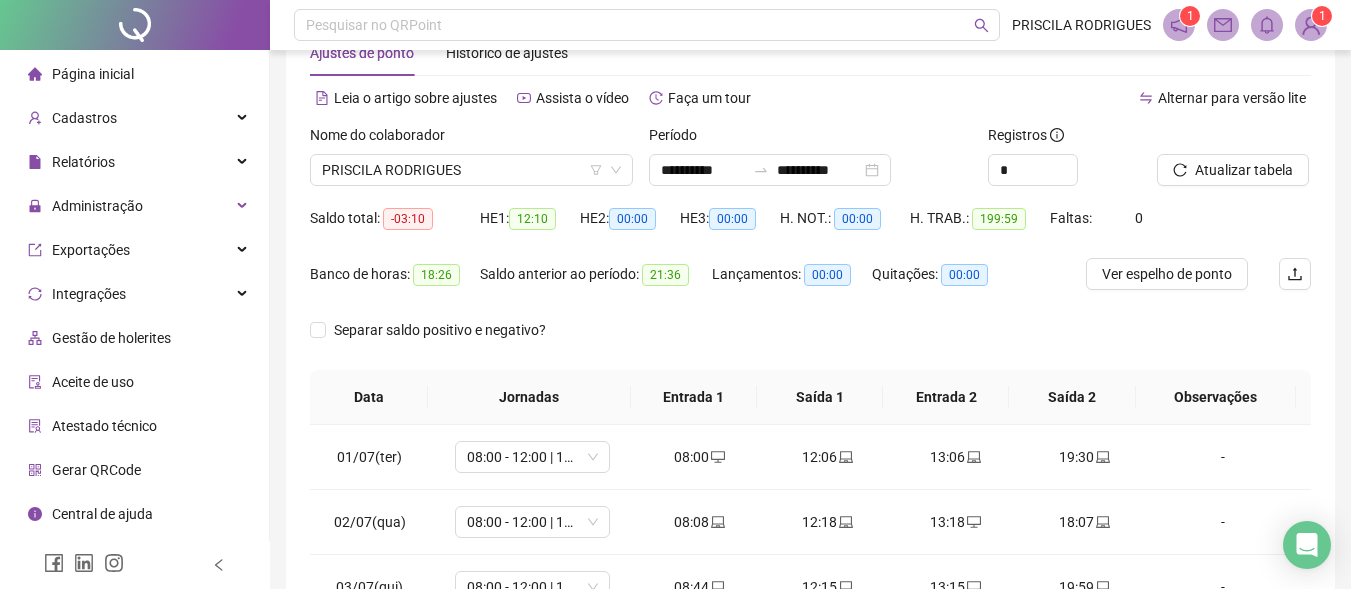 scroll, scrollTop: 100, scrollLeft: 0, axis: vertical 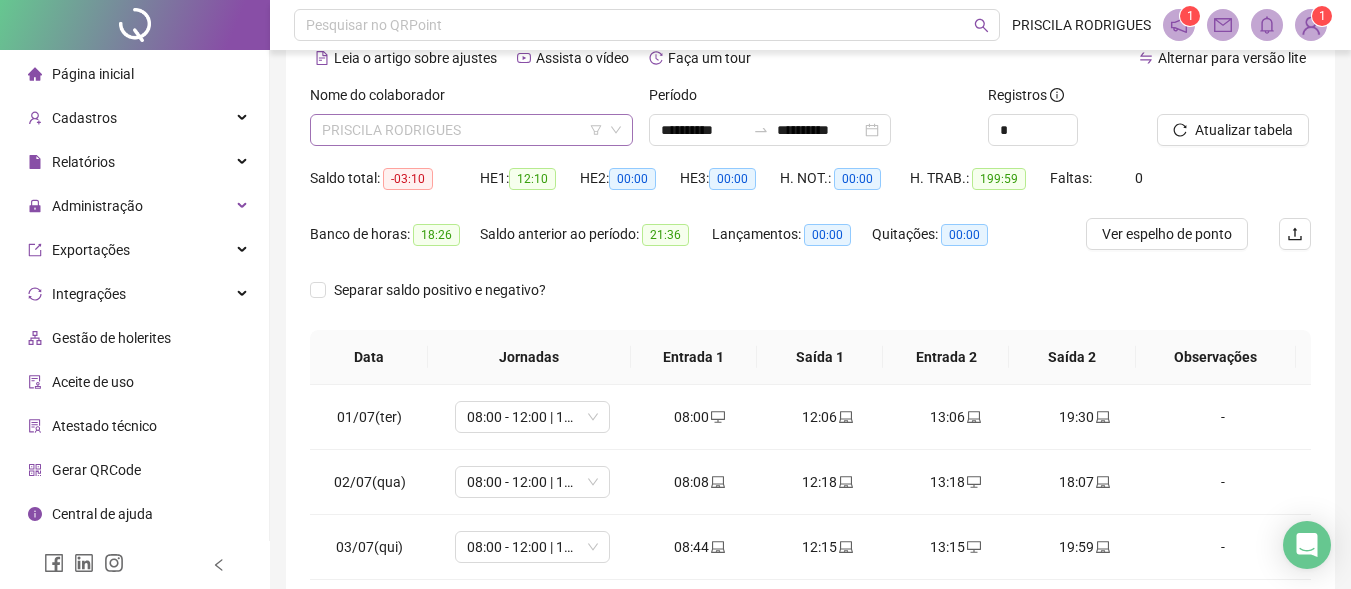 click on "PRISCILA RODRIGUES" at bounding box center [471, 130] 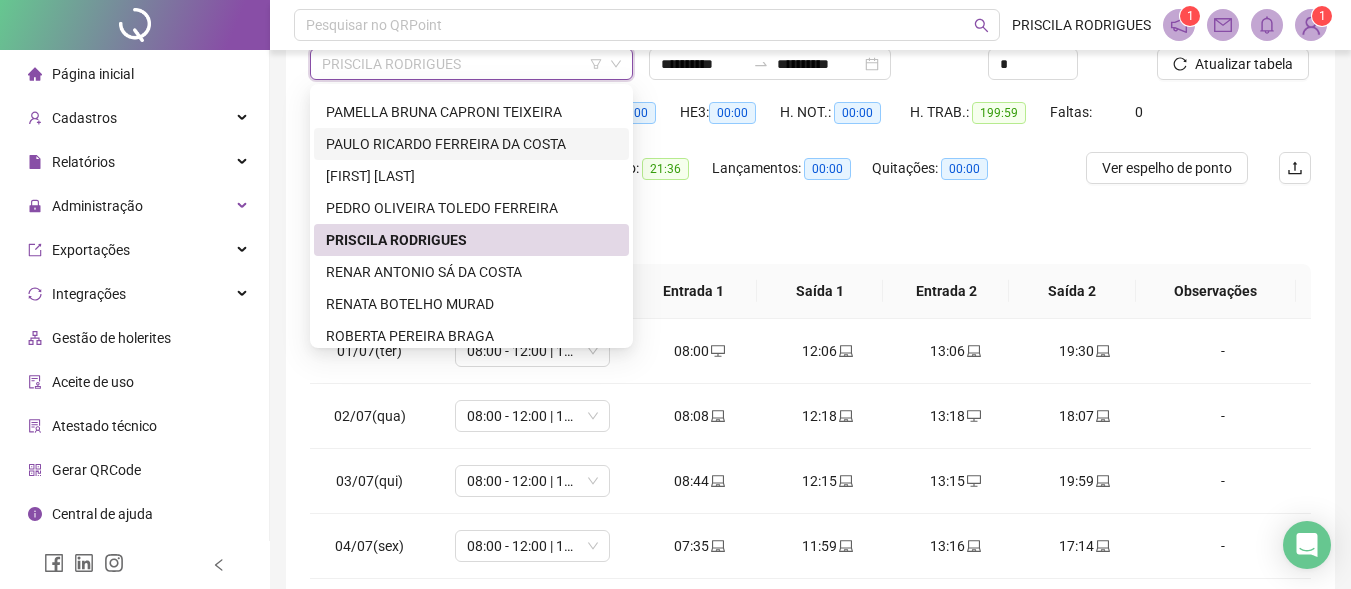 scroll, scrollTop: 200, scrollLeft: 0, axis: vertical 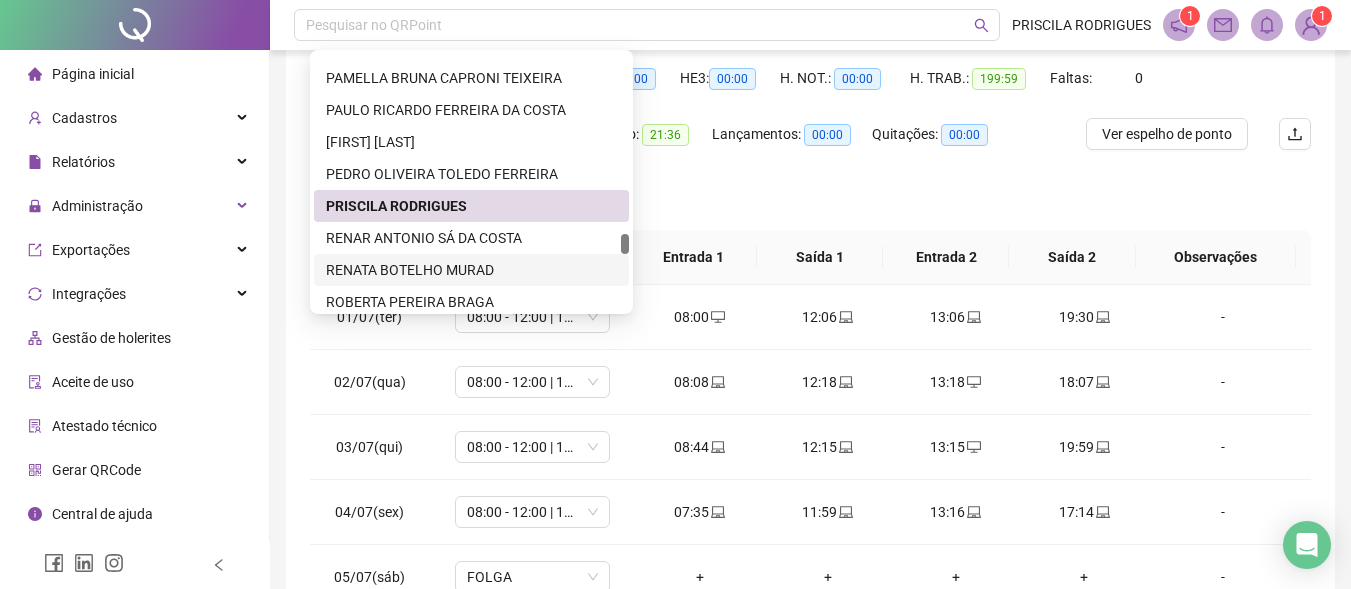click on "RENATA BOTELHO MURAD" at bounding box center [471, 270] 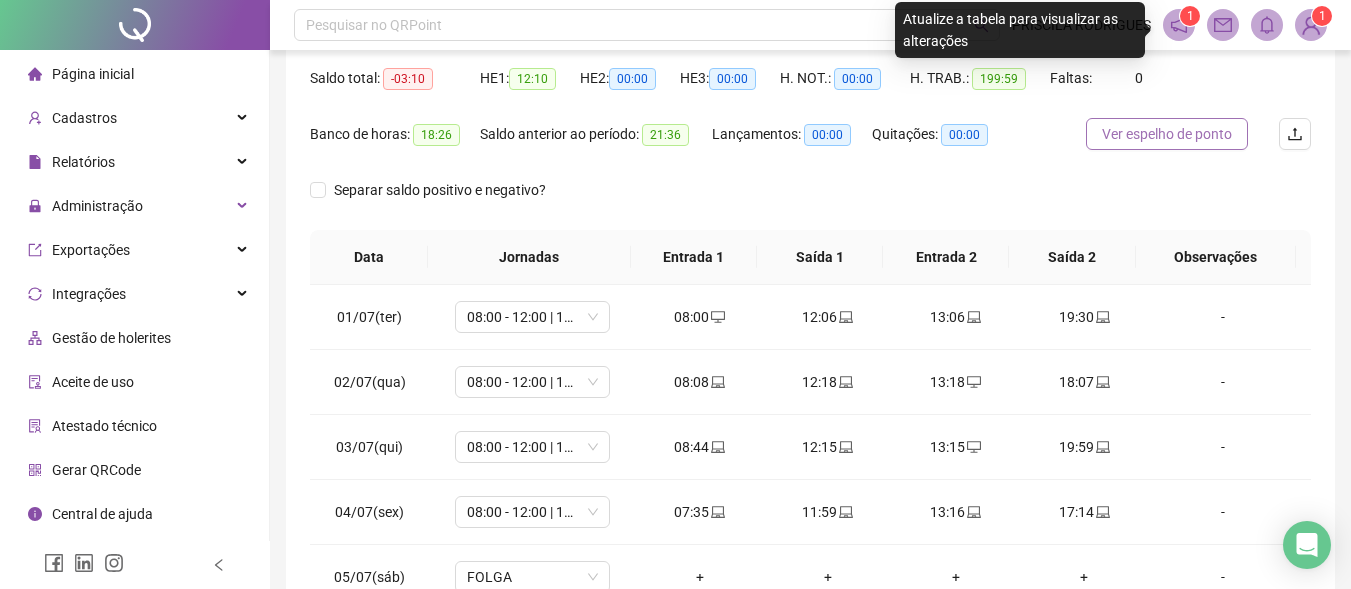 click on "Ver espelho de ponto" at bounding box center [1167, 134] 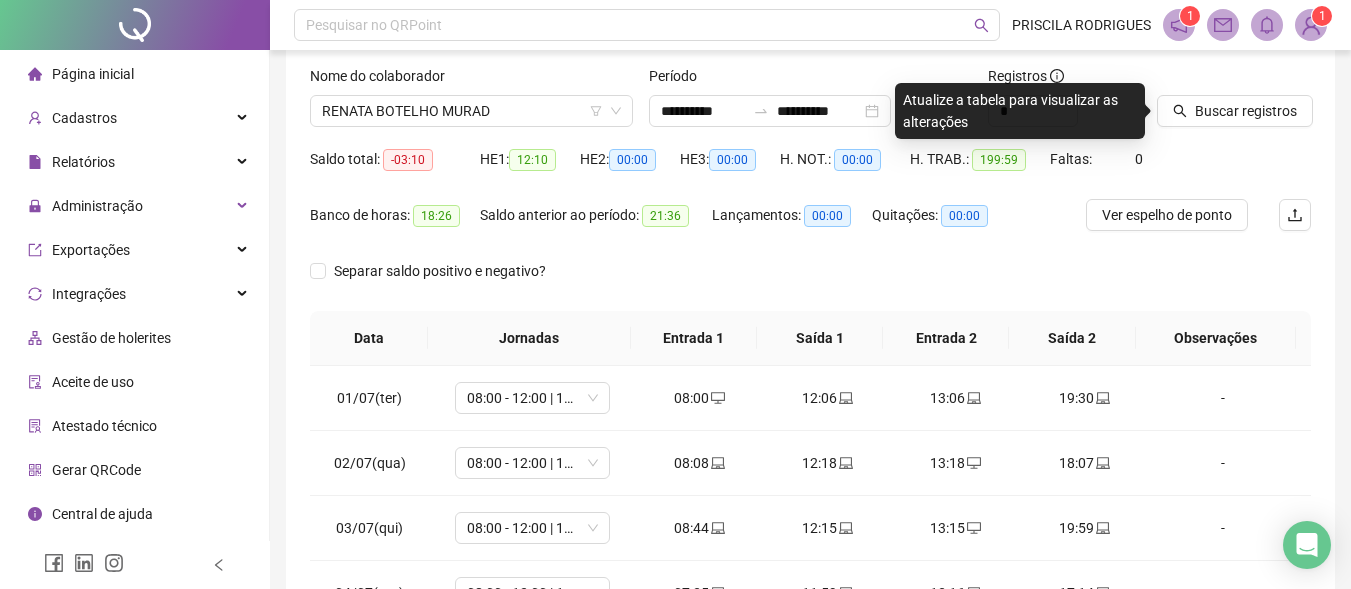 scroll, scrollTop: 0, scrollLeft: 0, axis: both 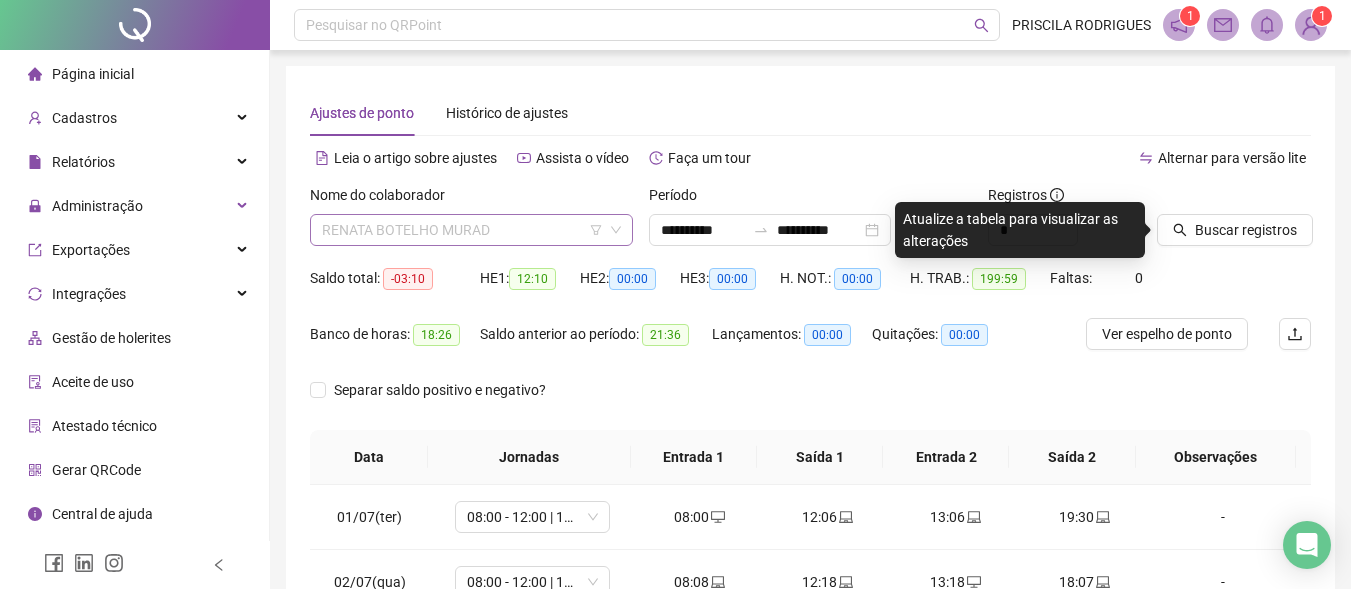 click on "RENATA BOTELHO MURAD" at bounding box center (471, 230) 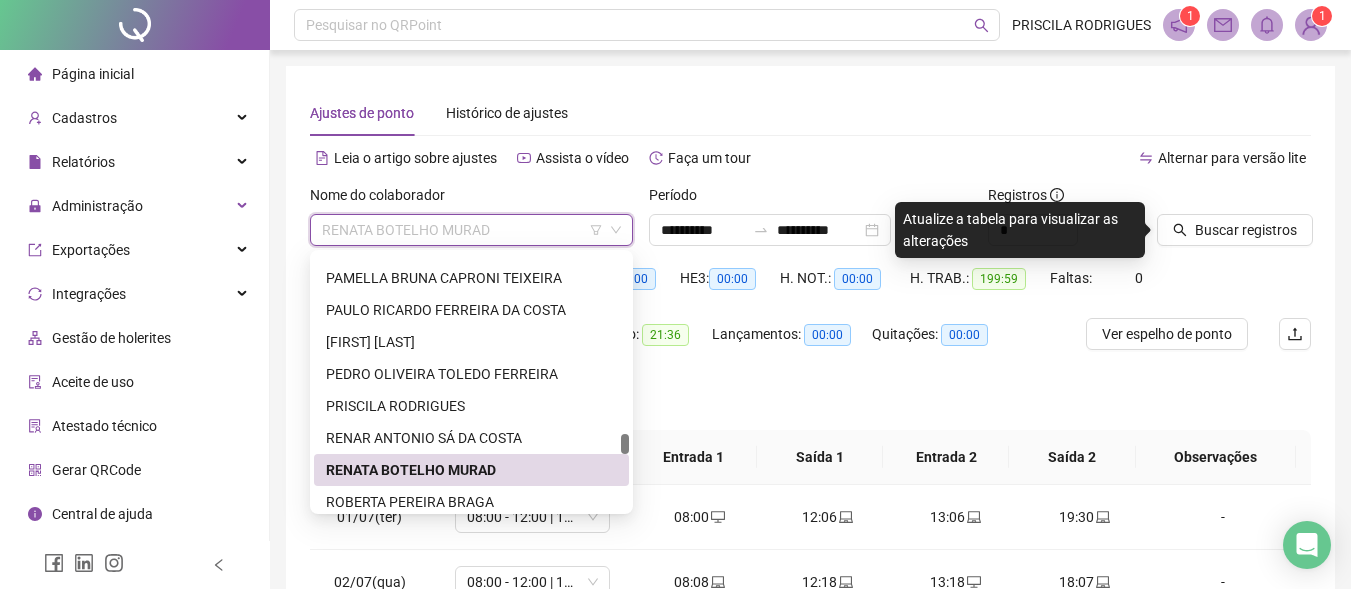 click on "RENATA BOTELHO MURAD" at bounding box center (471, 470) 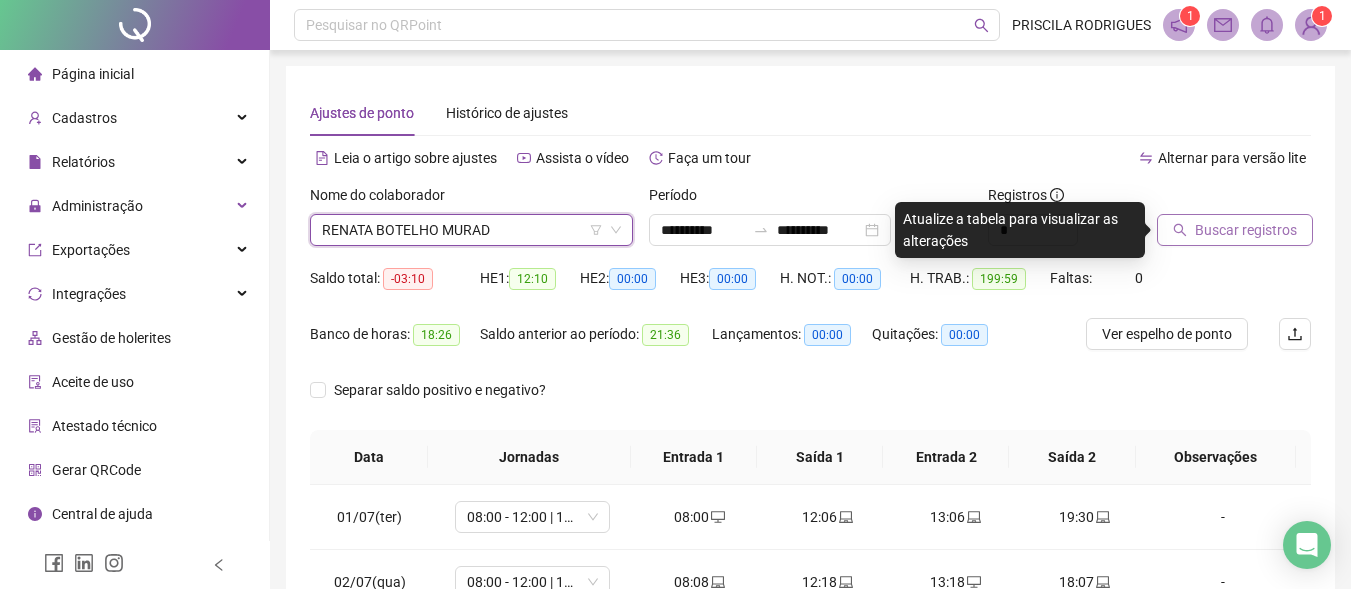 click on "Buscar registros" at bounding box center (1246, 230) 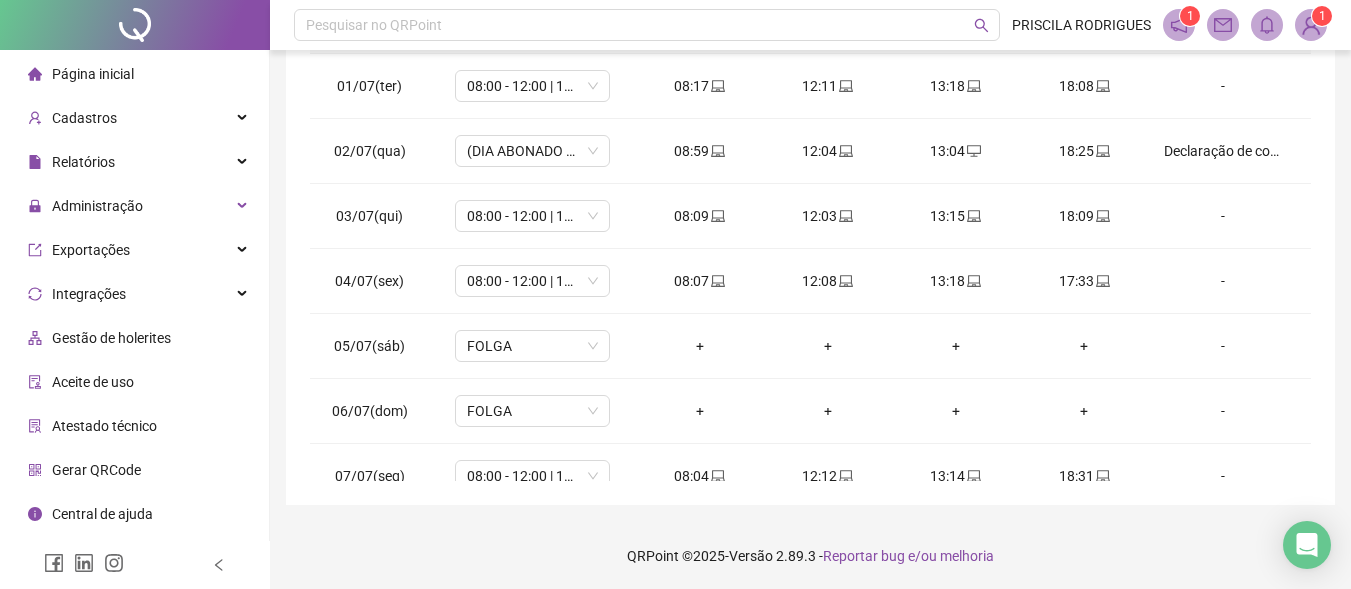 scroll, scrollTop: 416, scrollLeft: 0, axis: vertical 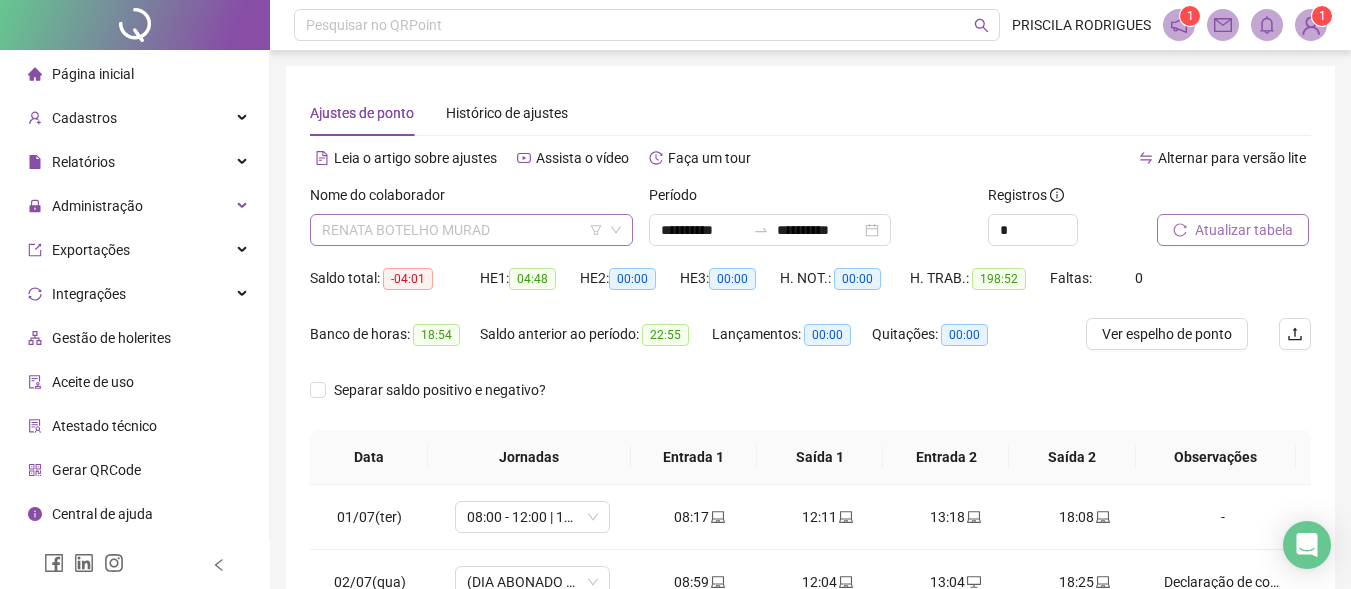 click on "RENATA BOTELHO MURAD" at bounding box center [471, 230] 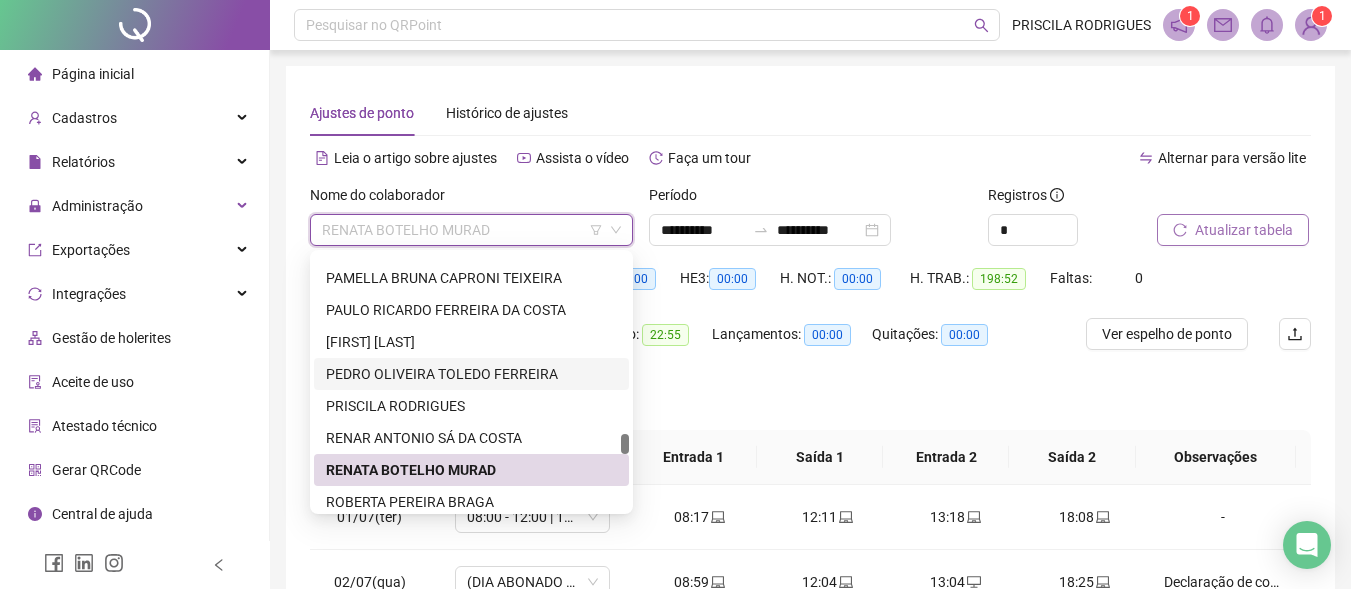 scroll, scrollTop: 3900, scrollLeft: 0, axis: vertical 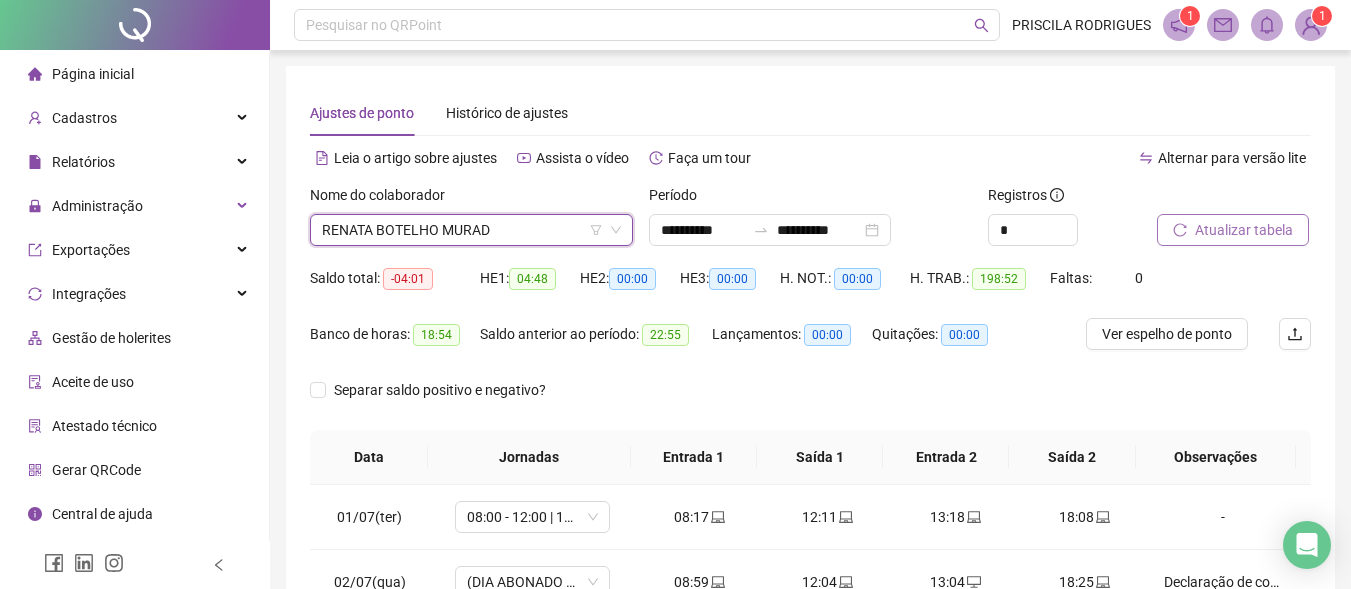 click on "Atualizar tabela" at bounding box center (1244, 230) 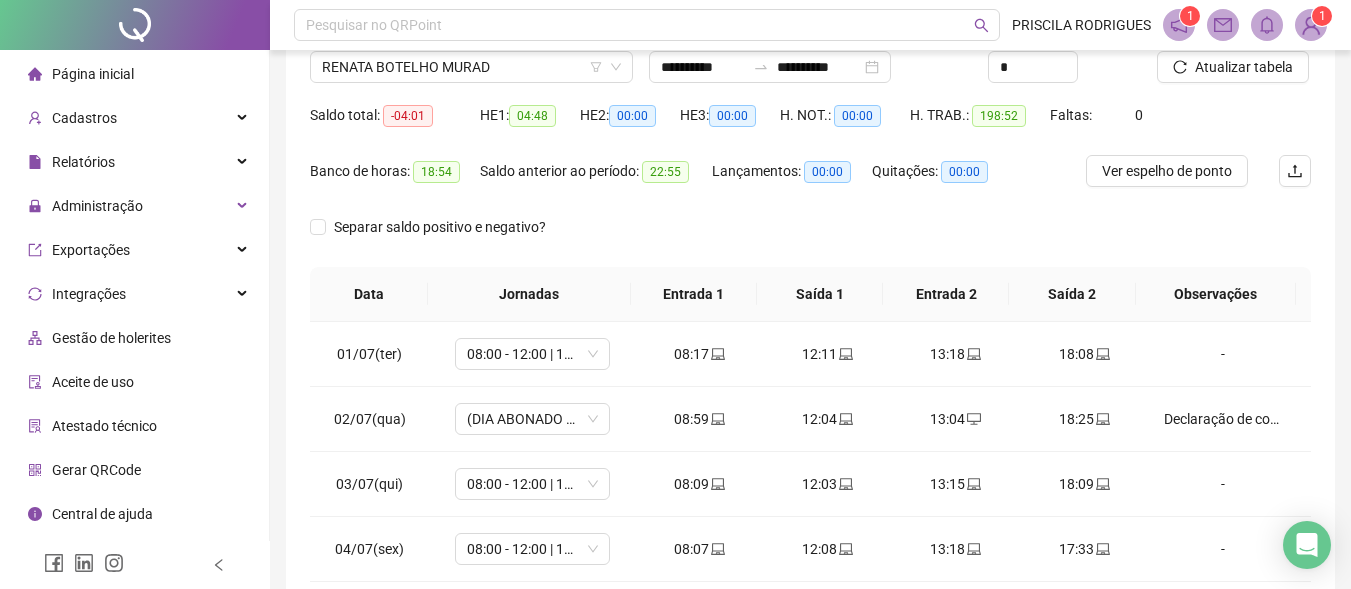scroll, scrollTop: 400, scrollLeft: 0, axis: vertical 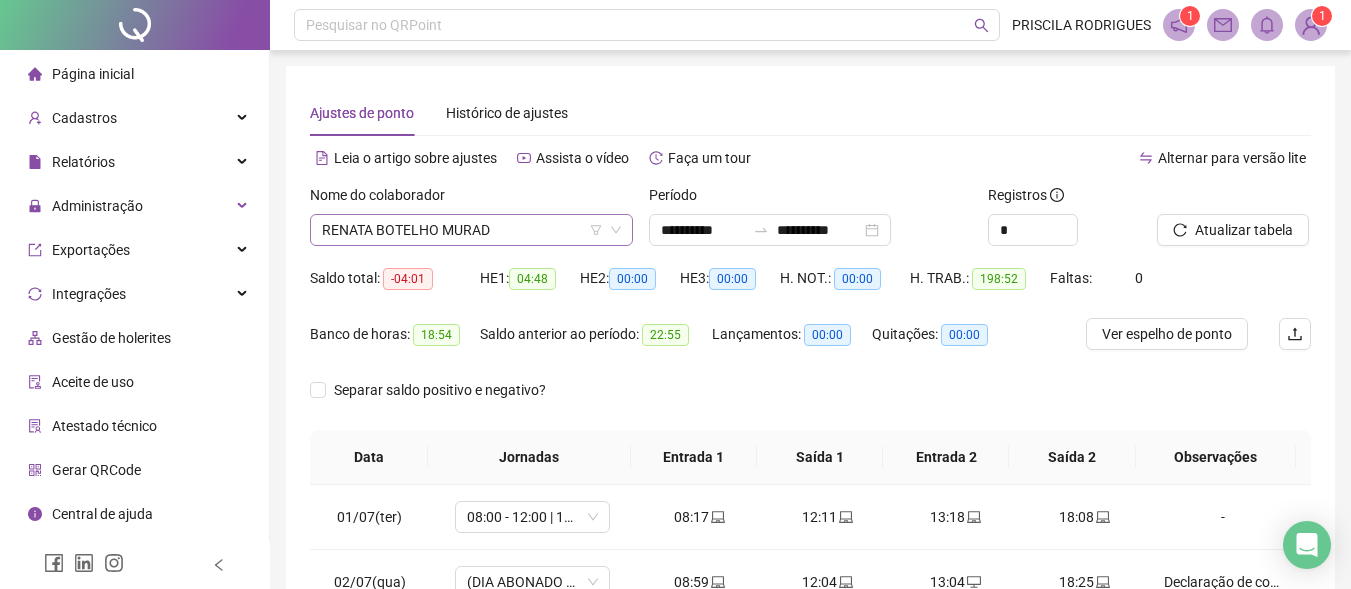 click on "RENATA BOTELHO MURAD" at bounding box center (471, 230) 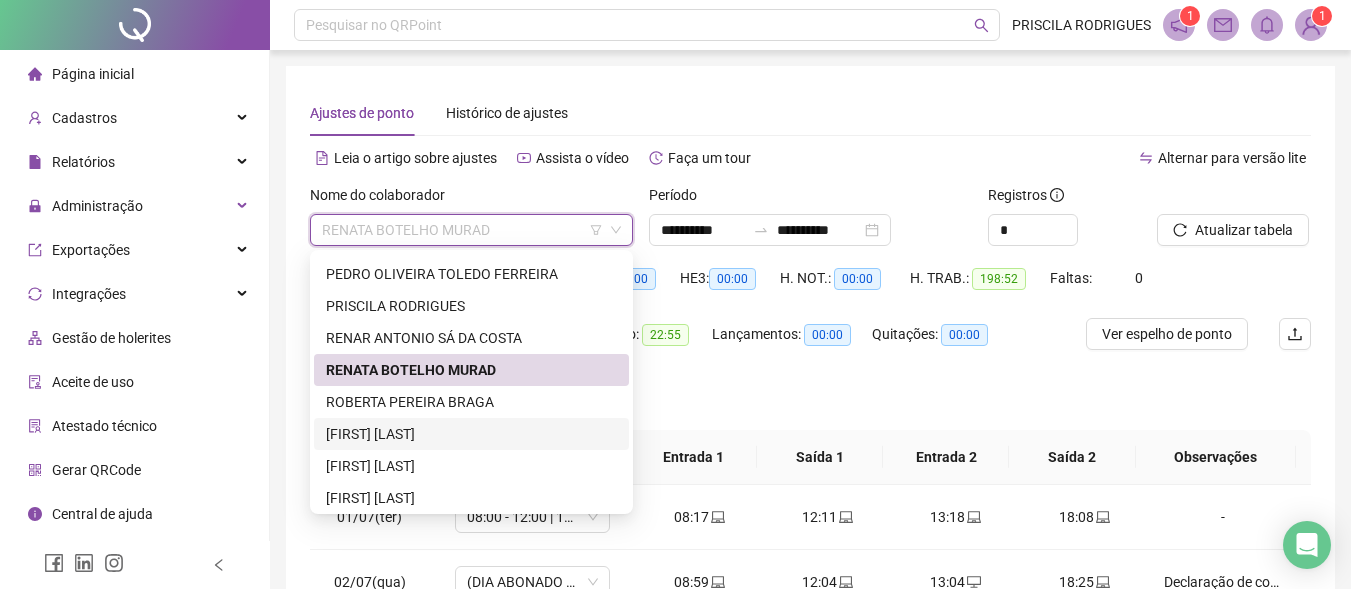 click on "[FIRST] [LAST]" at bounding box center [471, 434] 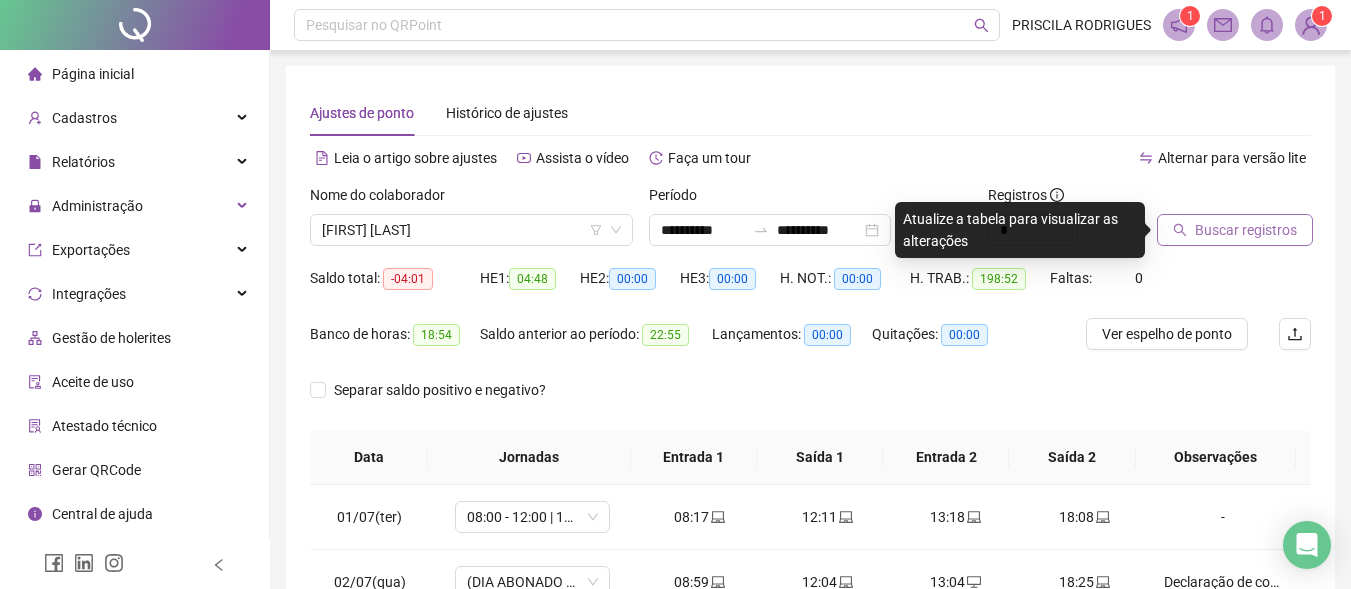 click on "Buscar registros" at bounding box center (1246, 230) 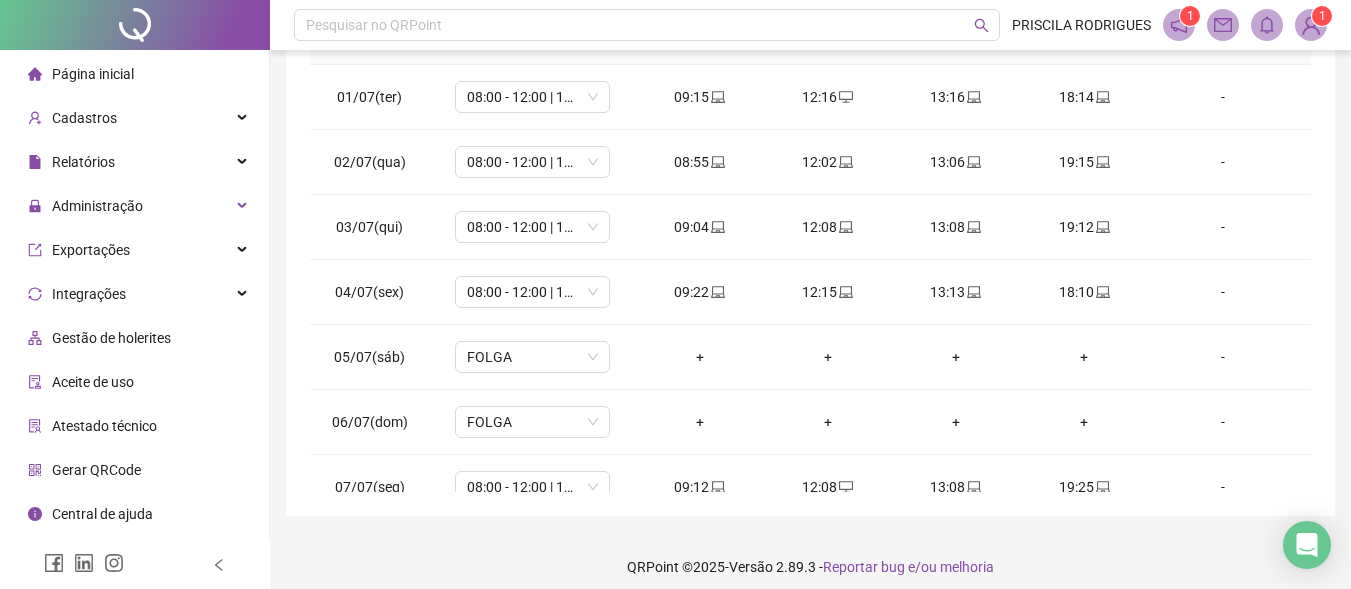 scroll, scrollTop: 433, scrollLeft: 0, axis: vertical 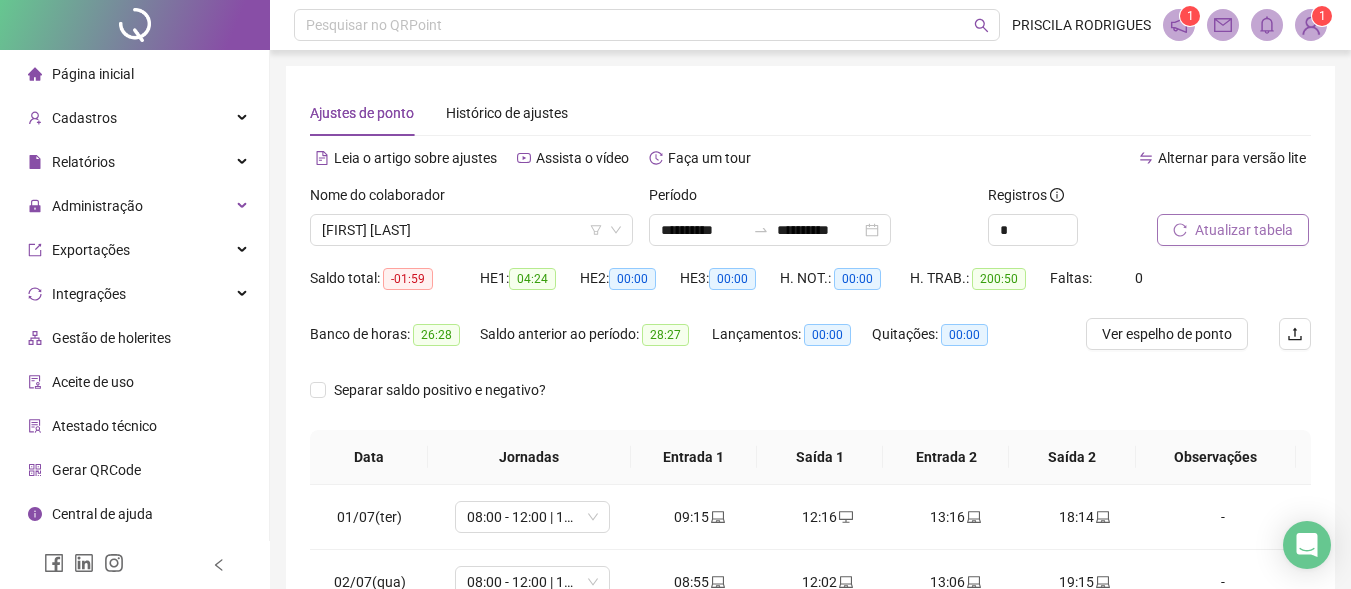drag, startPoint x: 1187, startPoint y: 331, endPoint x: 1173, endPoint y: 292, distance: 41.4367 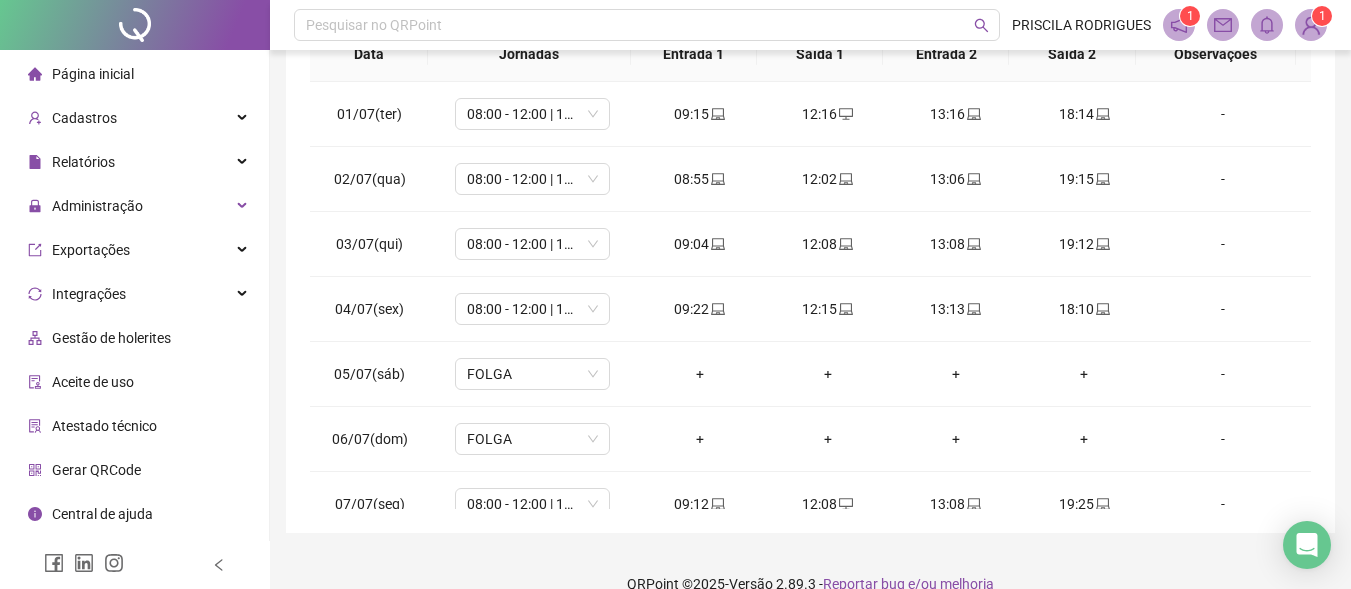 scroll, scrollTop: 433, scrollLeft: 0, axis: vertical 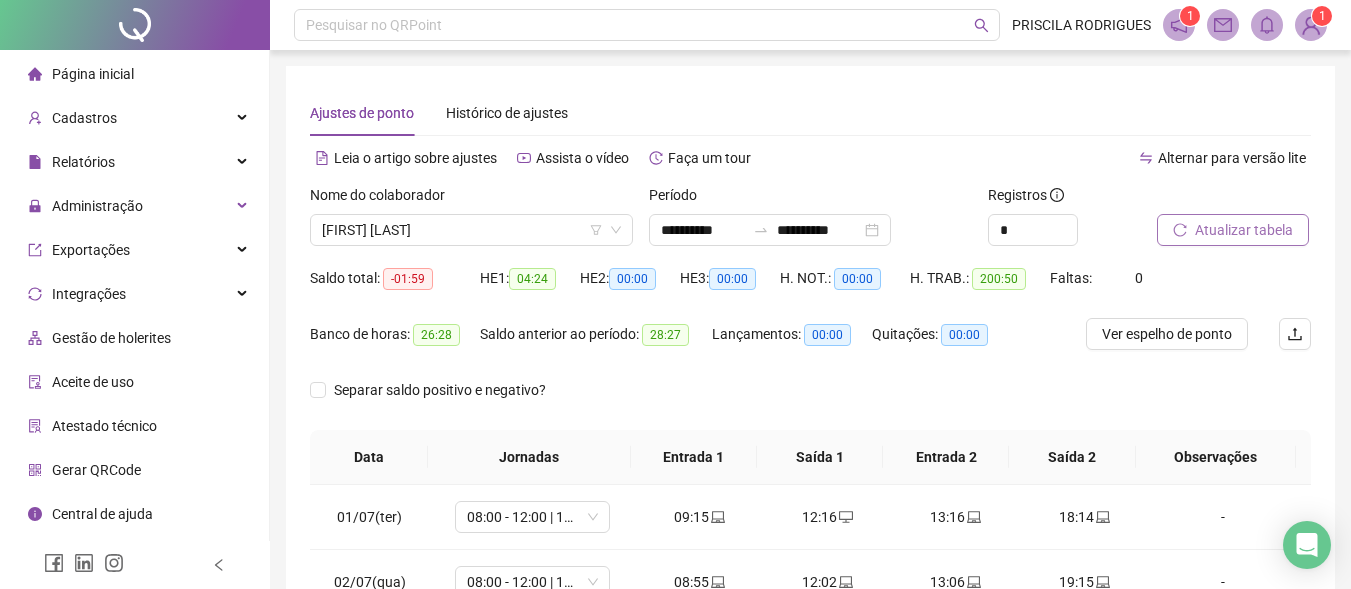 click on "Atualizar tabela" at bounding box center (1244, 230) 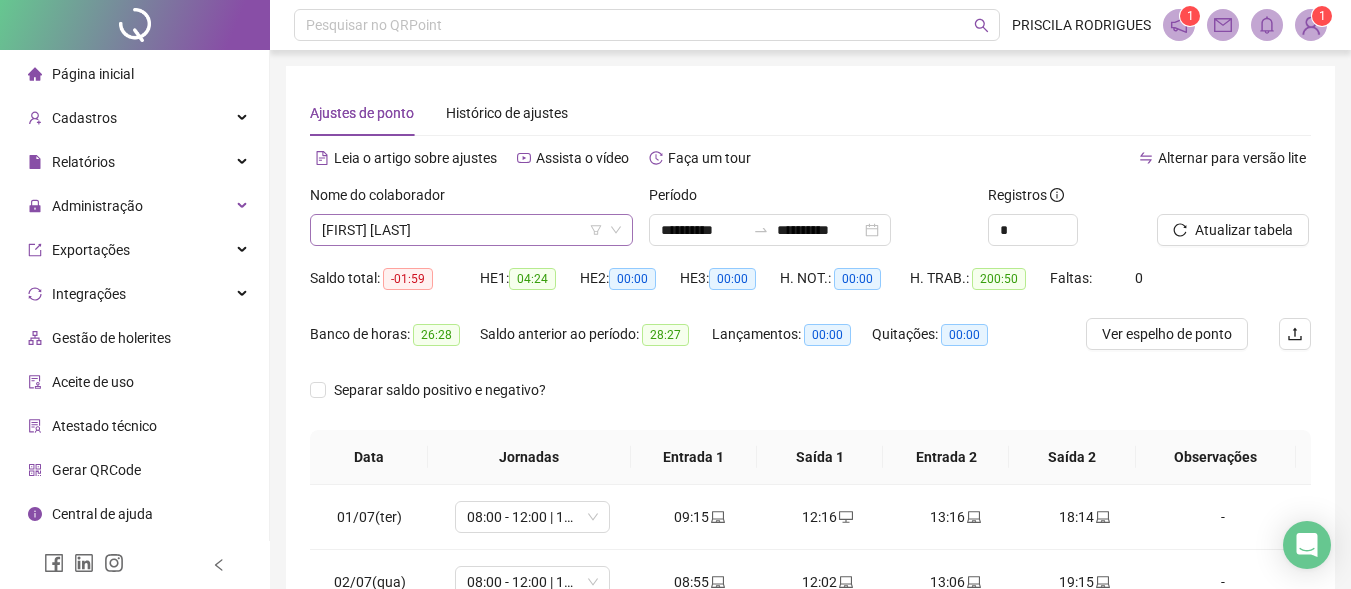 click on "[FIRST] [LAST]" at bounding box center (471, 230) 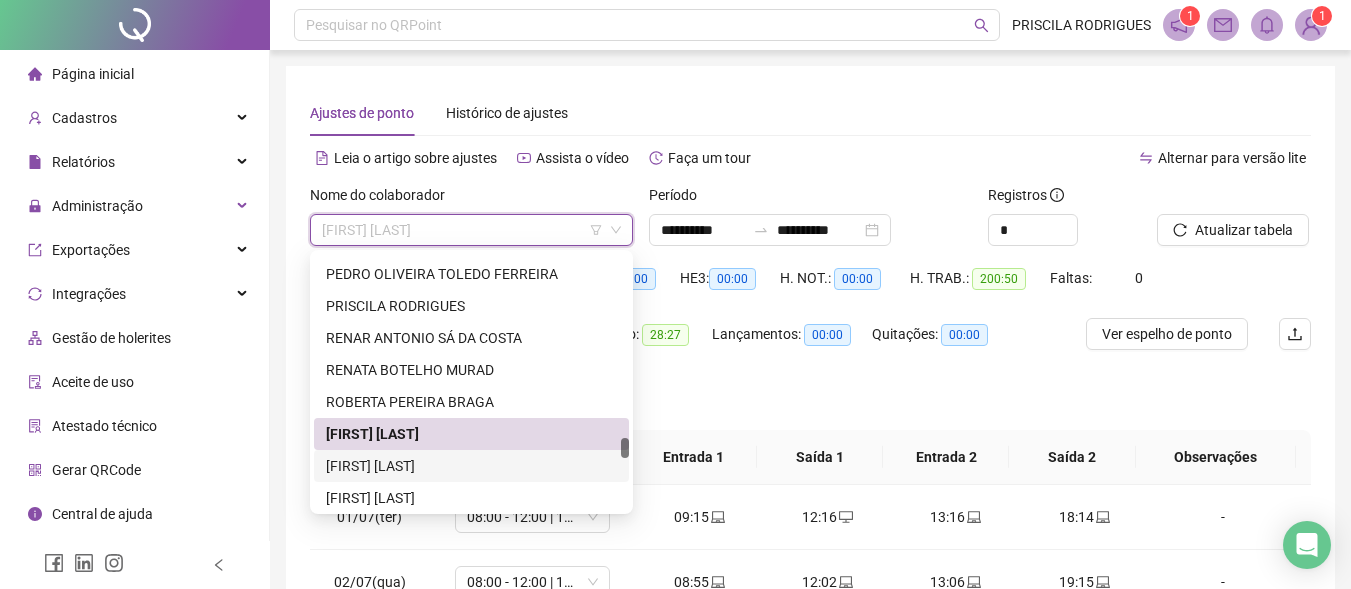 scroll, scrollTop: 4000, scrollLeft: 0, axis: vertical 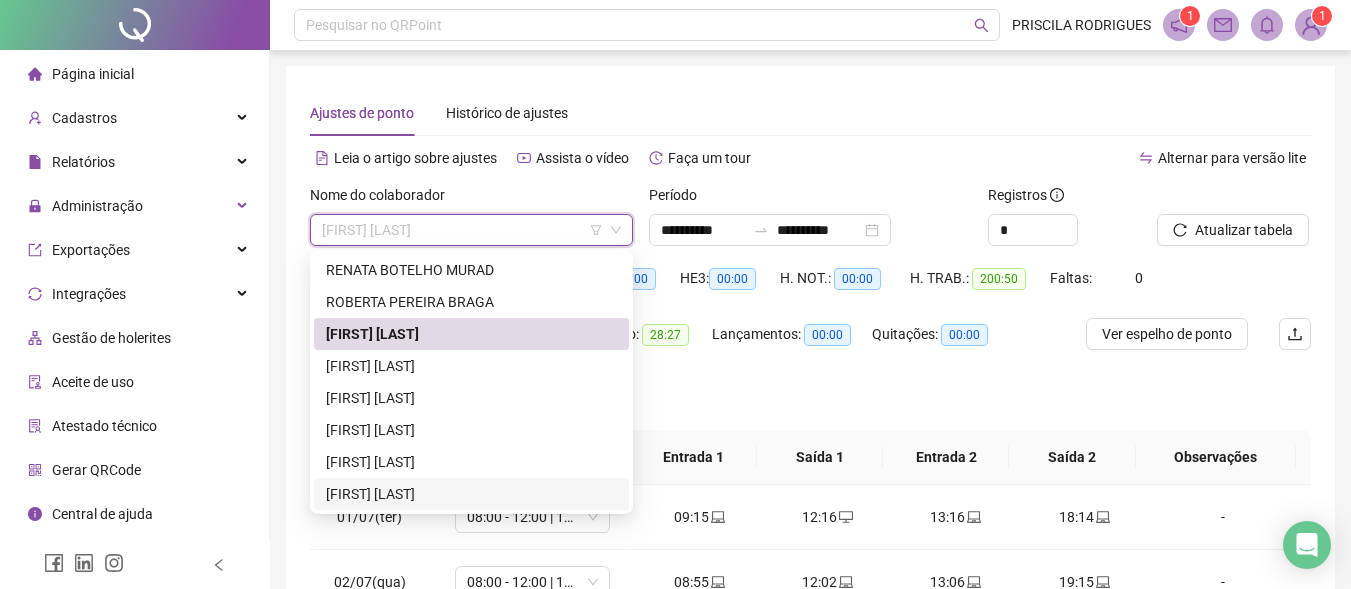 click on "[FIRST] [LAST]" at bounding box center (471, 494) 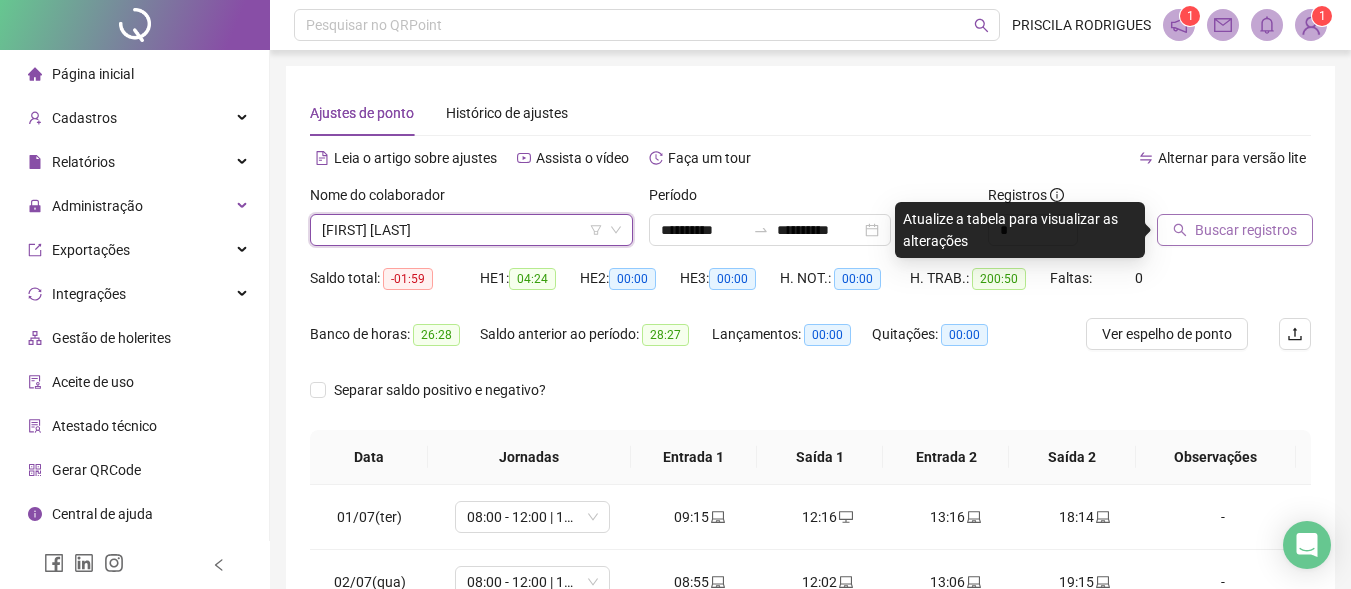 click on "Buscar registros" at bounding box center [1246, 230] 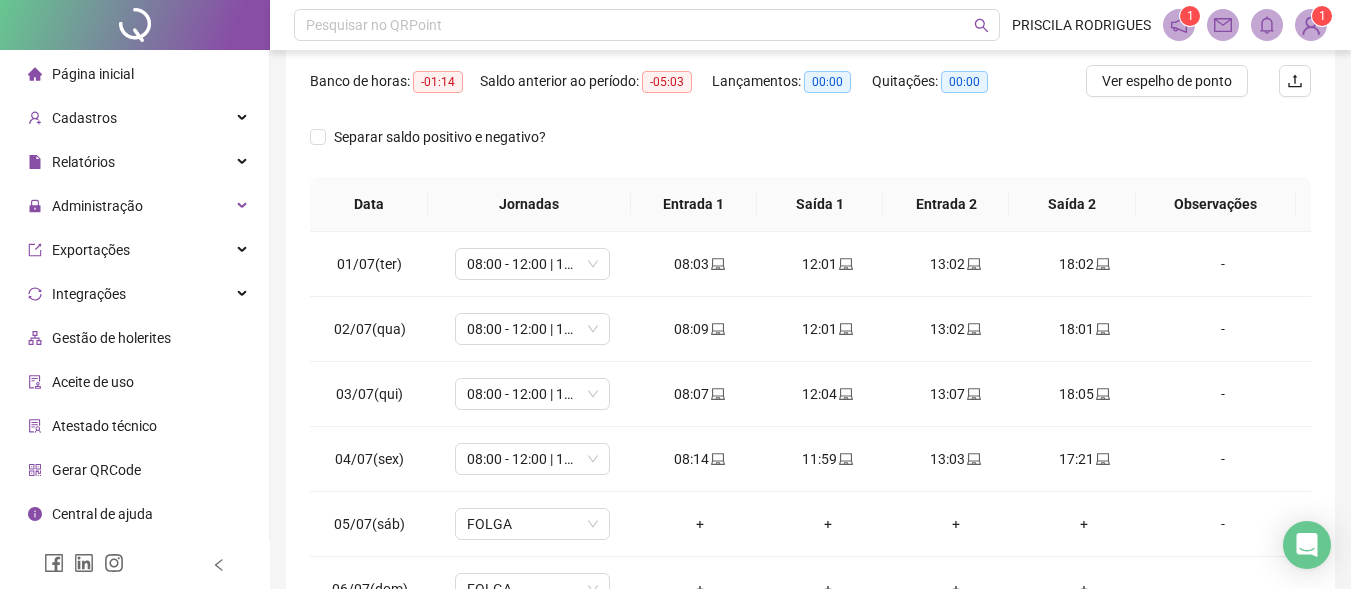 scroll, scrollTop: 300, scrollLeft: 0, axis: vertical 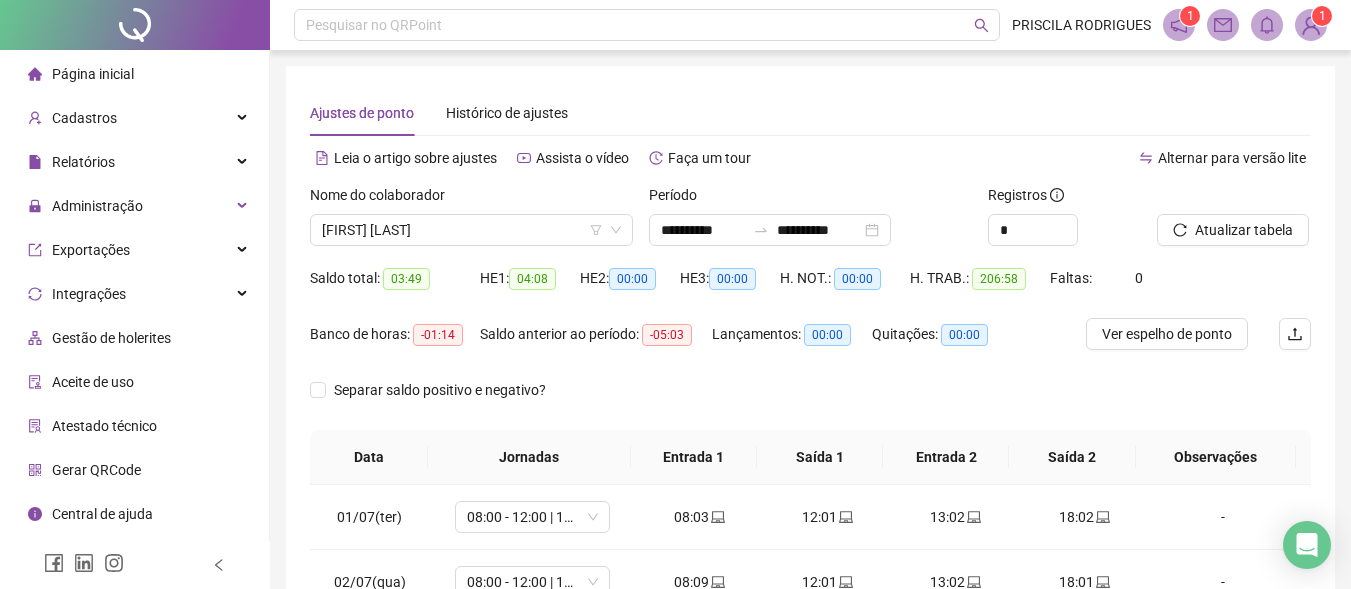 click at bounding box center [1209, 199] 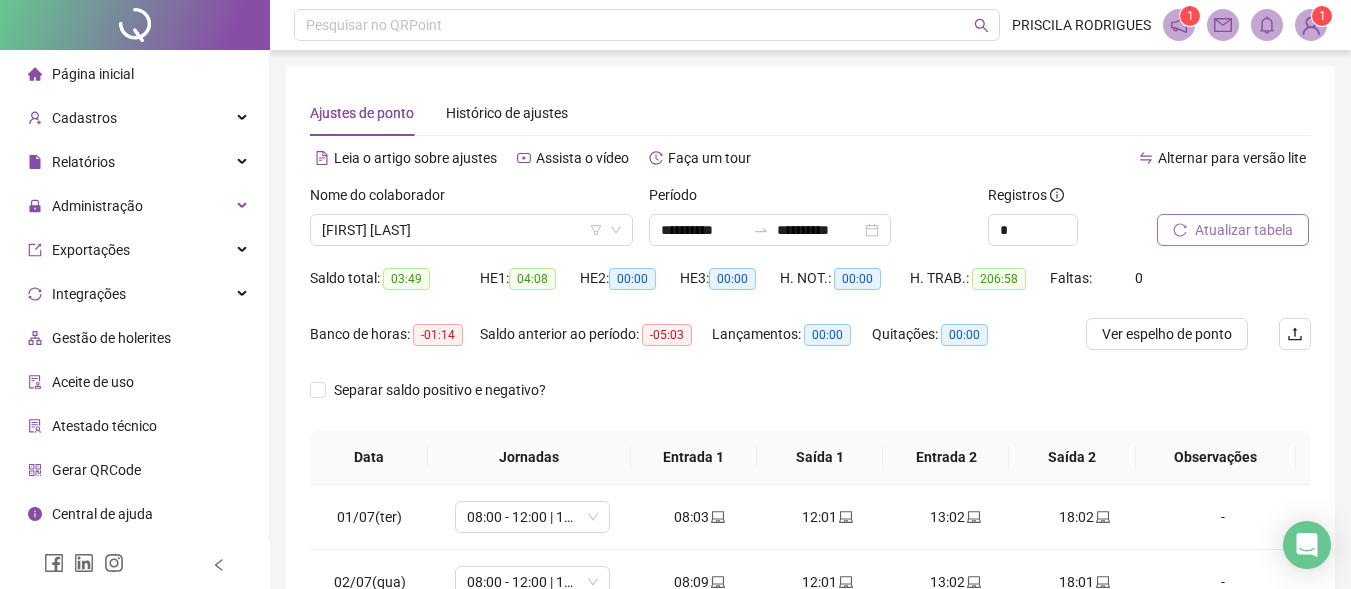 click on "Atualizar tabela" at bounding box center (1233, 230) 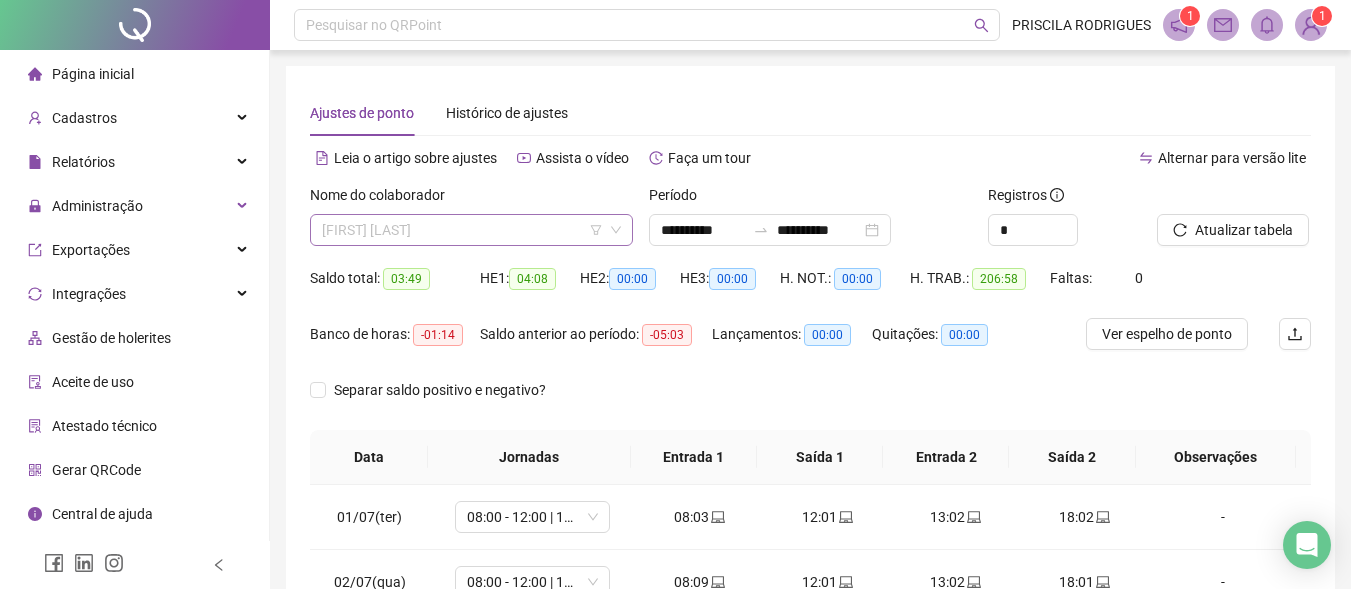 click on "[FIRST] [LAST]" at bounding box center [471, 230] 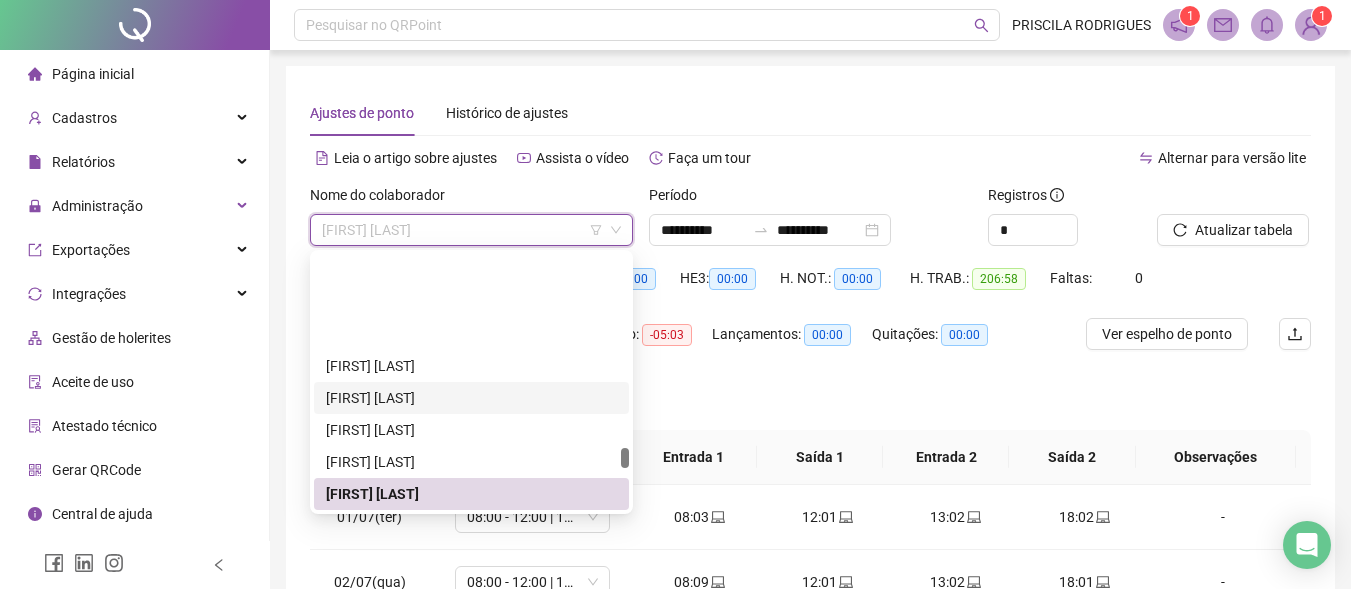 scroll, scrollTop: 4100, scrollLeft: 0, axis: vertical 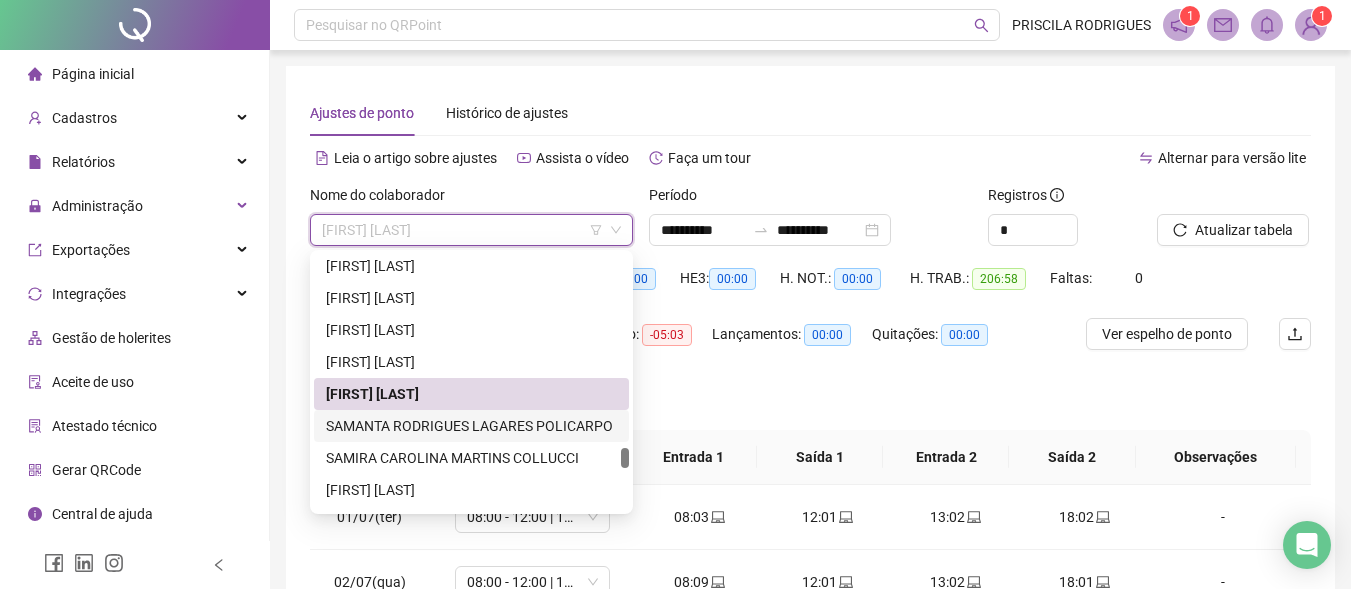 click on "SAMANTA RODRIGUES LAGARES POLICARPO" at bounding box center [471, 426] 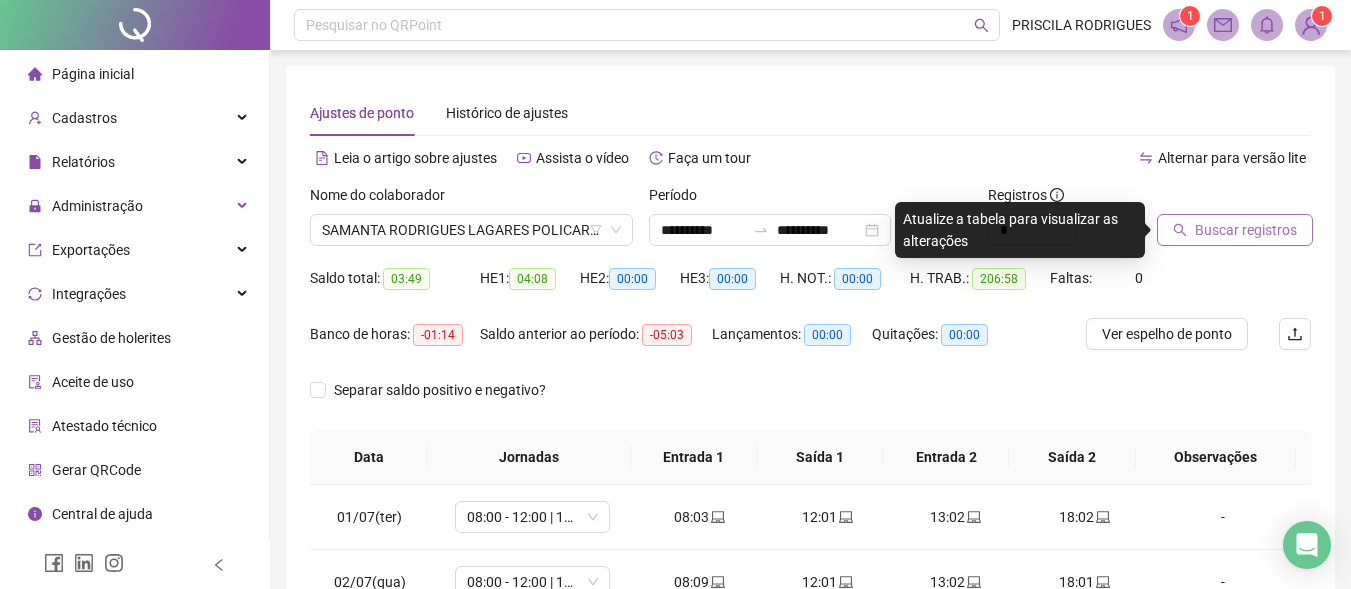 click on "Buscar registros" at bounding box center [1235, 230] 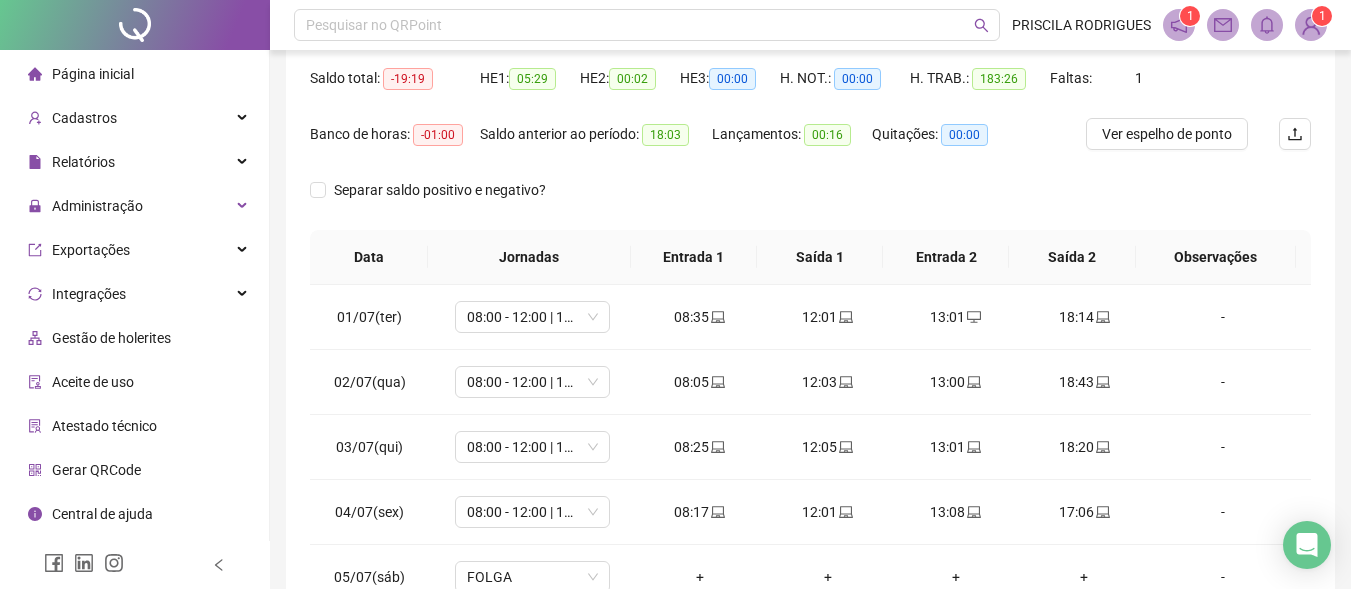 scroll, scrollTop: 300, scrollLeft: 0, axis: vertical 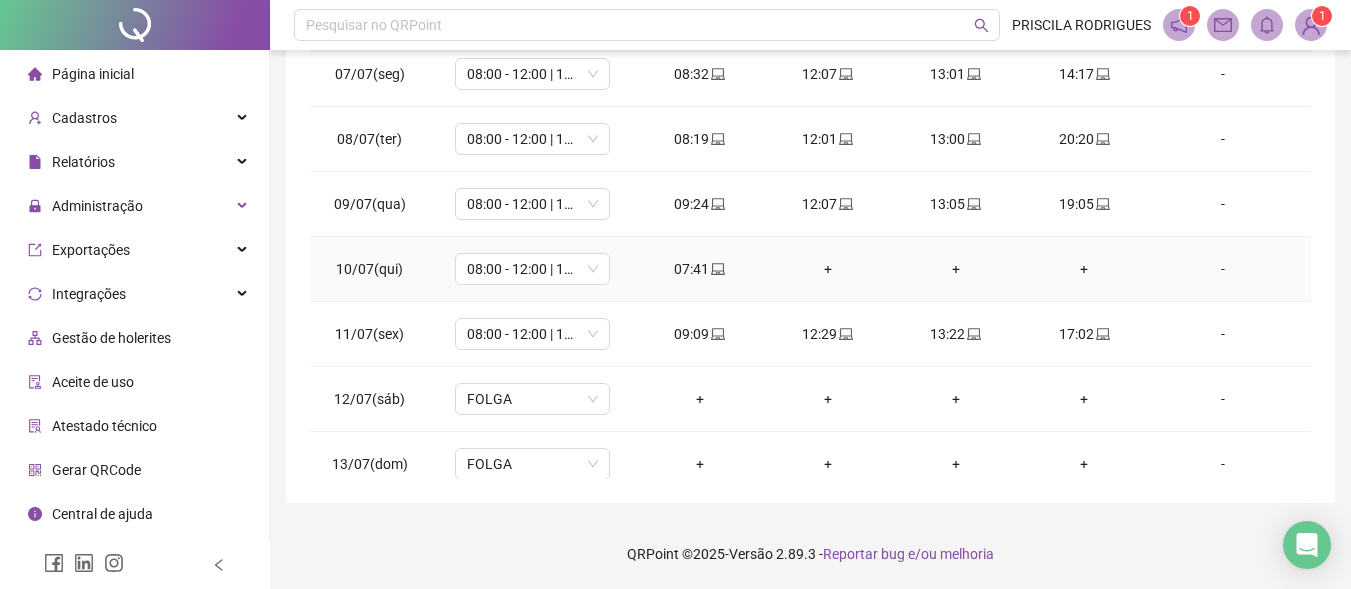 click on "+" at bounding box center [828, 269] 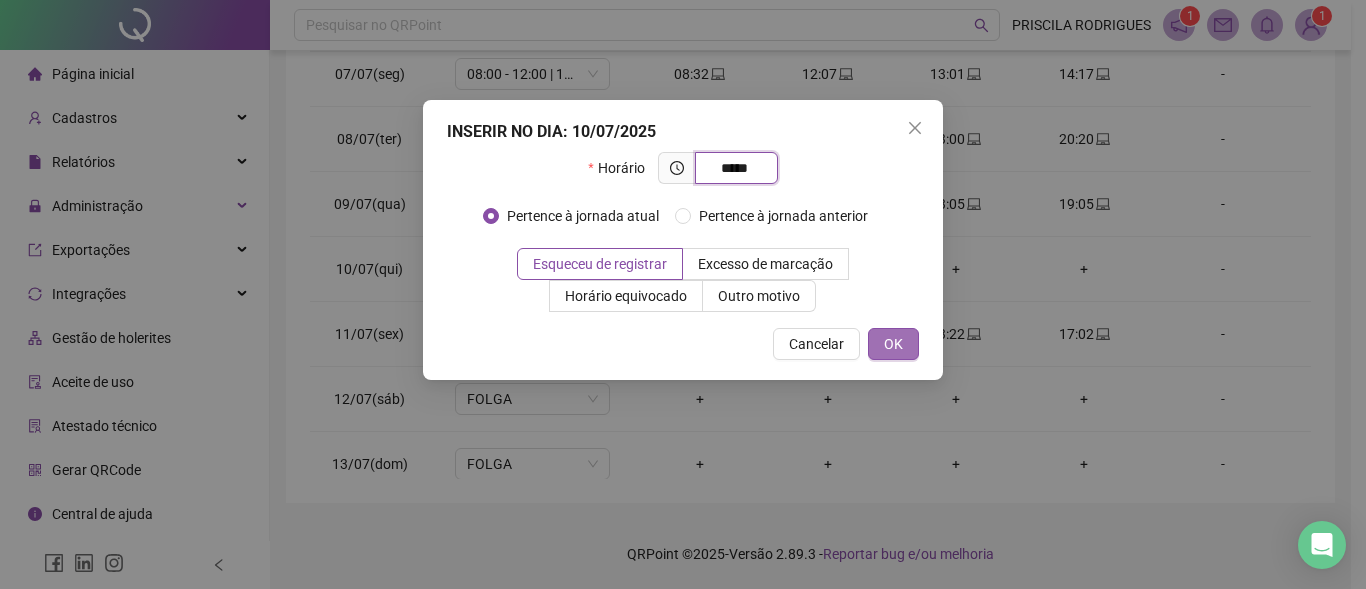 type on "*****" 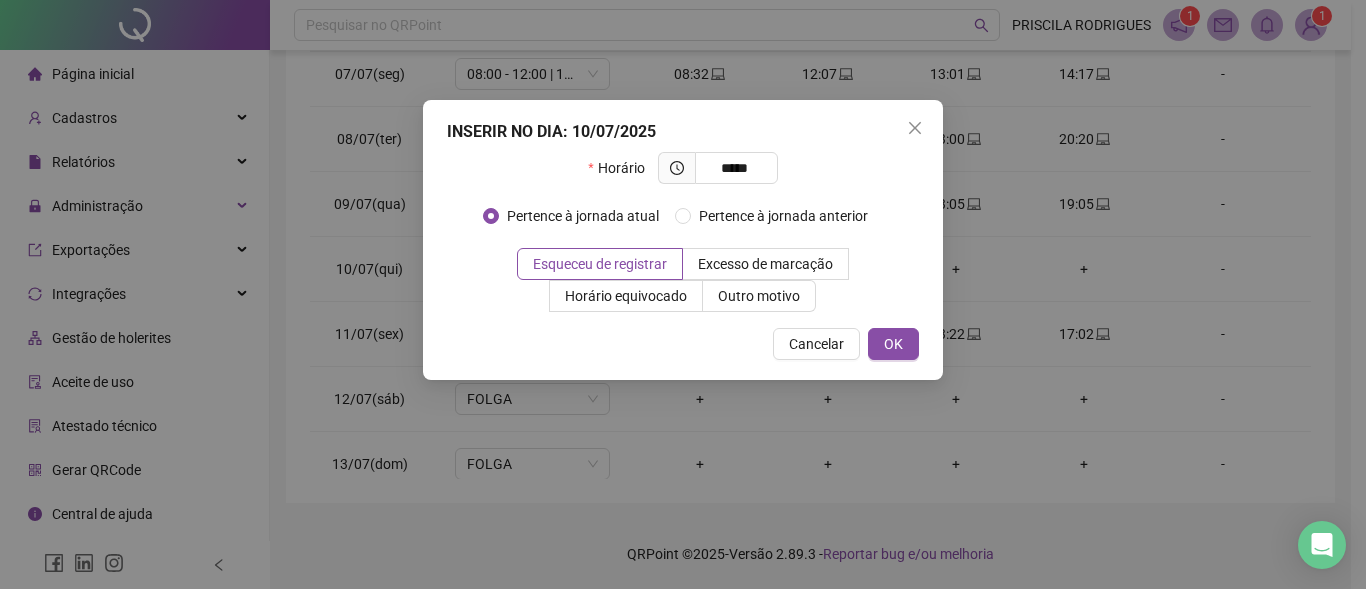 drag, startPoint x: 893, startPoint y: 344, endPoint x: 962, endPoint y: 293, distance: 85.8021 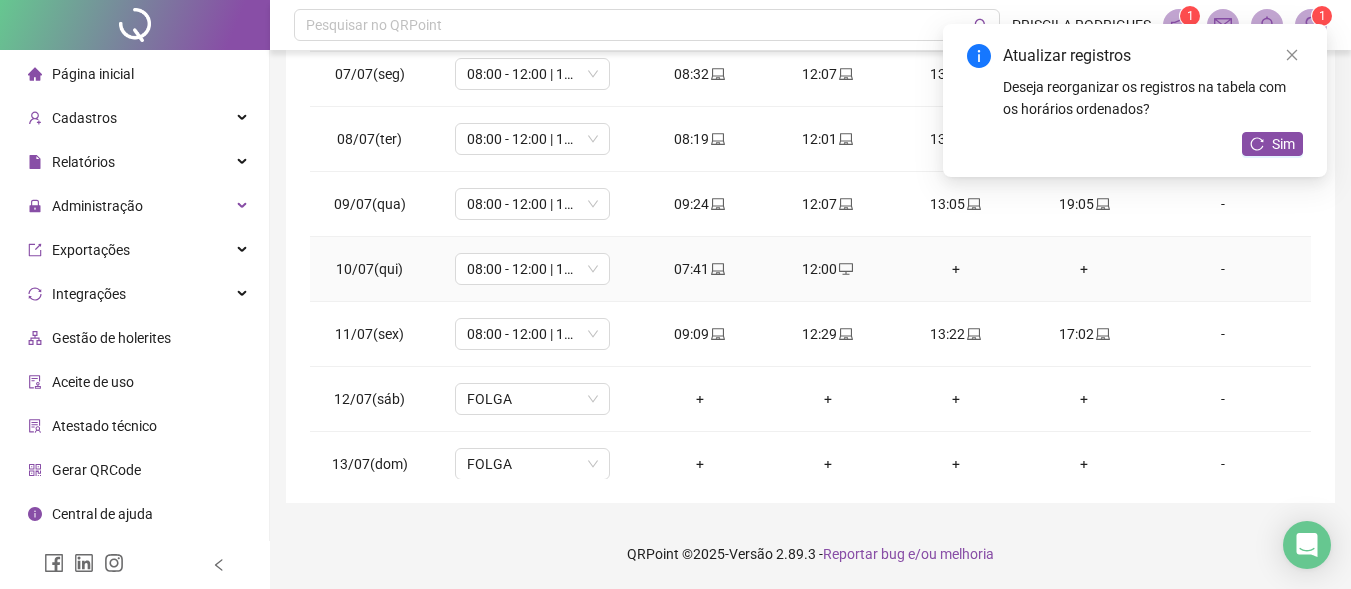 click on "+" at bounding box center (956, 269) 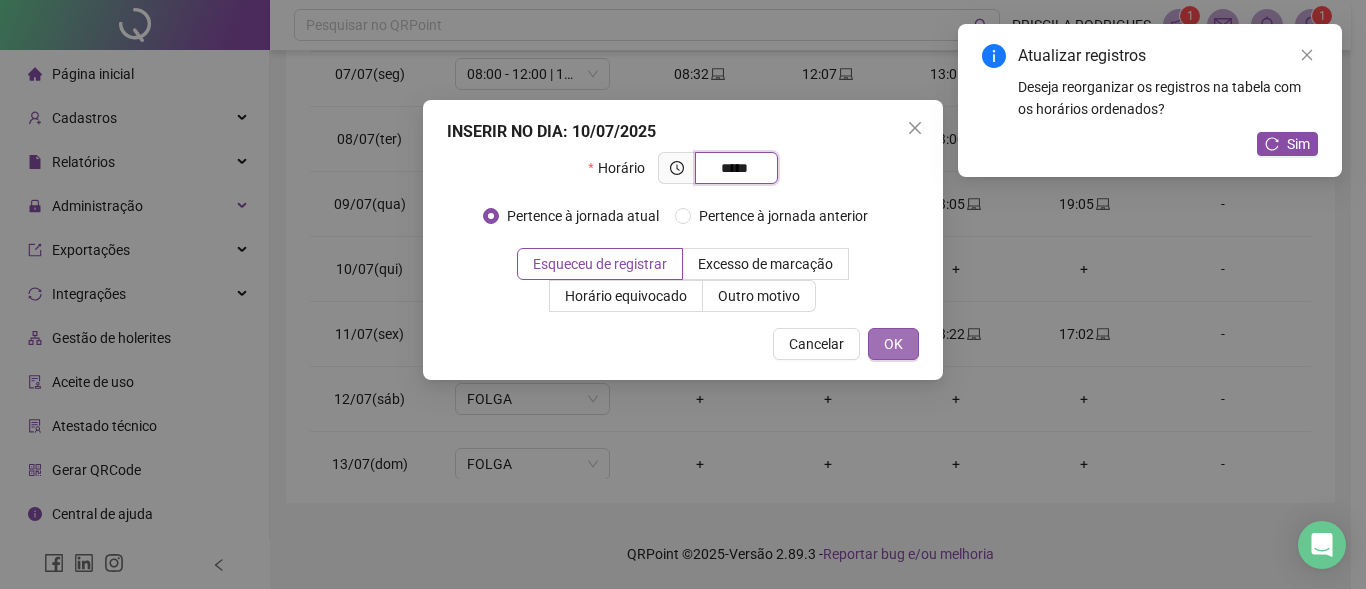 type on "*****" 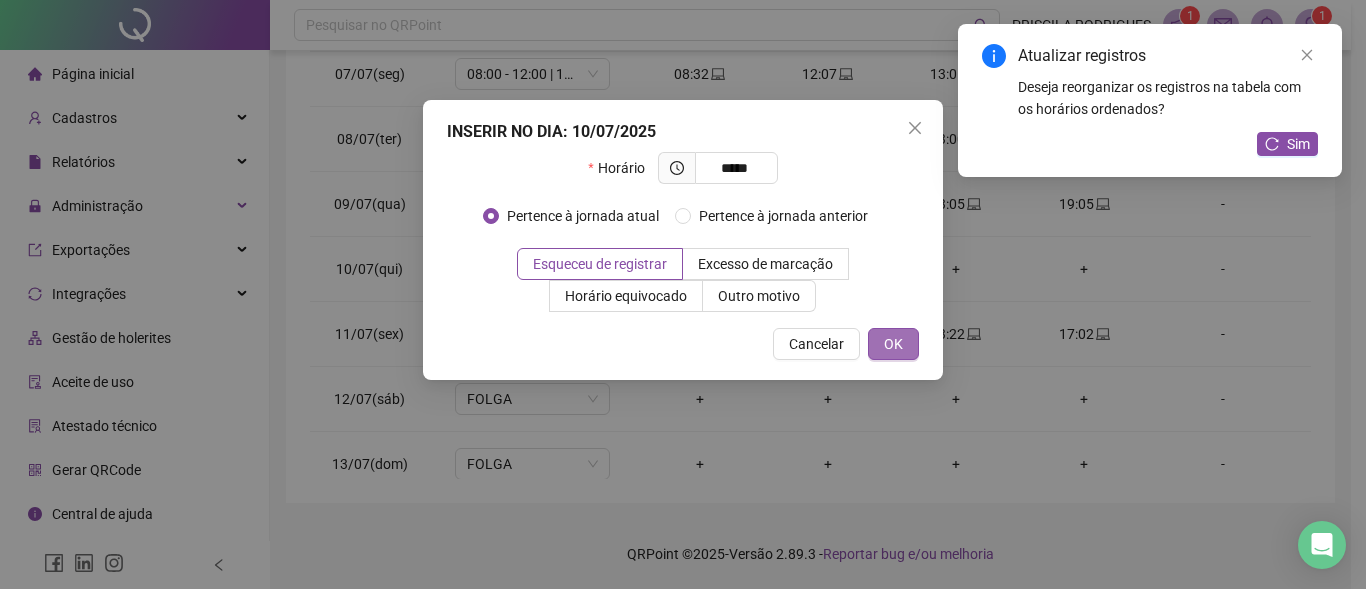 click on "OK" at bounding box center (893, 344) 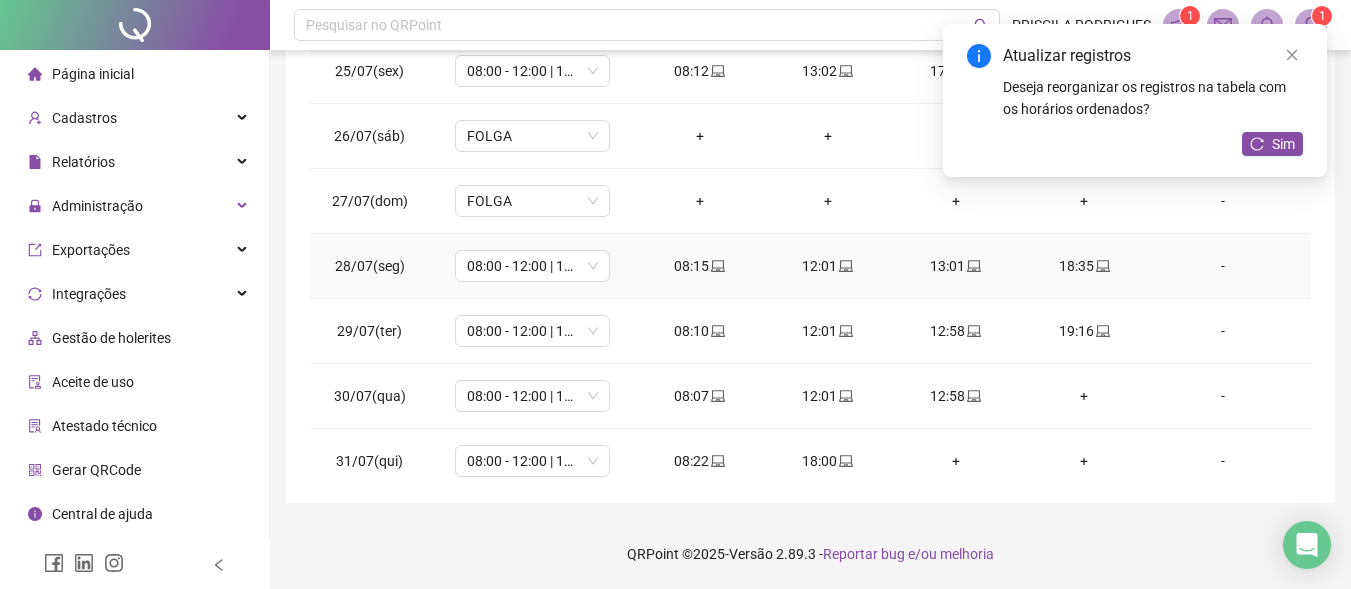 scroll, scrollTop: 1588, scrollLeft: 0, axis: vertical 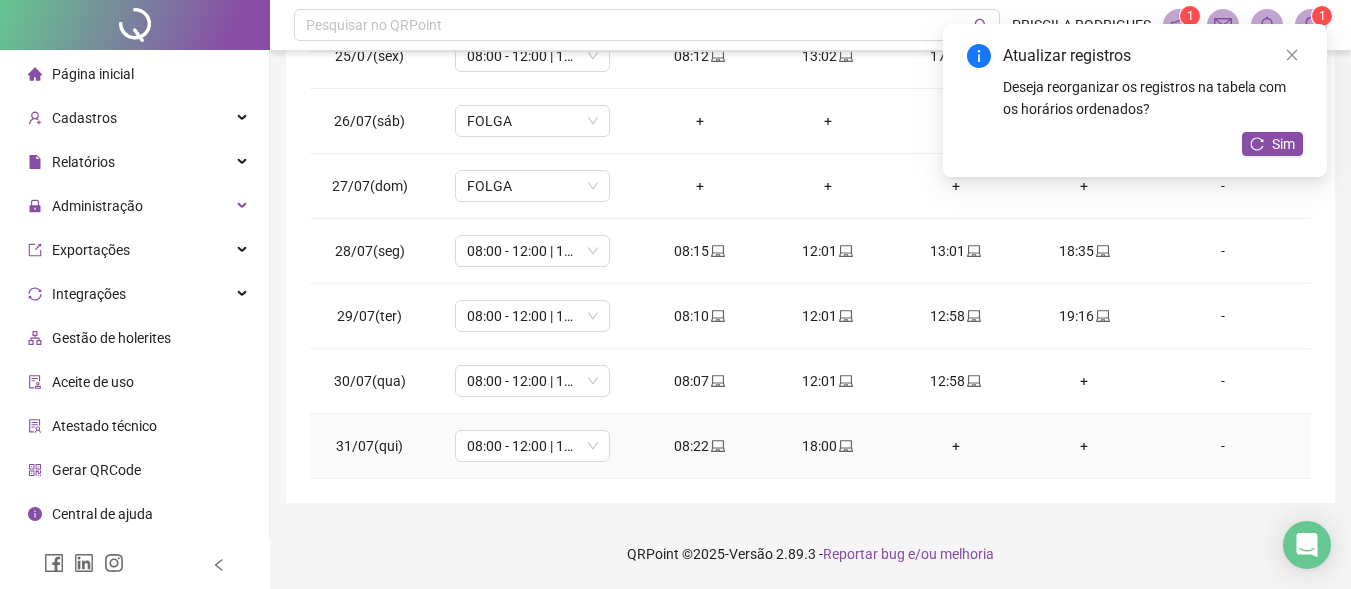 click on "+" at bounding box center (956, 446) 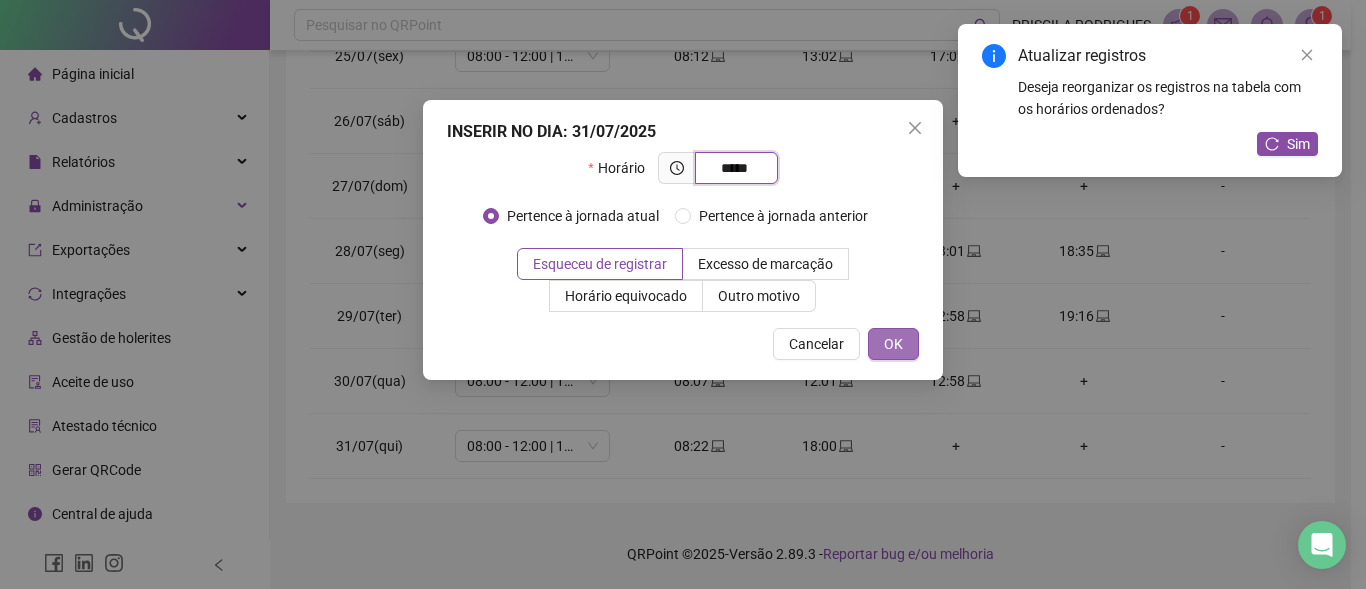type on "*****" 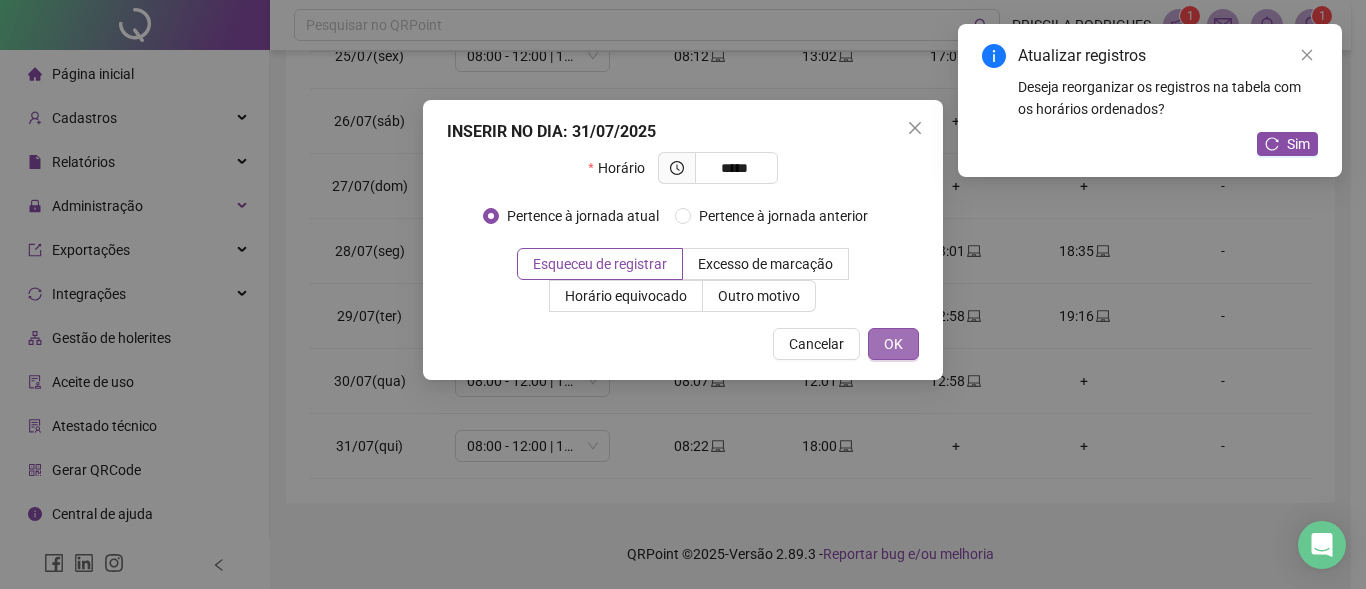 click on "OK" at bounding box center [893, 344] 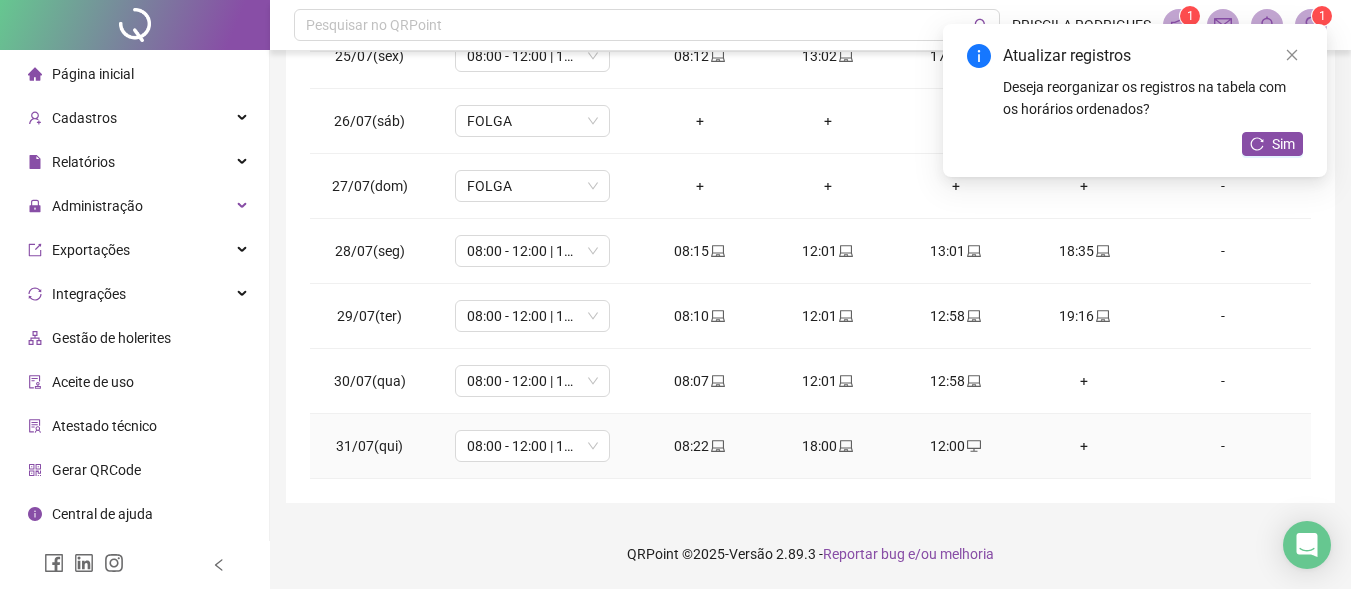 click on "+" at bounding box center [1084, 446] 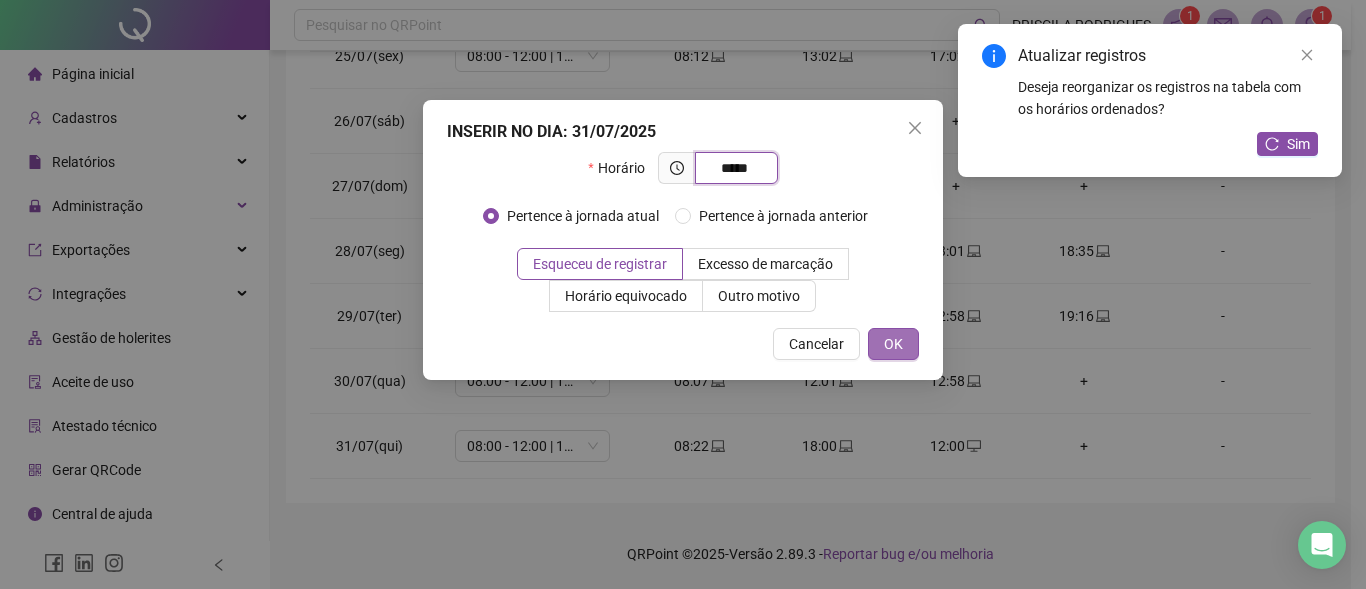 type on "*****" 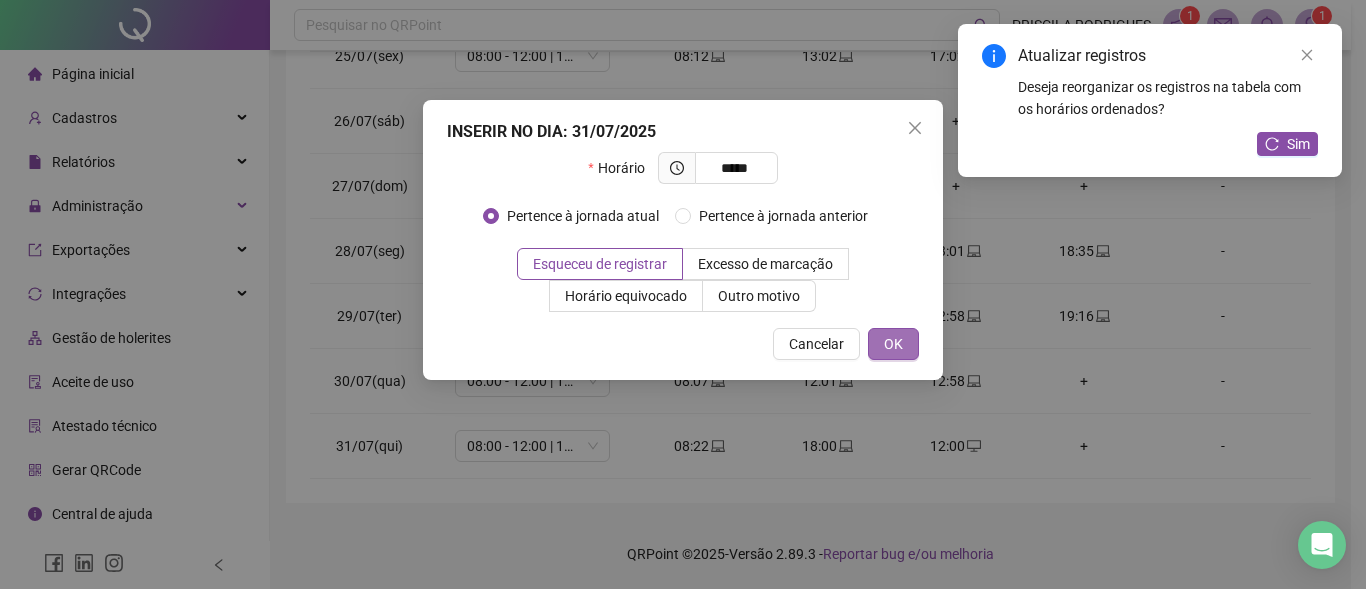 click on "OK" at bounding box center (893, 344) 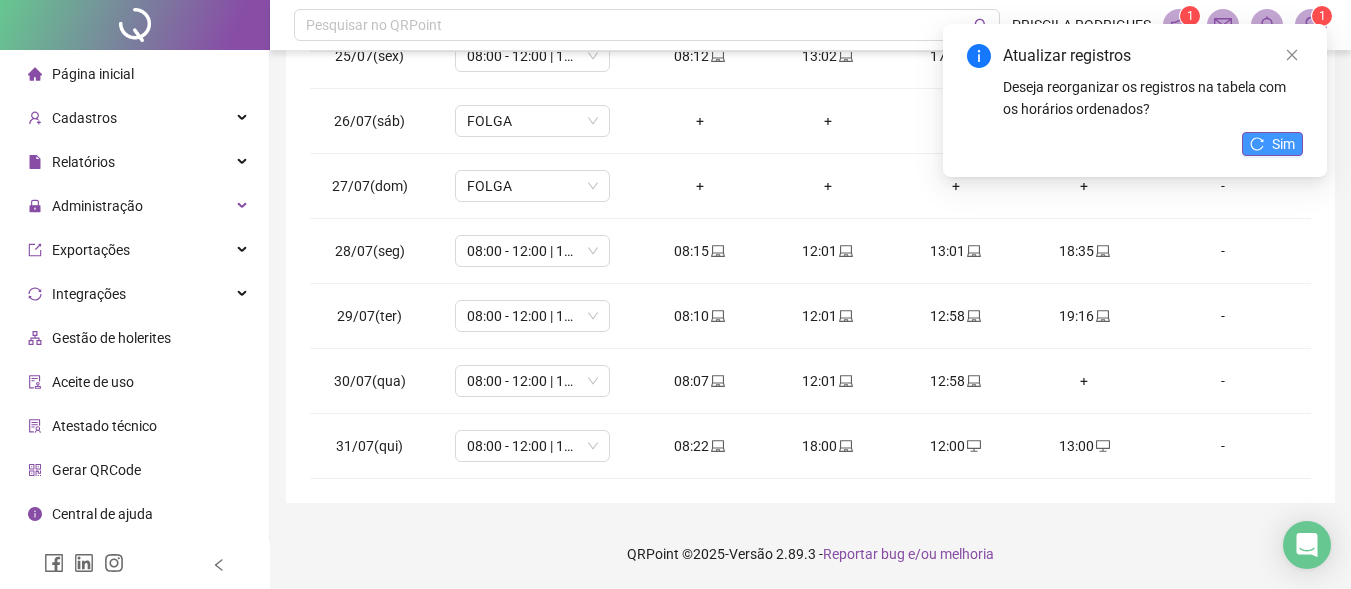 click on "Atualizar registros Deseja reorganizar os registros na tabela com os horários ordenados? Sim" at bounding box center (1135, 100) 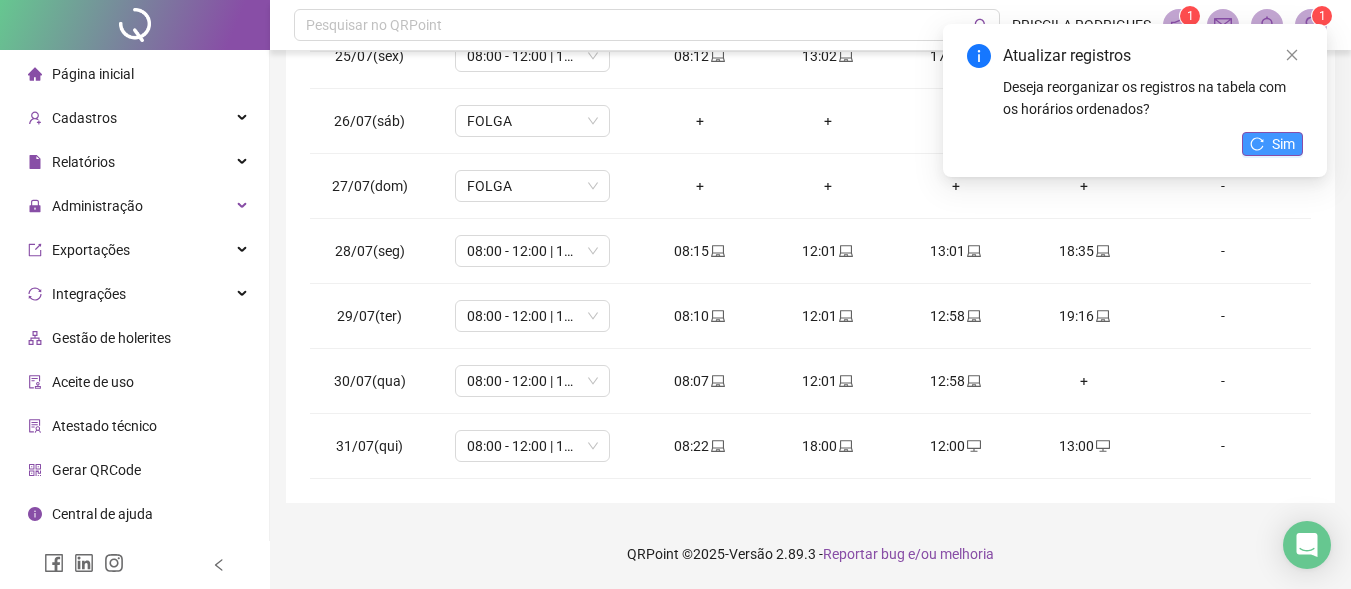 click on "Sim" at bounding box center (1283, 144) 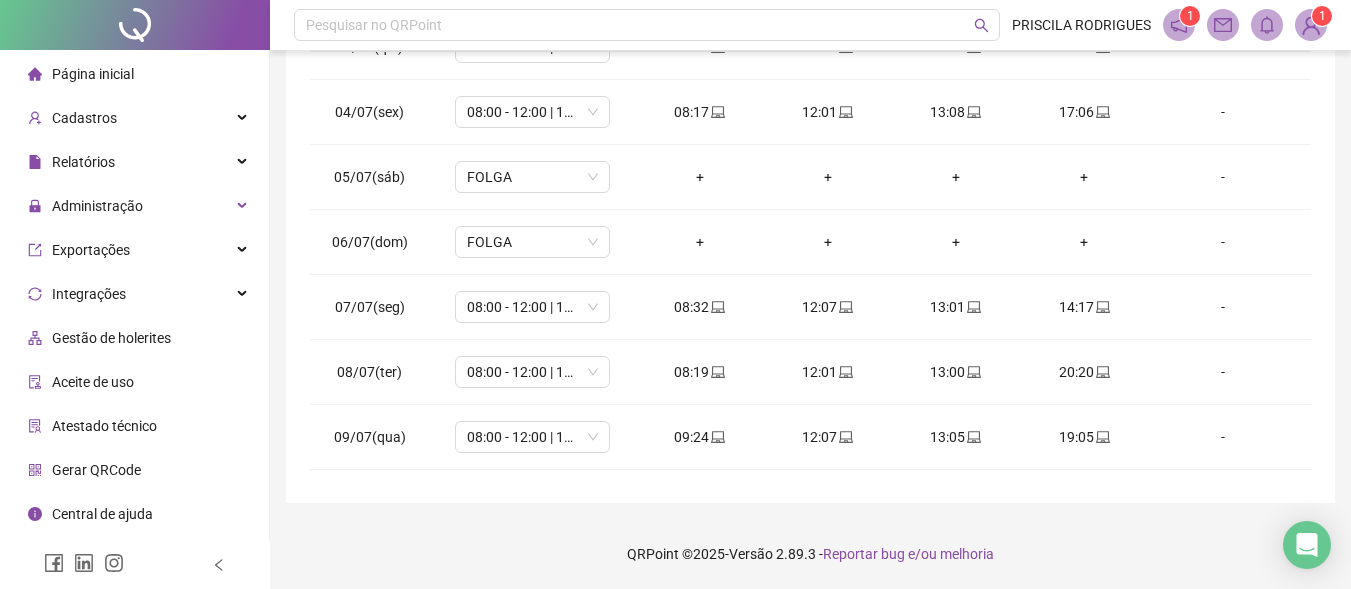 scroll, scrollTop: 0, scrollLeft: 0, axis: both 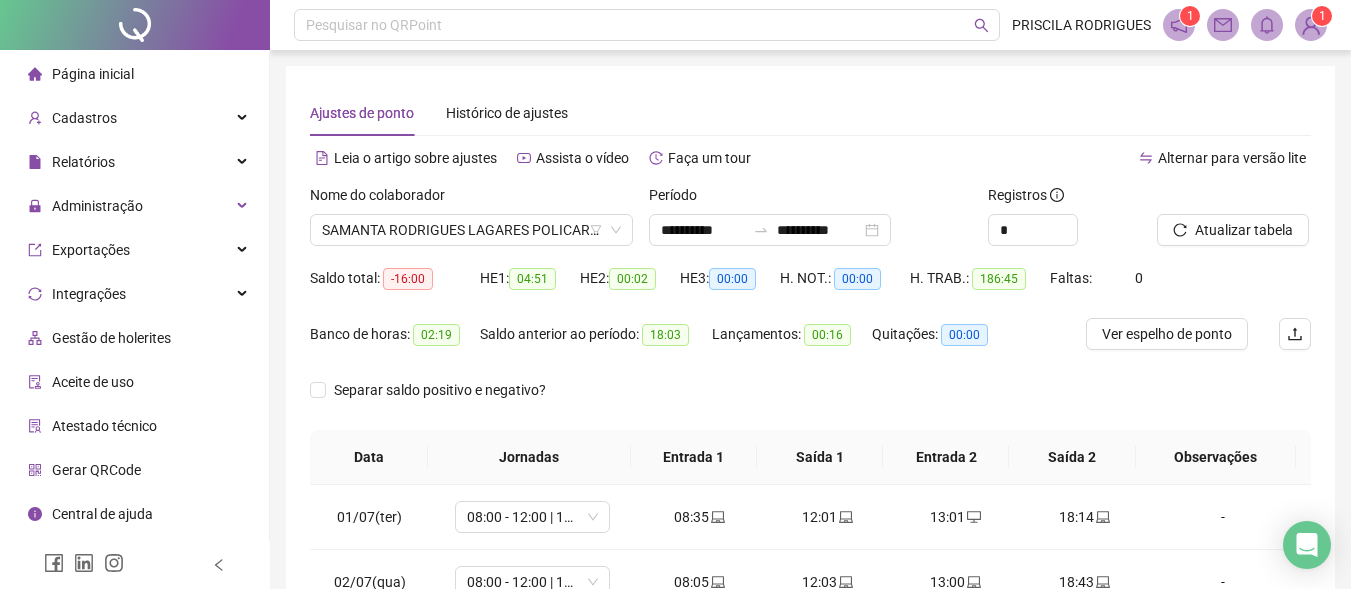 click at bounding box center (1209, 199) 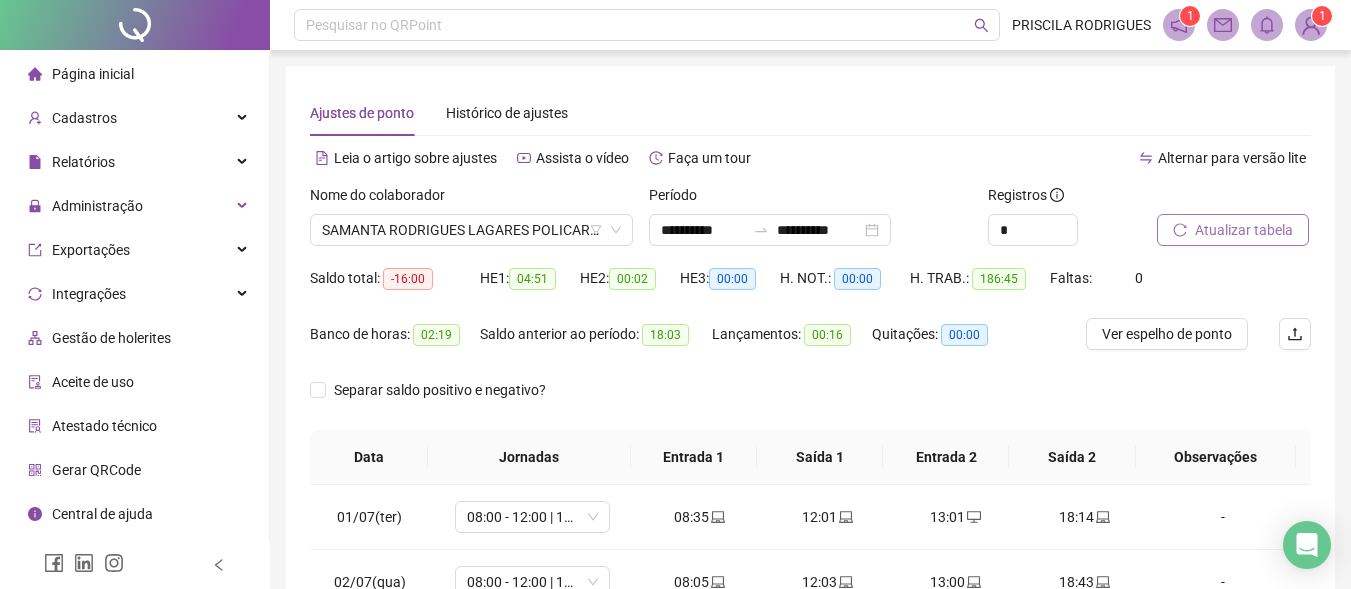click on "Atualizar tabela" at bounding box center [1244, 230] 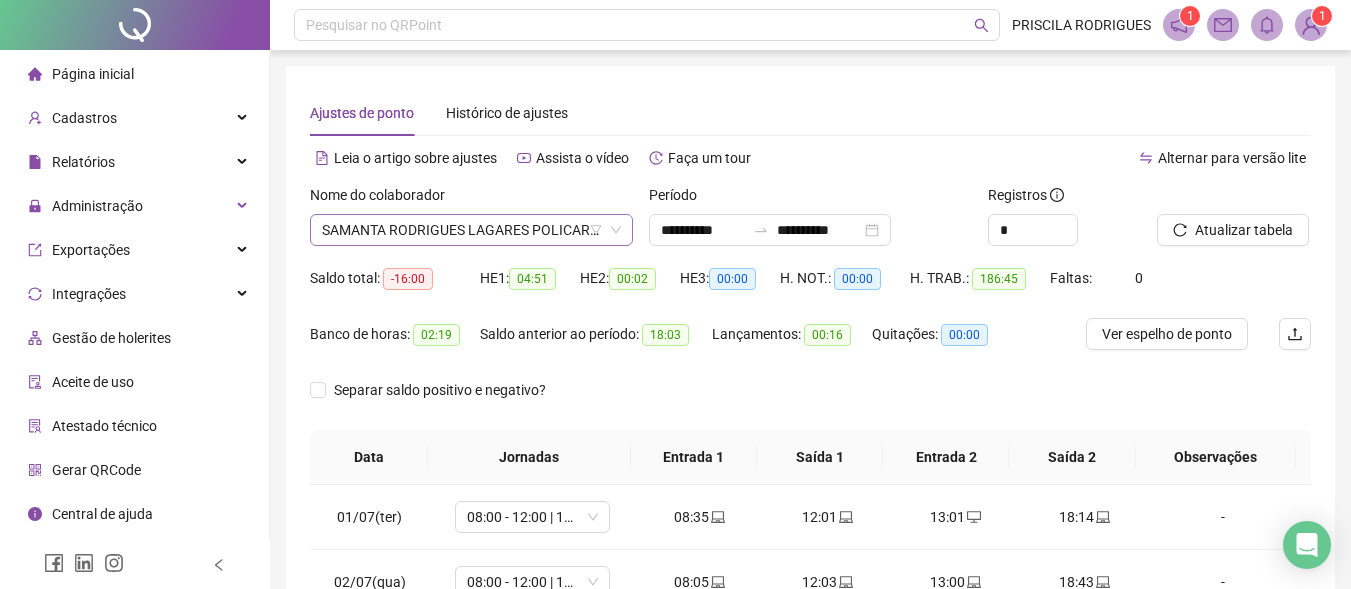 click on "SAMANTA RODRIGUES LAGARES POLICARPO" at bounding box center [471, 230] 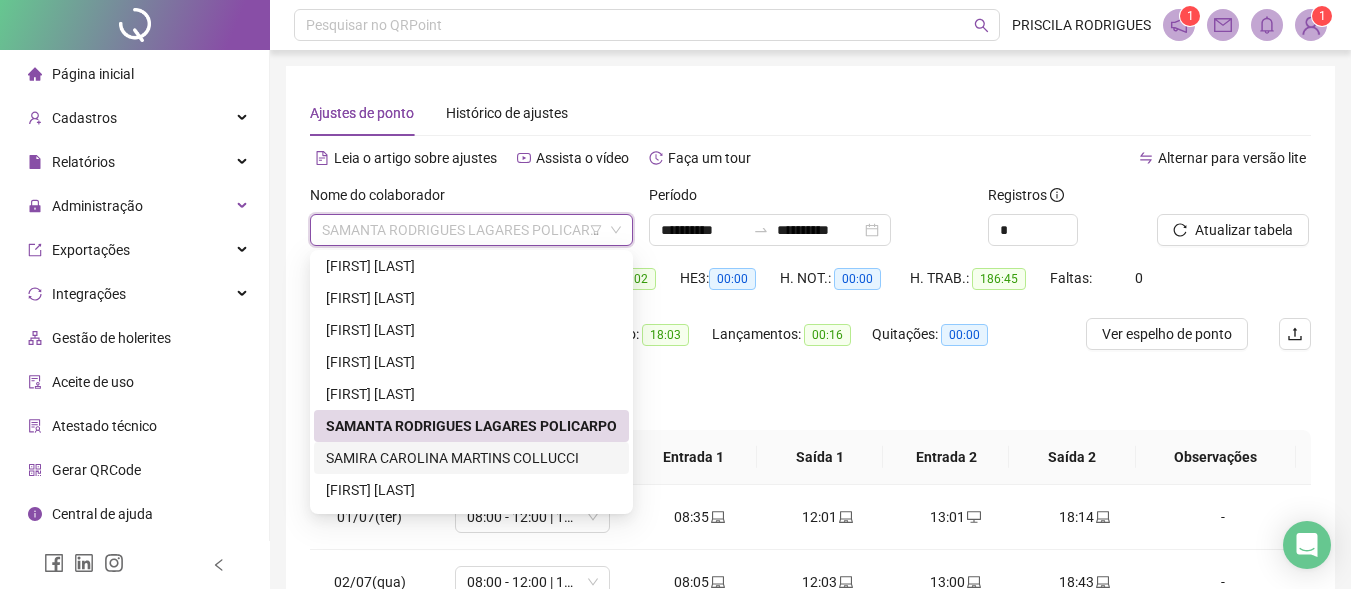 click on "SAMIRA CAROLINA MARTINS COLLUCCI" at bounding box center (471, 458) 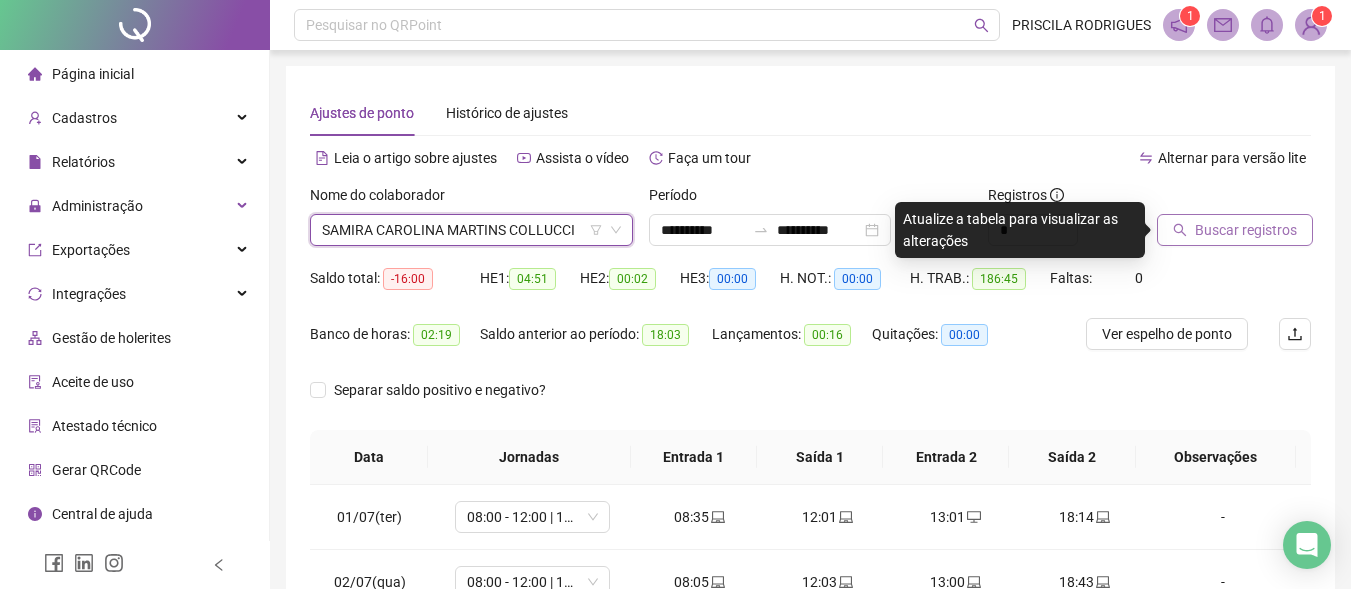 click on "Buscar registros" at bounding box center [1246, 230] 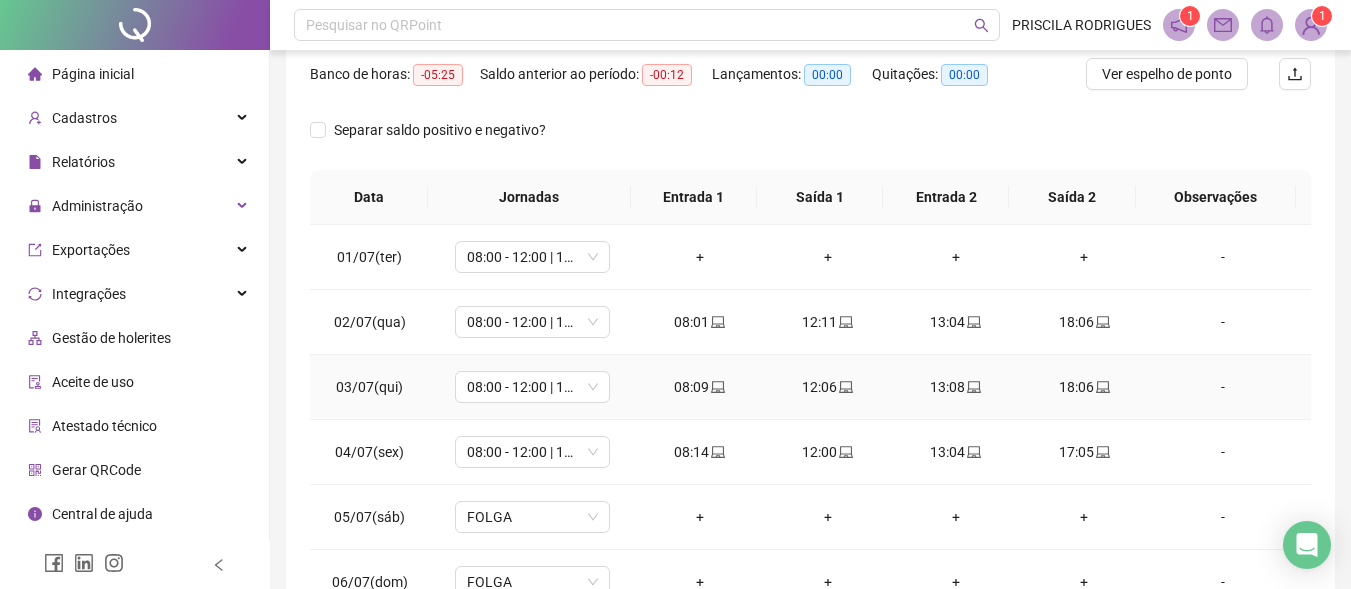 scroll, scrollTop: 200, scrollLeft: 0, axis: vertical 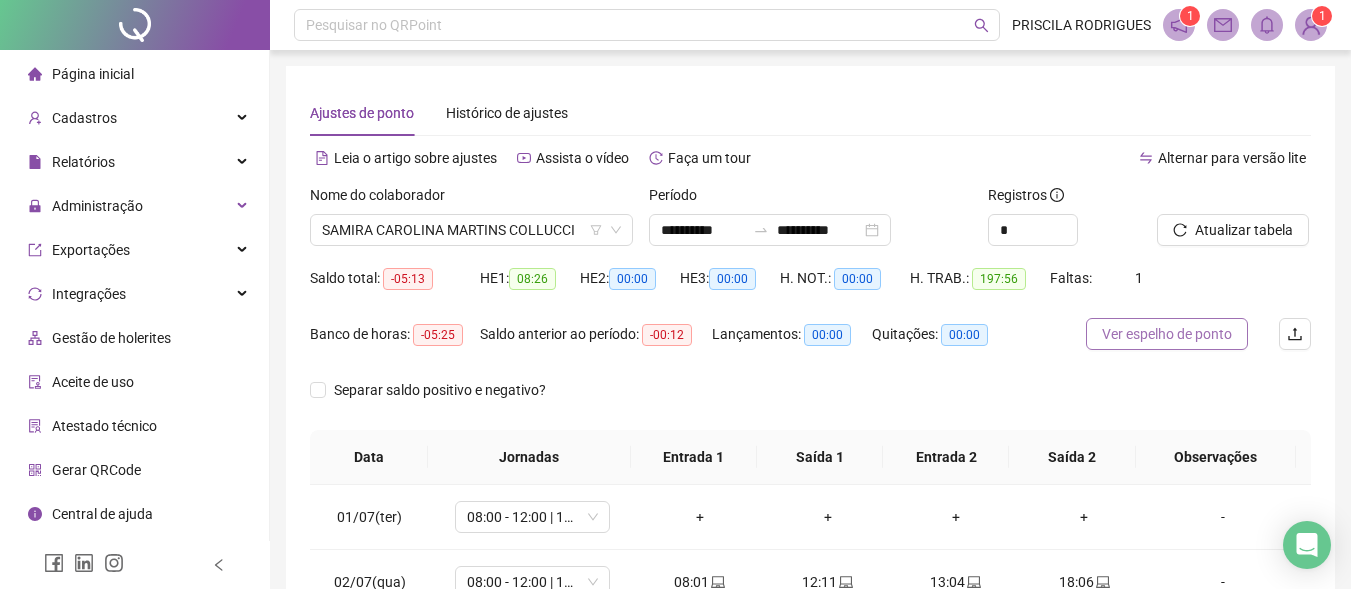 click on "Ver espelho de ponto" at bounding box center (1167, 334) 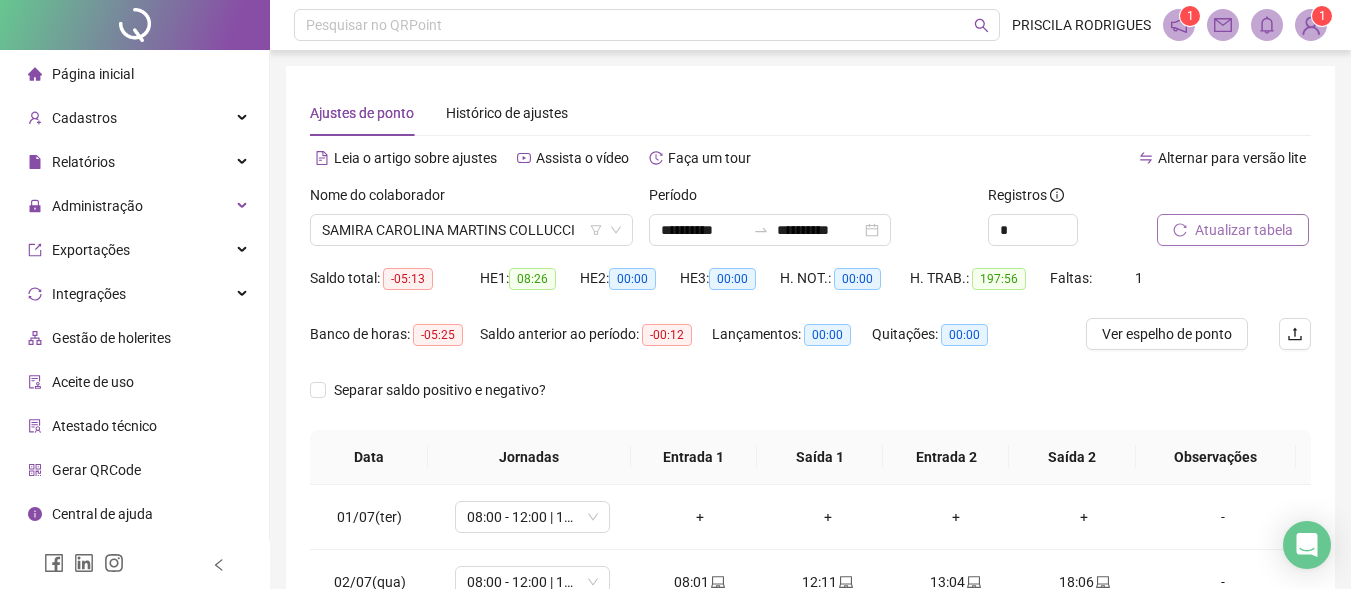 click on "Atualizar tabela" at bounding box center [1244, 230] 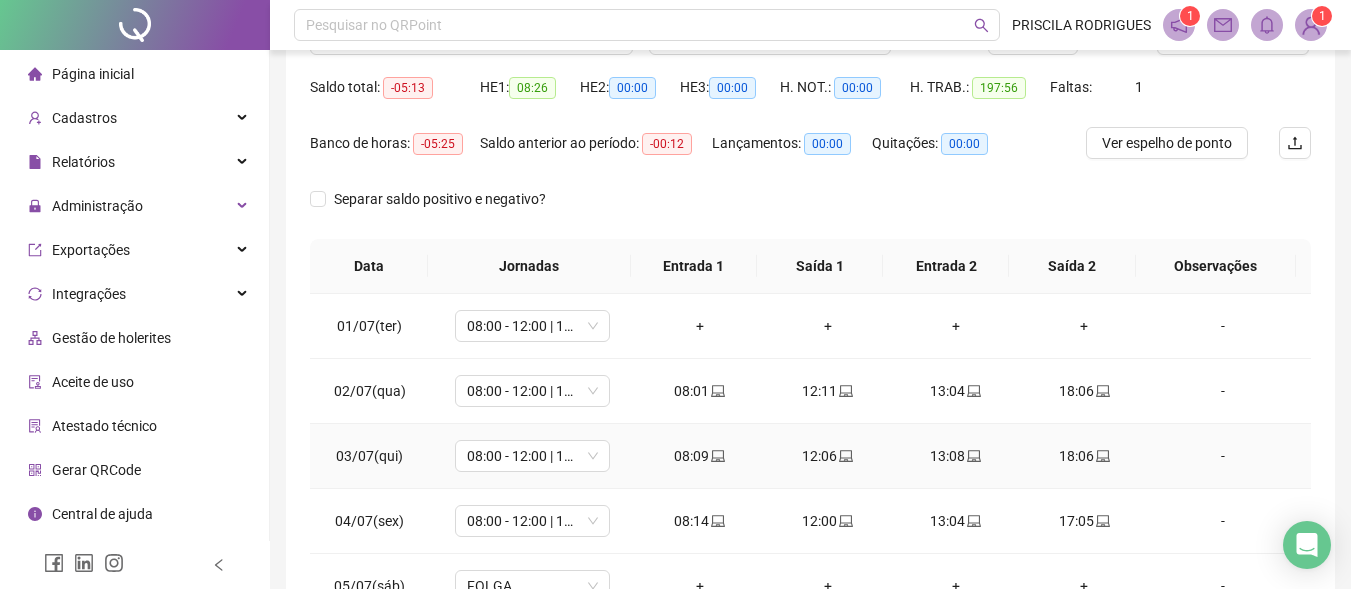 scroll, scrollTop: 400, scrollLeft: 0, axis: vertical 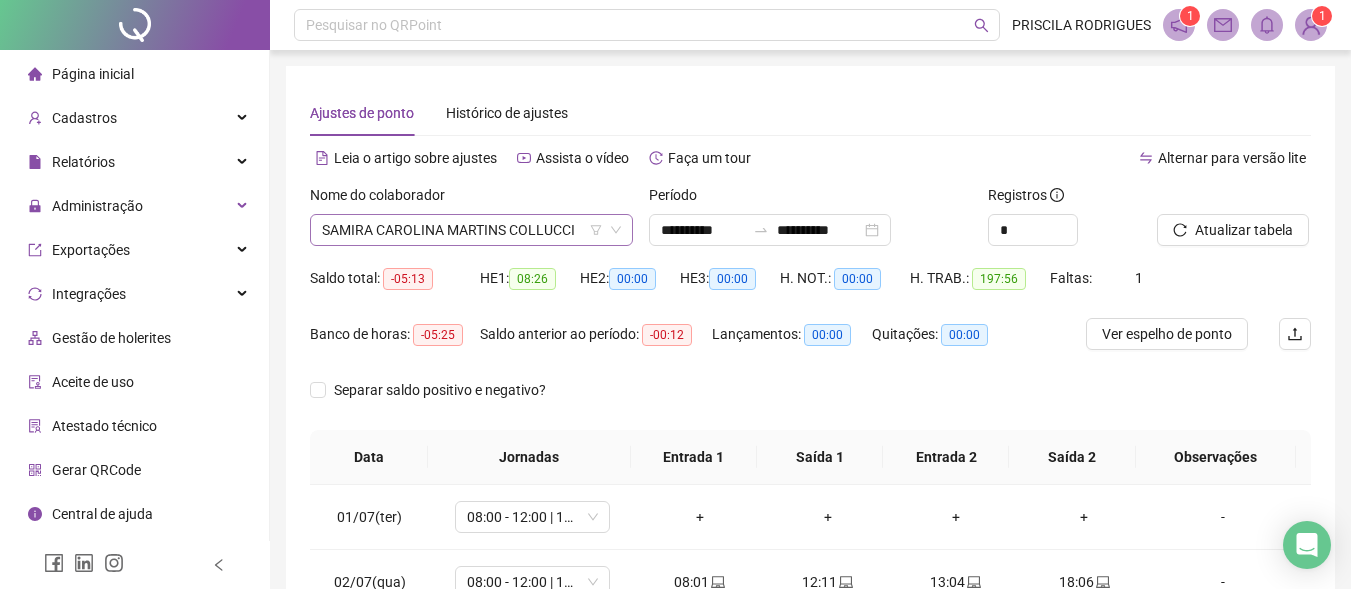 click on "SAMIRA CAROLINA MARTINS COLLUCCI" at bounding box center [471, 230] 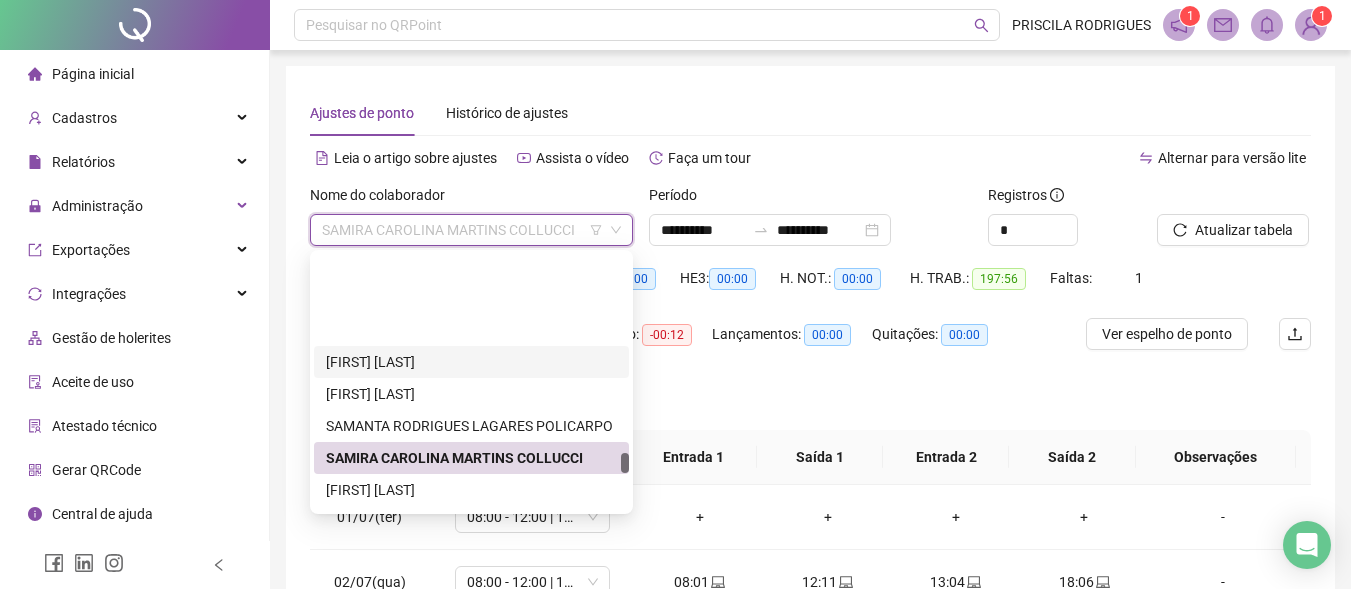 scroll, scrollTop: 4200, scrollLeft: 0, axis: vertical 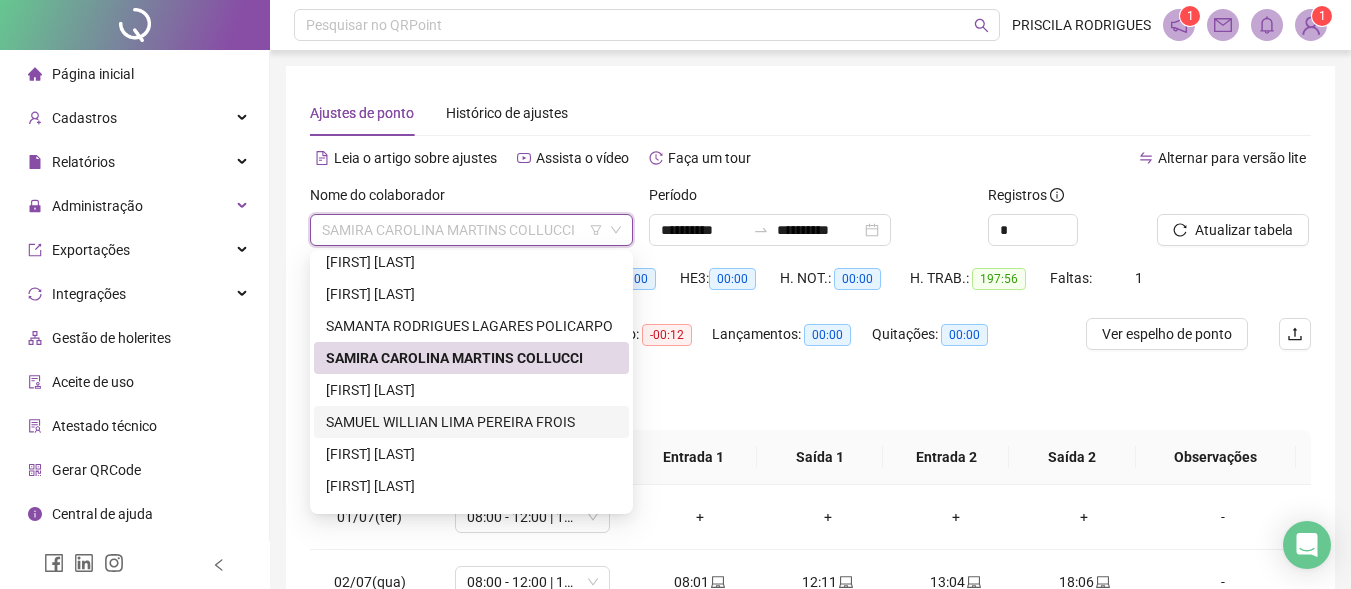 click on "SAMUEL WILLIAN LIMA PEREIRA FROIS" at bounding box center (471, 422) 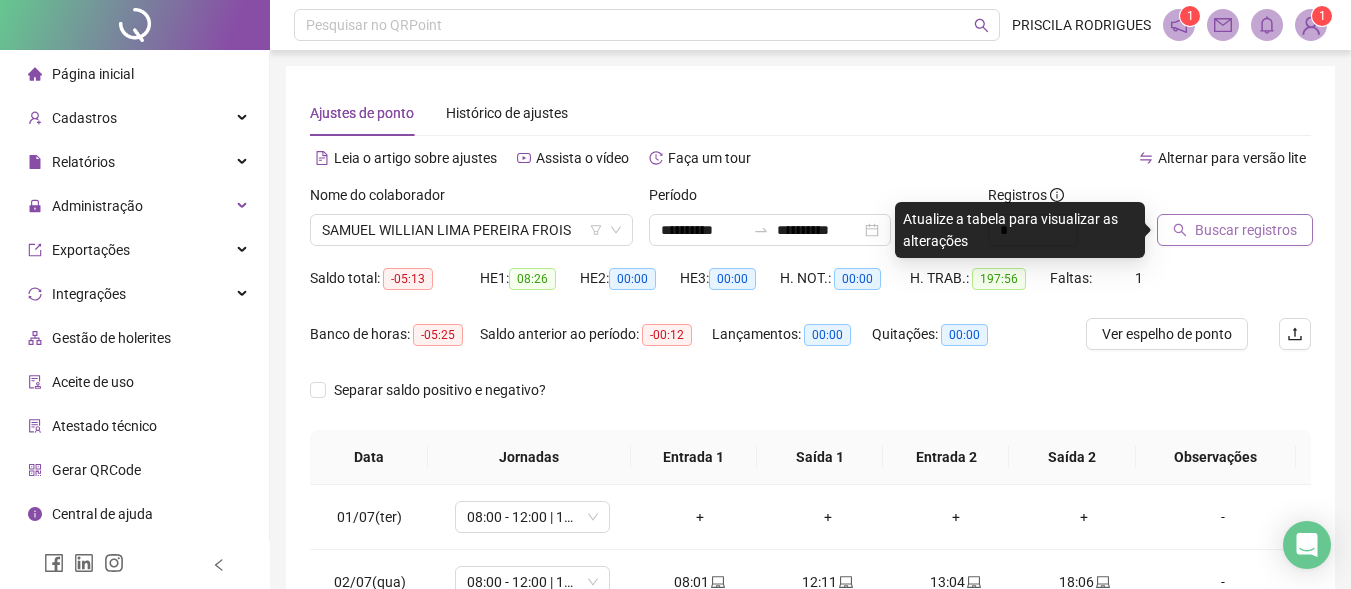 click on "Buscar registros" at bounding box center (1235, 230) 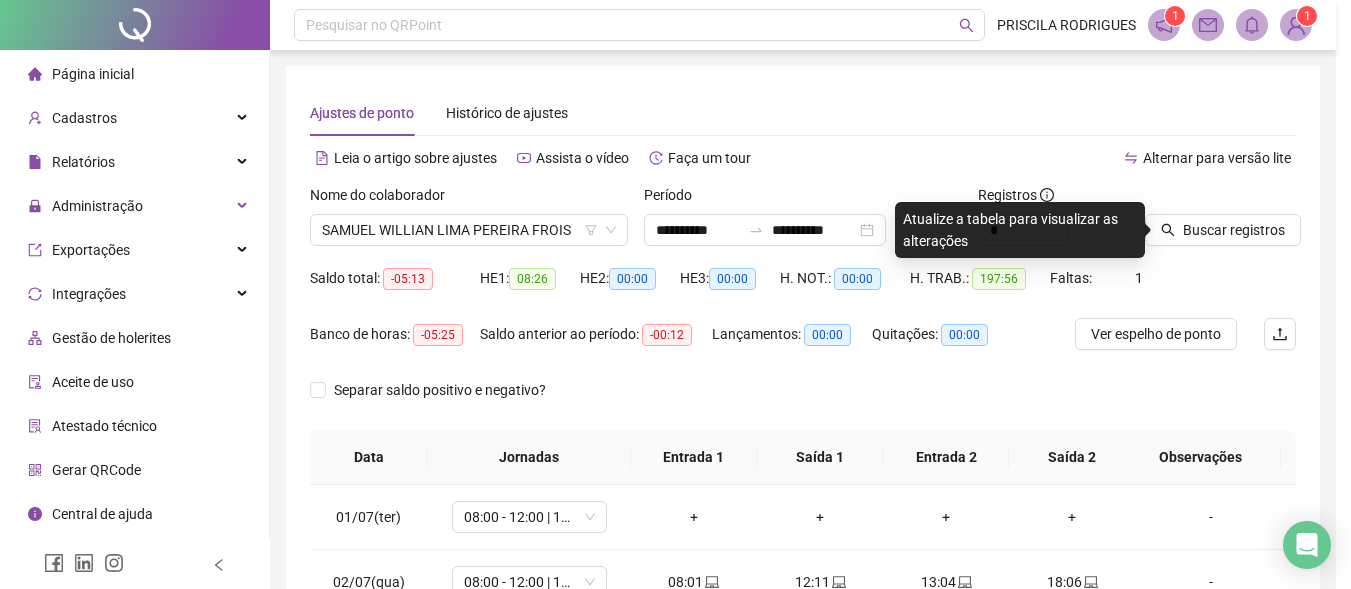 click on "Buscando registros Os registros de ponto estão sendo buscados... OK" at bounding box center (675, 294) 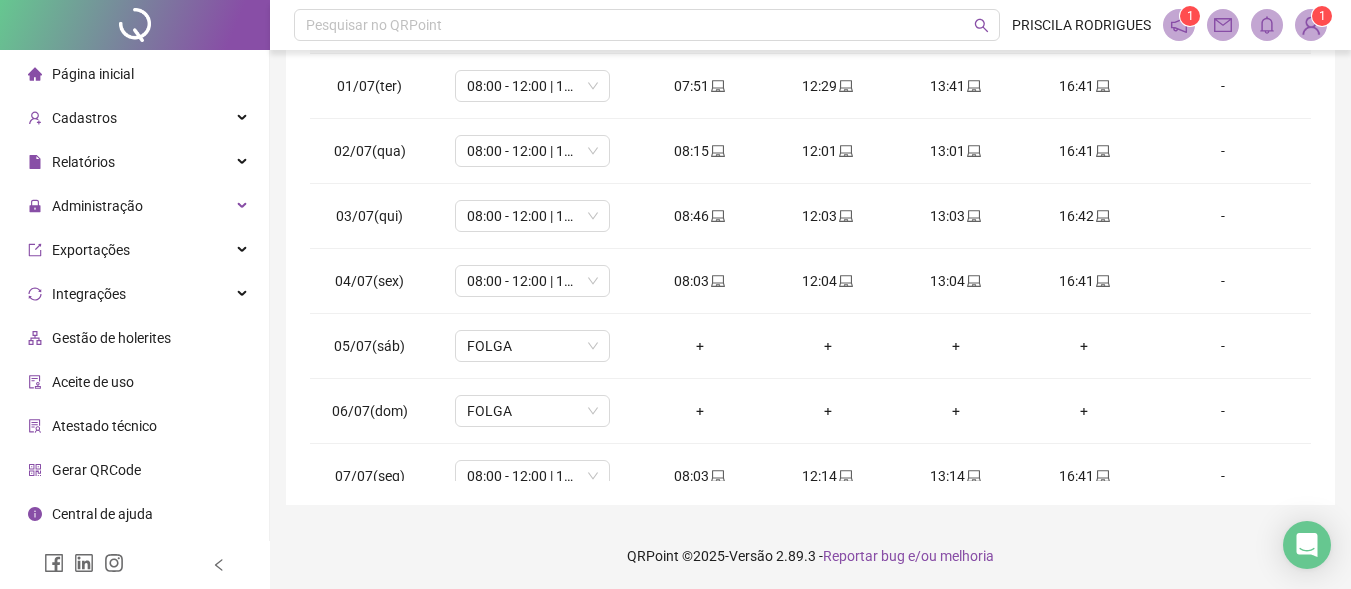 scroll, scrollTop: 433, scrollLeft: 0, axis: vertical 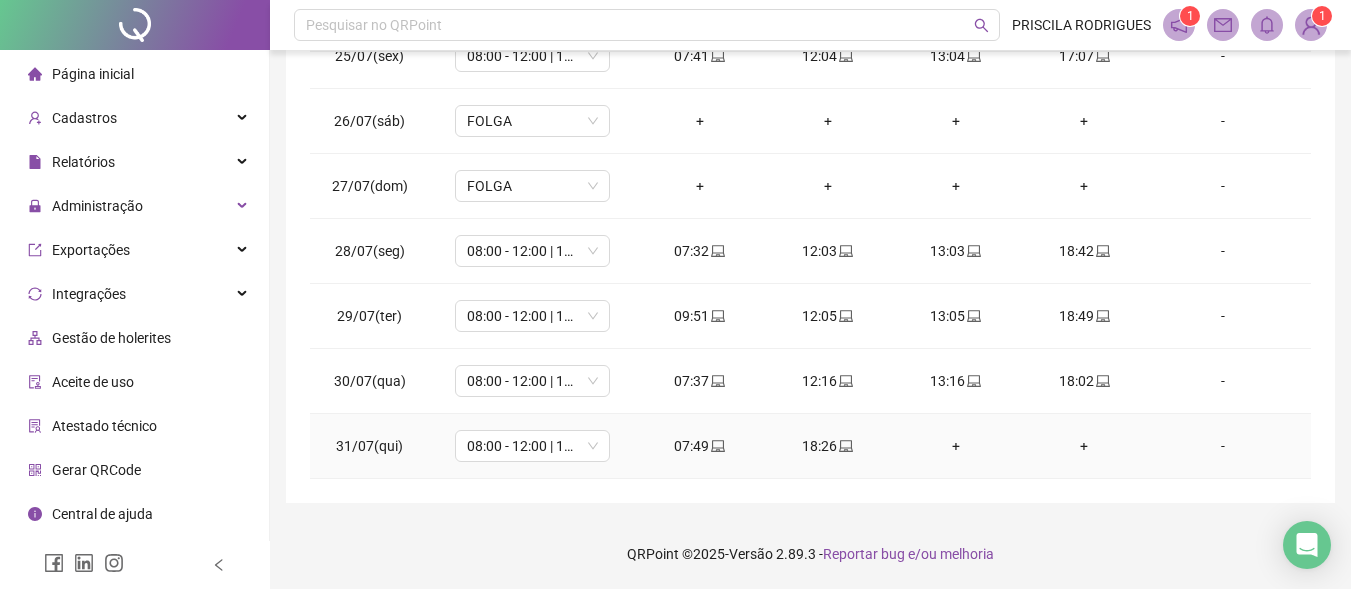 click on "+" at bounding box center [956, 446] 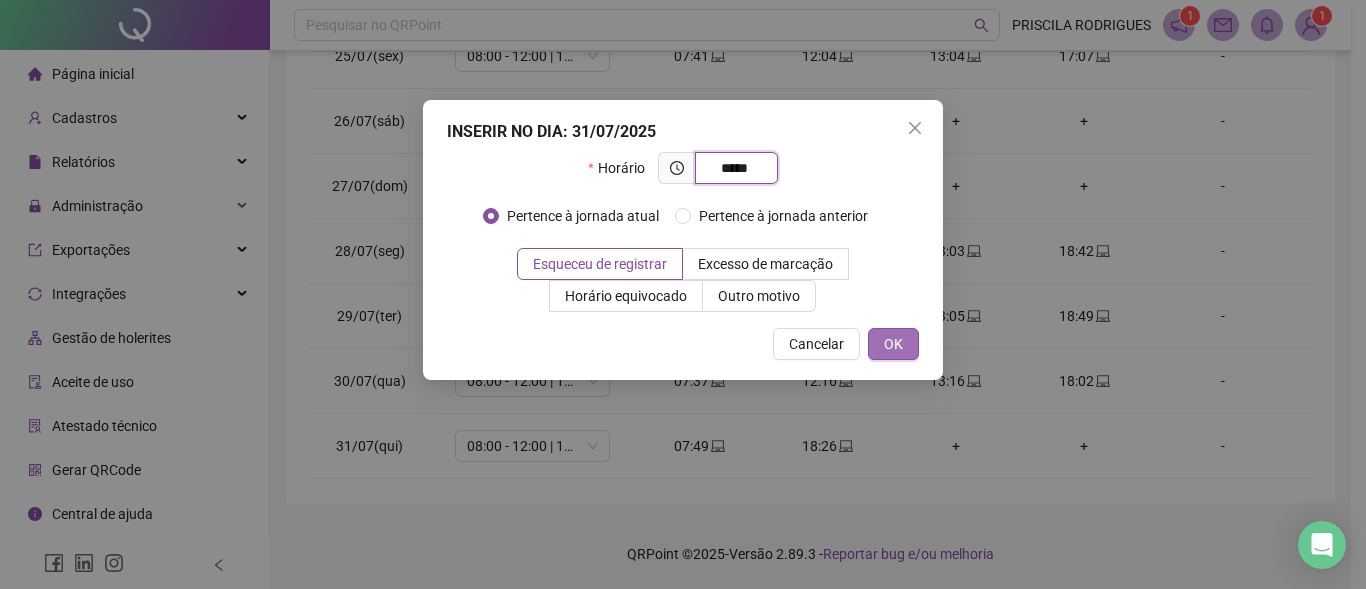 type on "*****" 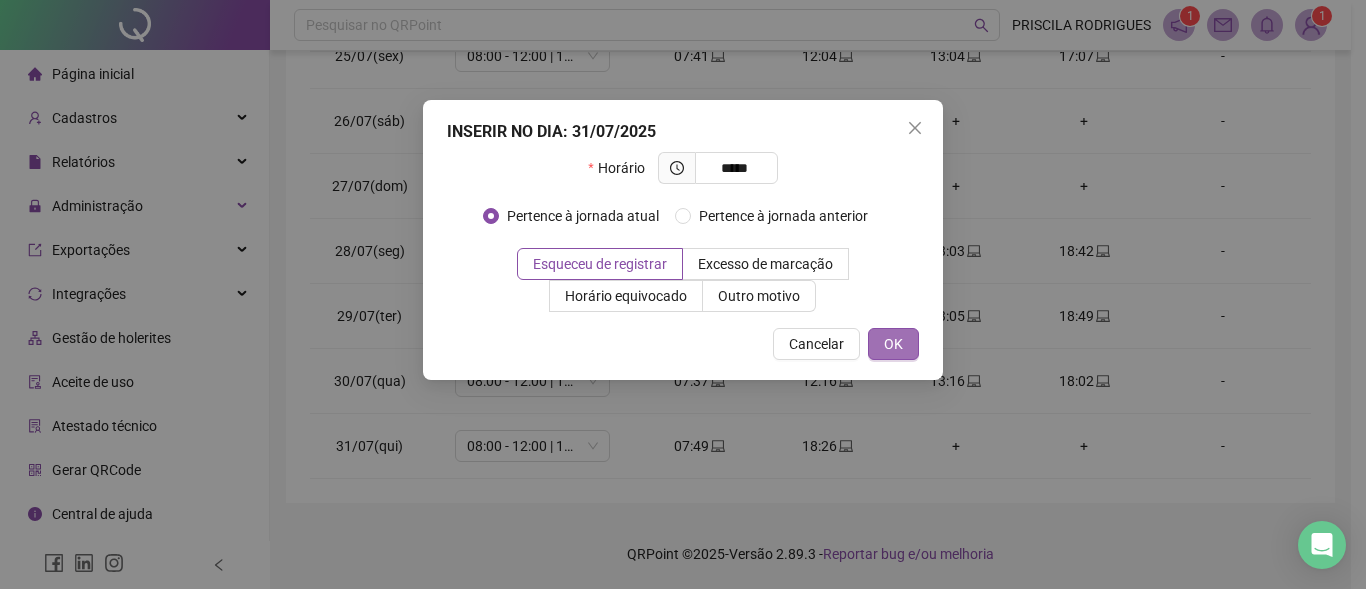 click on "OK" at bounding box center (893, 344) 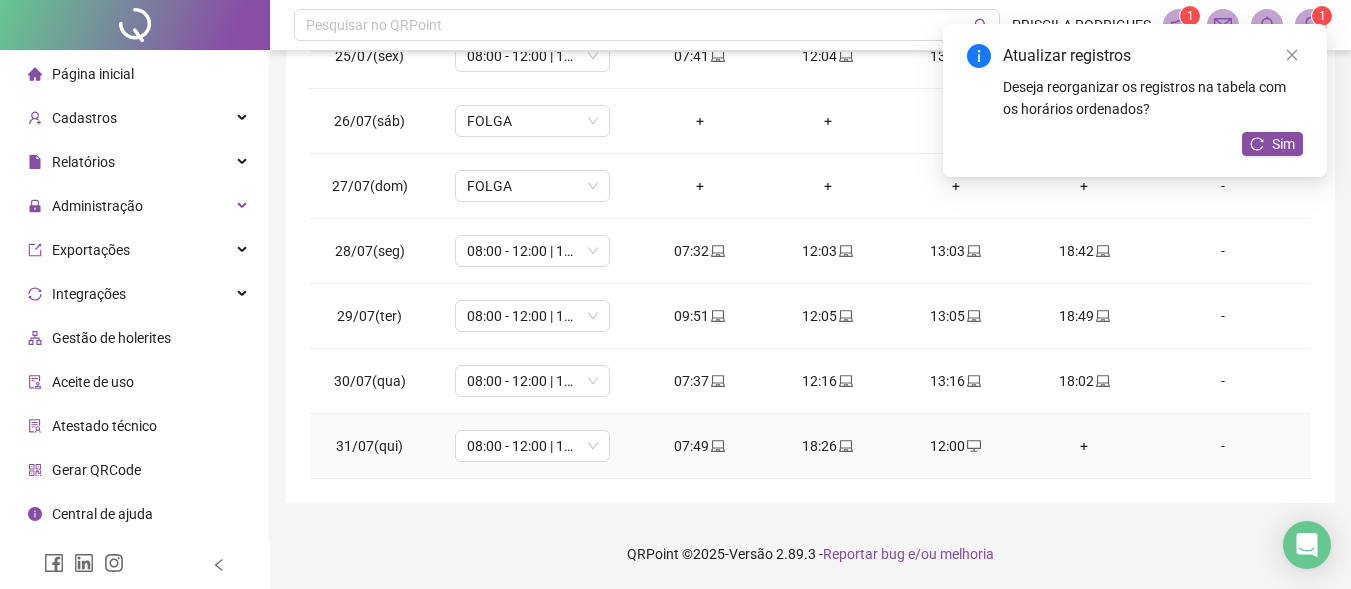 click on "+" at bounding box center [1084, 446] 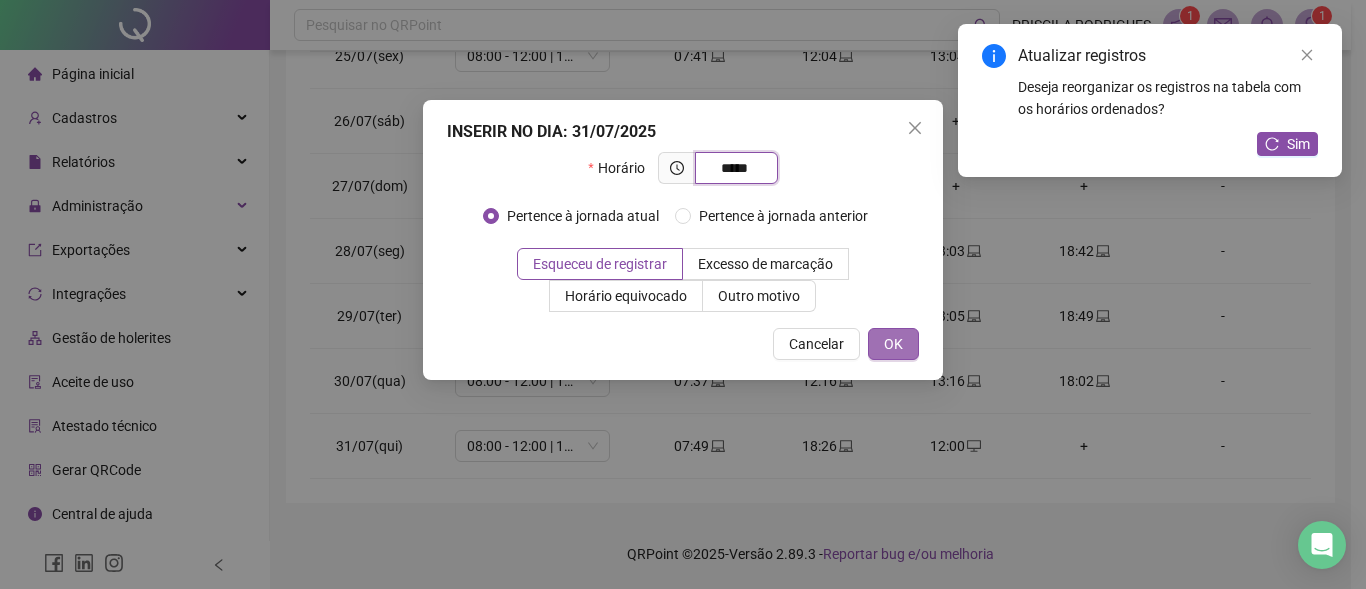 type on "*****" 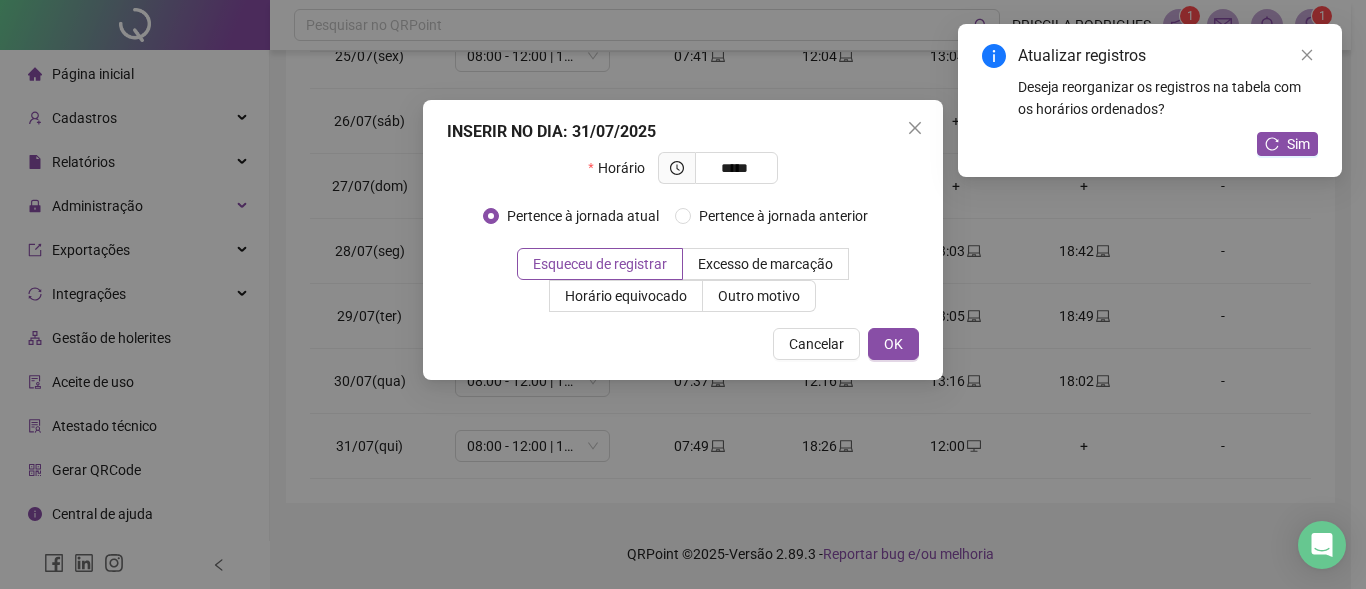 drag, startPoint x: 903, startPoint y: 340, endPoint x: 937, endPoint y: 335, distance: 34.36568 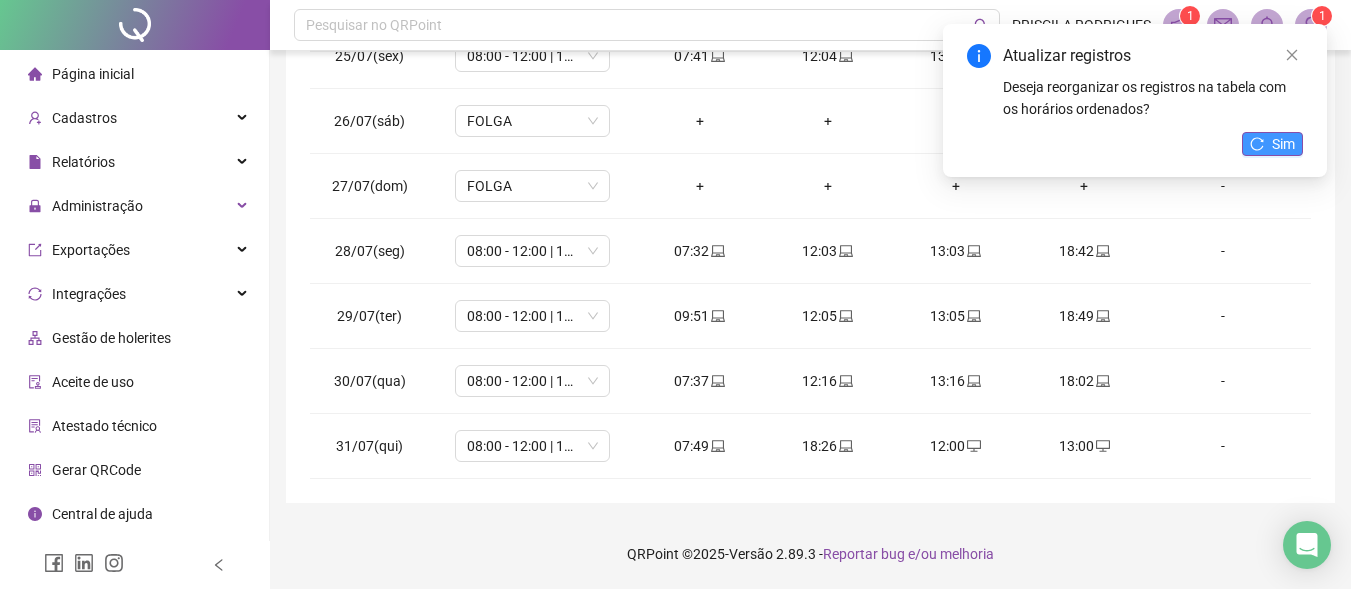 click on "Sim" at bounding box center [1283, 144] 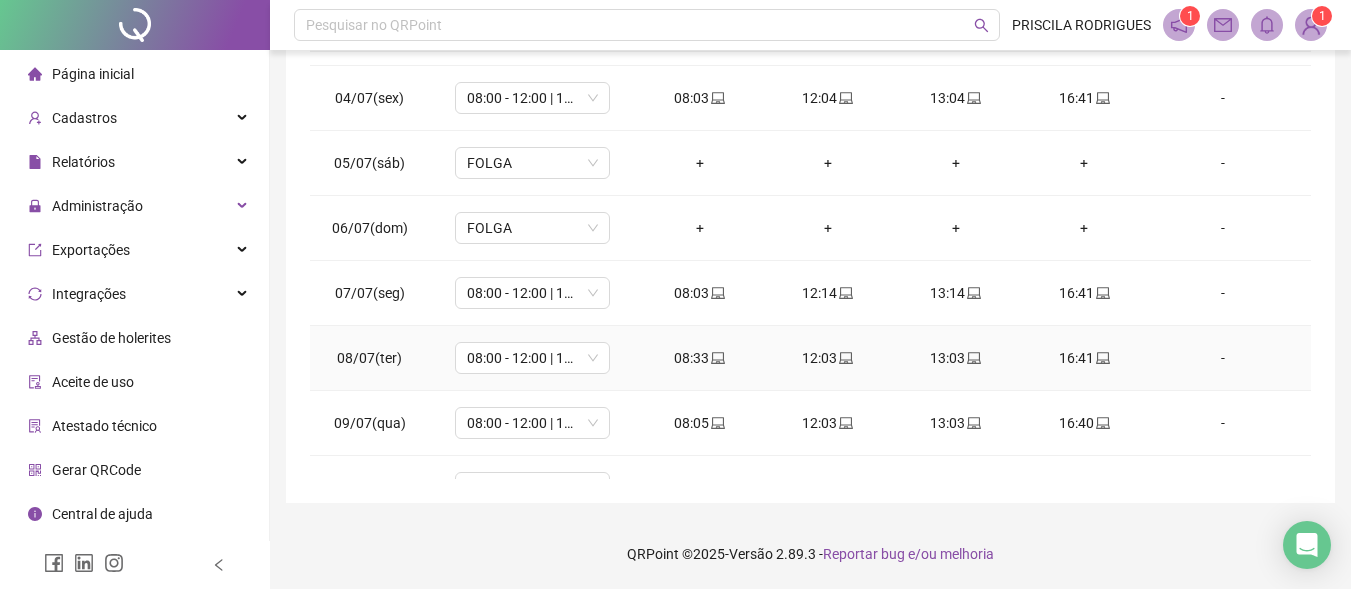 scroll, scrollTop: 0, scrollLeft: 0, axis: both 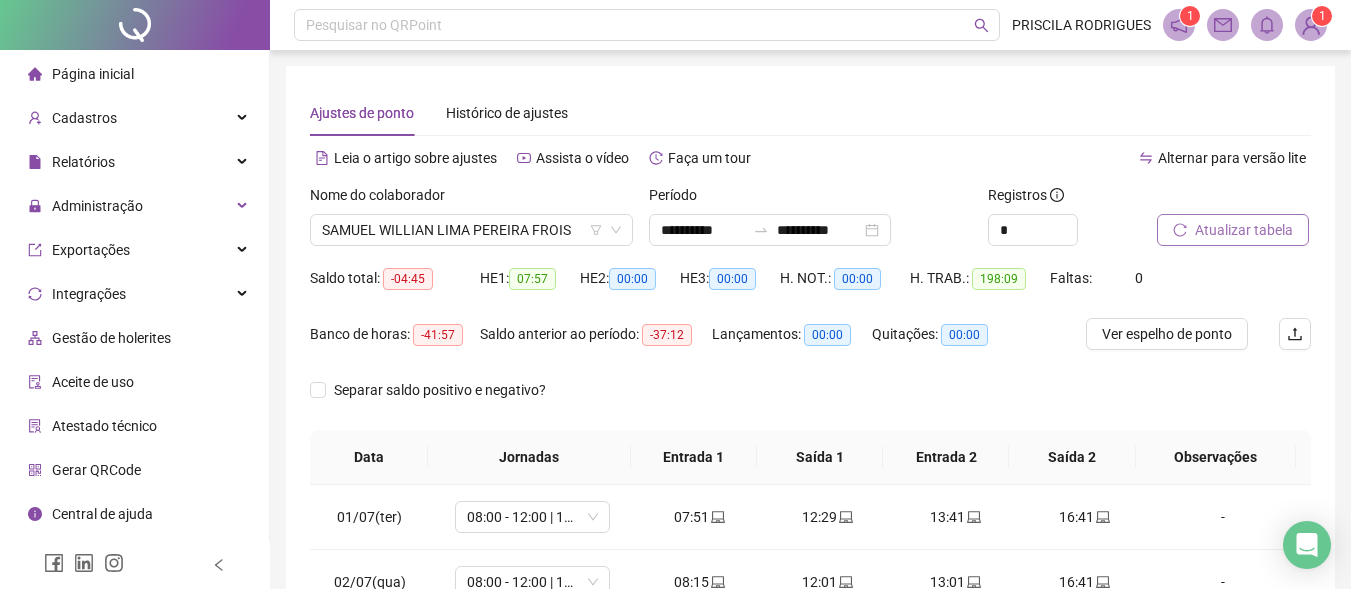 click on "Atualizar tabela" at bounding box center [1244, 230] 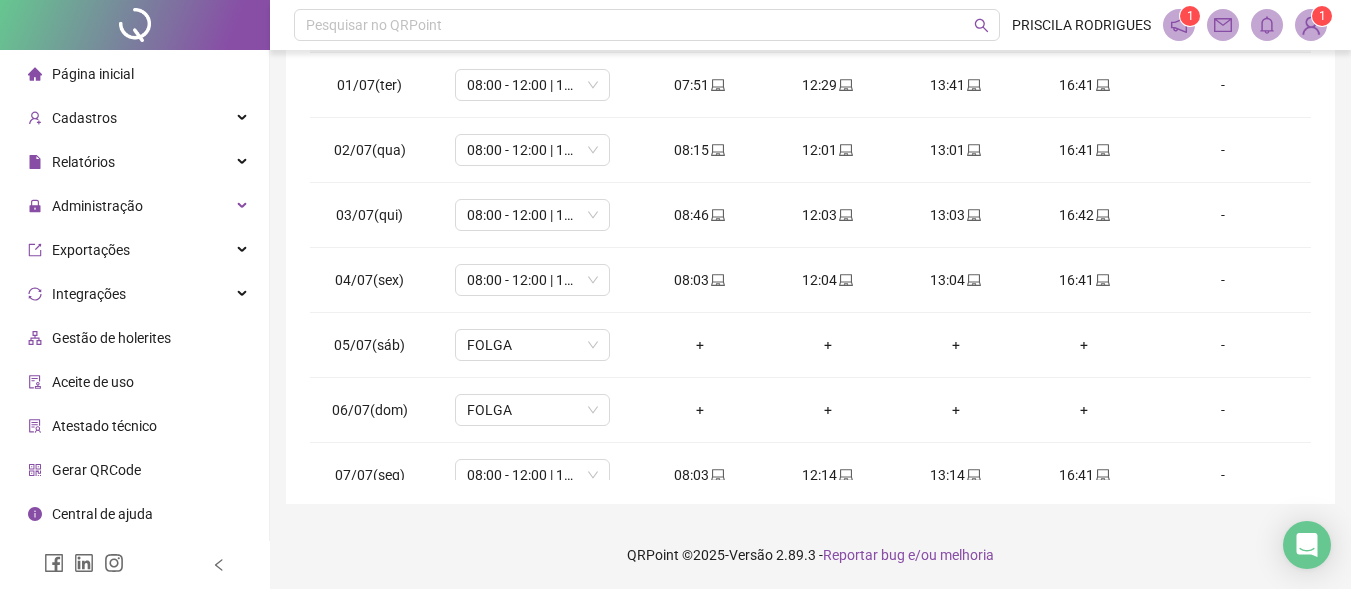 scroll, scrollTop: 433, scrollLeft: 0, axis: vertical 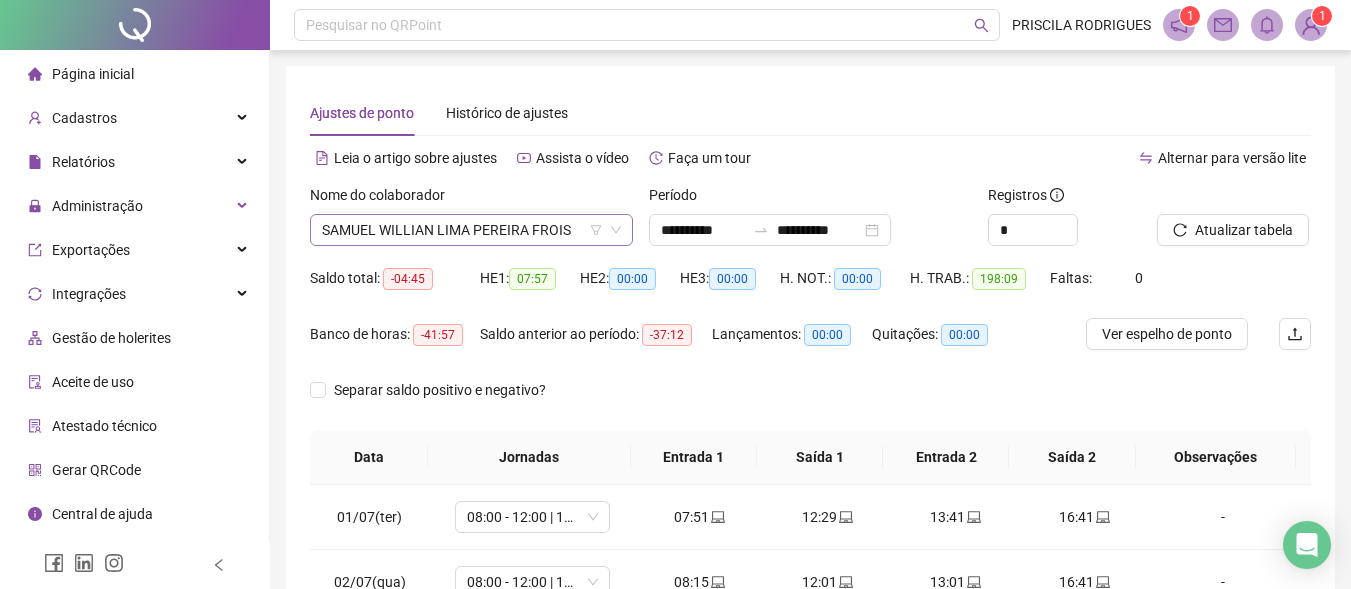 click on "SAMUEL WILLIAN LIMA PEREIRA FROIS" at bounding box center (471, 230) 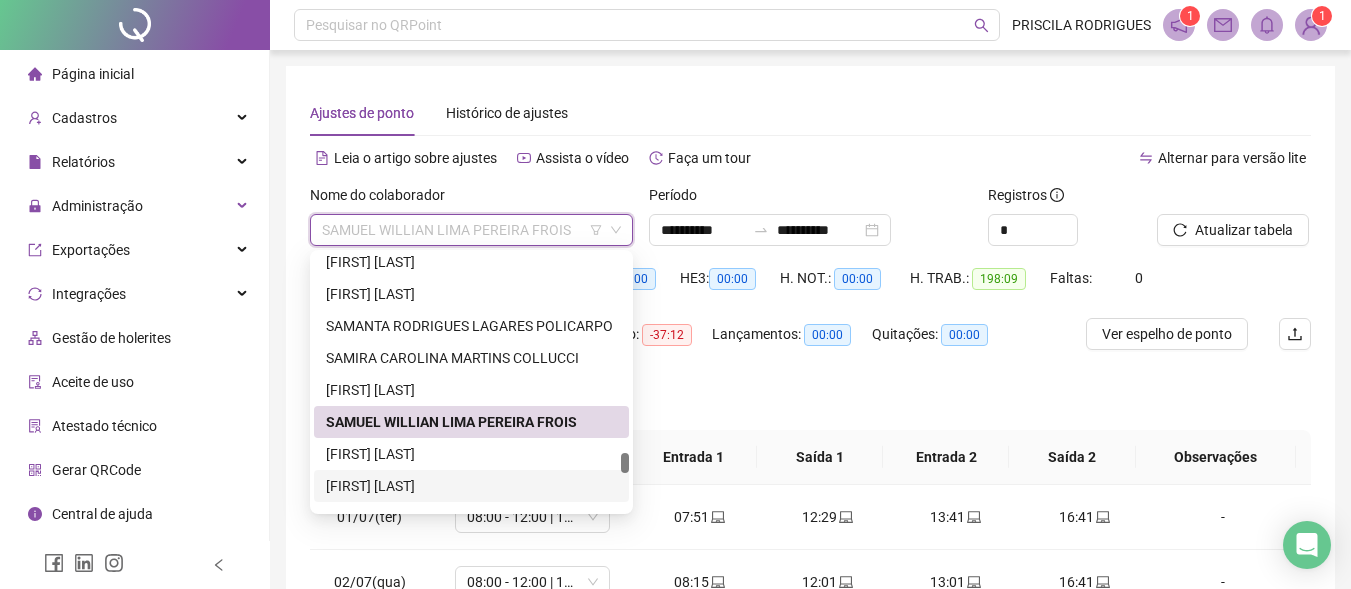 click on "[FIRST] [LAST]" at bounding box center [471, 486] 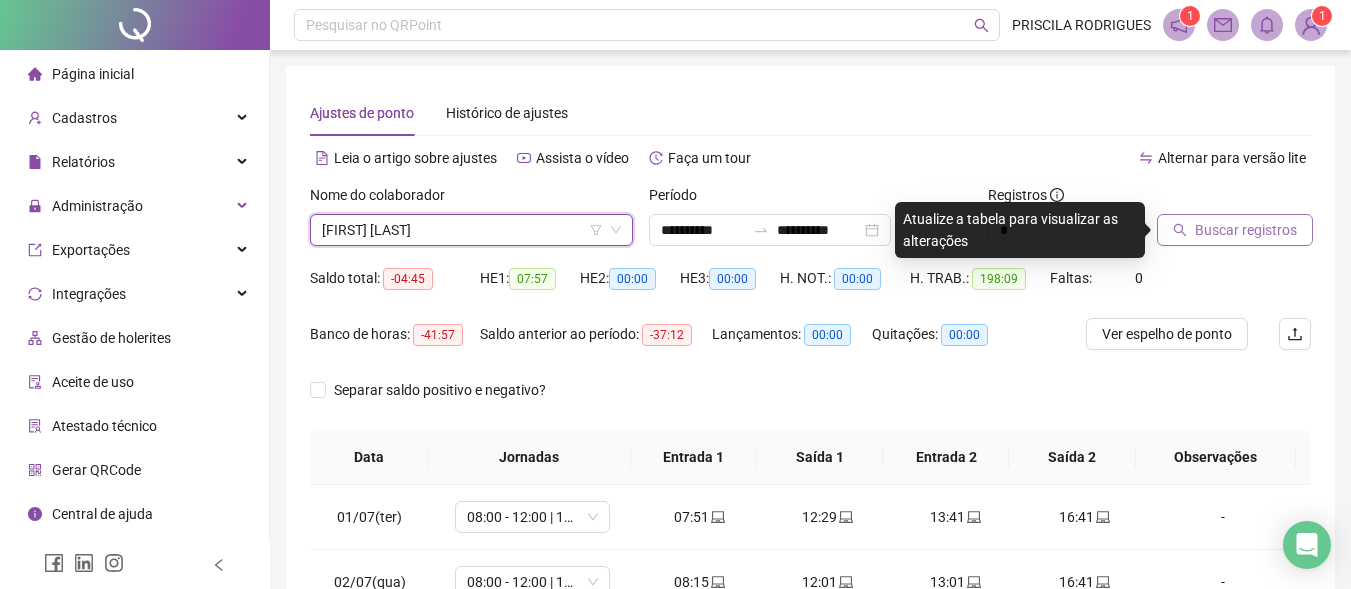 click on "Buscar registros" at bounding box center (1246, 230) 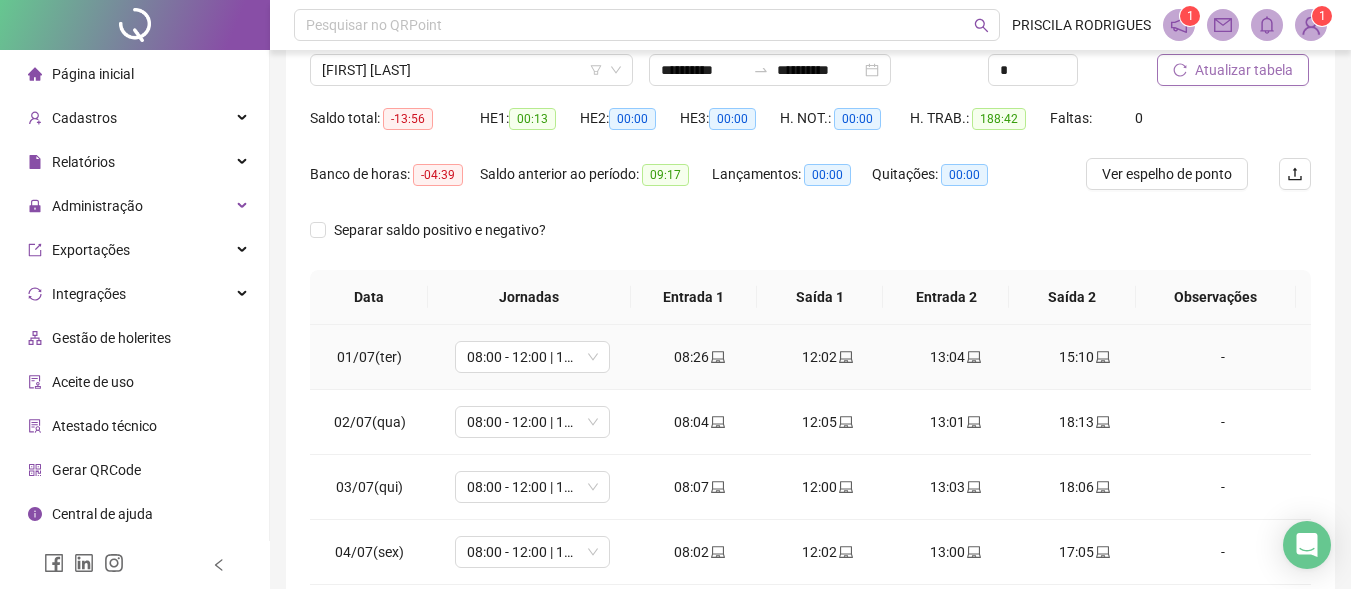 scroll, scrollTop: 200, scrollLeft: 0, axis: vertical 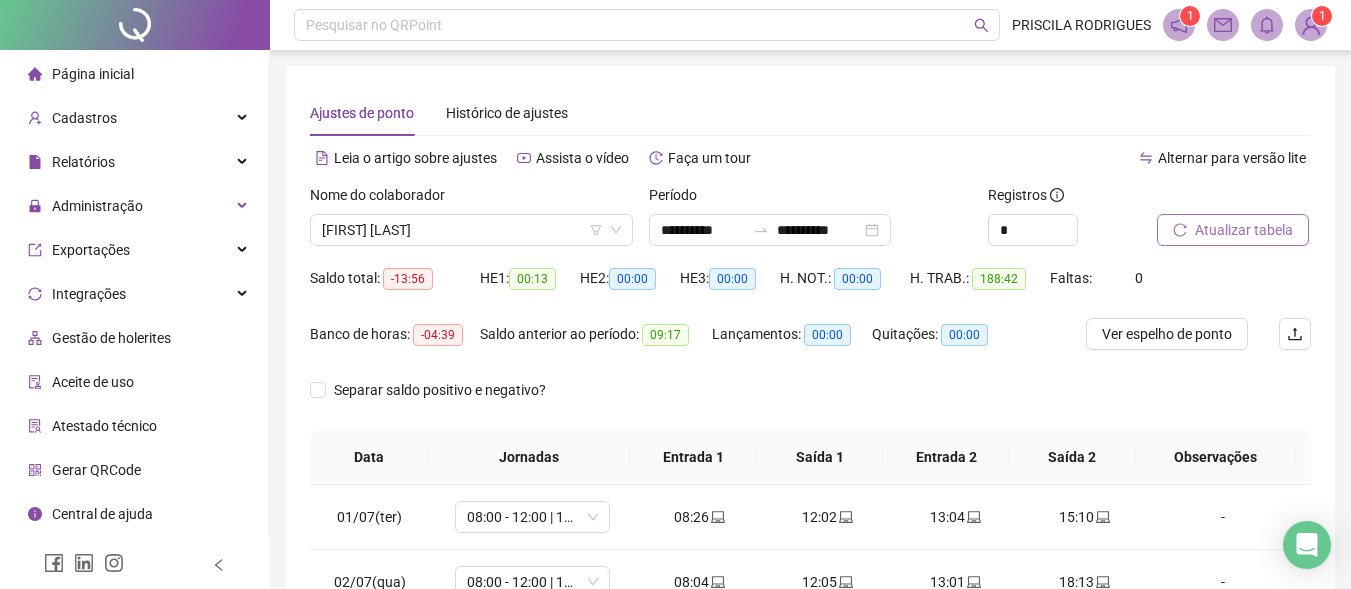 click on "Atualizar tabela" at bounding box center [1244, 230] 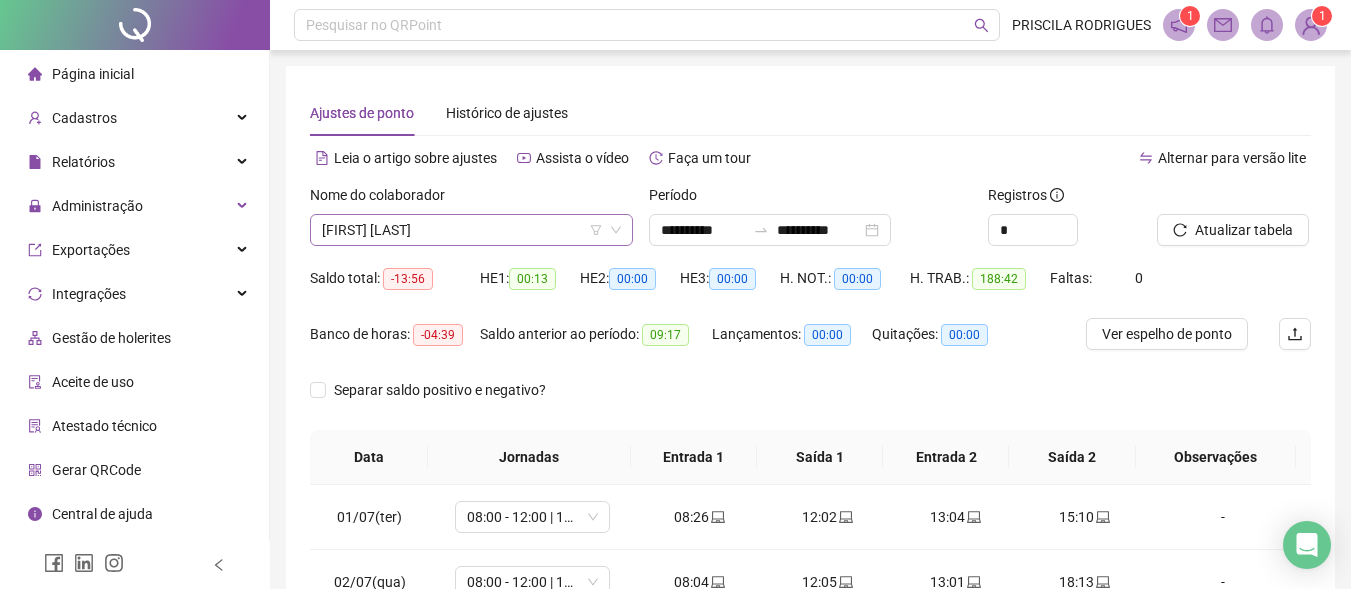 click on "Nome do colaborador [FIRST] [LAST]" at bounding box center [471, 215] 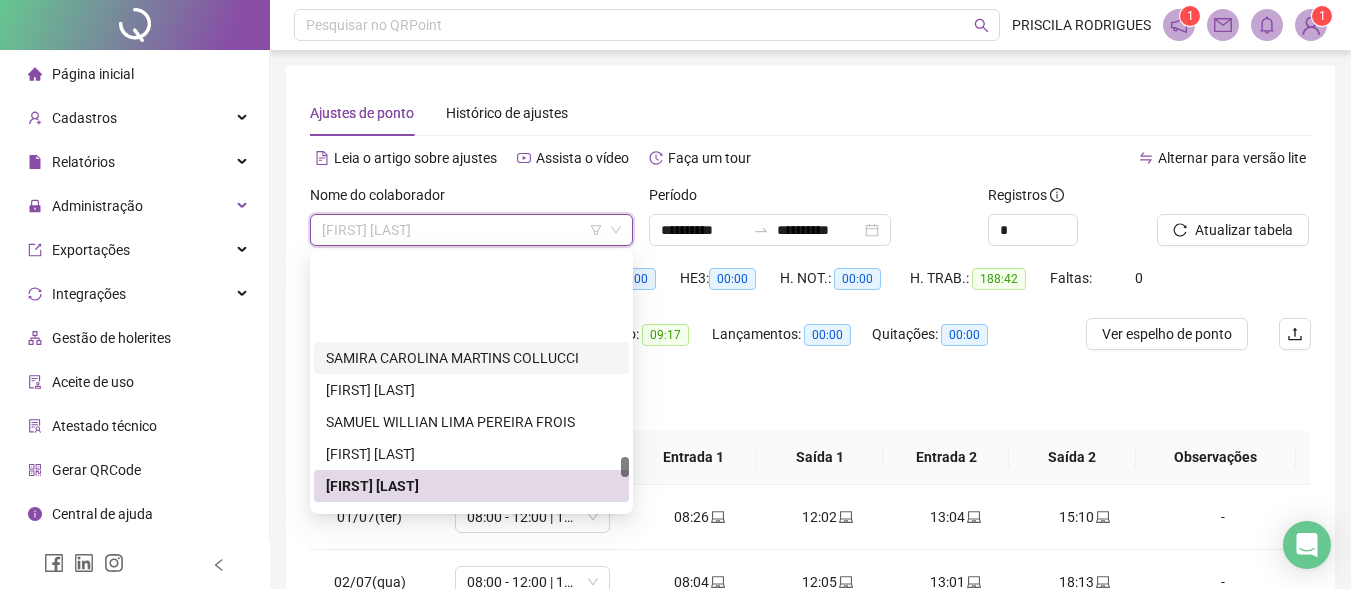 scroll, scrollTop: 4300, scrollLeft: 0, axis: vertical 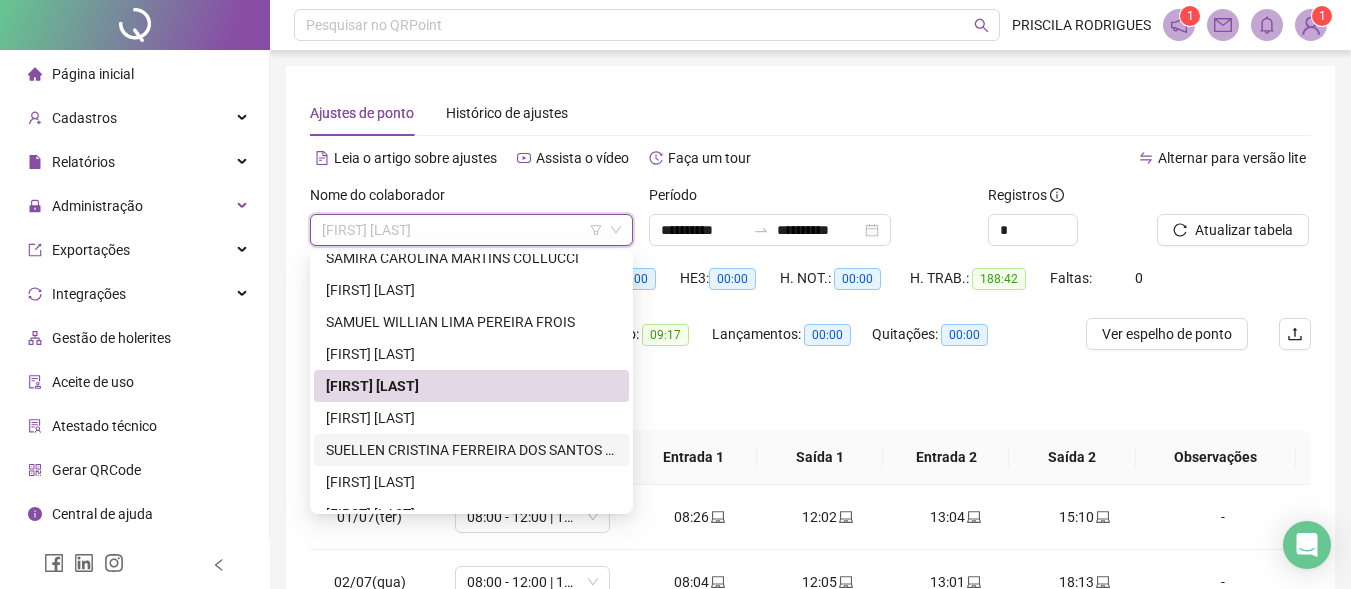click on "SUELLEN CRISTINA FERREIRA DOS SANTOS RIBEIRO" at bounding box center [471, 450] 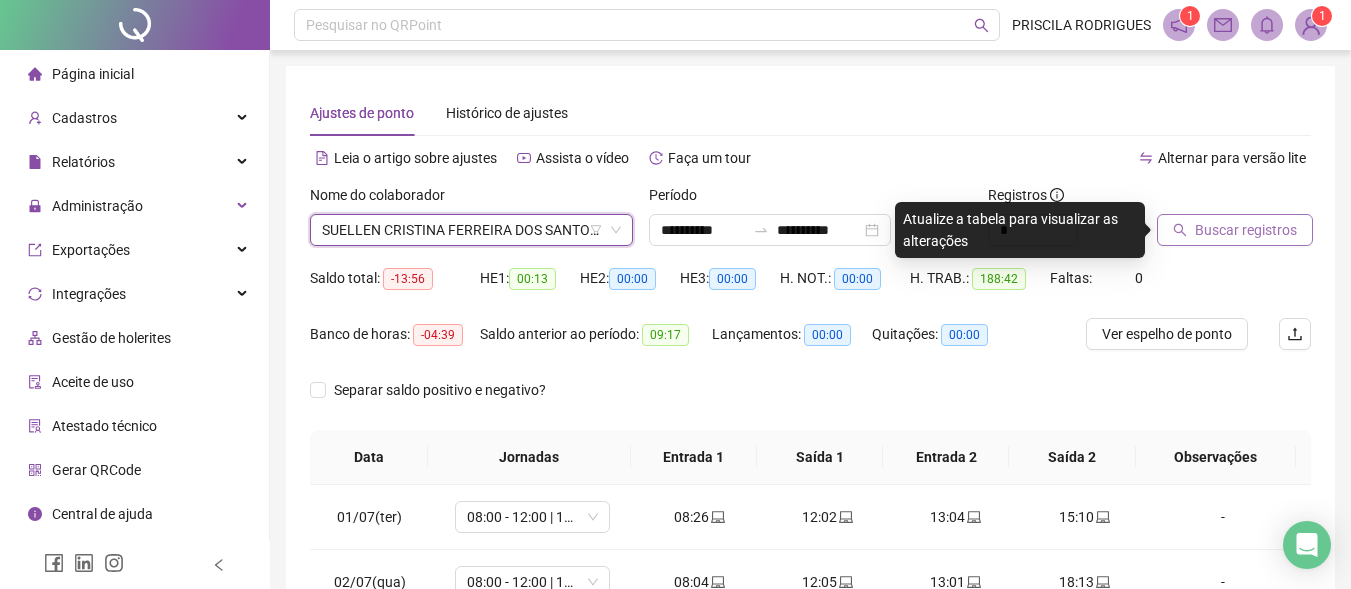 click on "Buscar registros" at bounding box center (1246, 230) 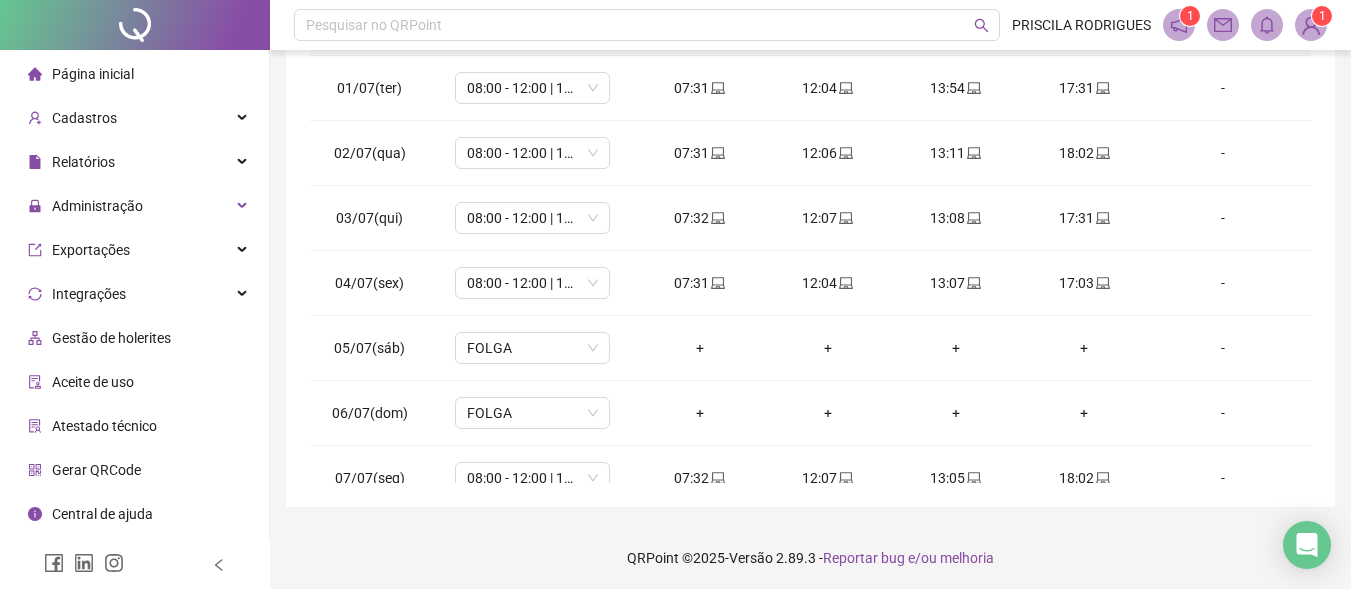 scroll, scrollTop: 433, scrollLeft: 0, axis: vertical 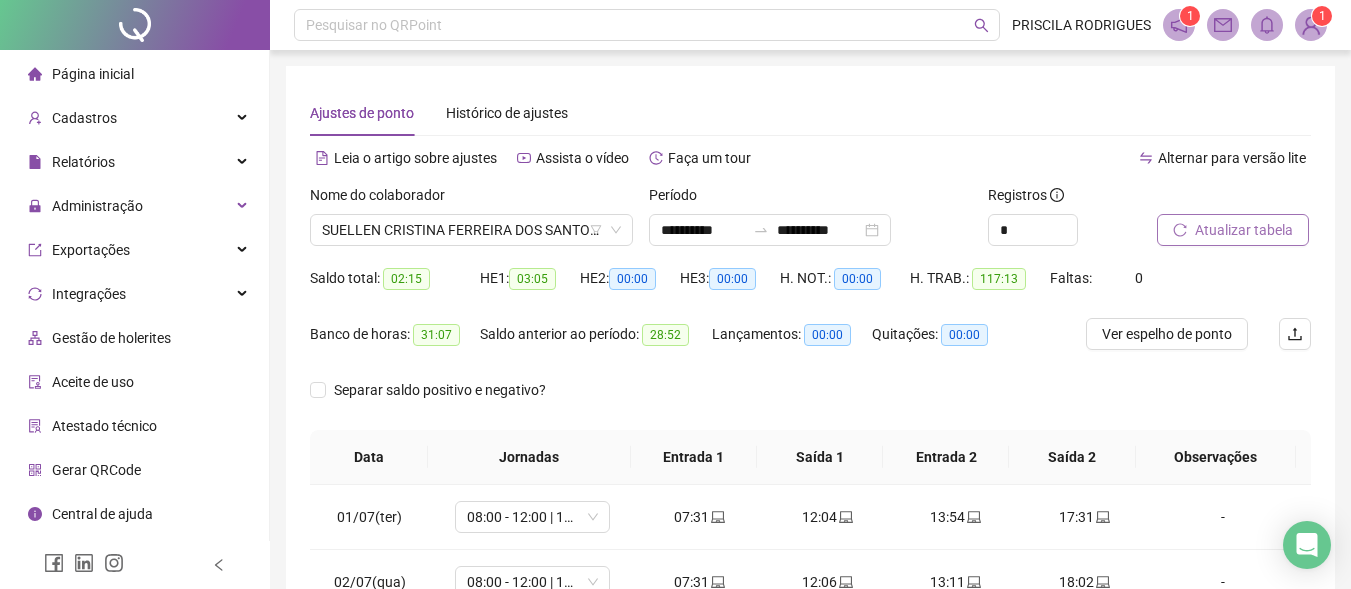 click on "Atualizar tabela" at bounding box center (1244, 230) 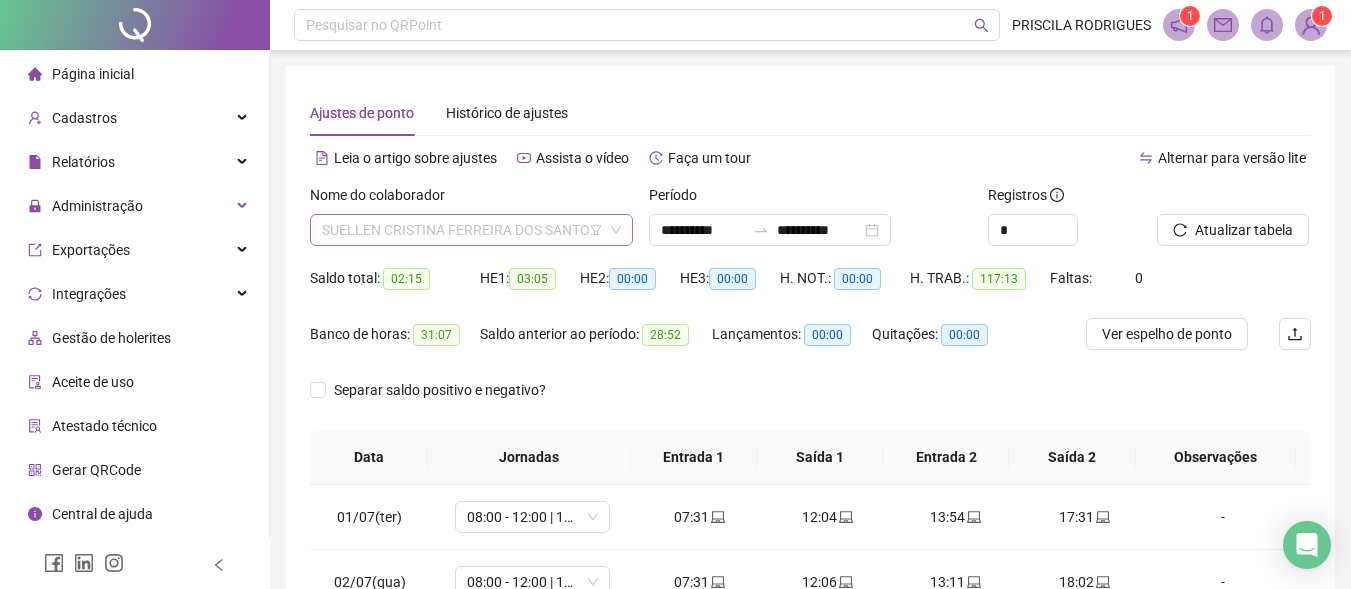 click on "SUELLEN CRISTINA FERREIRA DOS SANTOS RIBEIRO" at bounding box center (471, 230) 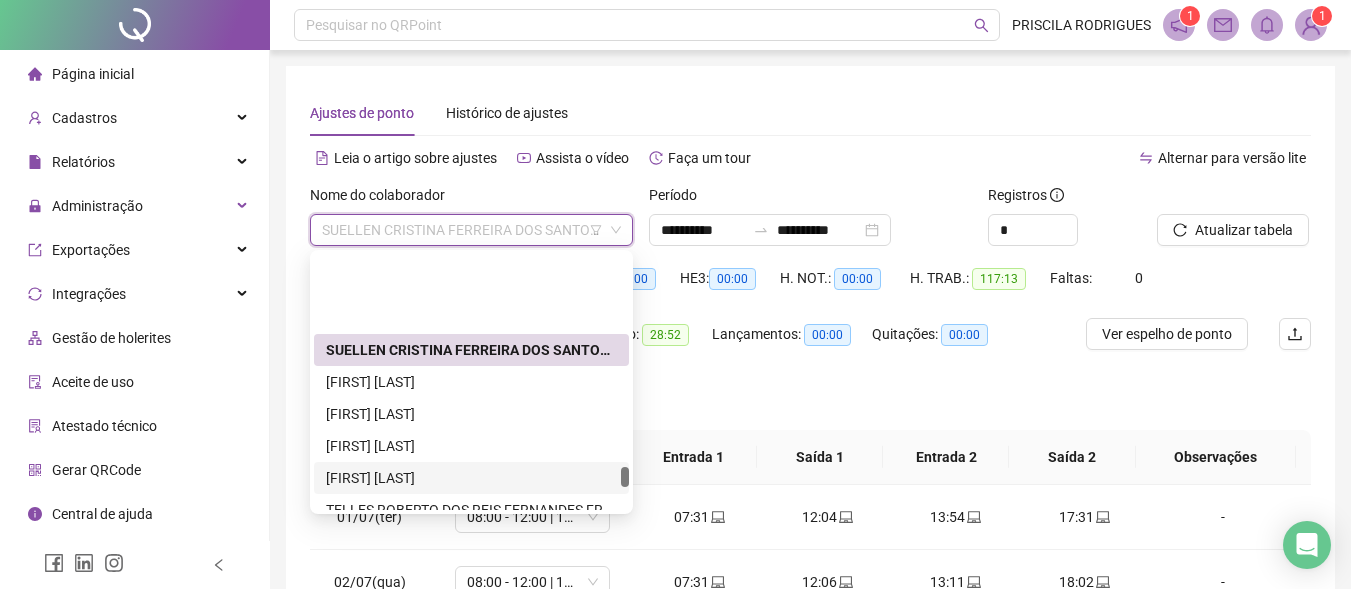 scroll, scrollTop: 4500, scrollLeft: 0, axis: vertical 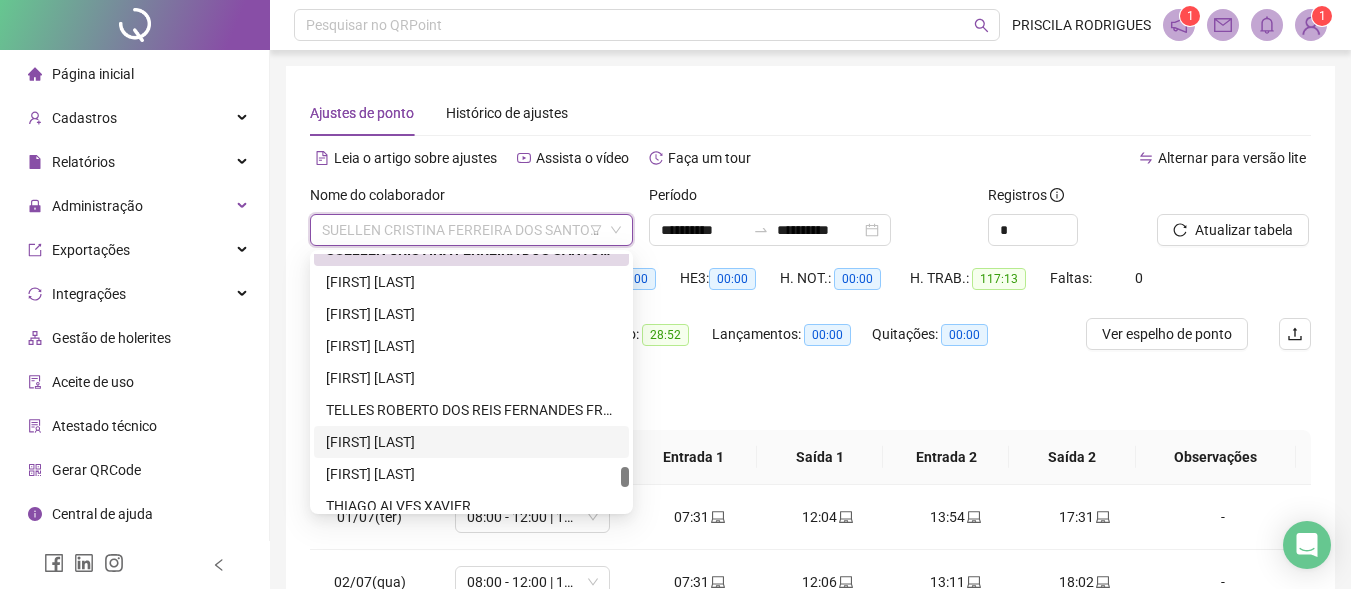 click on "[FIRST] [LAST]" at bounding box center [471, 442] 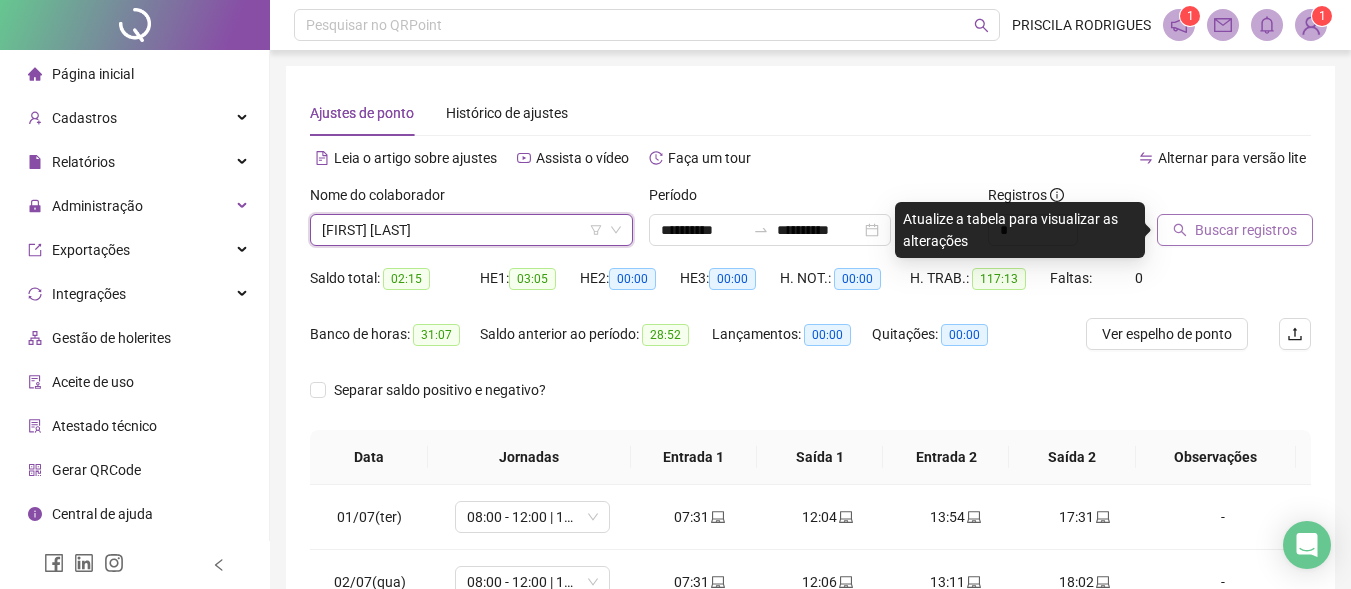 click on "Buscar registros" at bounding box center (1246, 230) 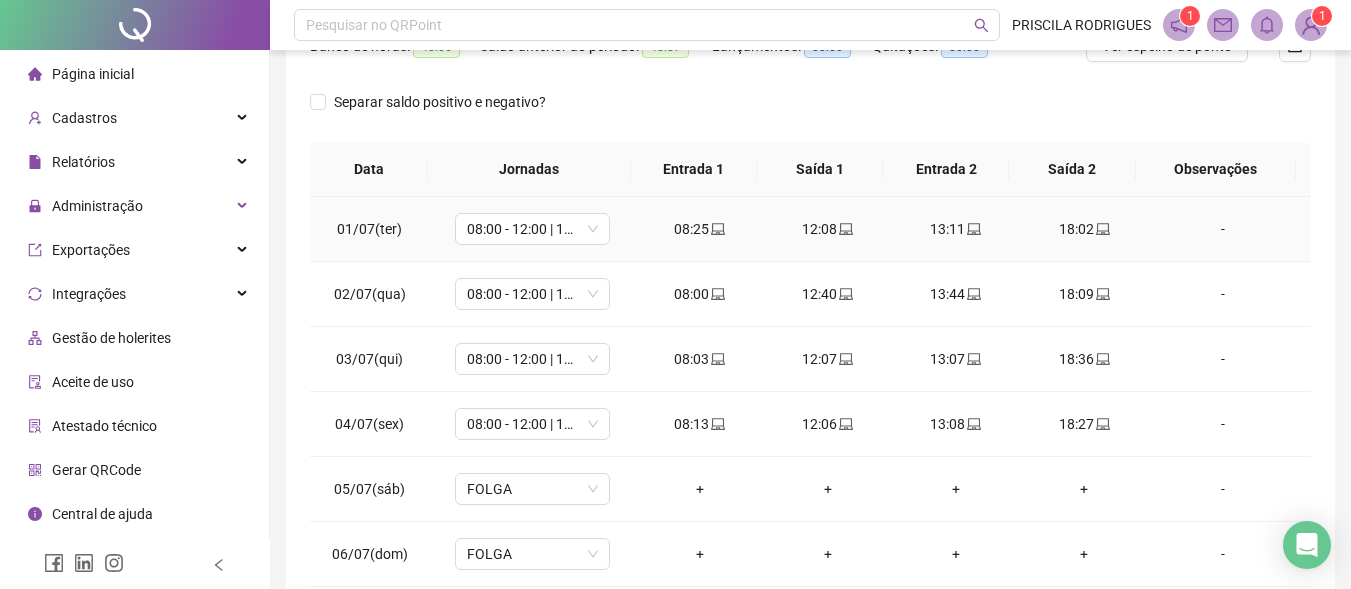 scroll, scrollTop: 400, scrollLeft: 0, axis: vertical 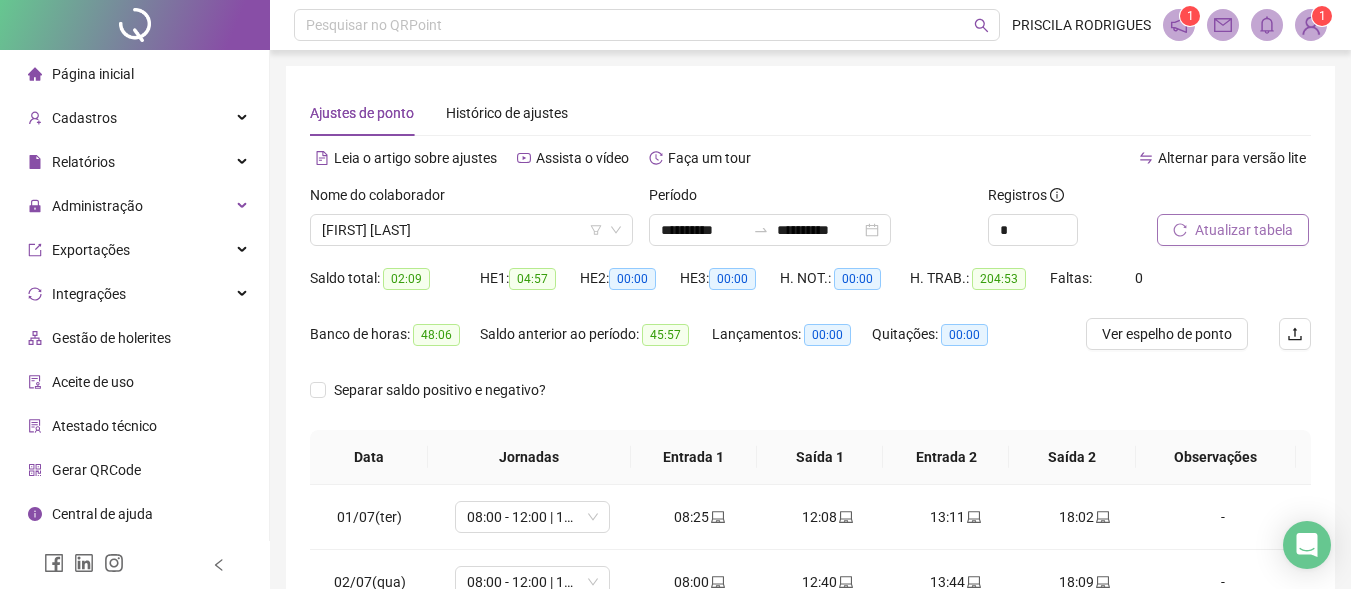 click on "Atualizar tabela" at bounding box center [1233, 230] 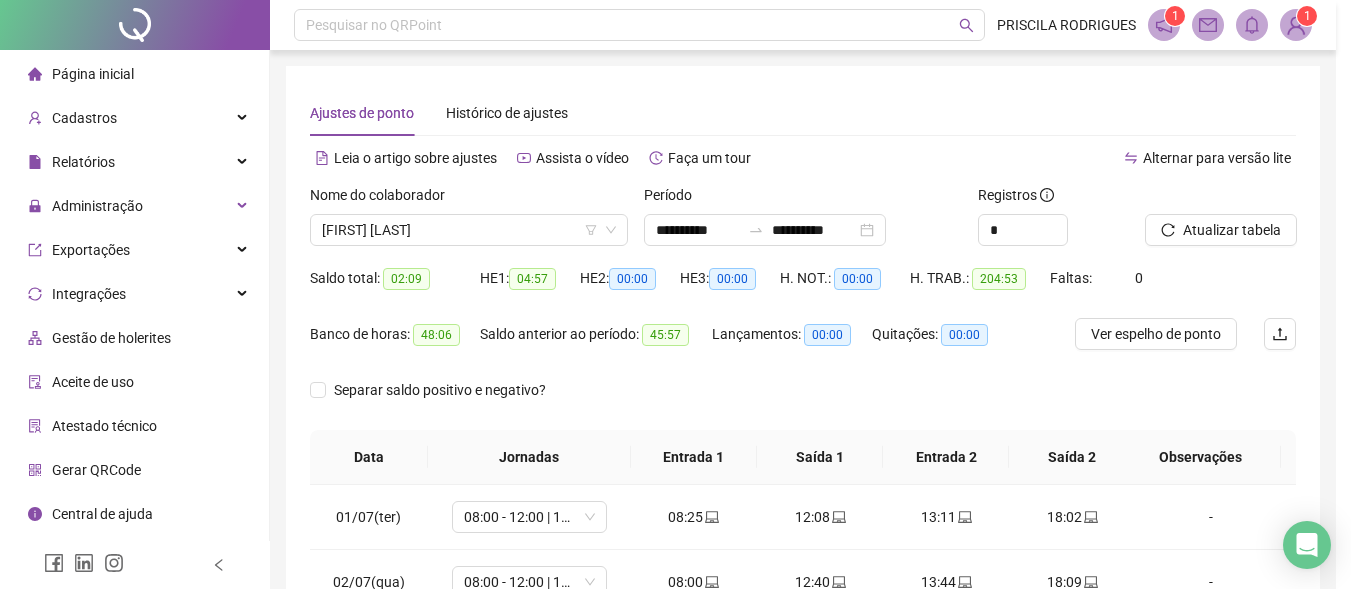 click on "Atualizando tabela Atualizando e reorganizando os registros... OK" at bounding box center [675, 294] 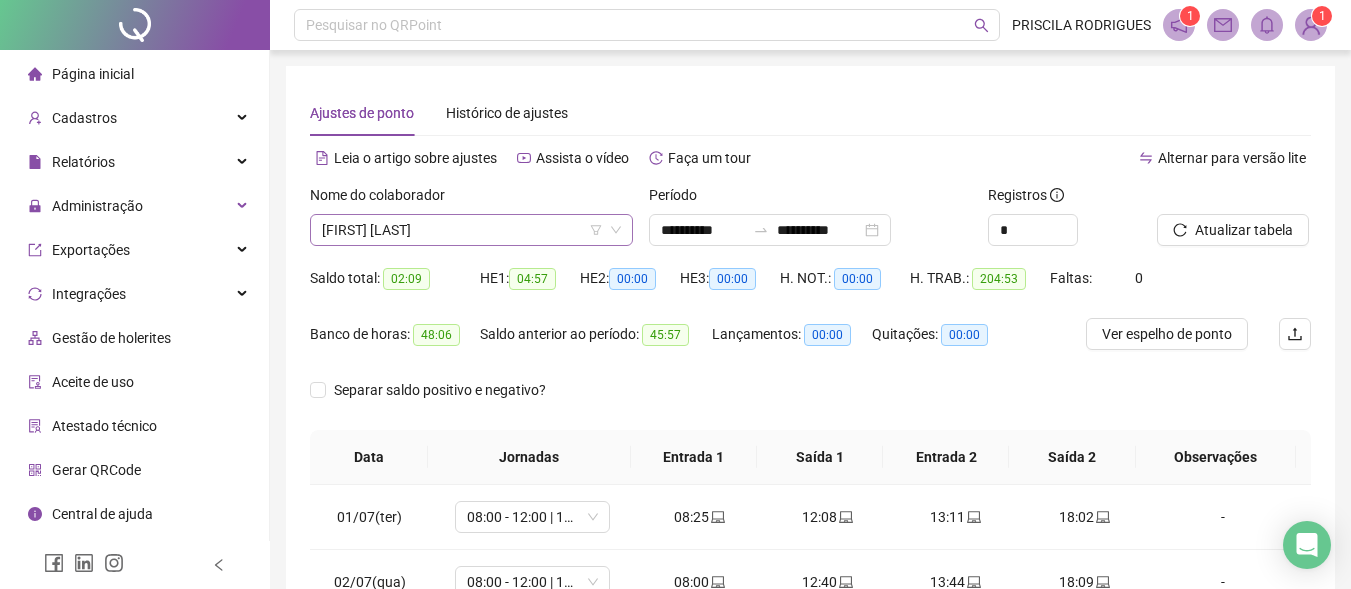 click on "[FIRST] [LAST]" at bounding box center (471, 230) 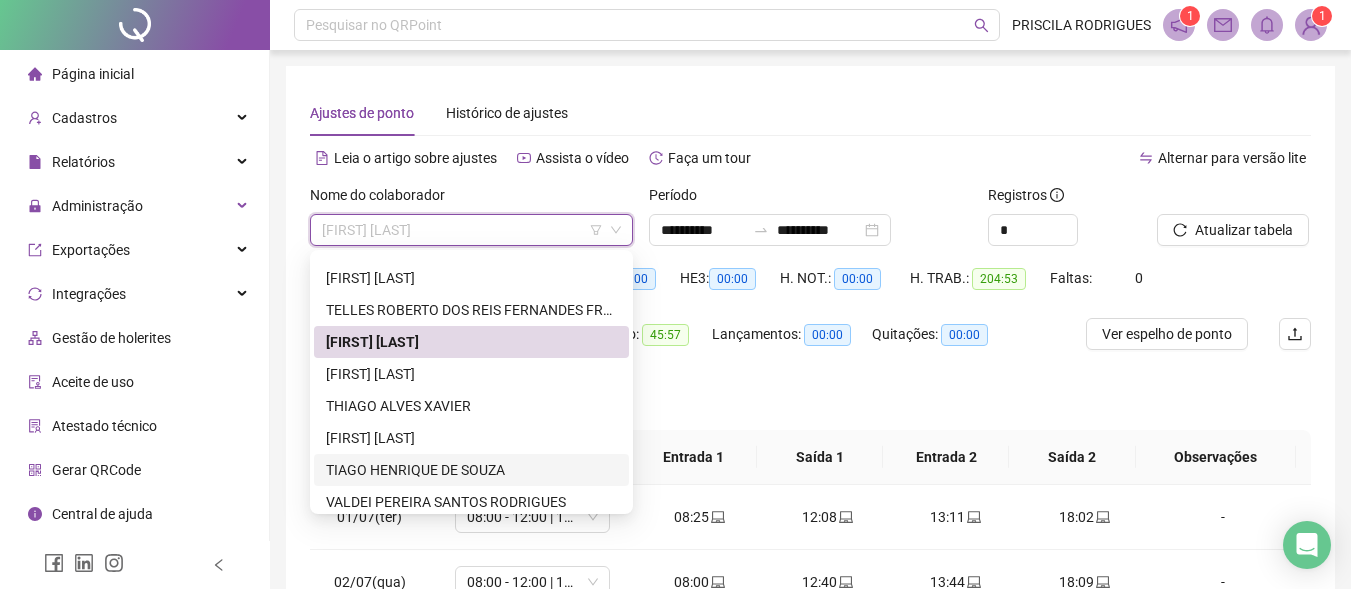 scroll, scrollTop: 4700, scrollLeft: 0, axis: vertical 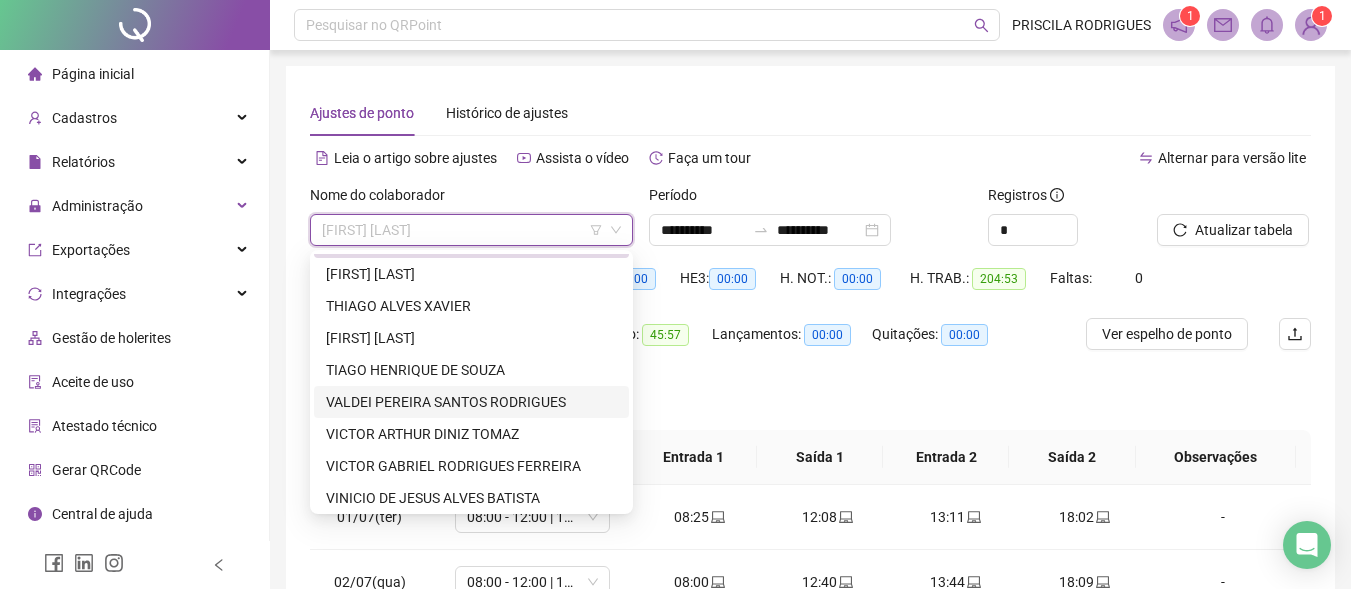 click on "VALDEI PEREIRA SANTOS RODRIGUES" at bounding box center (471, 402) 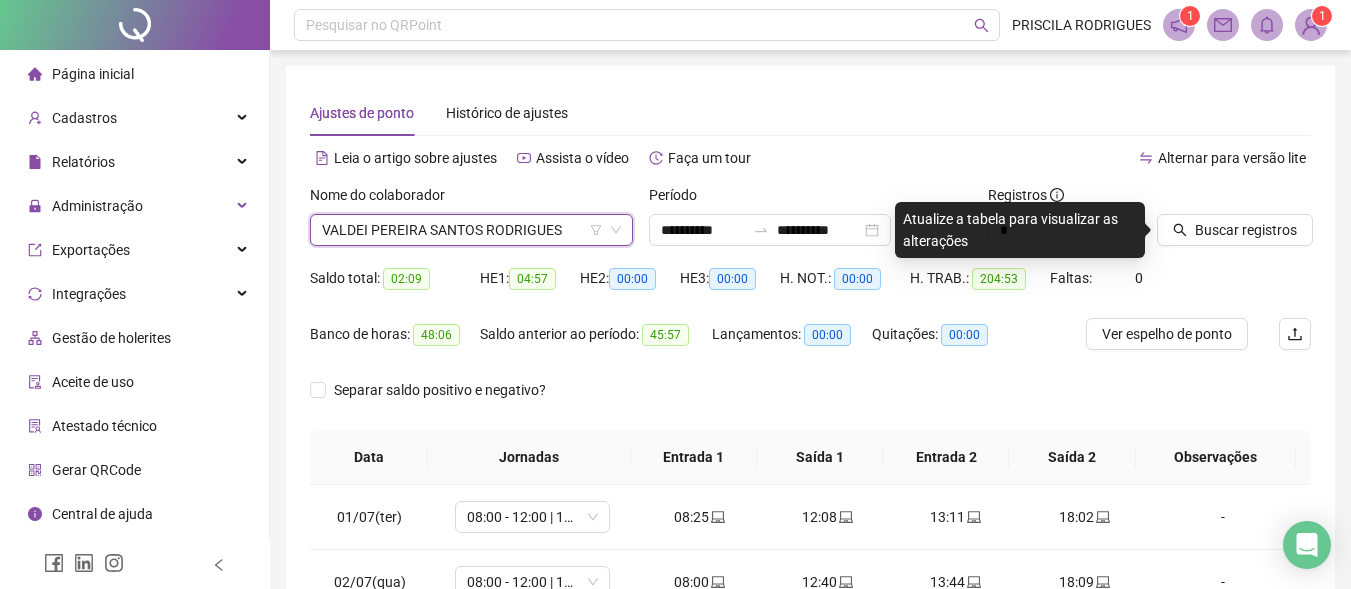 click on "VALDEI PEREIRA SANTOS RODRIGUES" at bounding box center (471, 230) 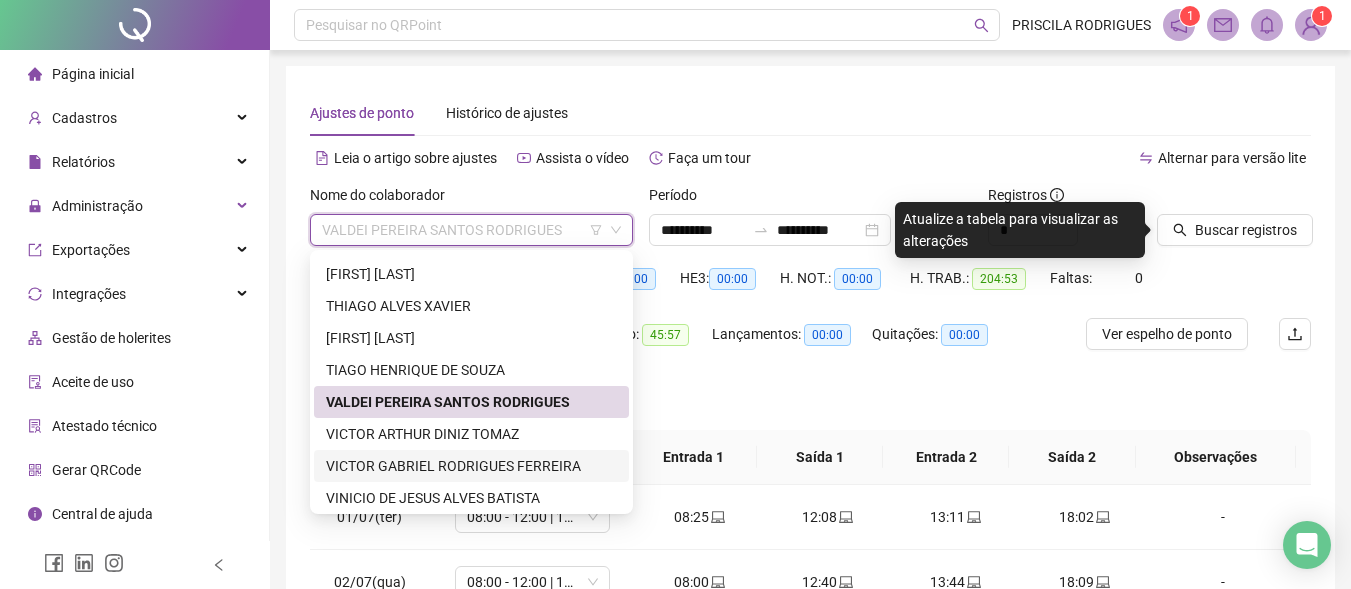 click on "VICTOR GABRIEL RODRIGUES FERREIRA" at bounding box center (471, 466) 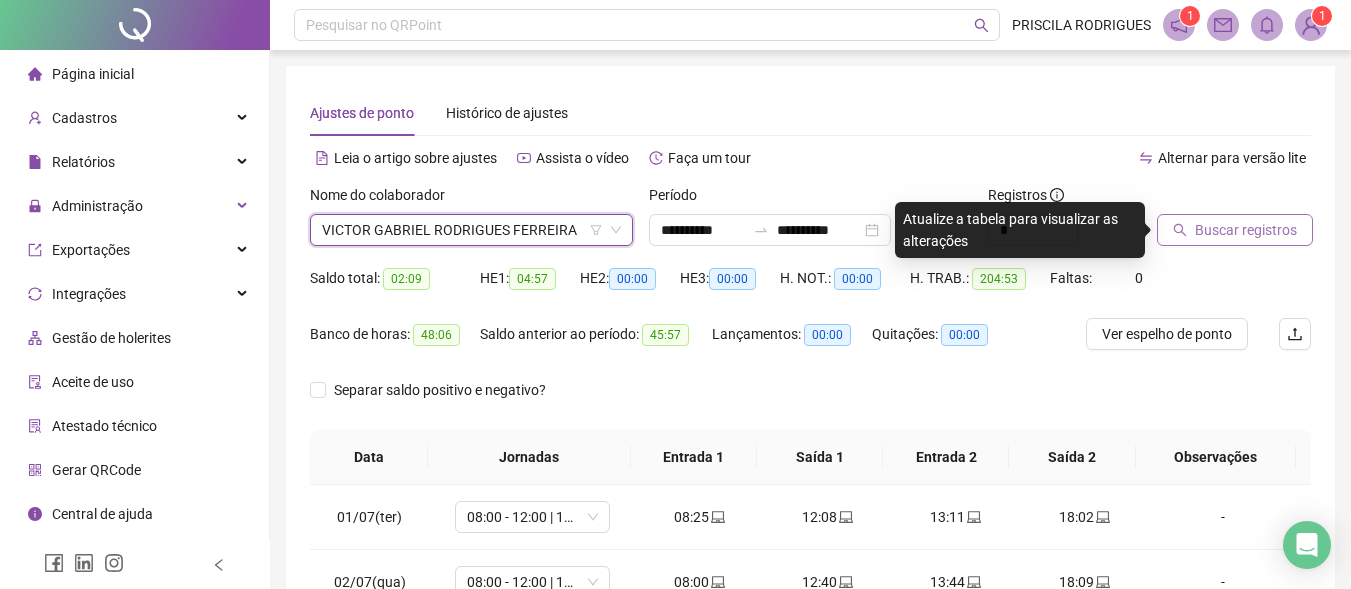 click on "Buscar registros" at bounding box center [1246, 230] 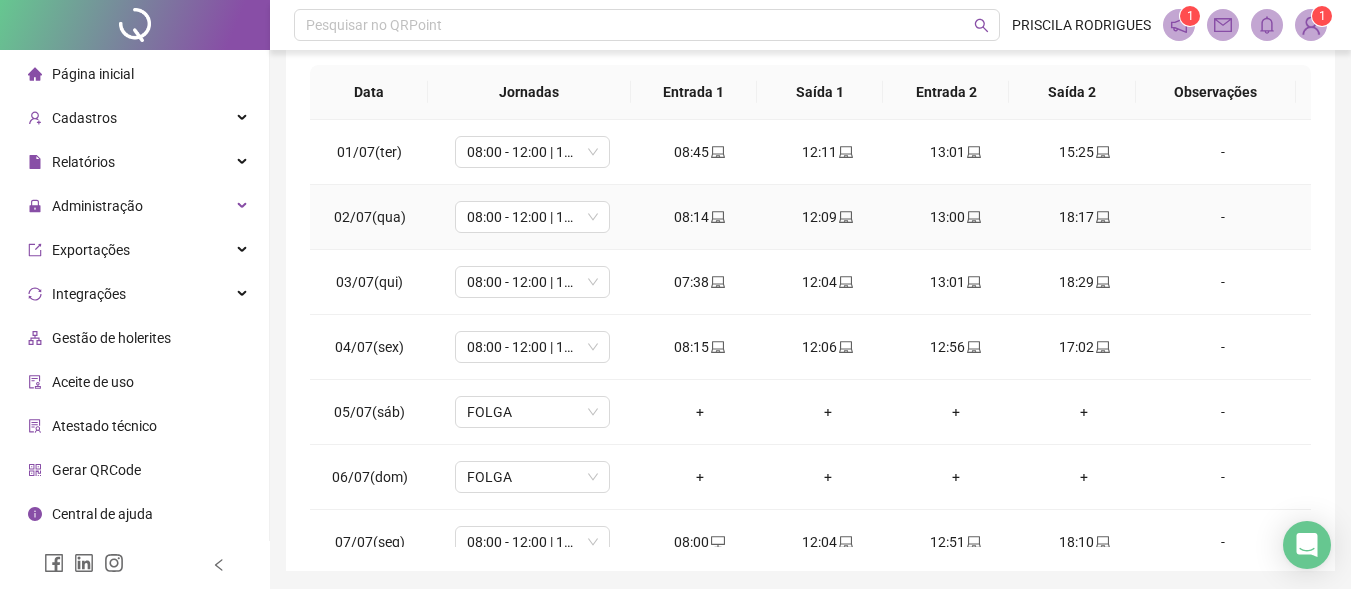 scroll, scrollTop: 400, scrollLeft: 0, axis: vertical 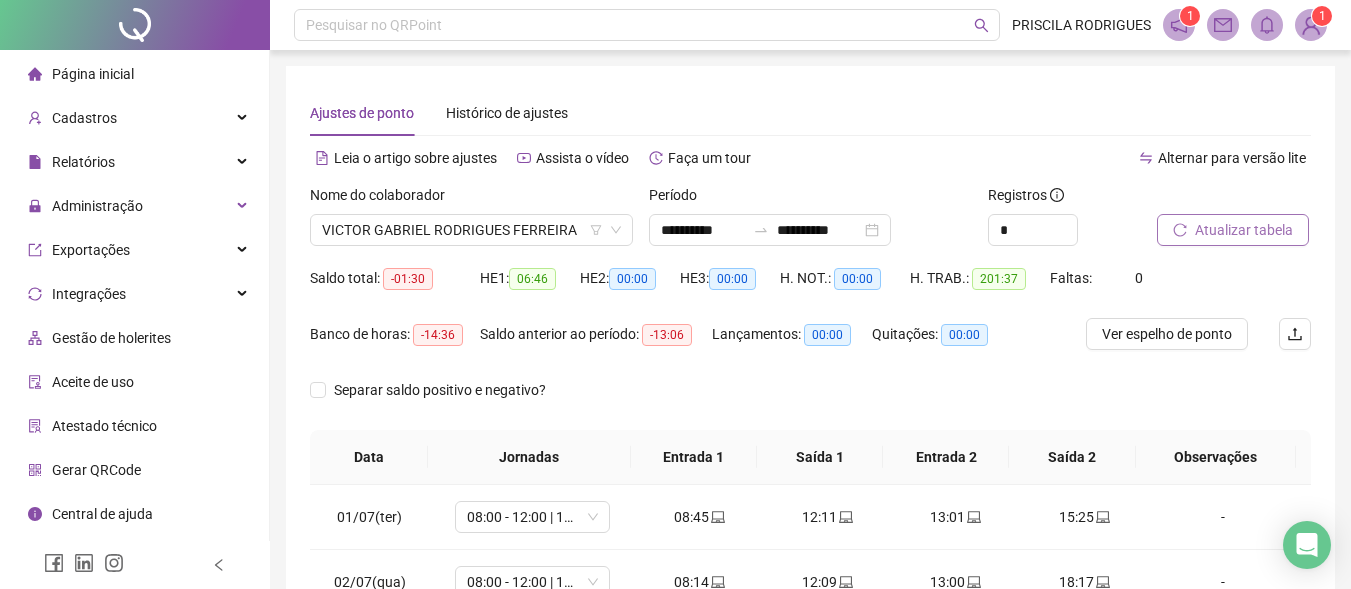 click on "Atualizar tabela" at bounding box center (1244, 230) 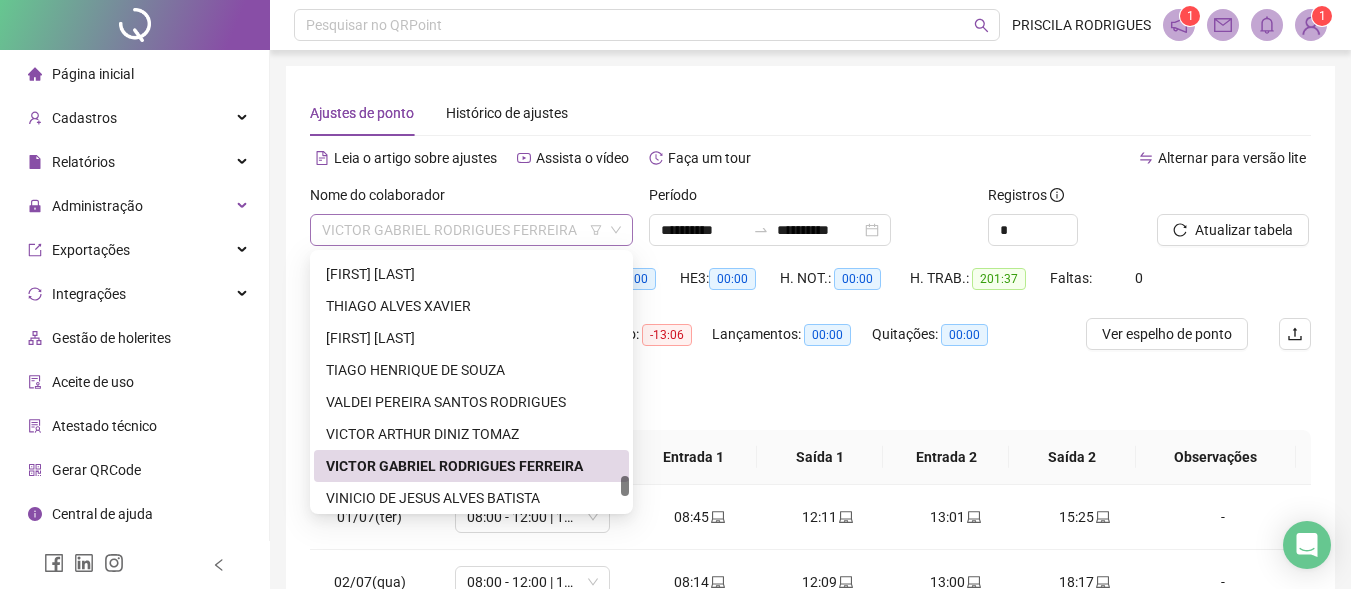 click on "VICTOR GABRIEL RODRIGUES FERREIRA" at bounding box center (471, 230) 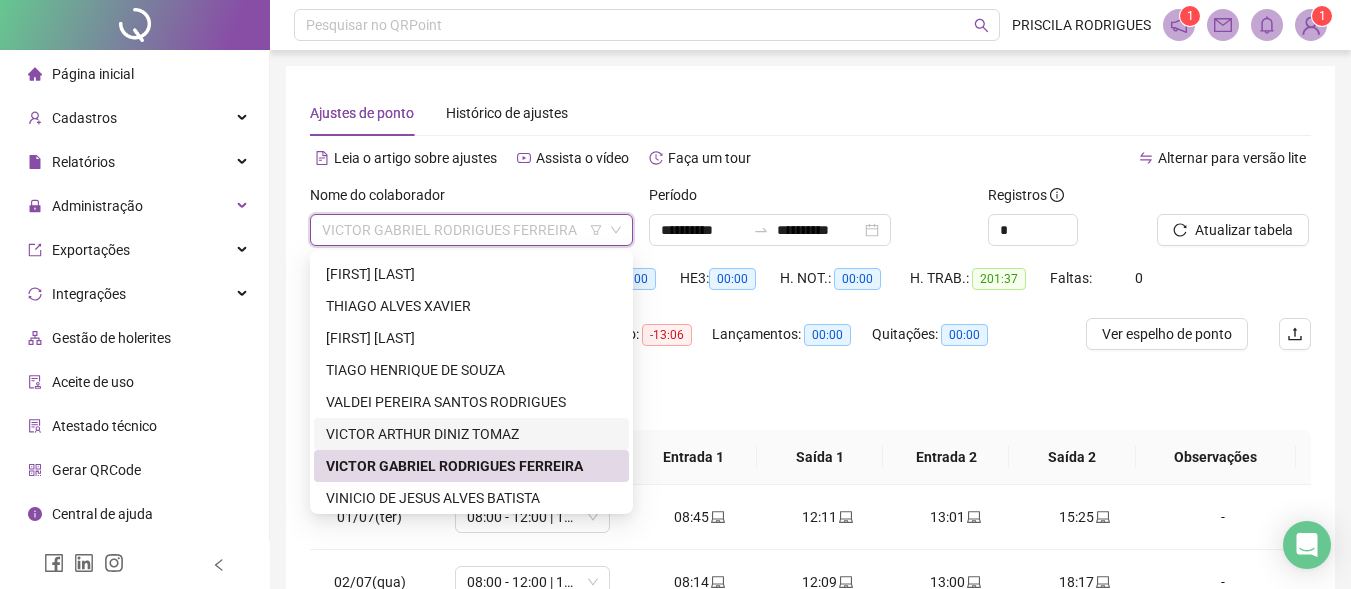 drag, startPoint x: 471, startPoint y: 433, endPoint x: 773, endPoint y: 301, distance: 329.58762 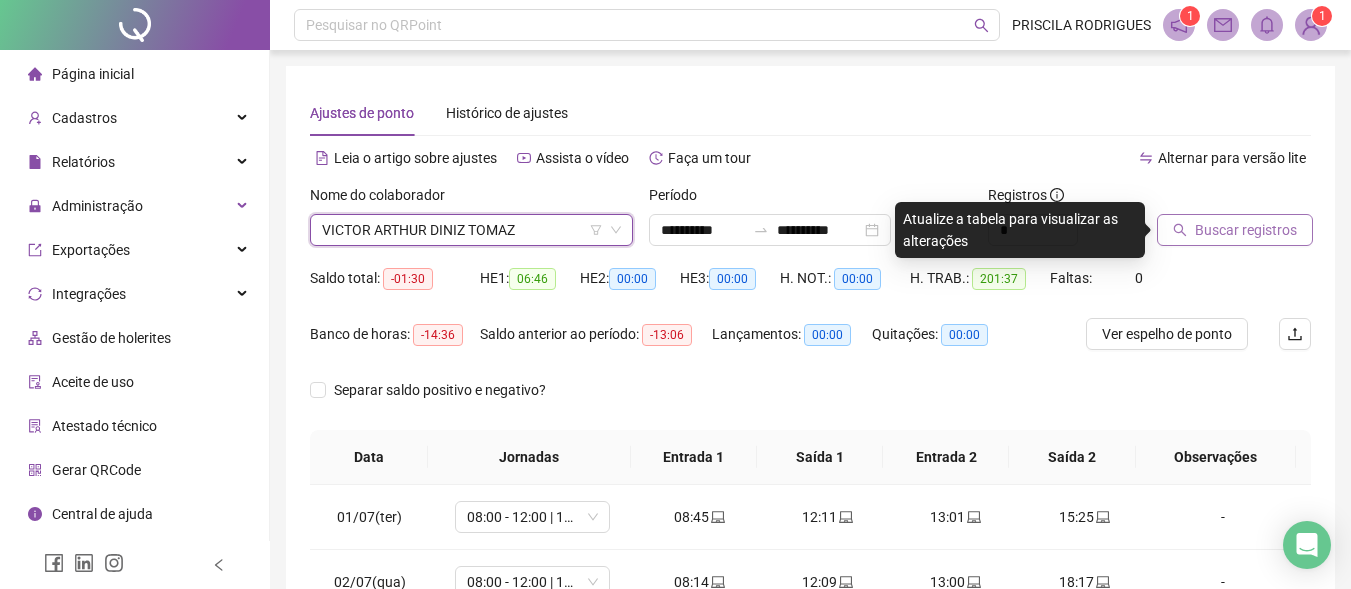 click on "Buscar registros" at bounding box center (1246, 230) 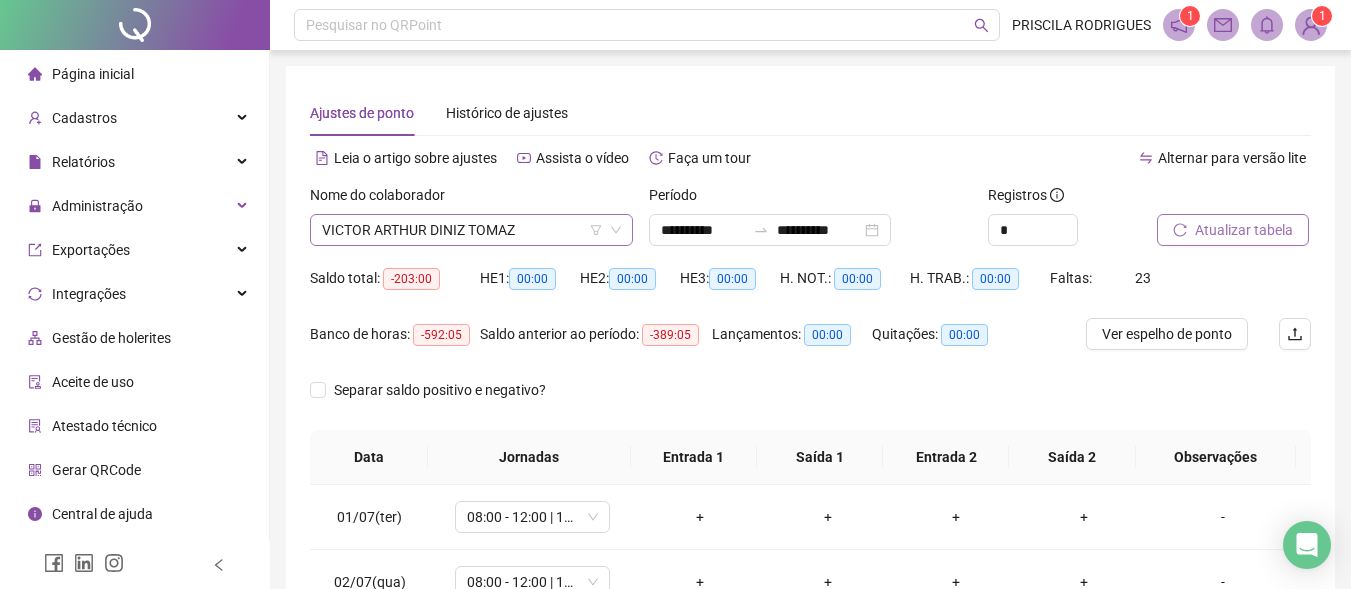 click on "VICTOR ARTHUR DINIZ TOMAZ" at bounding box center (471, 230) 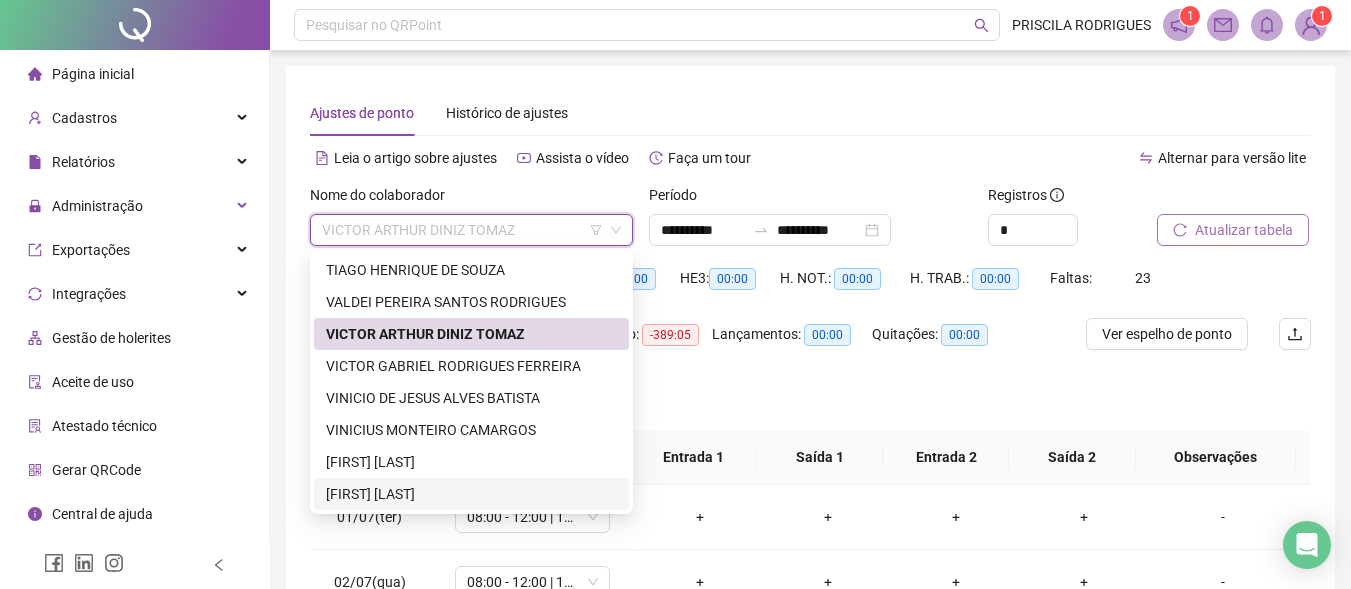 scroll, scrollTop: 4900, scrollLeft: 0, axis: vertical 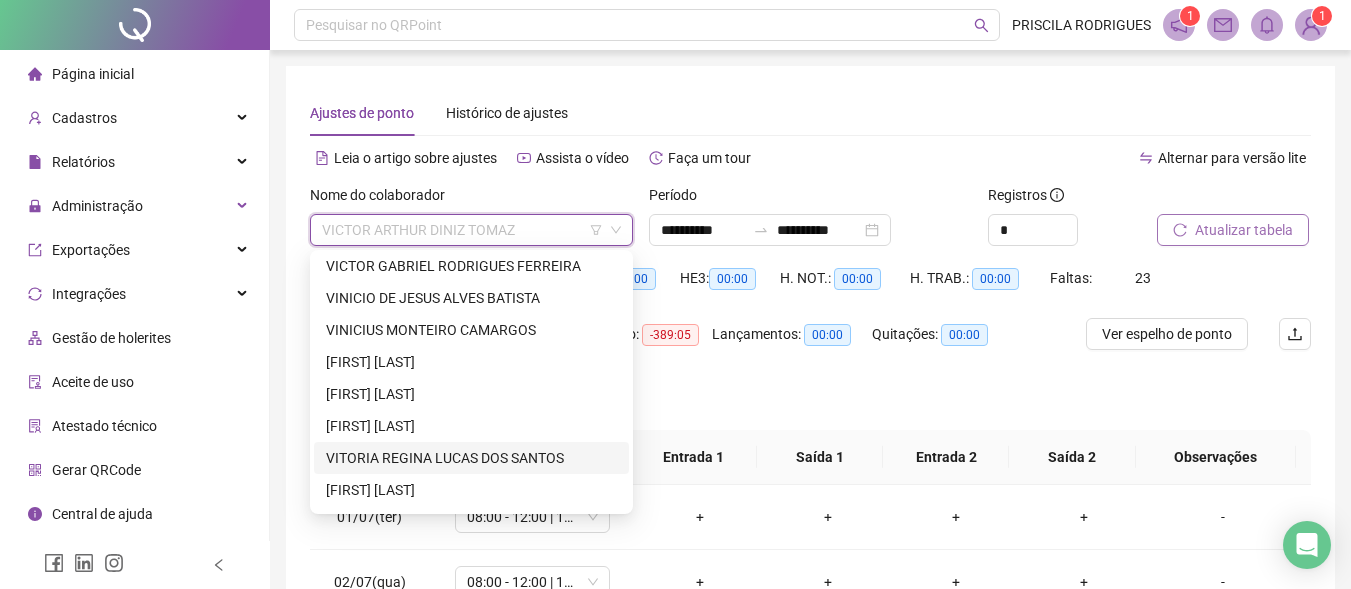 drag, startPoint x: 427, startPoint y: 452, endPoint x: 881, endPoint y: 319, distance: 473.08032 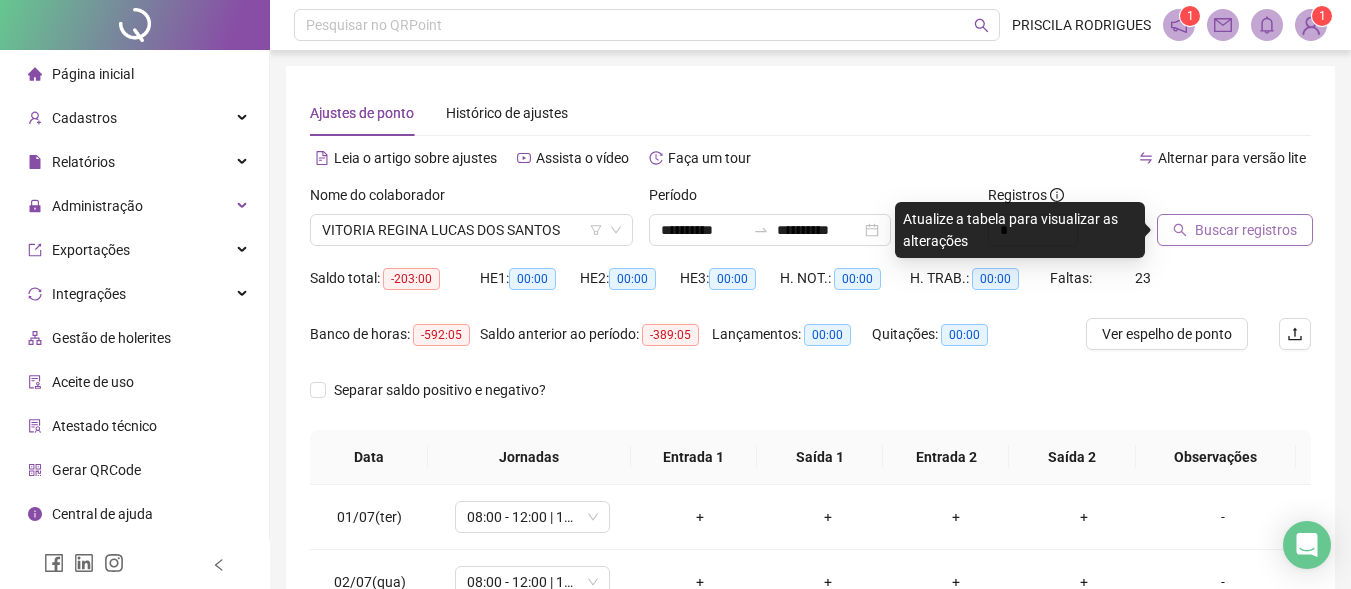 click on "Buscar registros" at bounding box center (1246, 230) 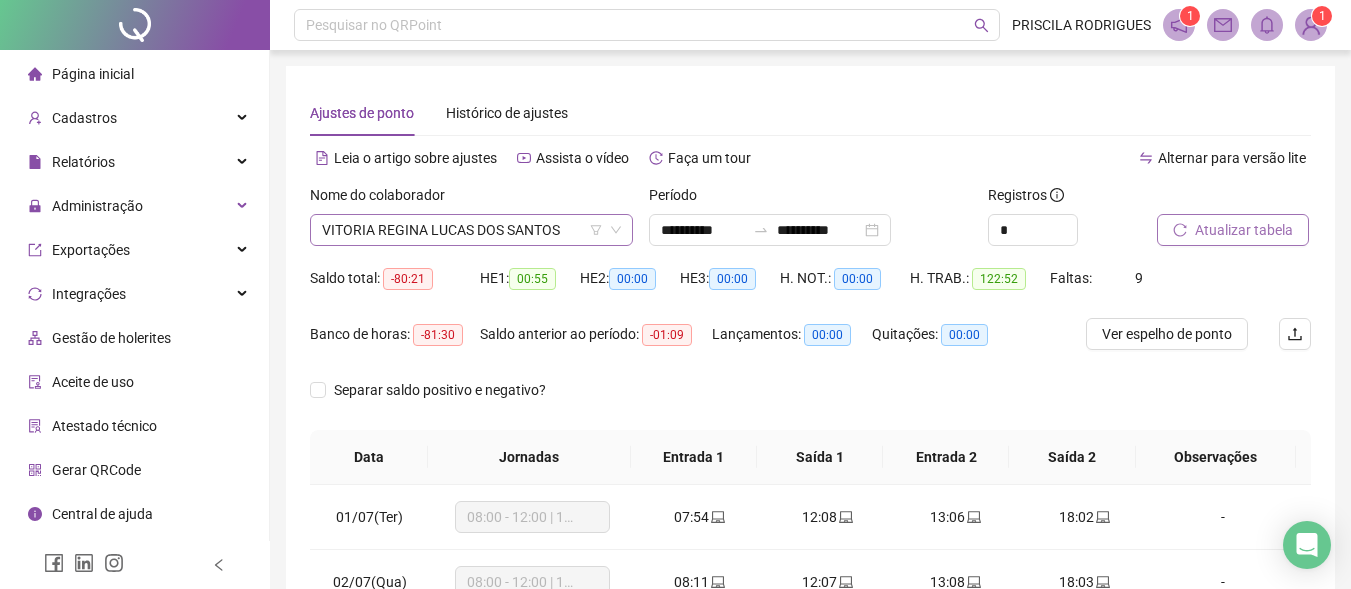 click on "VITORIA REGINA LUCAS DOS SANTOS" at bounding box center (471, 230) 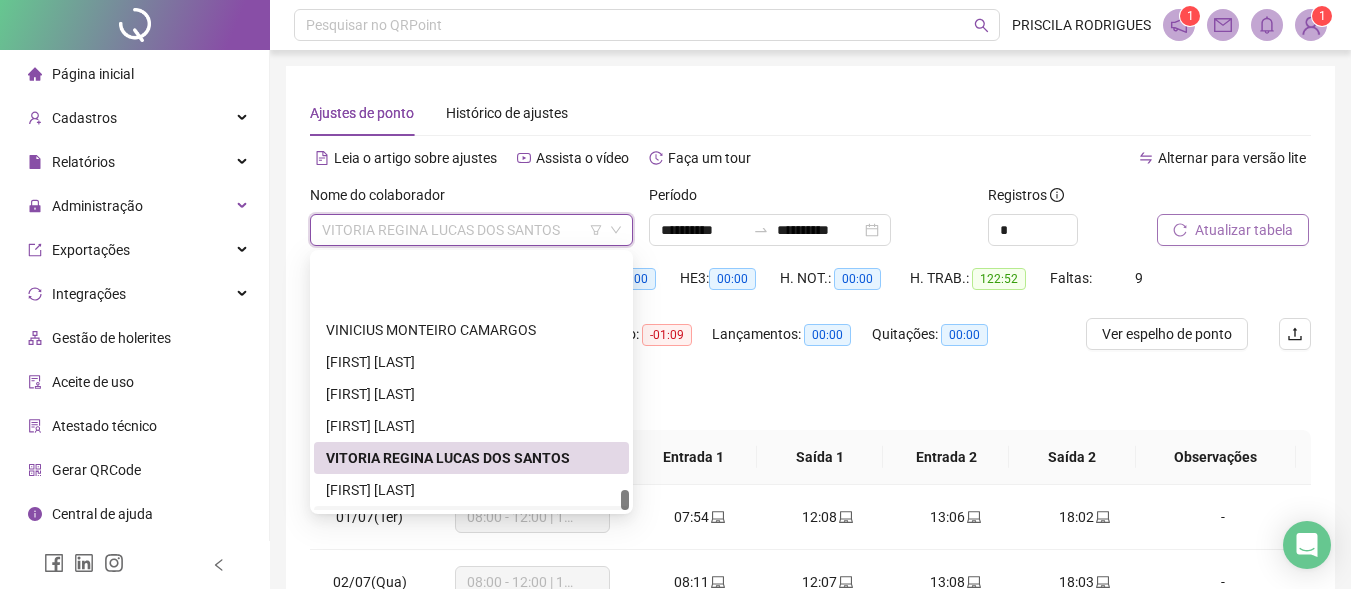 scroll, scrollTop: 4992, scrollLeft: 0, axis: vertical 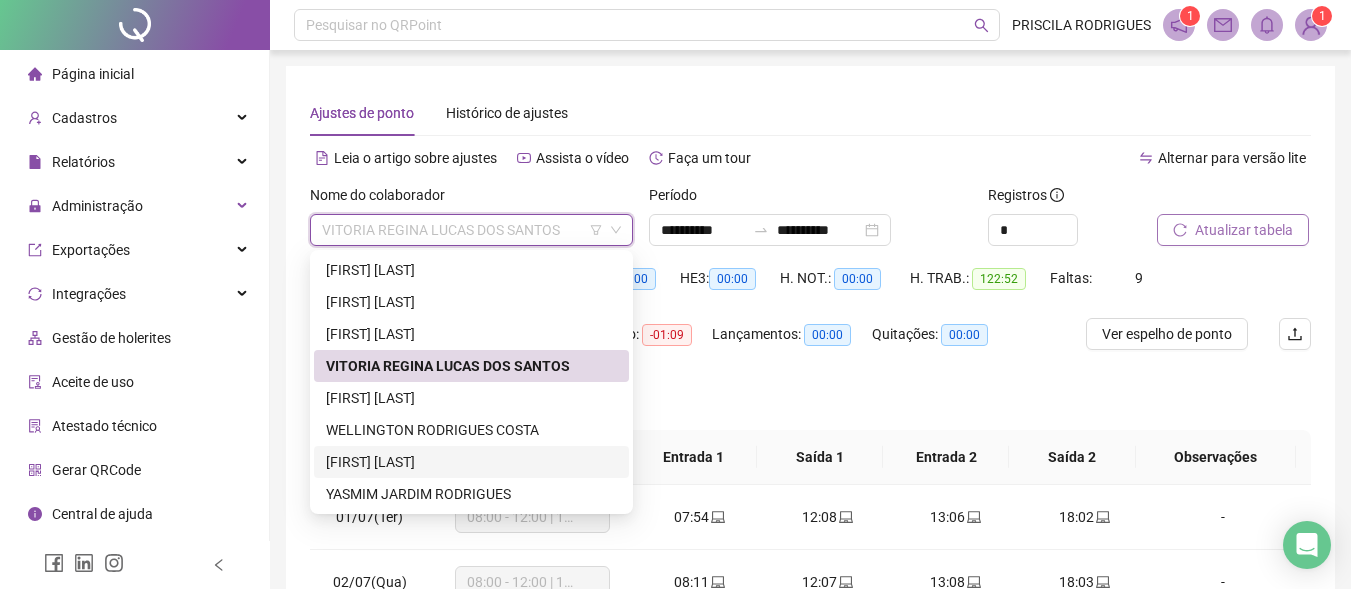 click on "[FIRST] [LAST]" at bounding box center (471, 462) 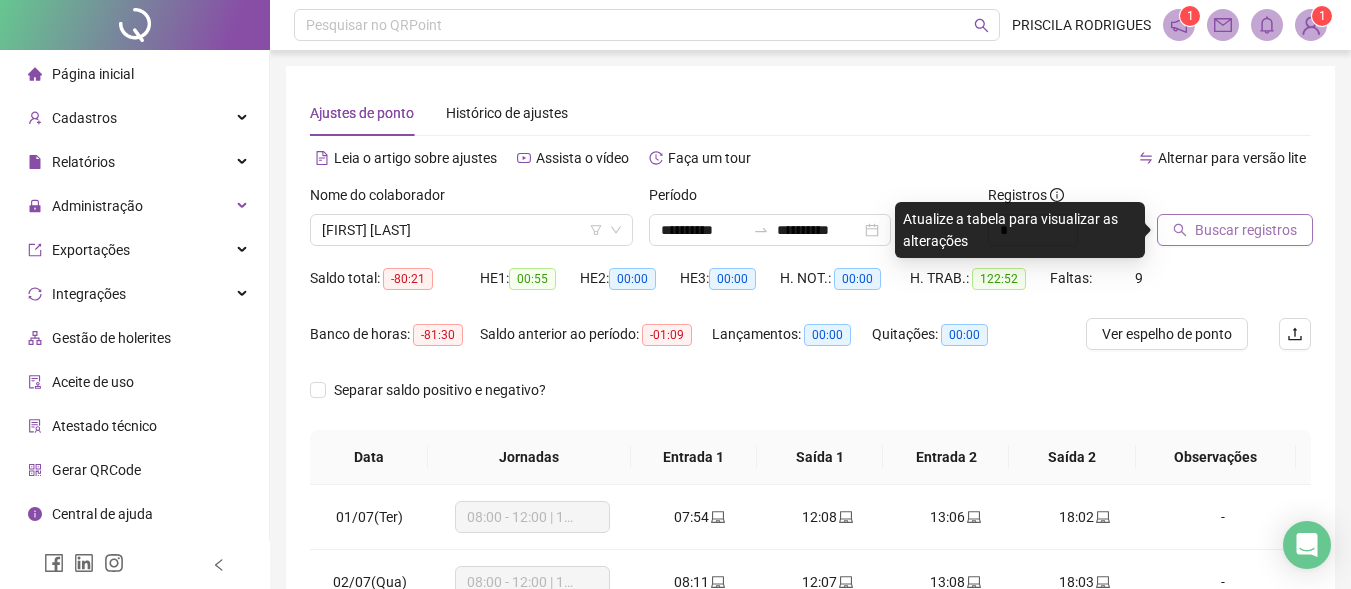 click on "Buscar registros" at bounding box center (1246, 230) 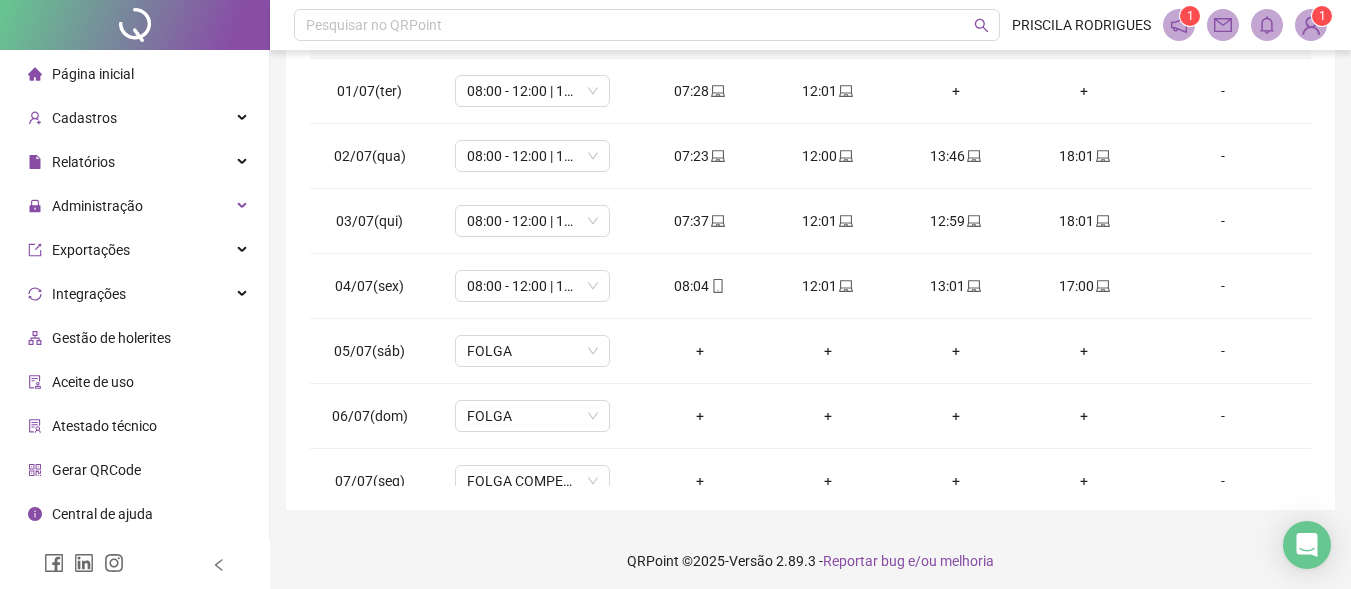 scroll, scrollTop: 433, scrollLeft: 0, axis: vertical 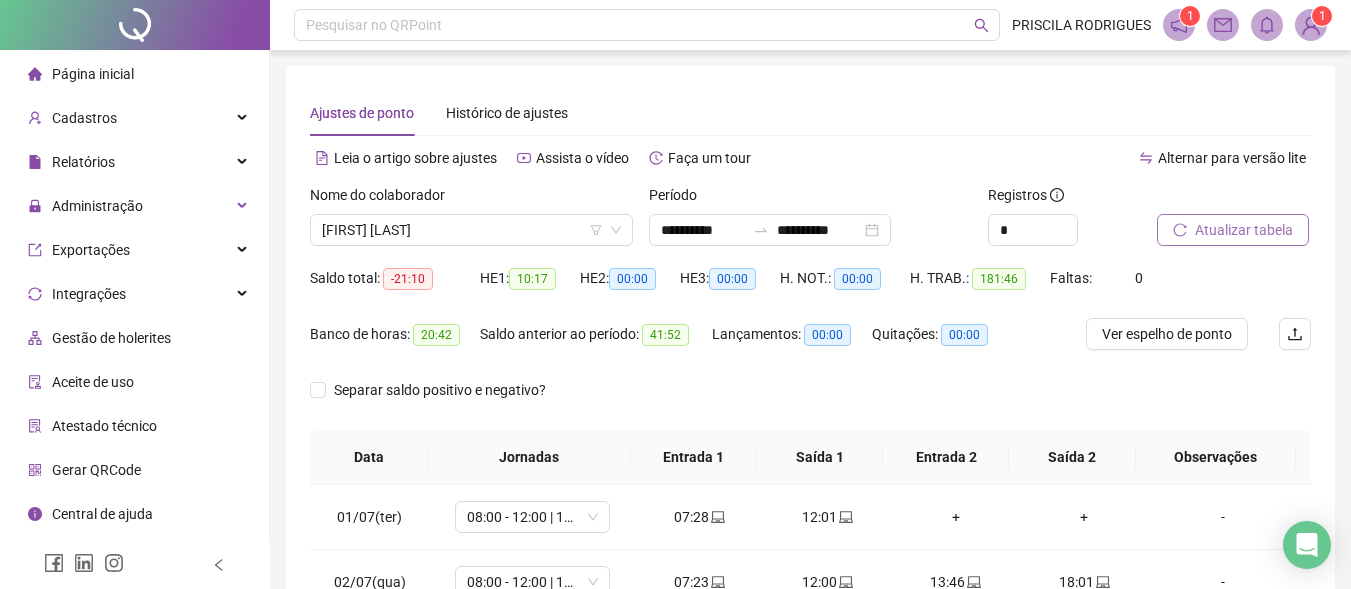 click on "Atualizar tabela" at bounding box center [1244, 230] 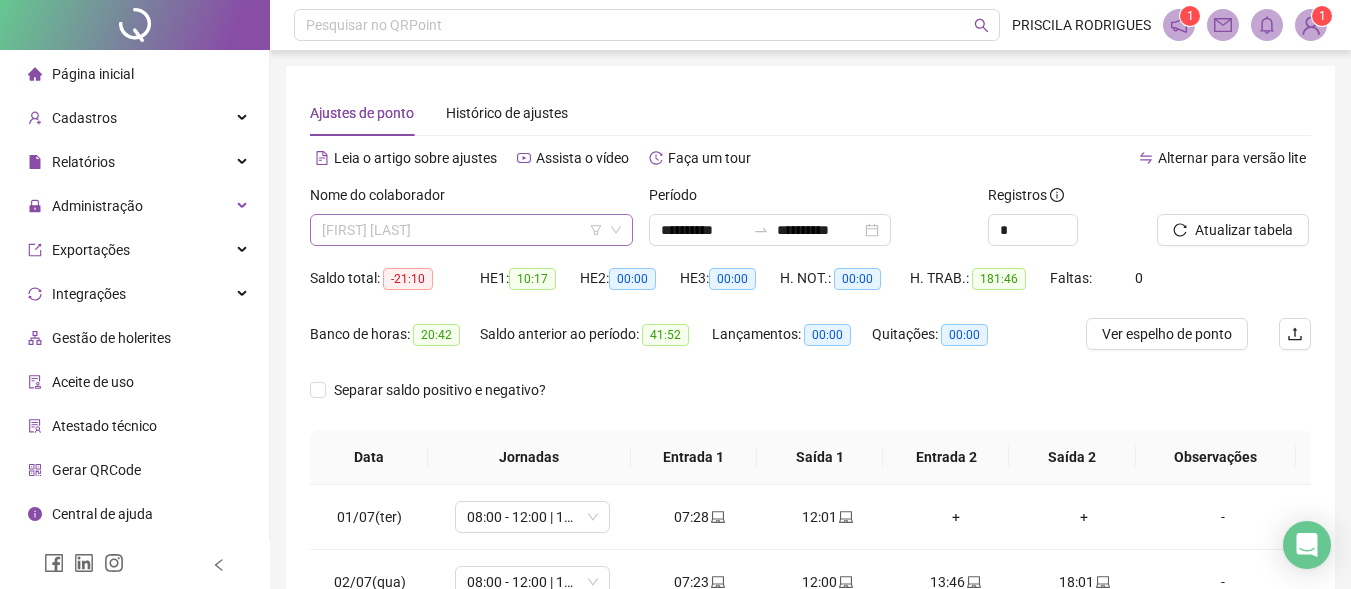 click on "[FIRST] [LAST]" at bounding box center (471, 230) 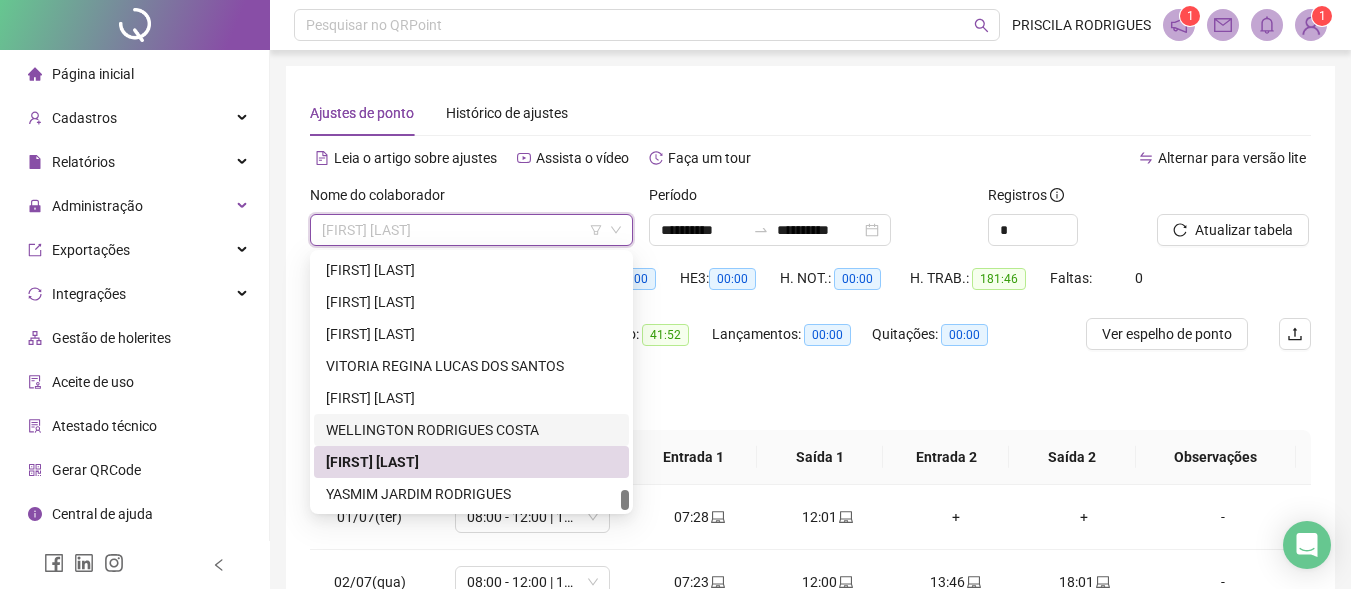 scroll, scrollTop: 100, scrollLeft: 0, axis: vertical 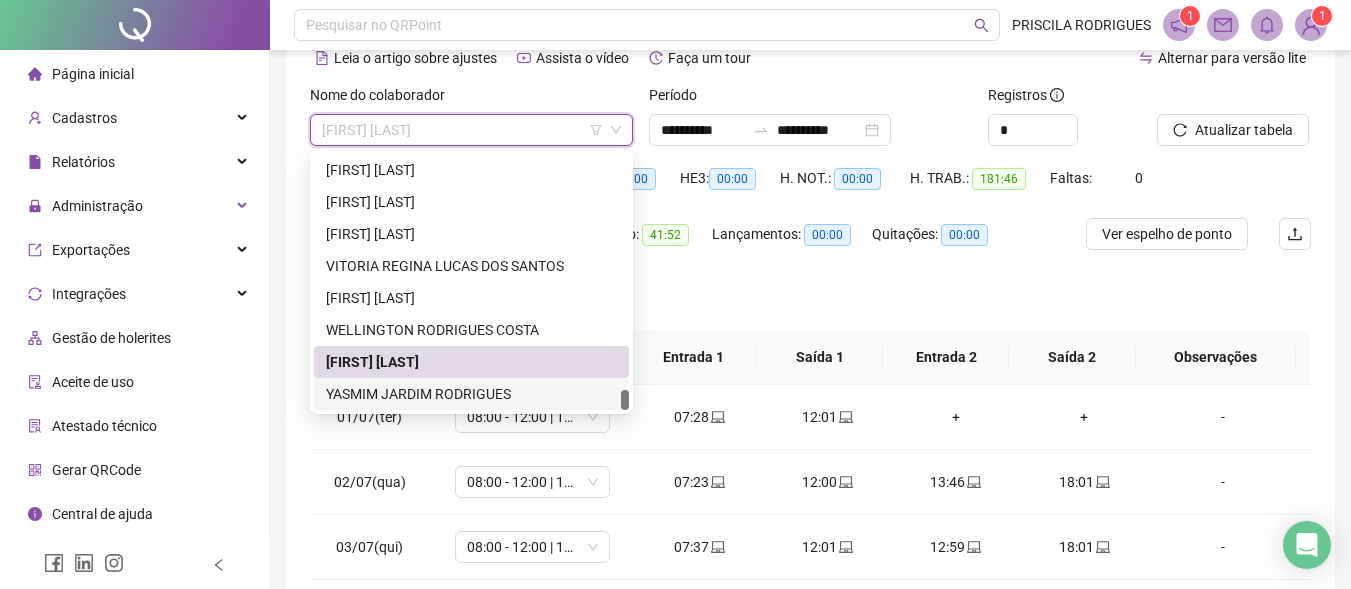 click on "YASMIM JARDIM RODRIGUES" at bounding box center (471, 394) 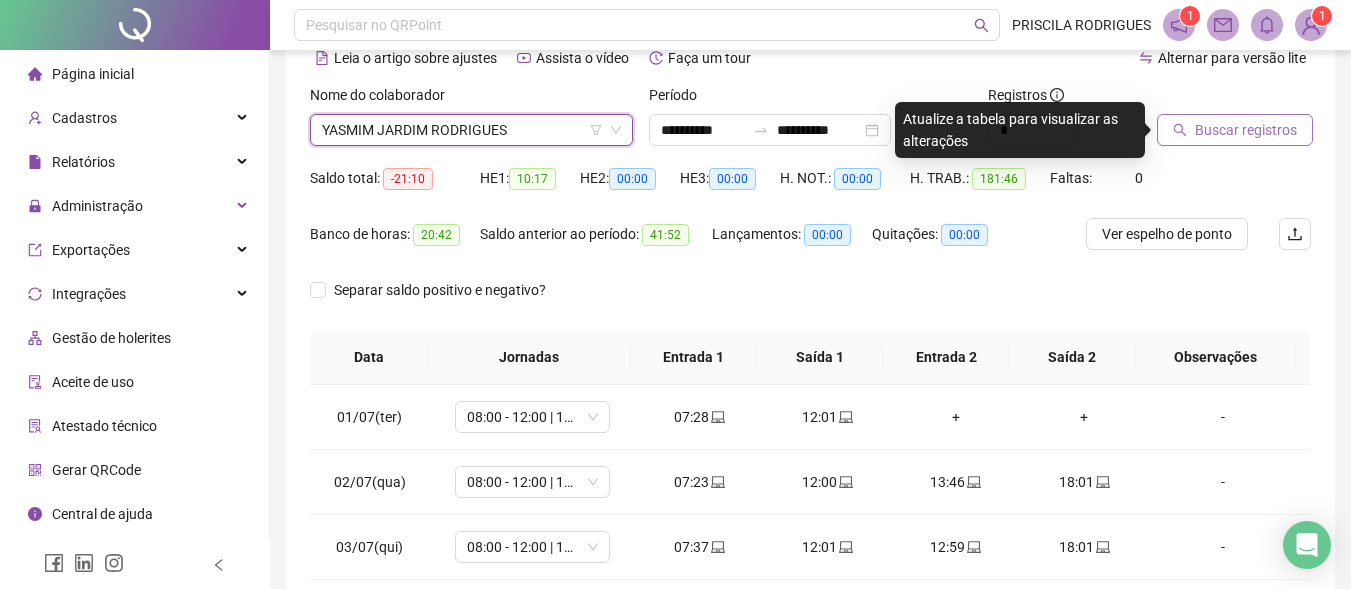 click on "Buscar registros" at bounding box center [1246, 130] 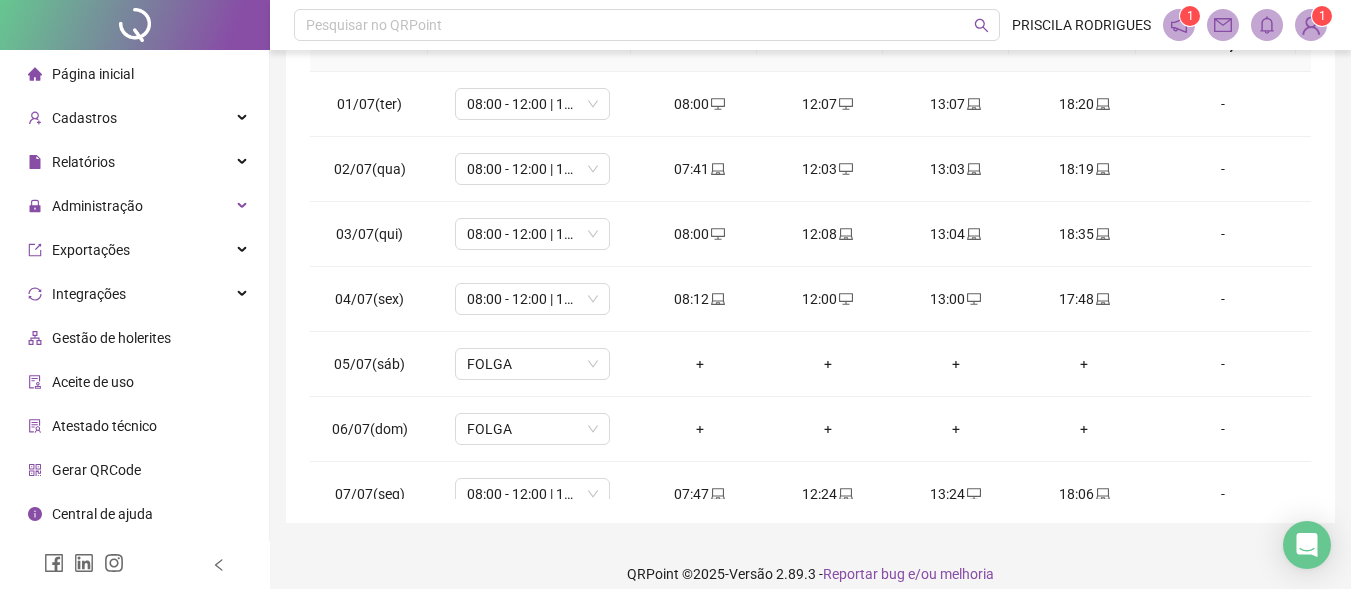 scroll, scrollTop: 411, scrollLeft: 0, axis: vertical 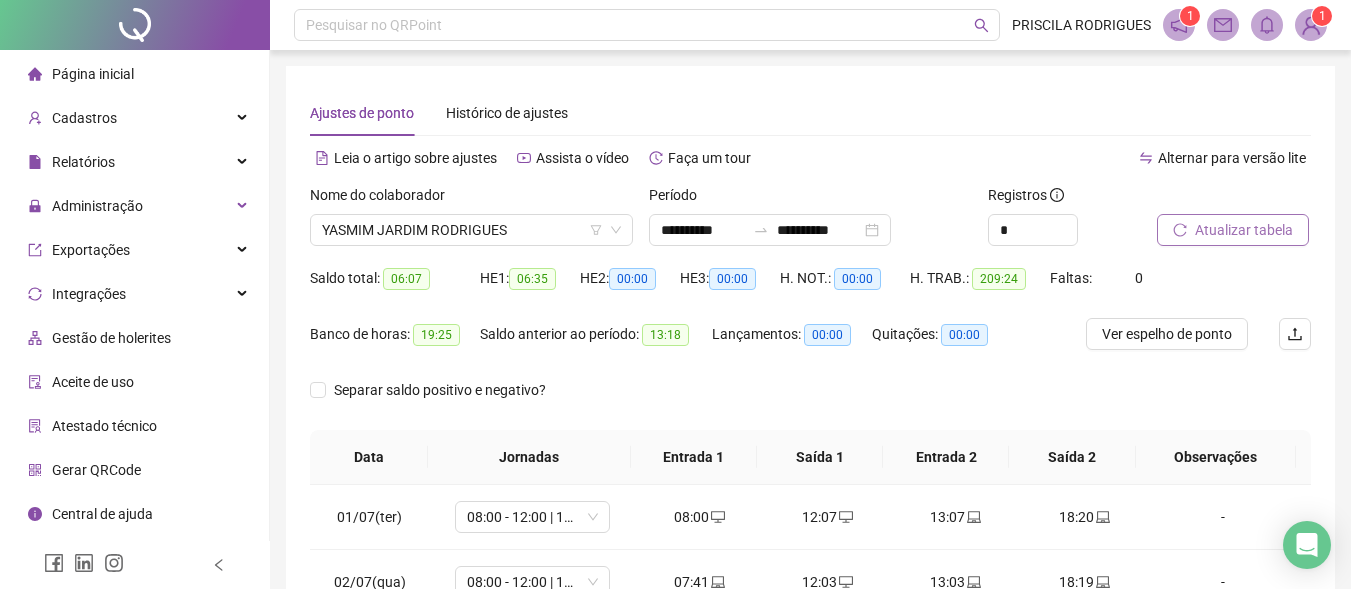 click on "Atualizar tabela" at bounding box center [1244, 230] 